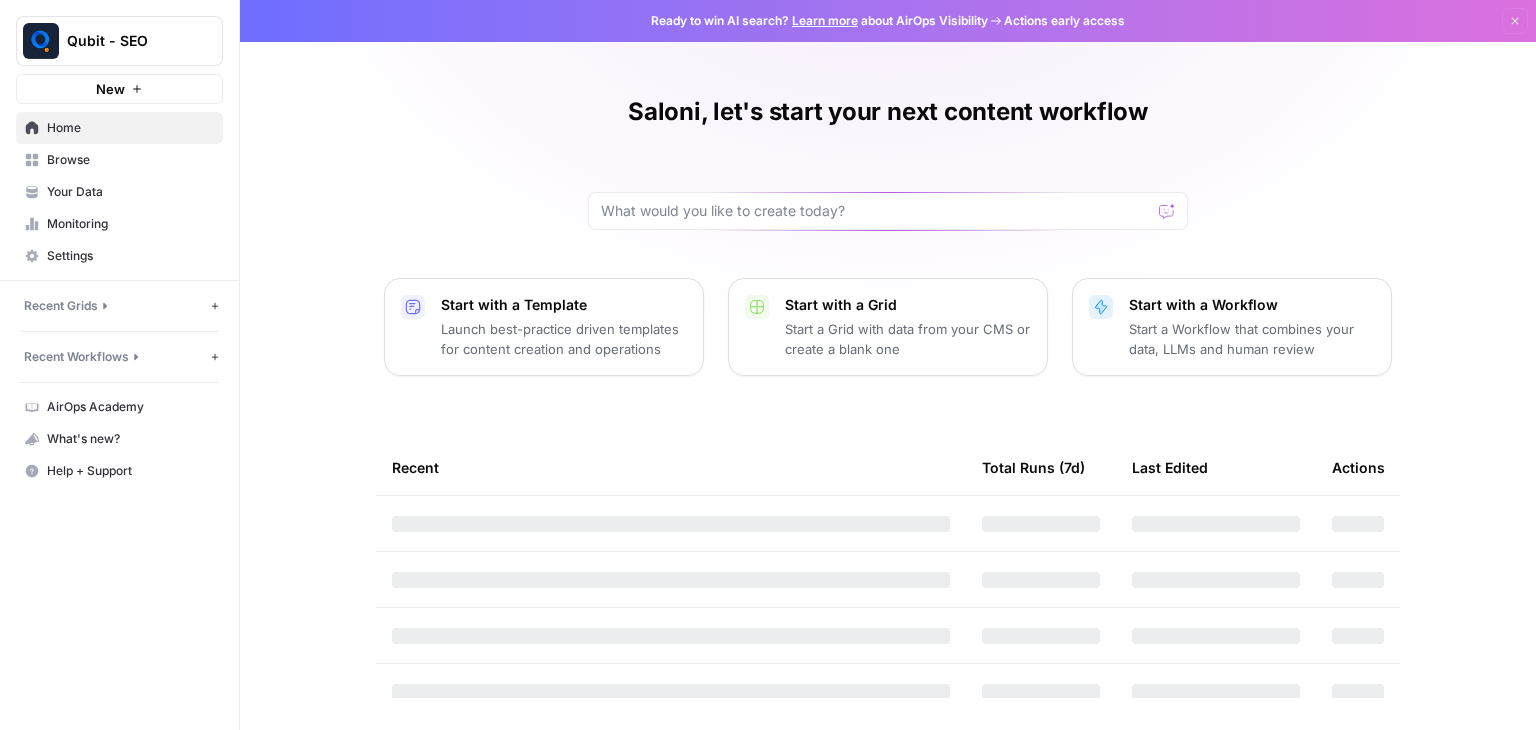 scroll, scrollTop: 0, scrollLeft: 0, axis: both 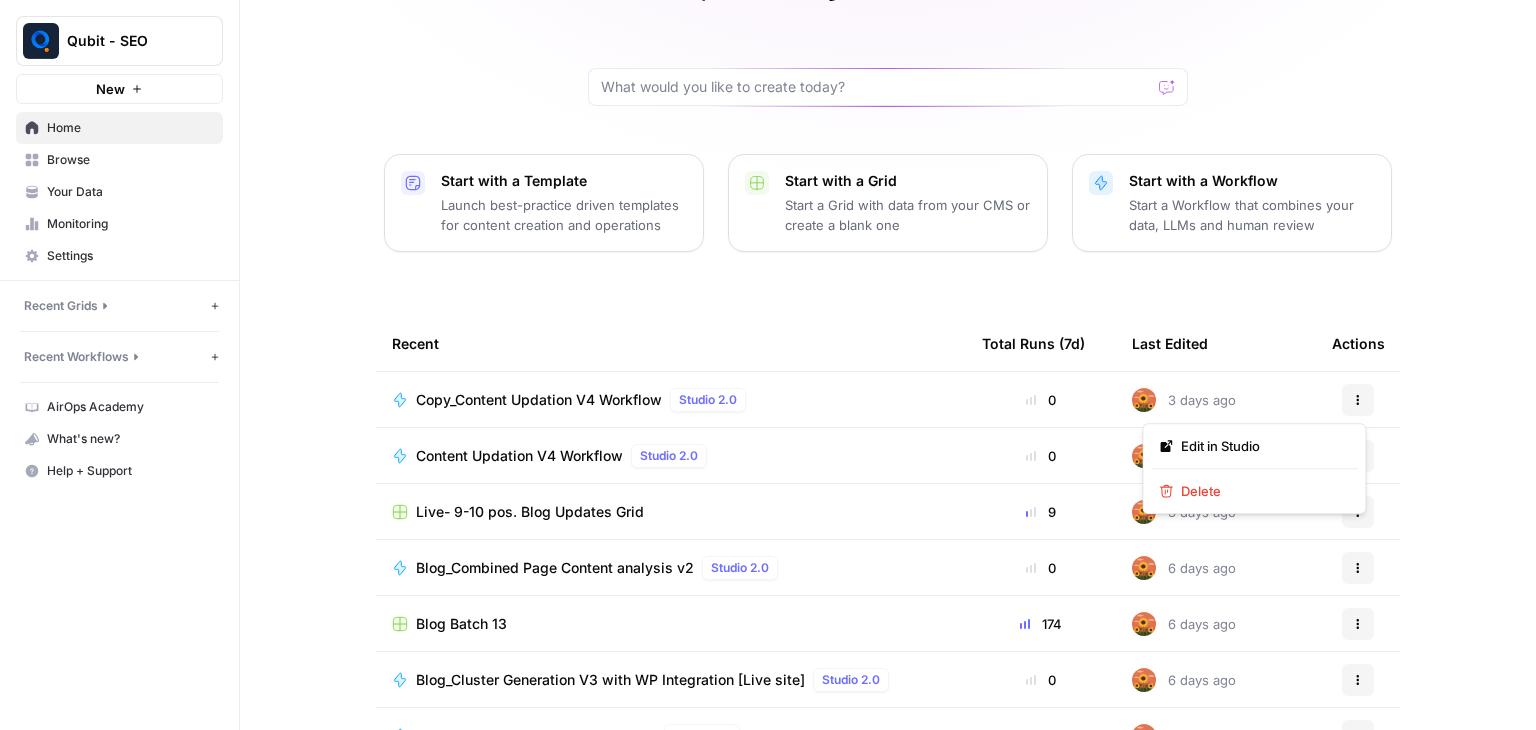 click on "Actions" at bounding box center (1358, 400) 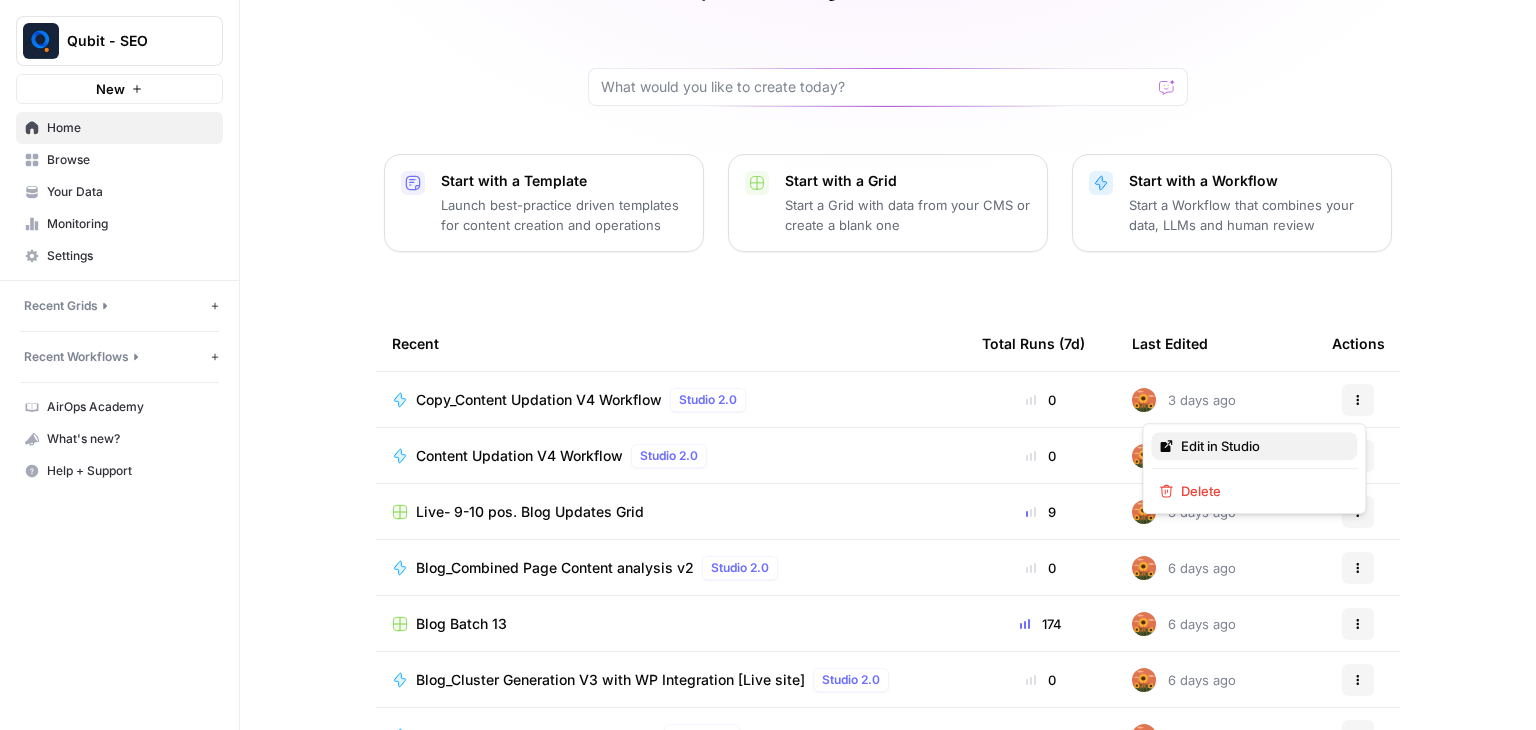 click on "Edit in Studio" at bounding box center [1261, 446] 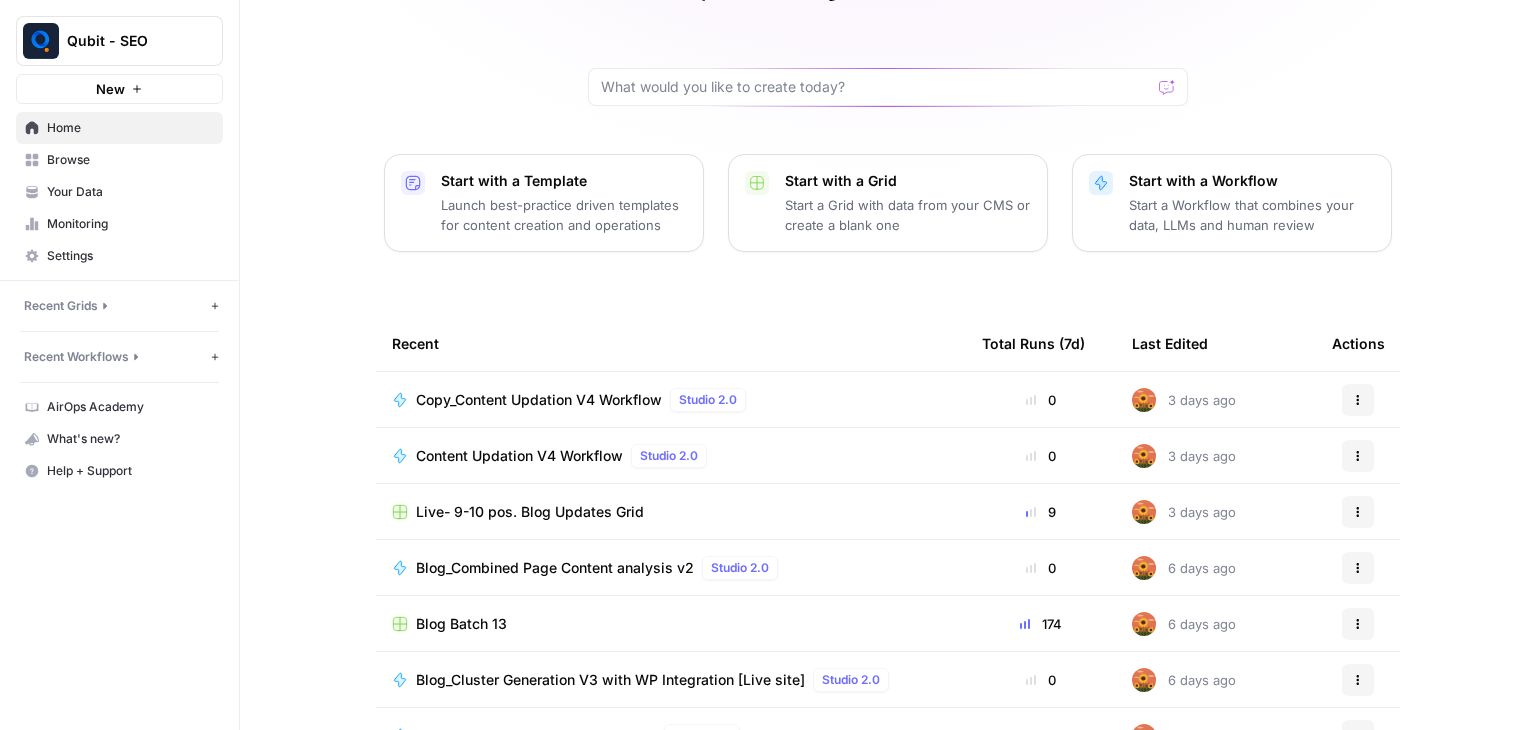scroll, scrollTop: 0, scrollLeft: 0, axis: both 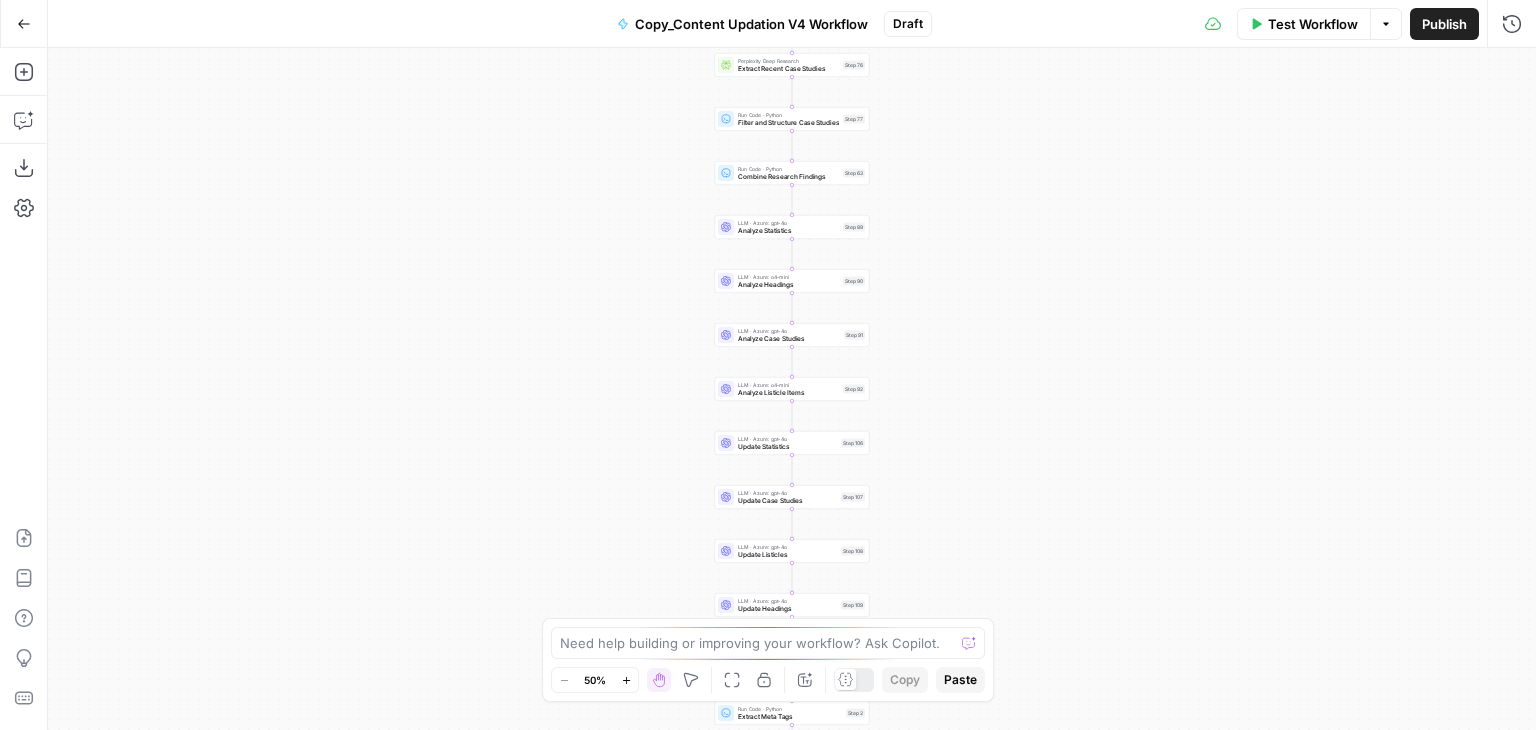 click on "Draft" at bounding box center (908, 24) 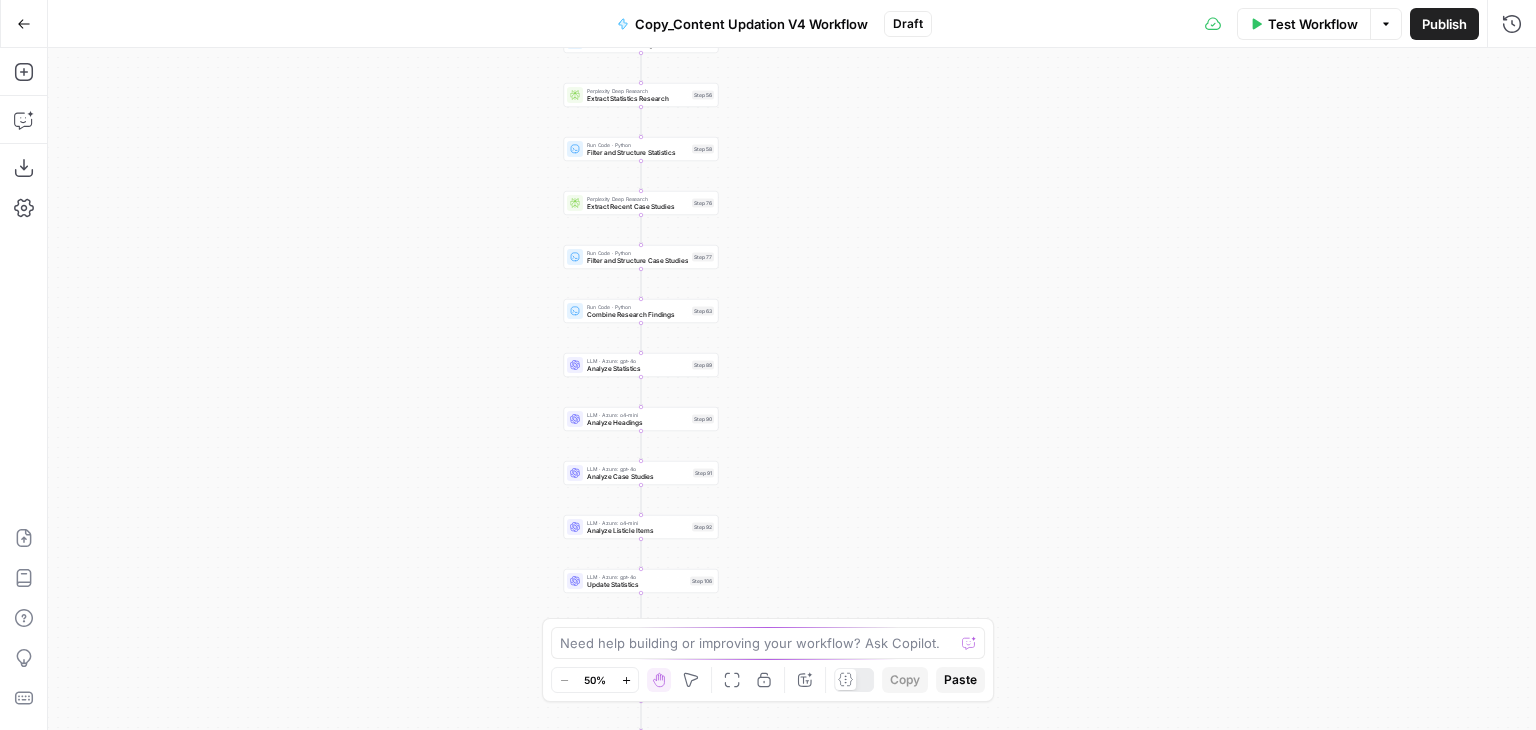 drag, startPoint x: 520, startPoint y: 211, endPoint x: 369, endPoint y: 349, distance: 204.5605 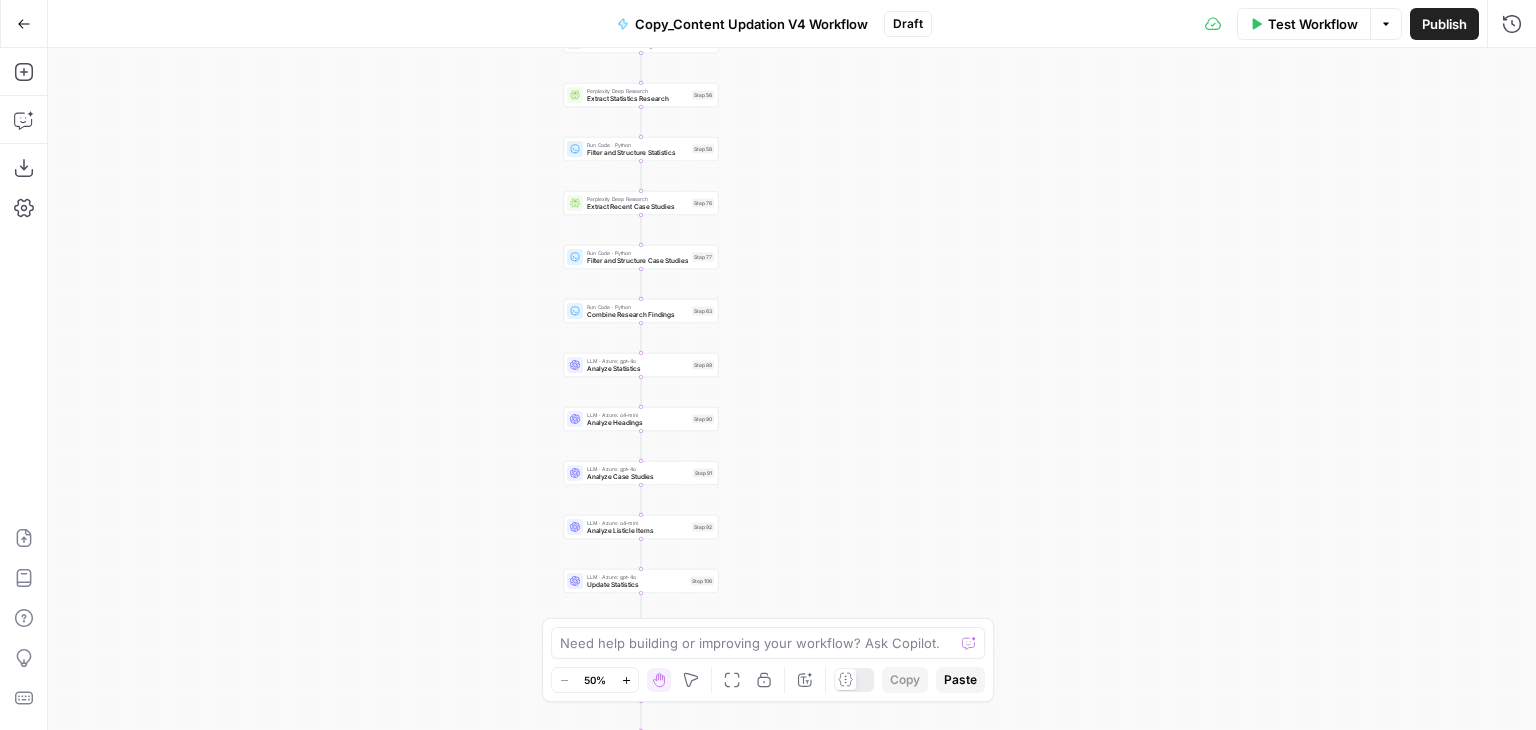 drag, startPoint x: 247, startPoint y: 279, endPoint x: 320, endPoint y: 91, distance: 201.67548 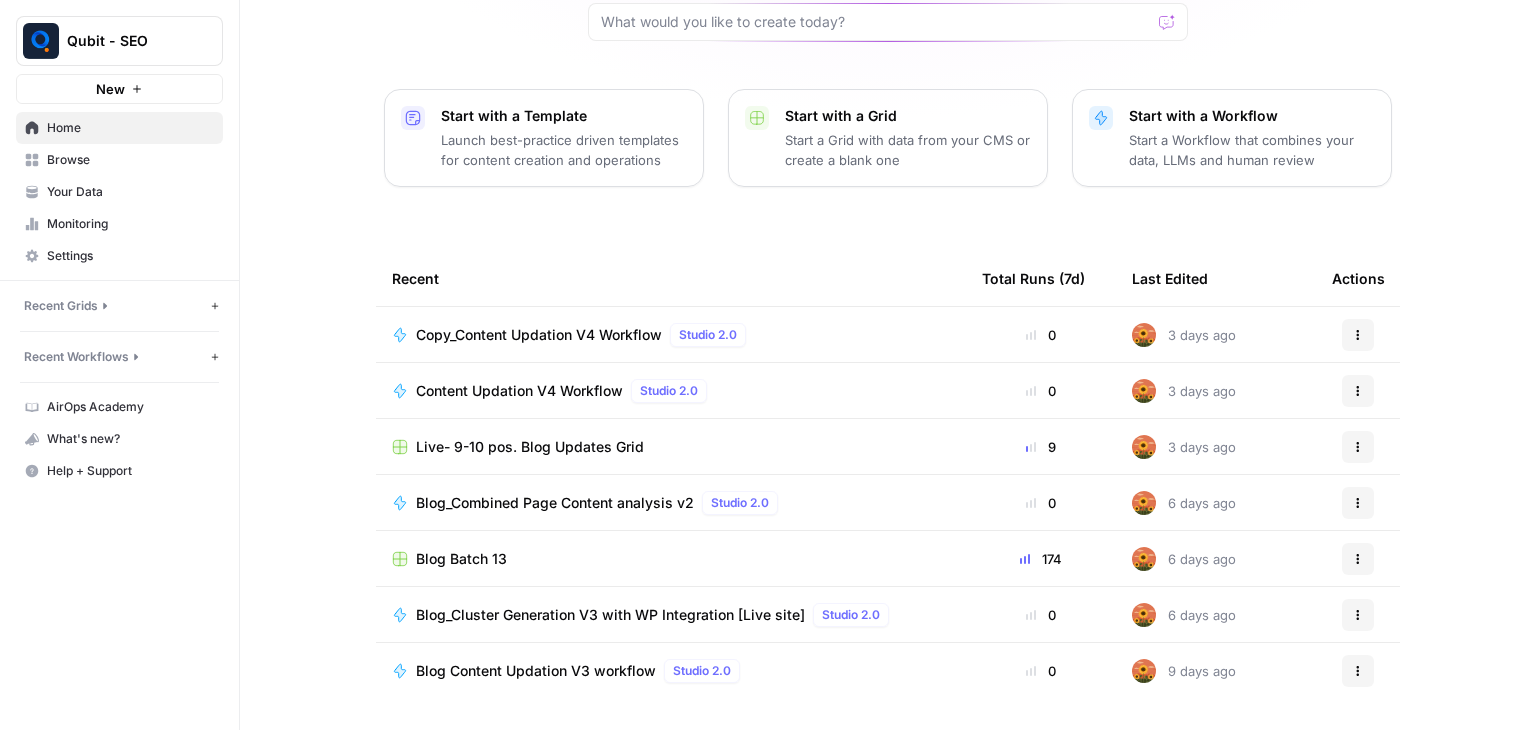 scroll, scrollTop: 0, scrollLeft: 0, axis: both 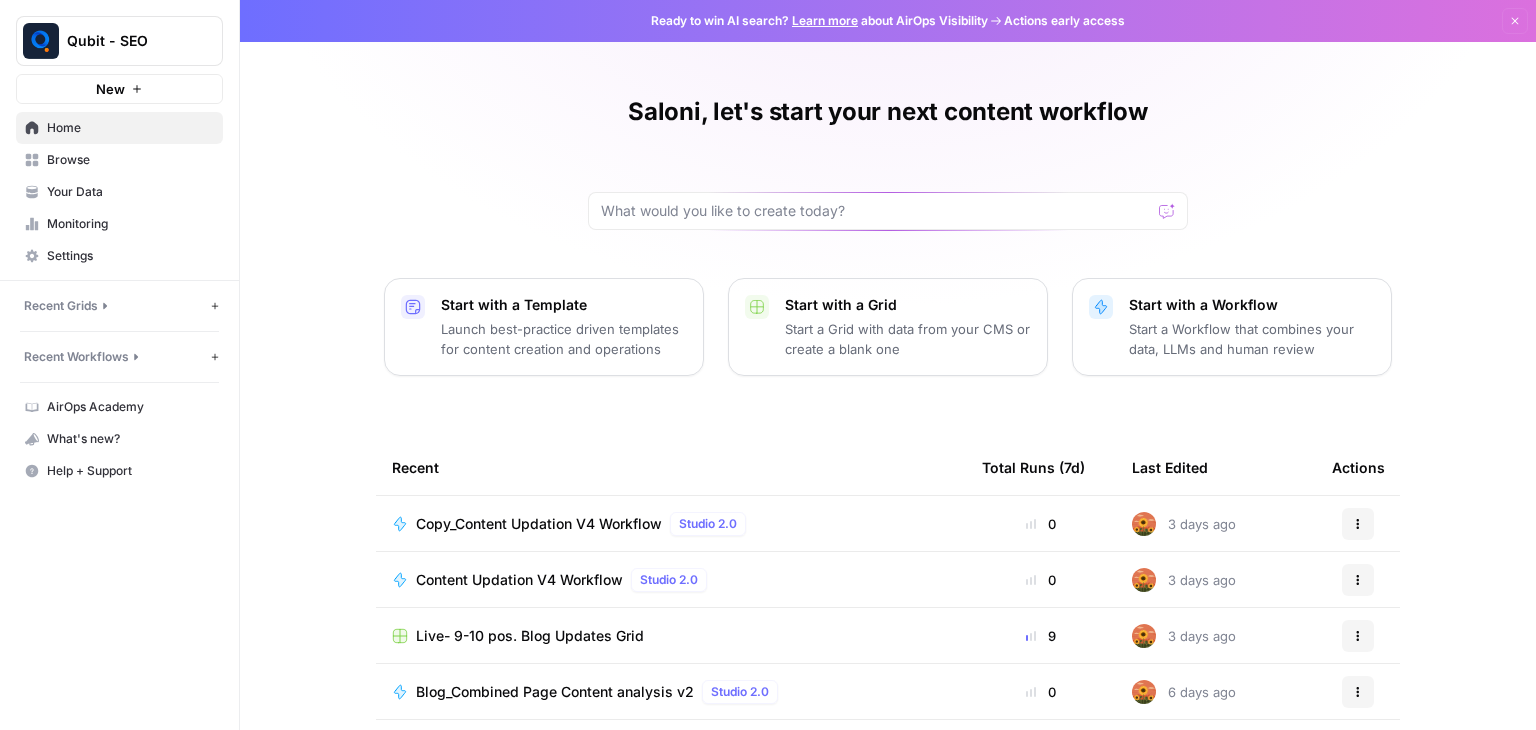 click on "Browse" at bounding box center [119, 160] 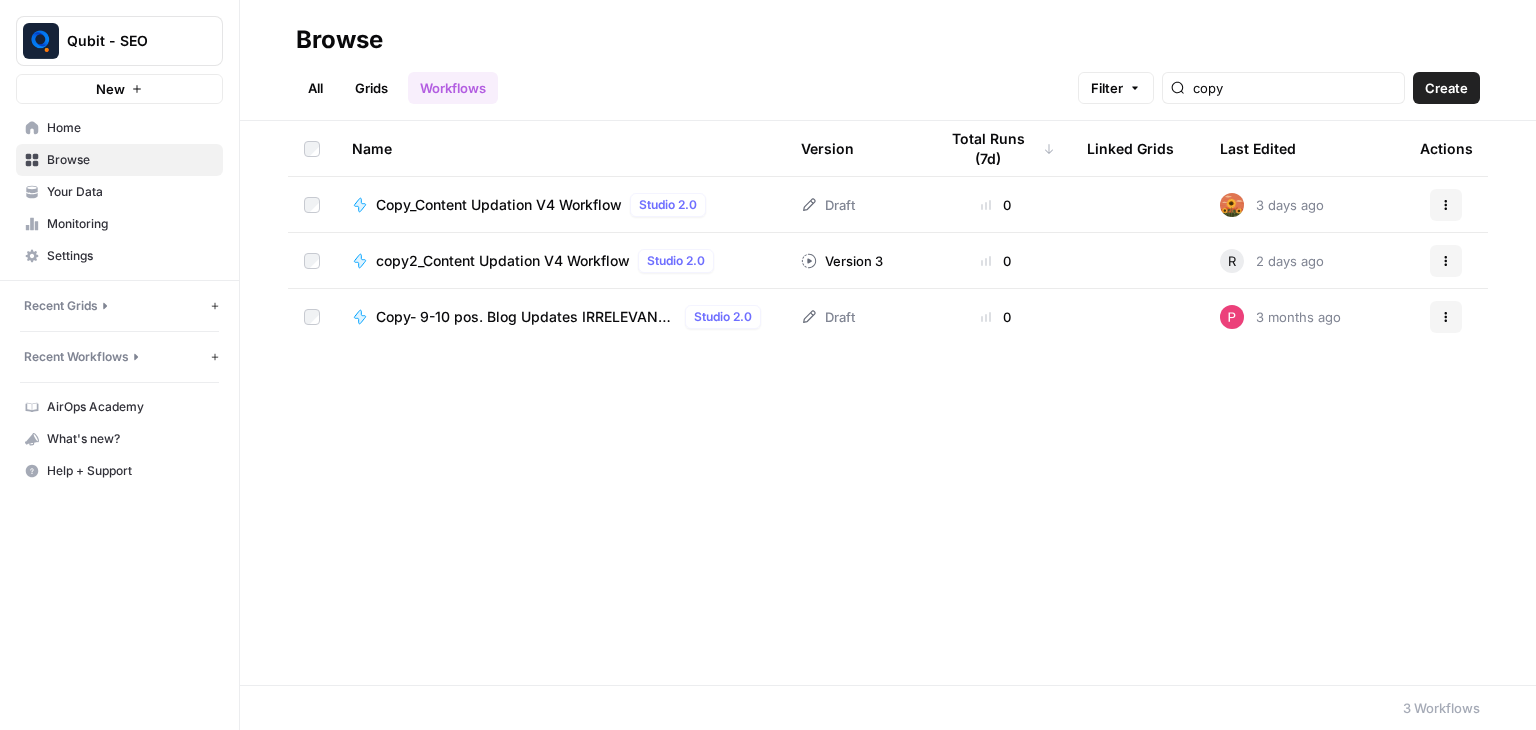 click 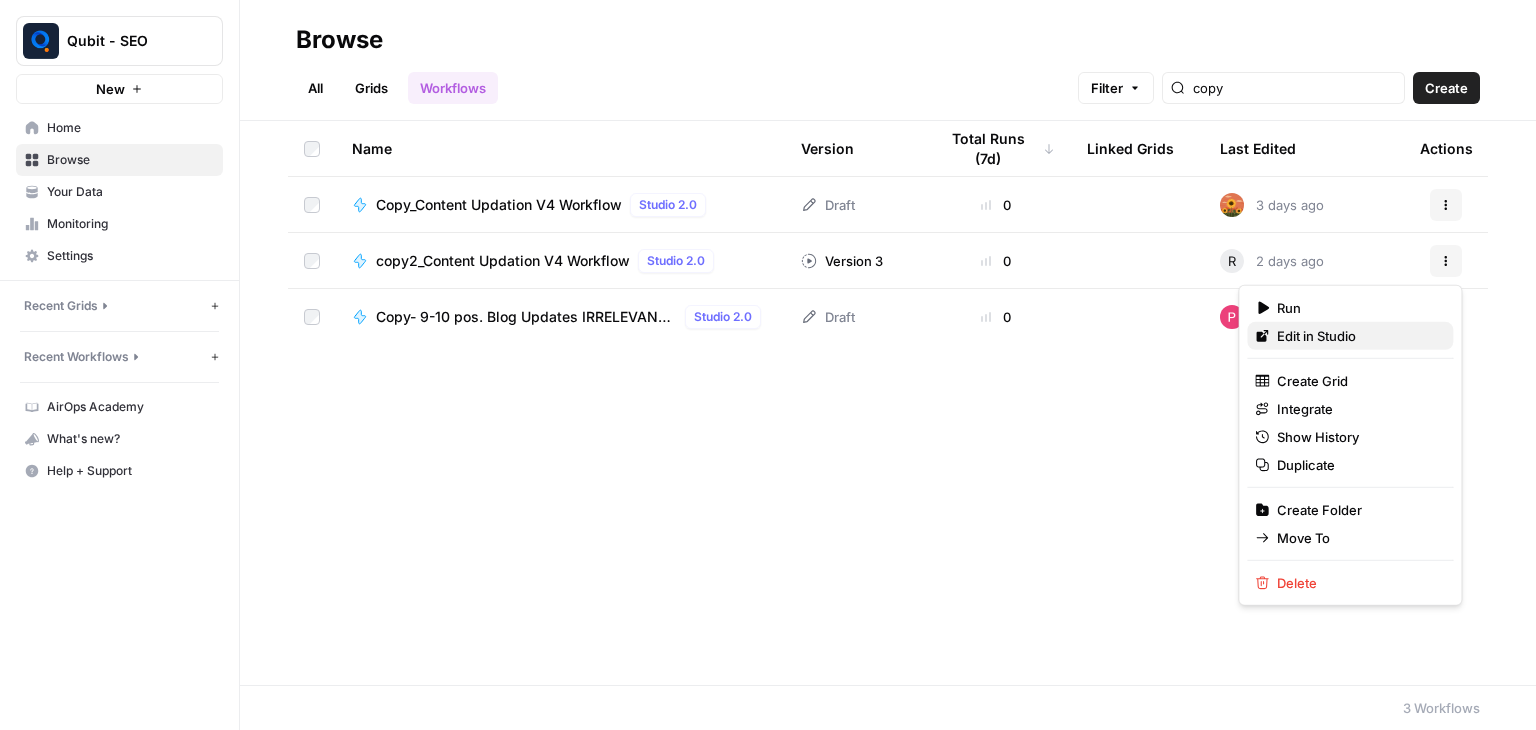 click on "Edit in Studio" at bounding box center [1350, 336] 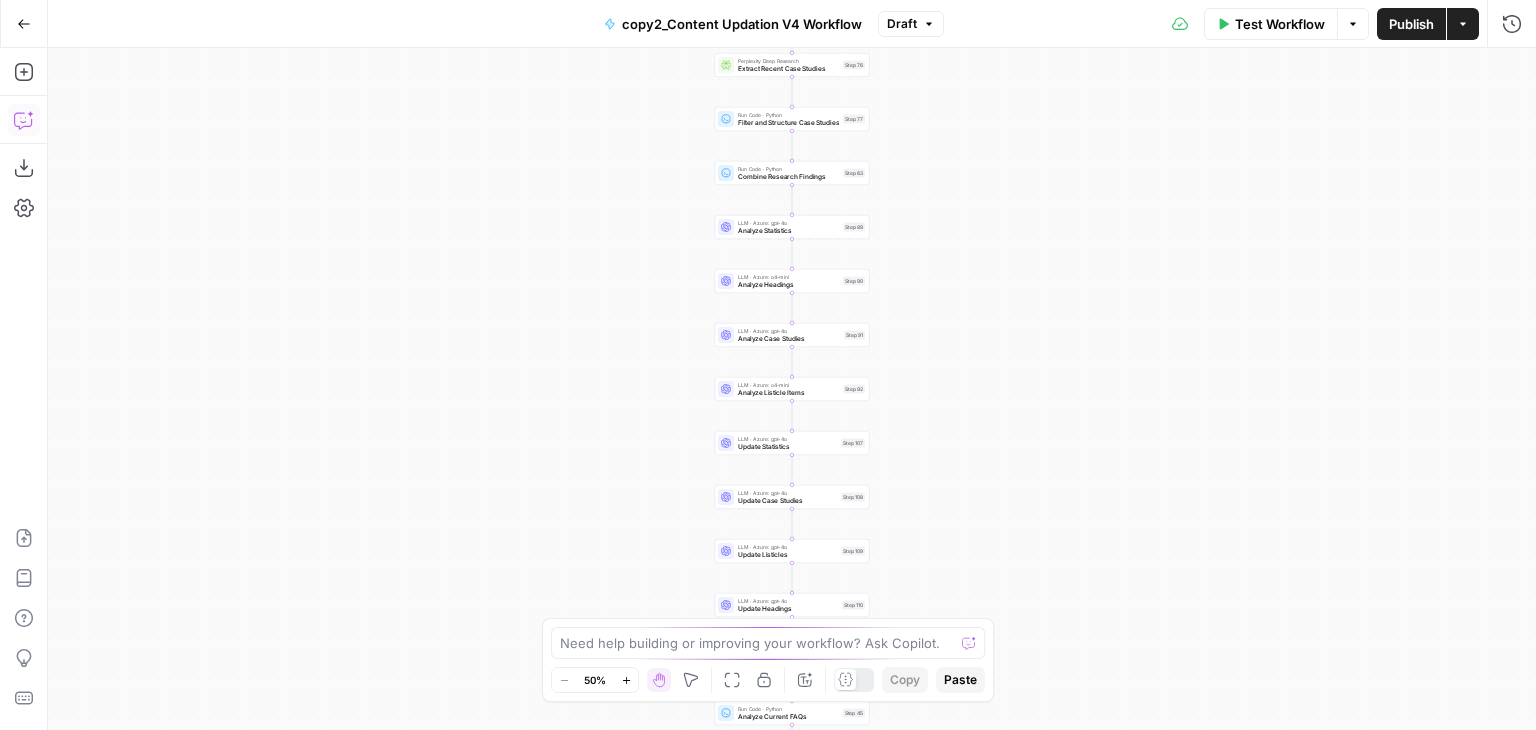 click 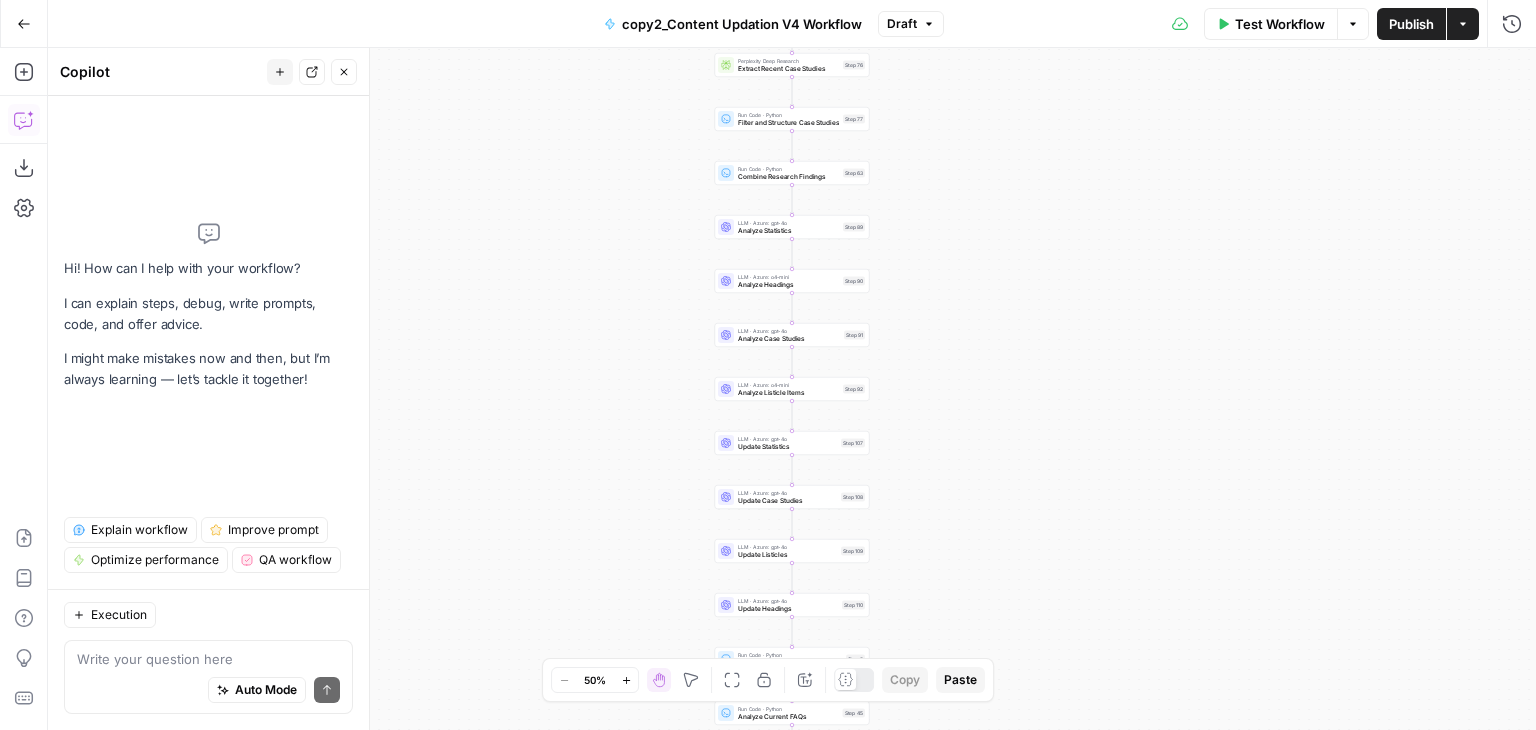 click on "Auto Mode Send" at bounding box center [208, 691] 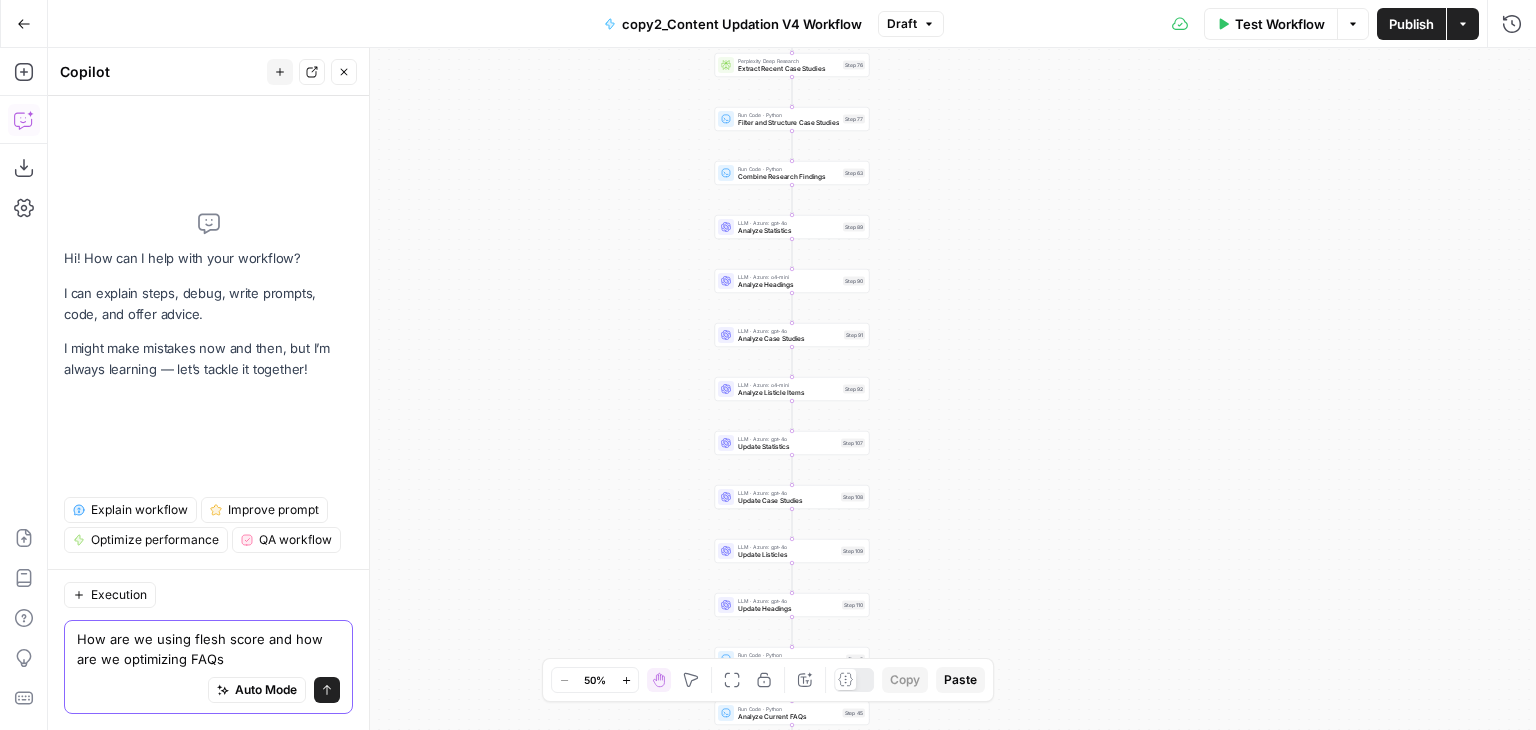 type on "How are we using flesh score and how are we optimizing FAQs?" 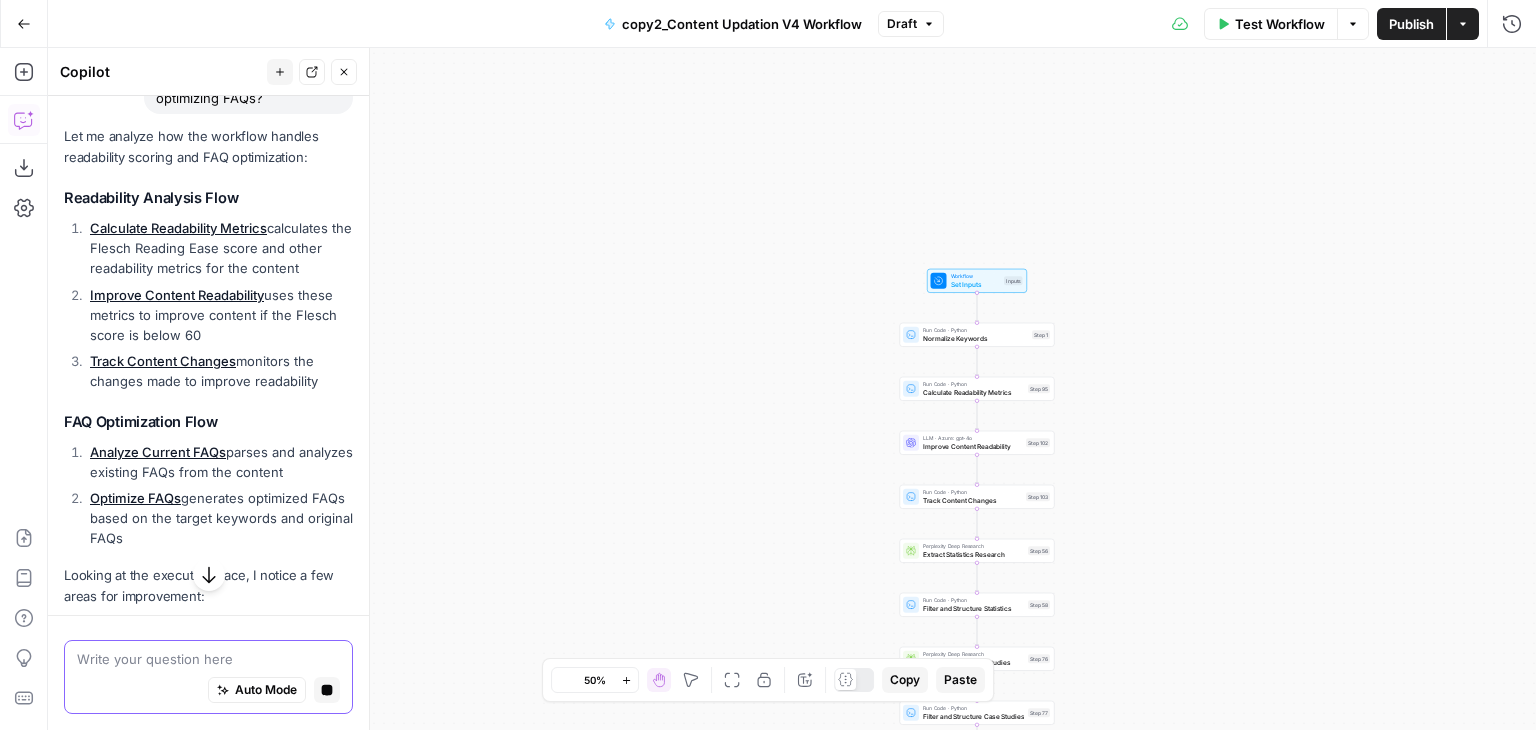 scroll, scrollTop: 215, scrollLeft: 0, axis: vertical 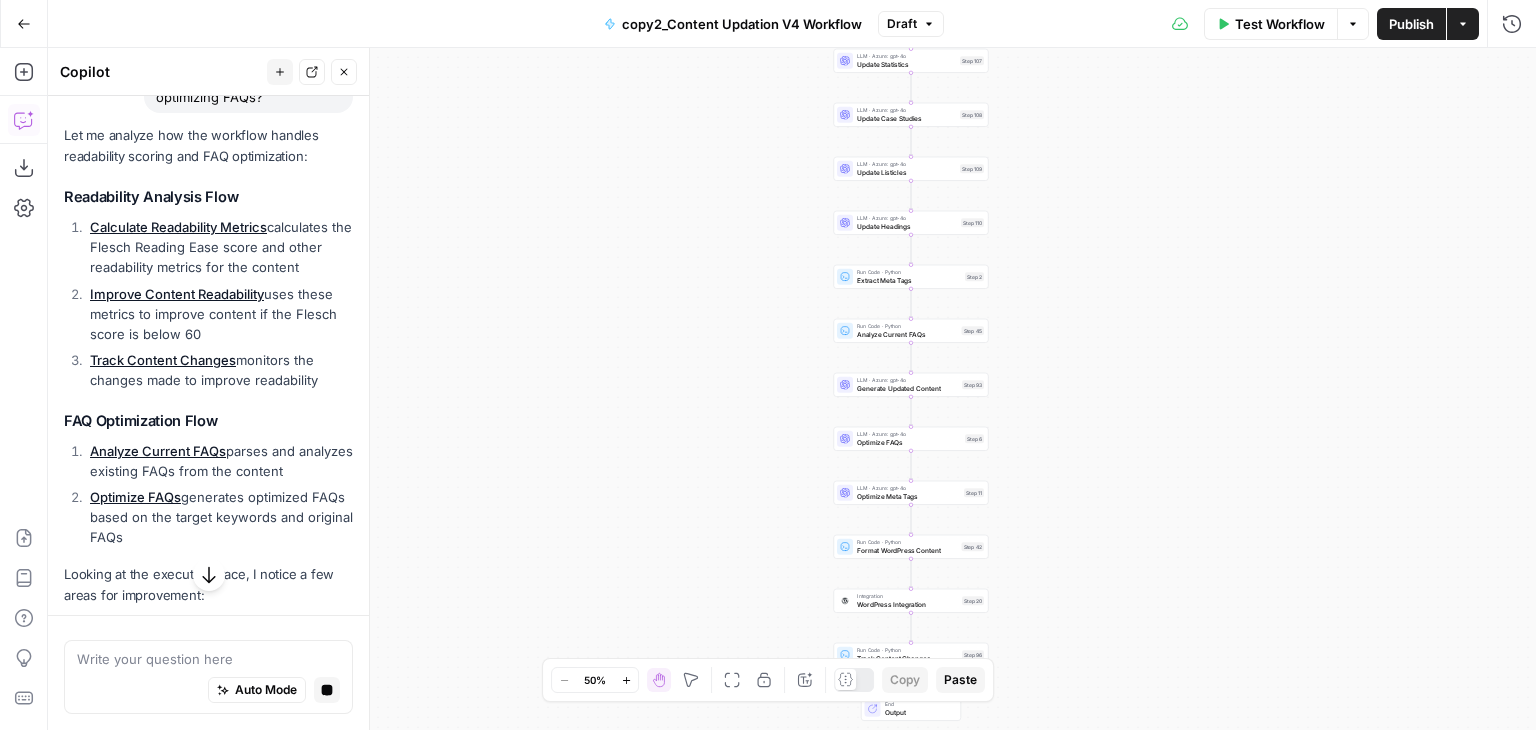 drag, startPoint x: 491, startPoint y: 301, endPoint x: 424, endPoint y: 238, distance: 91.967384 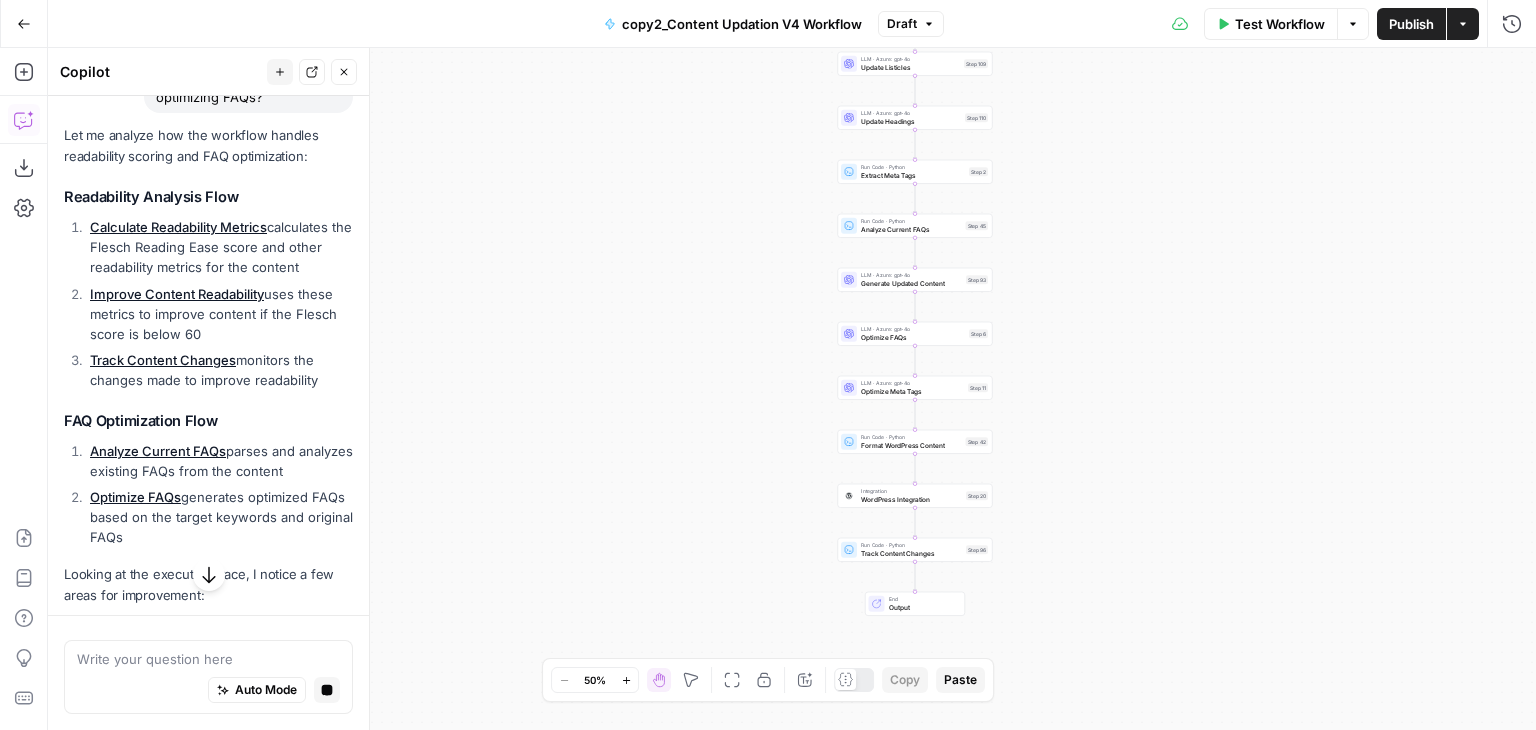 drag, startPoint x: 516, startPoint y: 365, endPoint x: 524, endPoint y: 228, distance: 137.23338 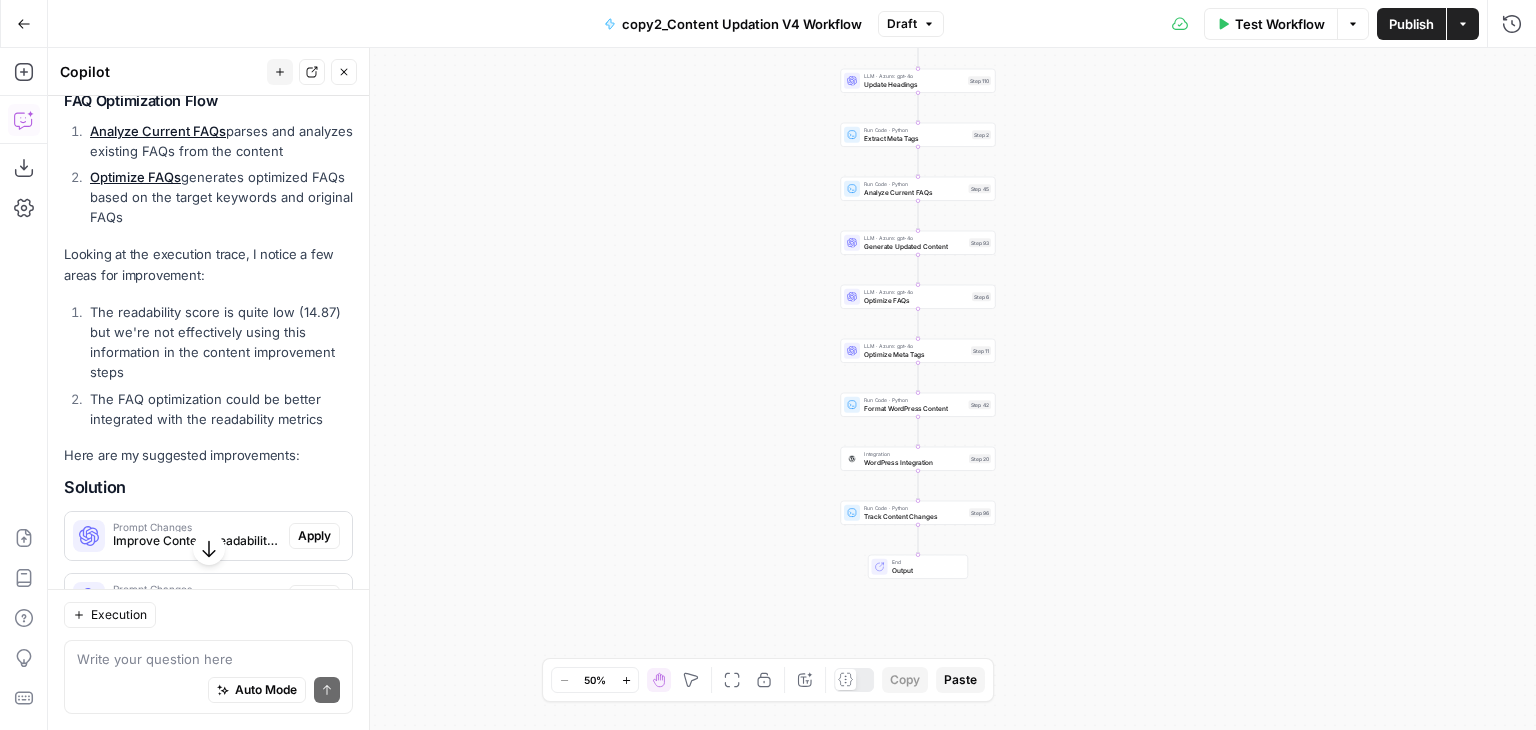 scroll, scrollTop: 872, scrollLeft: 0, axis: vertical 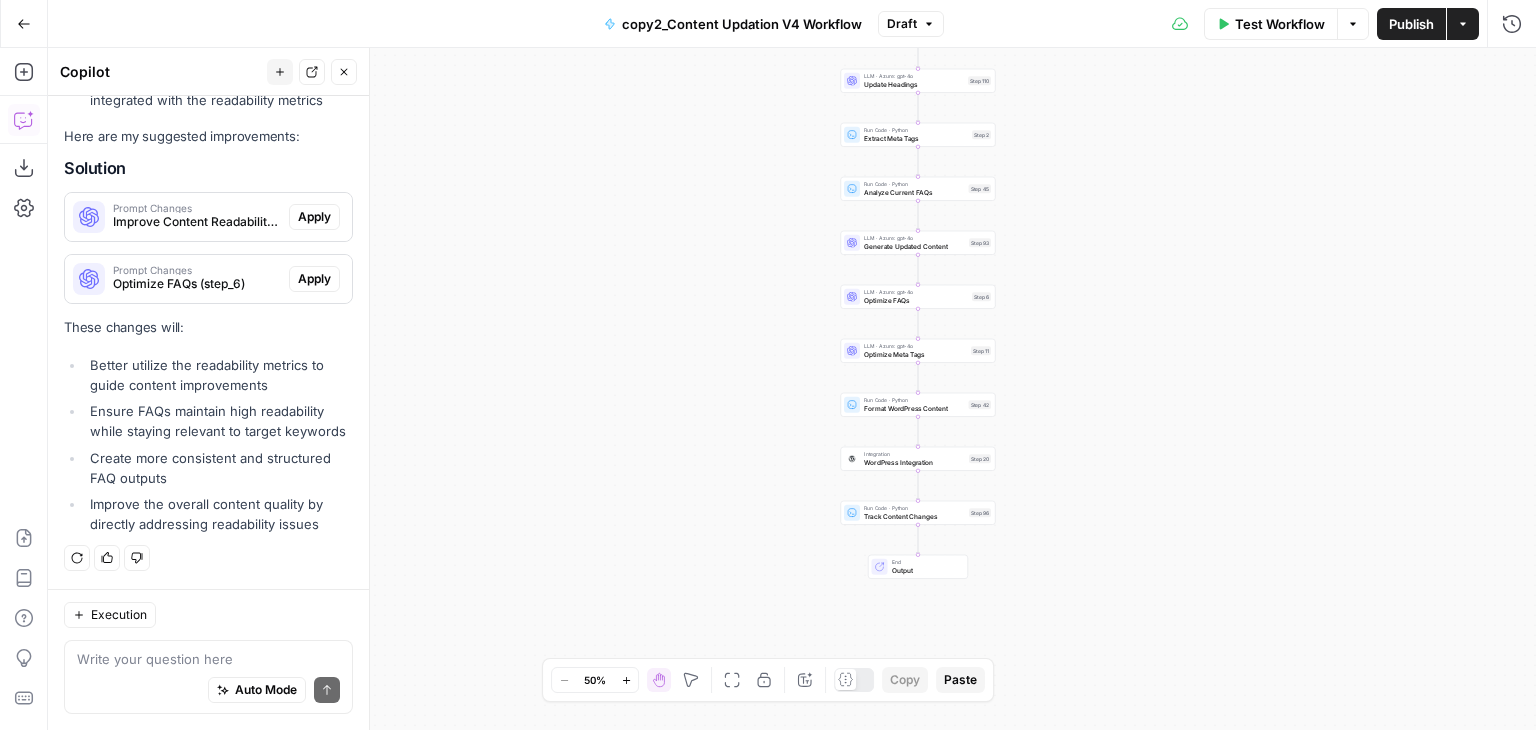 drag, startPoint x: 91, startPoint y: 357, endPoint x: 264, endPoint y: 360, distance: 173.02602 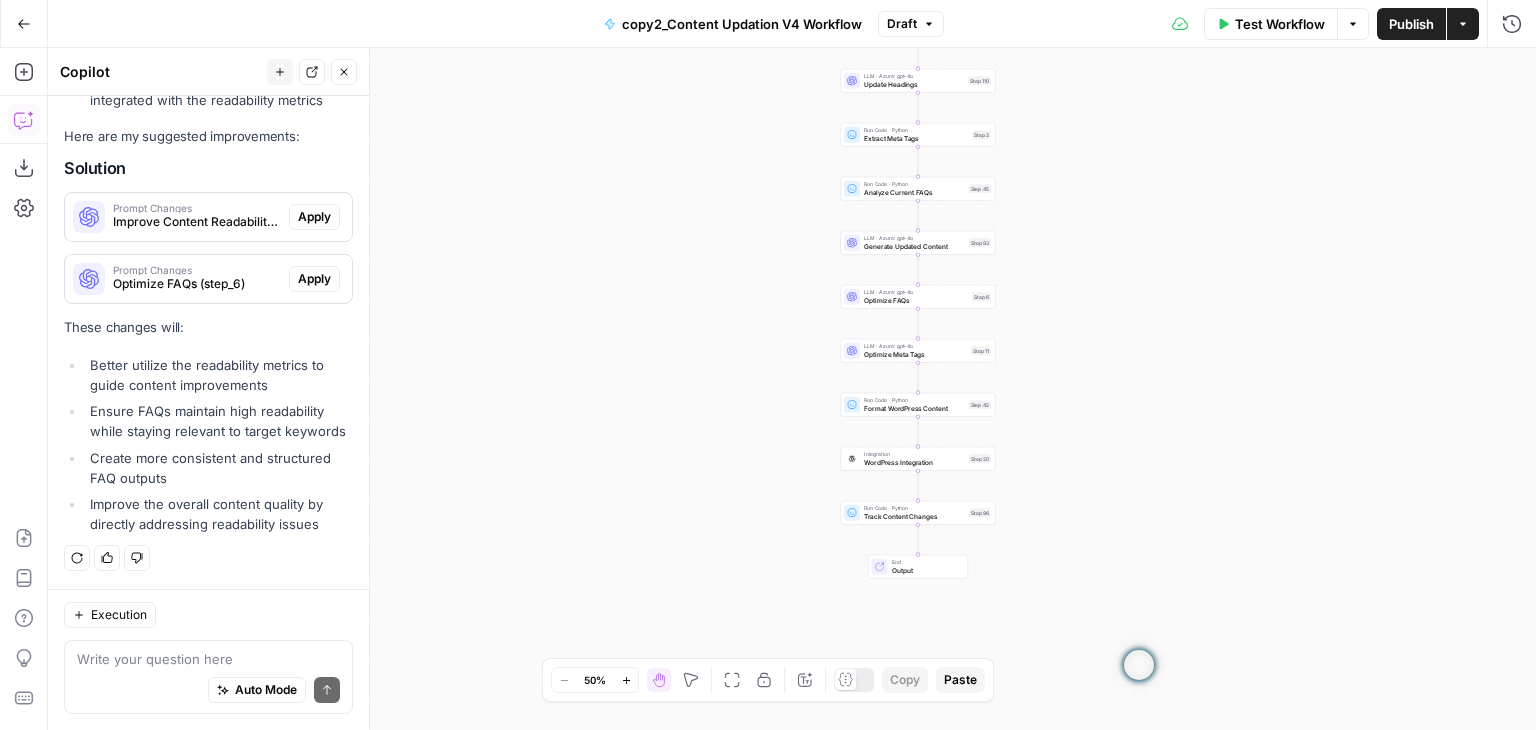 click on "Improve the overall content quality by directly addressing readability issues" at bounding box center [219, 514] 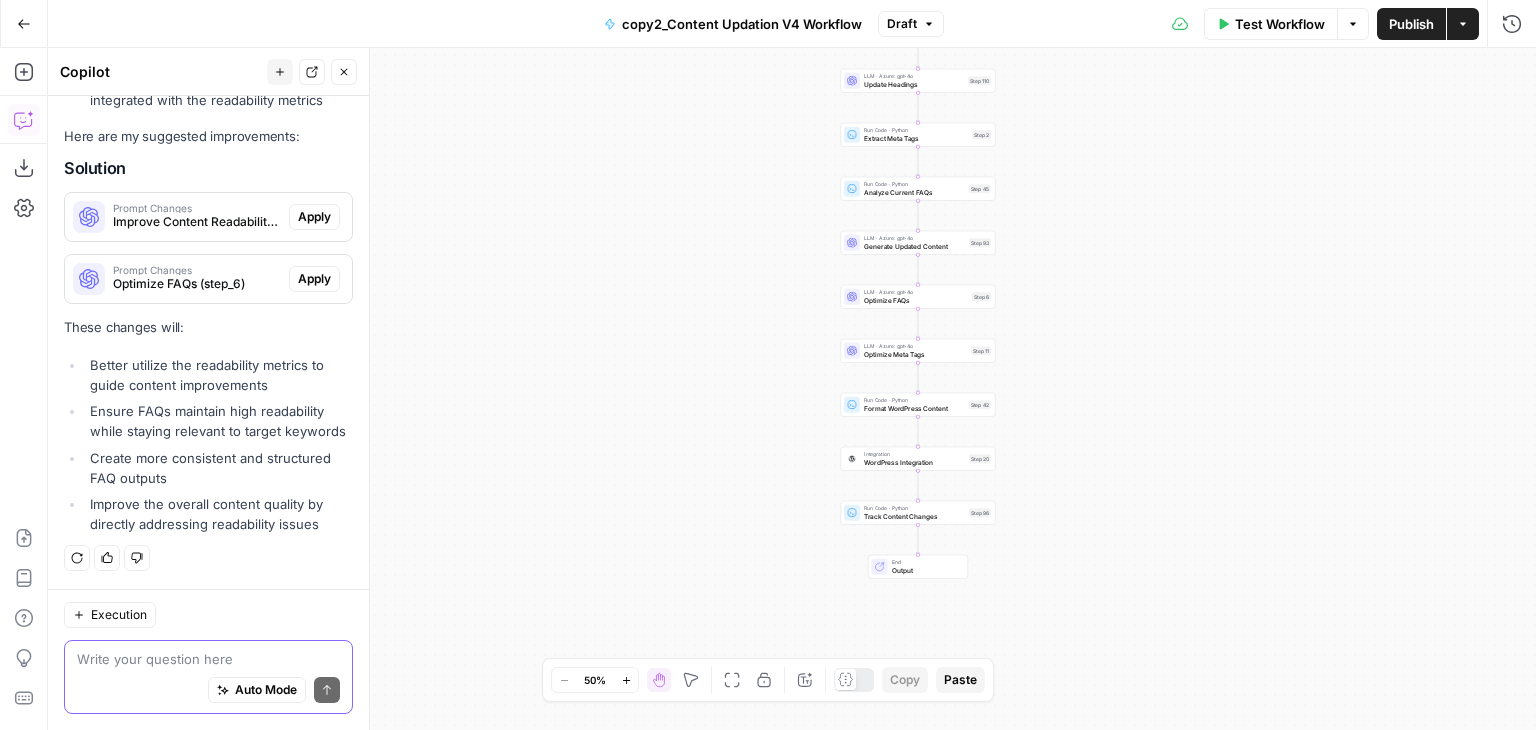 click at bounding box center [208, 659] 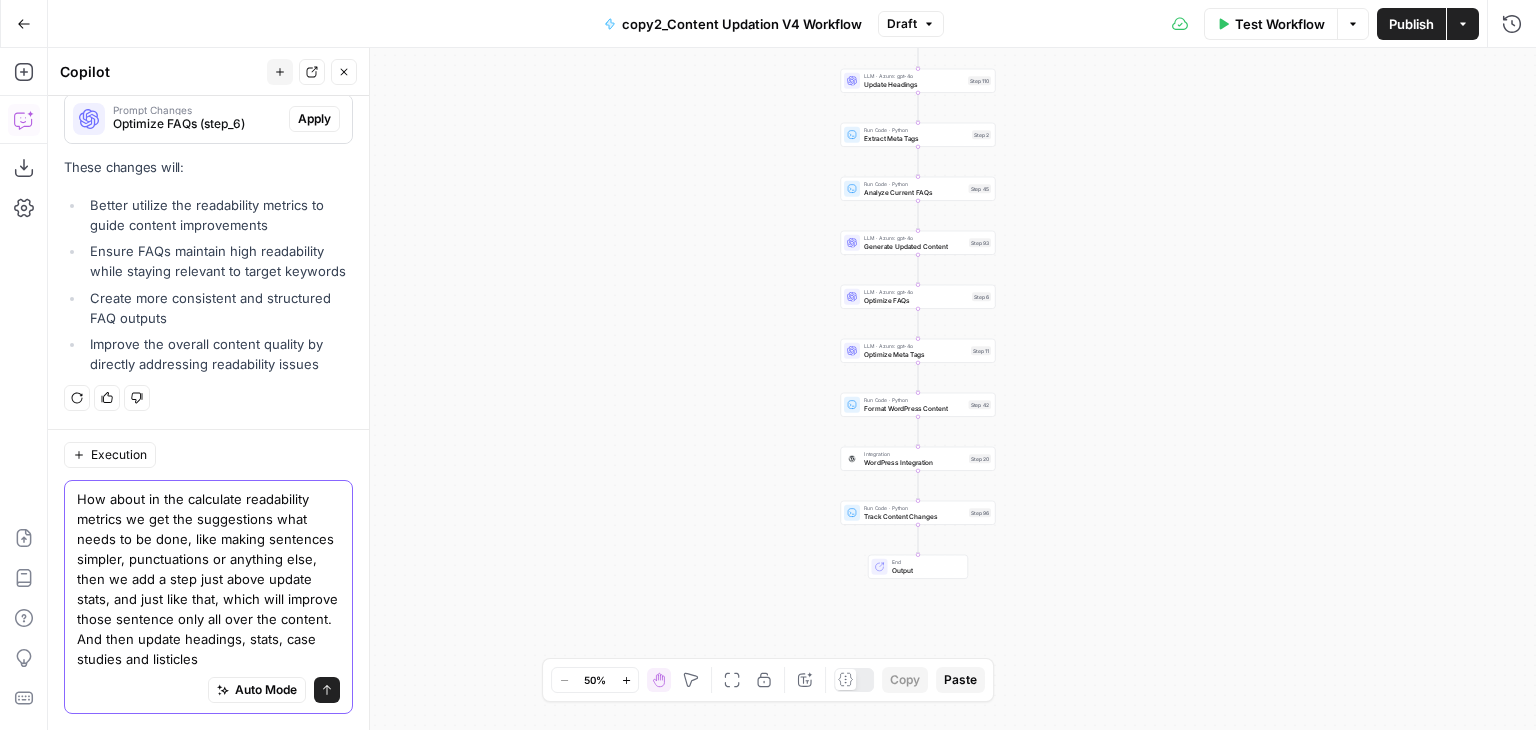 scroll, scrollTop: 1052, scrollLeft: 0, axis: vertical 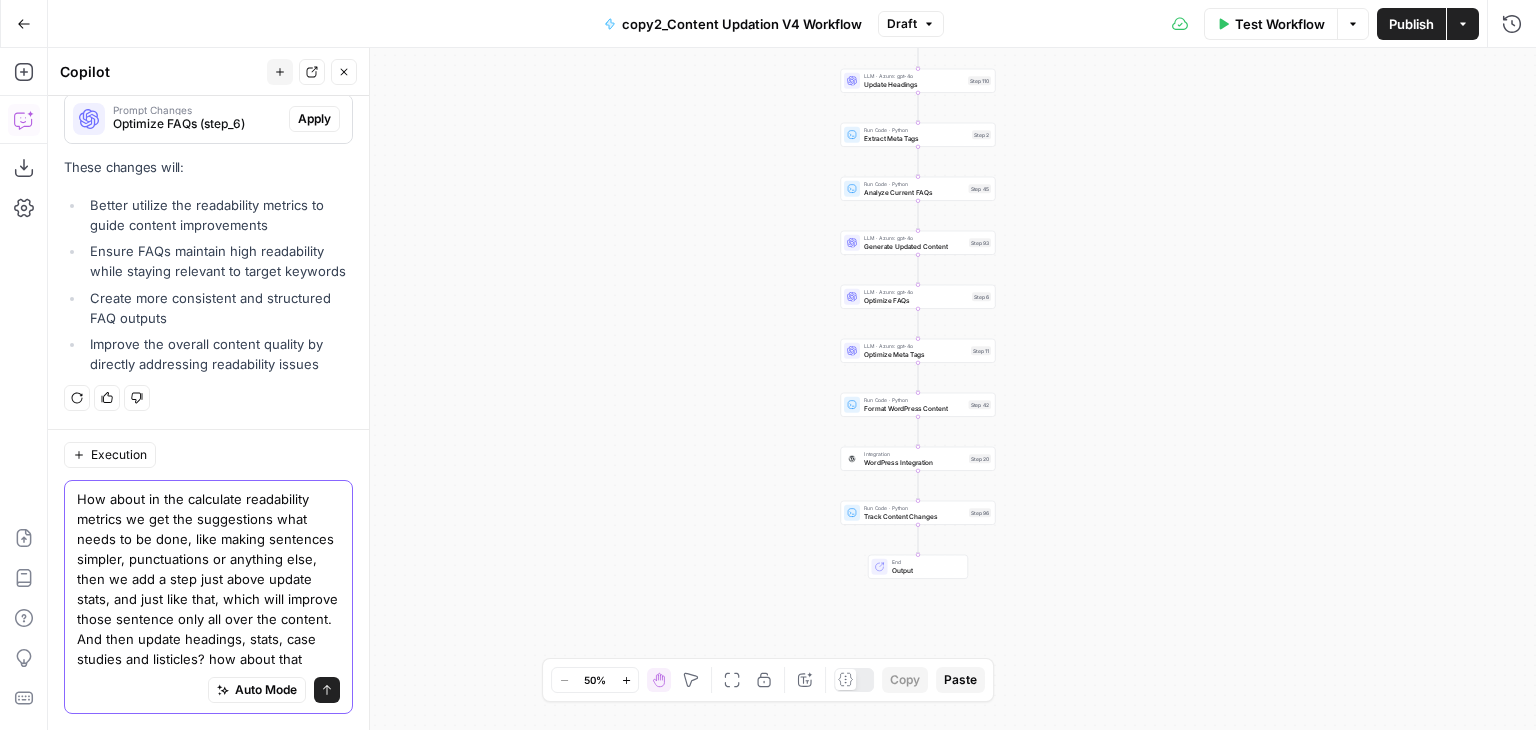 type on "How about in the calculate readability metrics we get the suggestions what needs to be done, like making sentences simpler, punctuations or anything else, then we add a step just above update stats, and just like that, which will improve those sentence only all over the content. And then update headings, stats, case studies and listicles? how about that?" 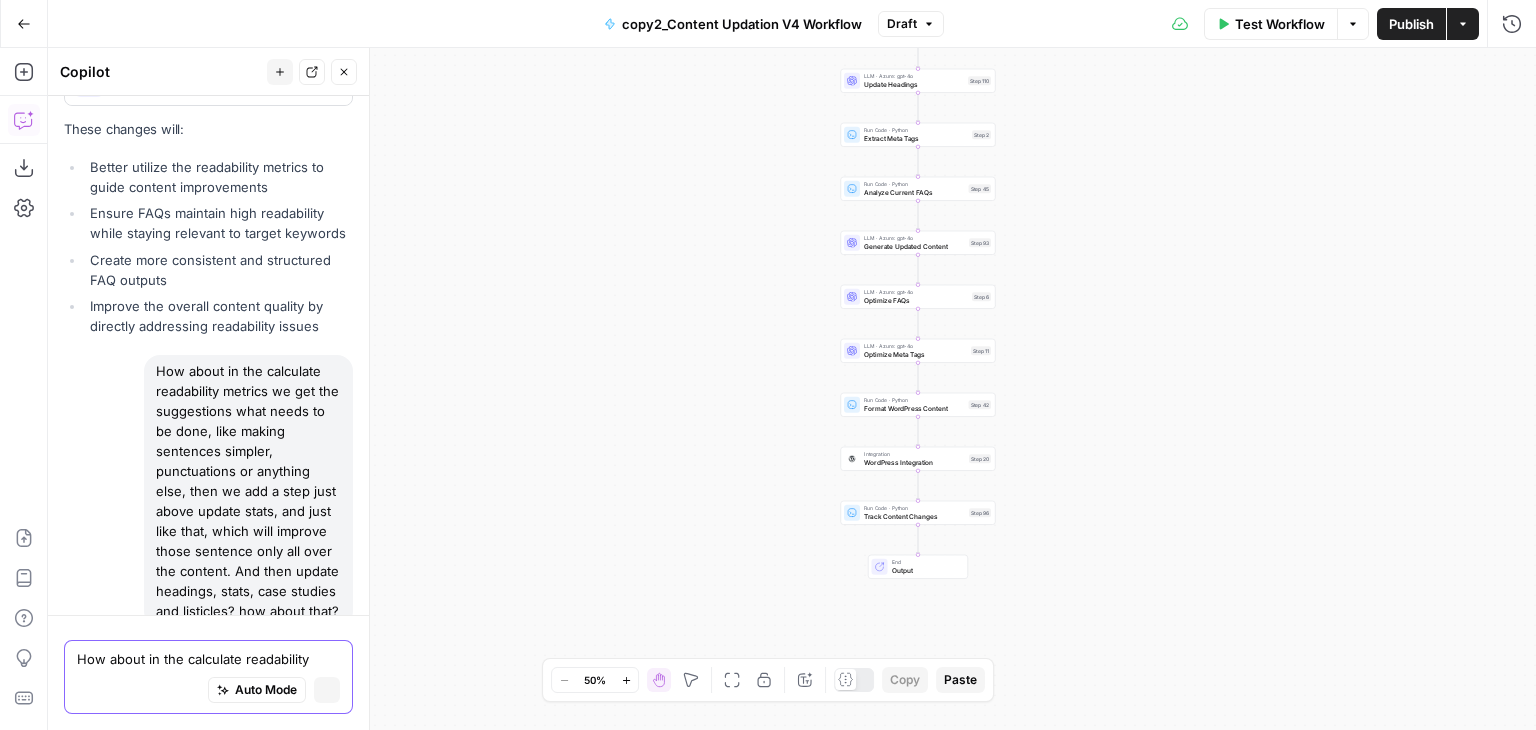 type 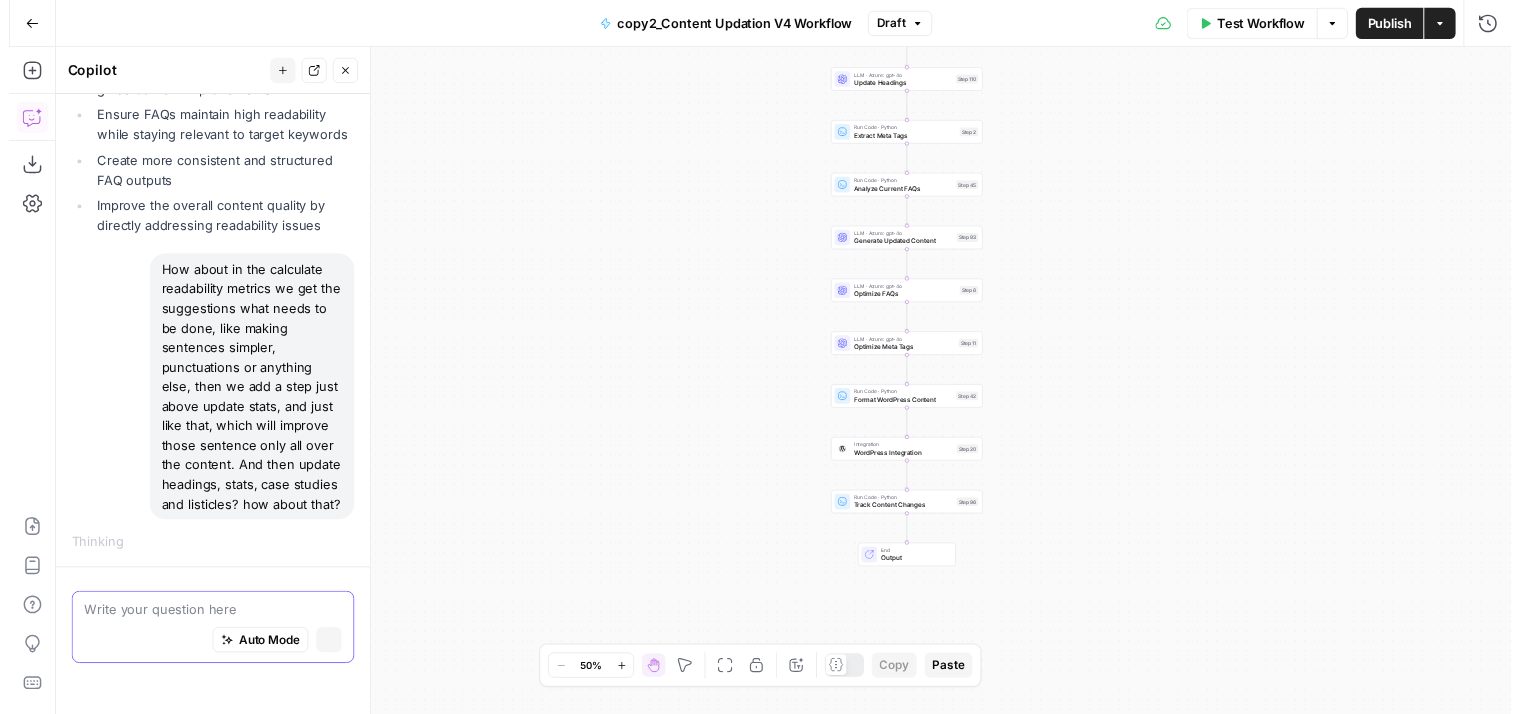 scroll, scrollTop: 1151, scrollLeft: 0, axis: vertical 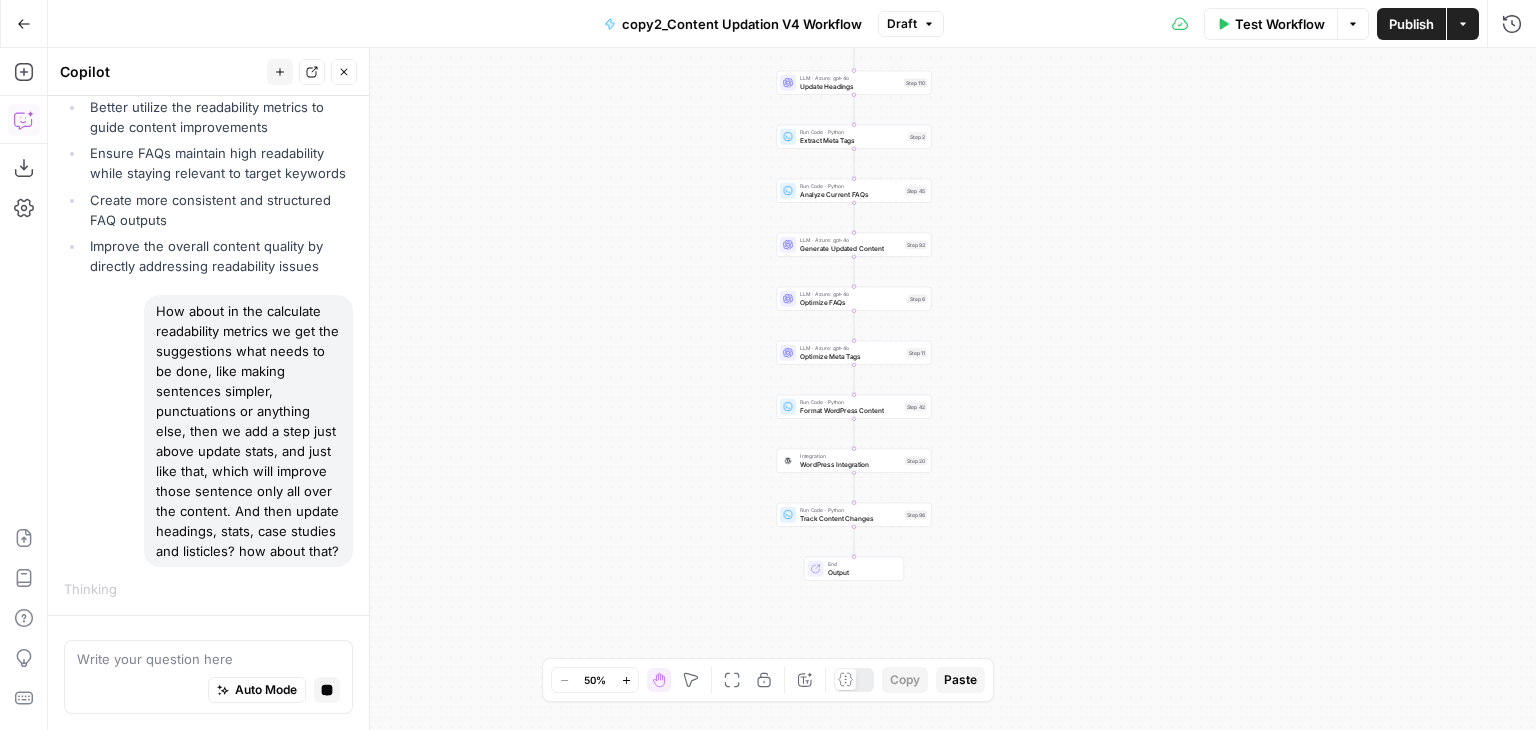drag, startPoint x: 624, startPoint y: 287, endPoint x: 549, endPoint y: 285, distance: 75.026665 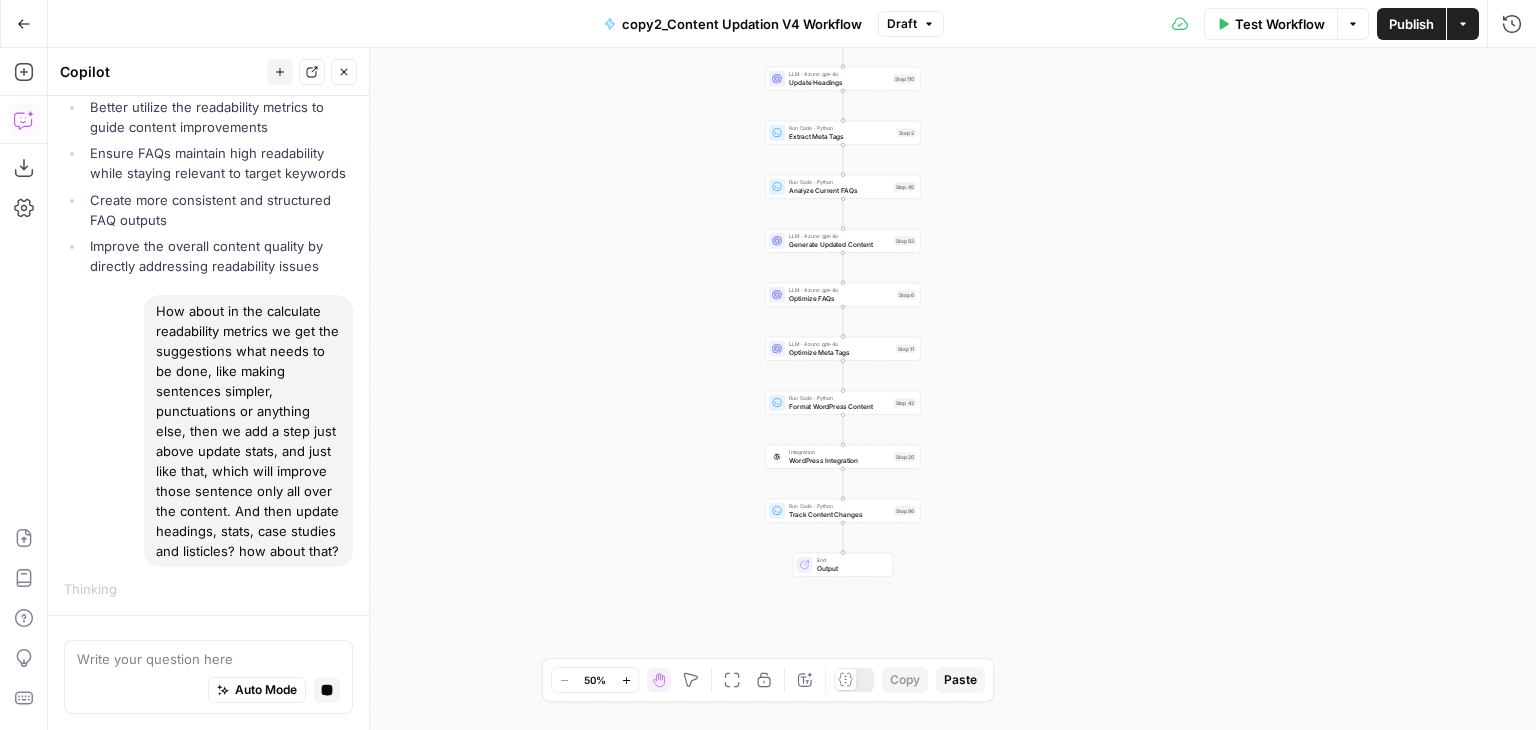 drag, startPoint x: 549, startPoint y: 285, endPoint x: 538, endPoint y: 496, distance: 211.28653 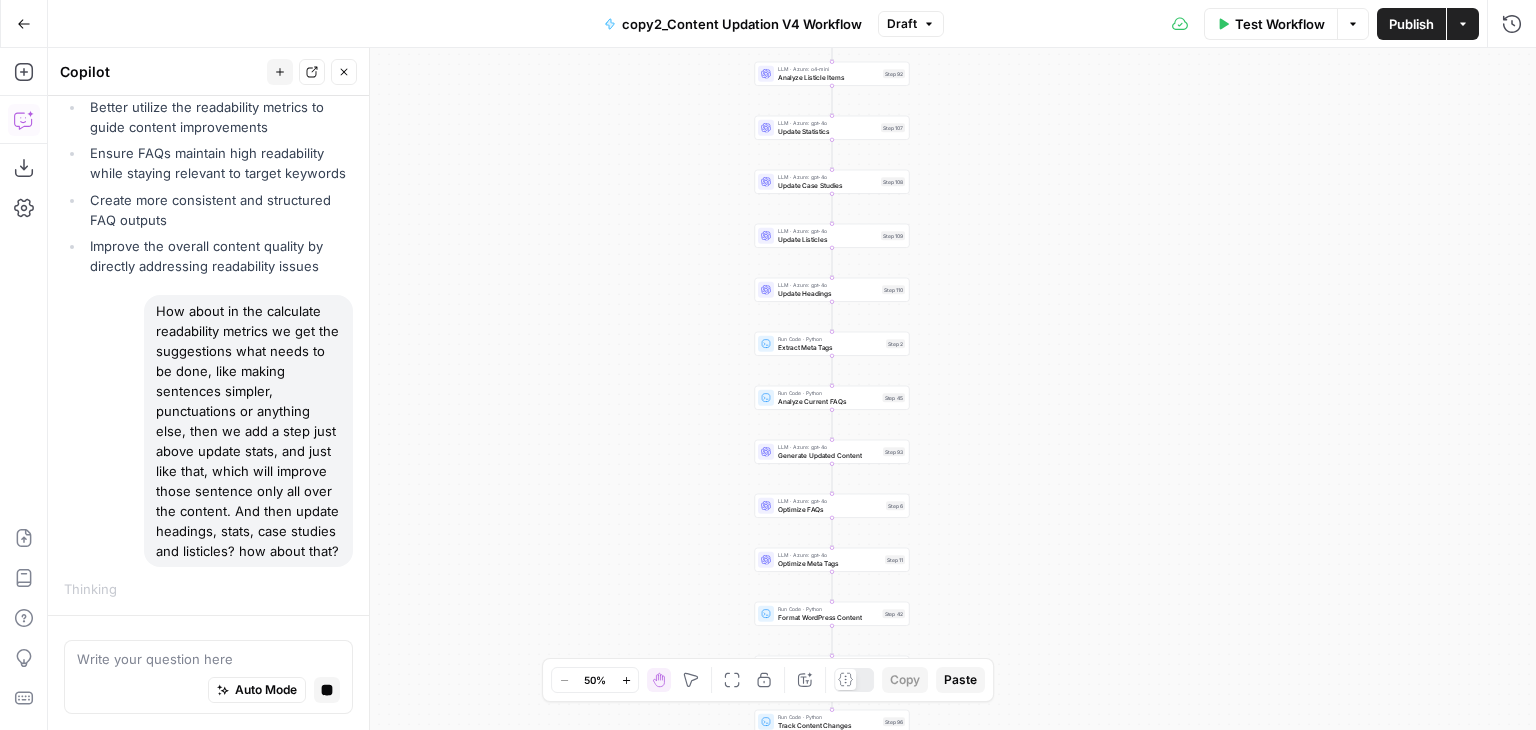 drag, startPoint x: 611, startPoint y: 261, endPoint x: 620, endPoint y: 437, distance: 176.22997 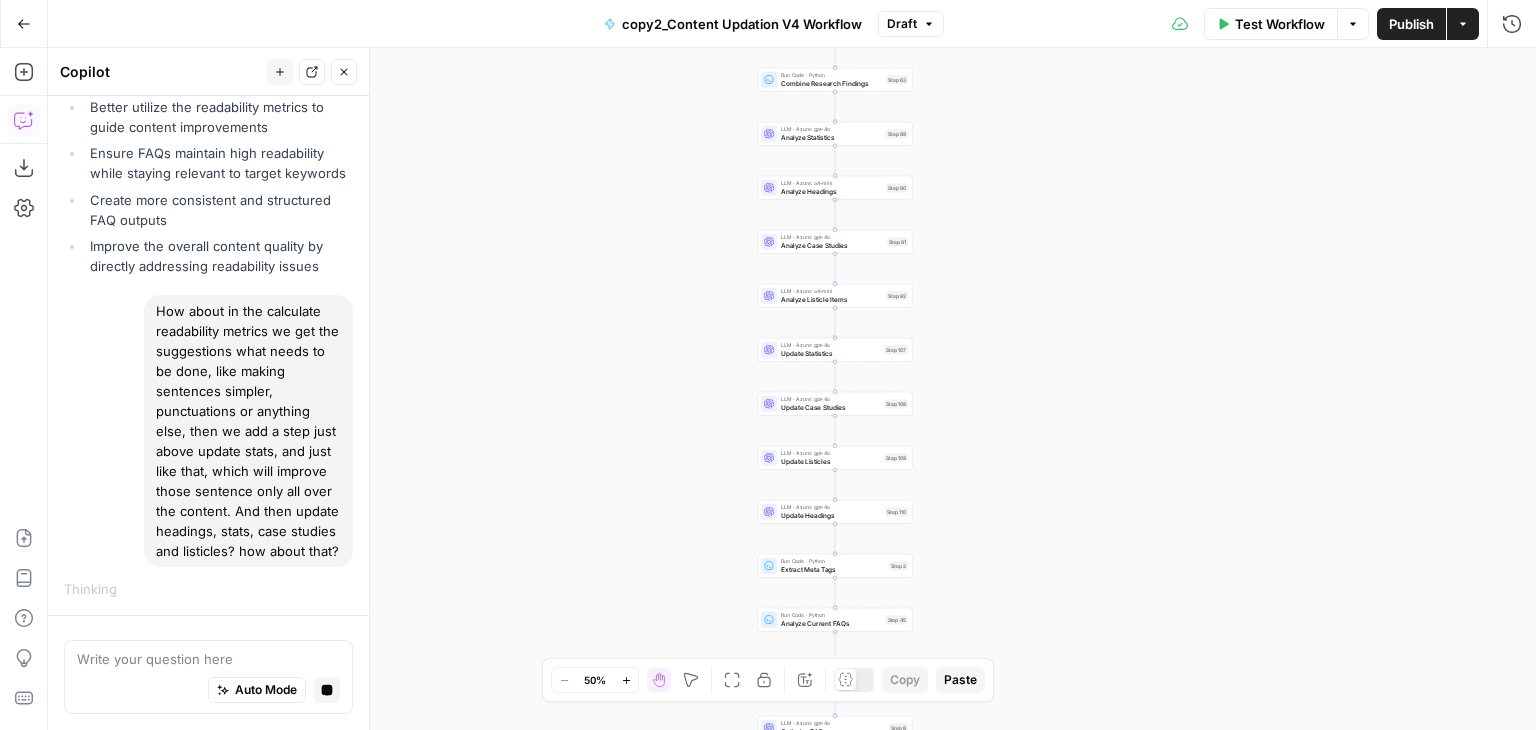 drag, startPoint x: 664, startPoint y: 215, endPoint x: 651, endPoint y: 362, distance: 147.57372 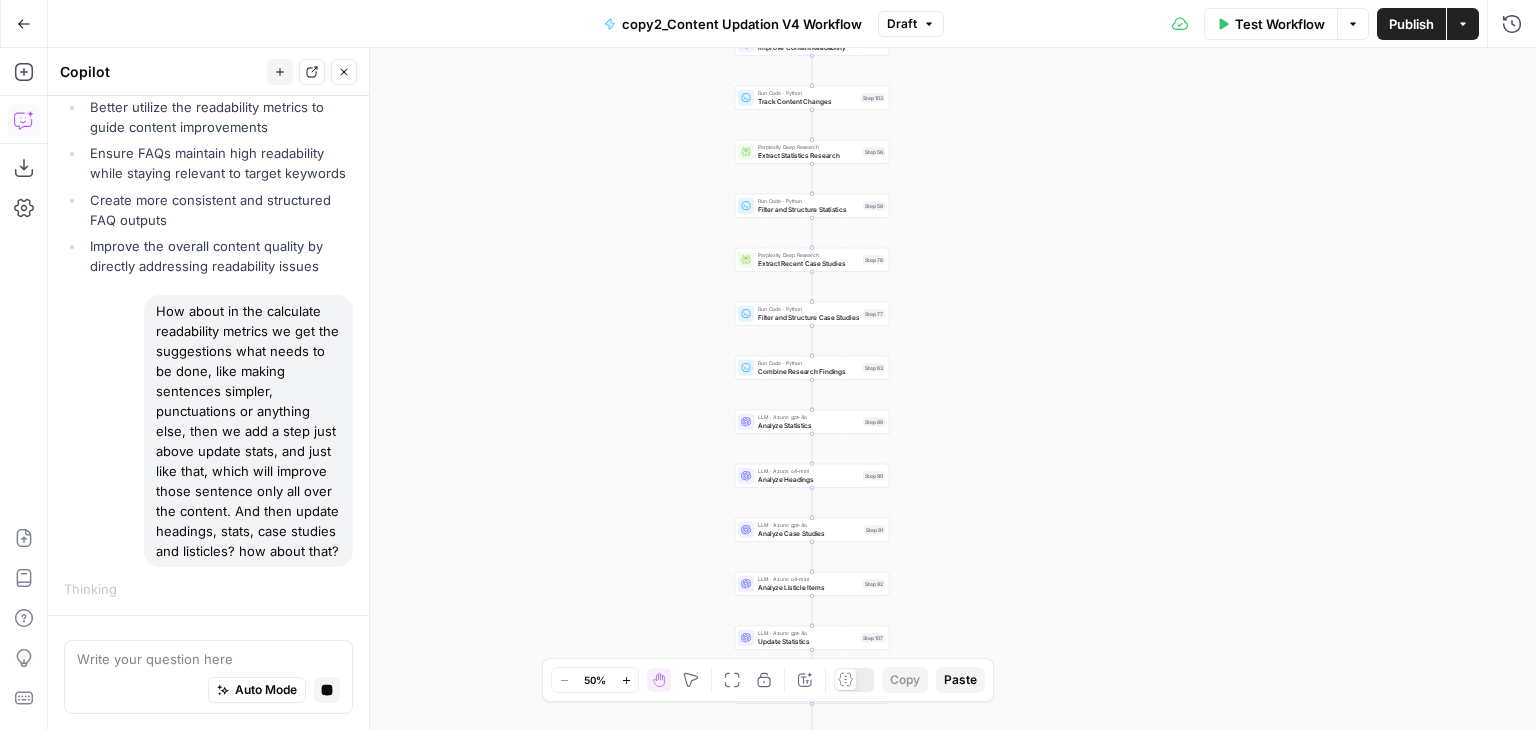 drag, startPoint x: 670, startPoint y: 213, endPoint x: 655, endPoint y: 409, distance: 196.57314 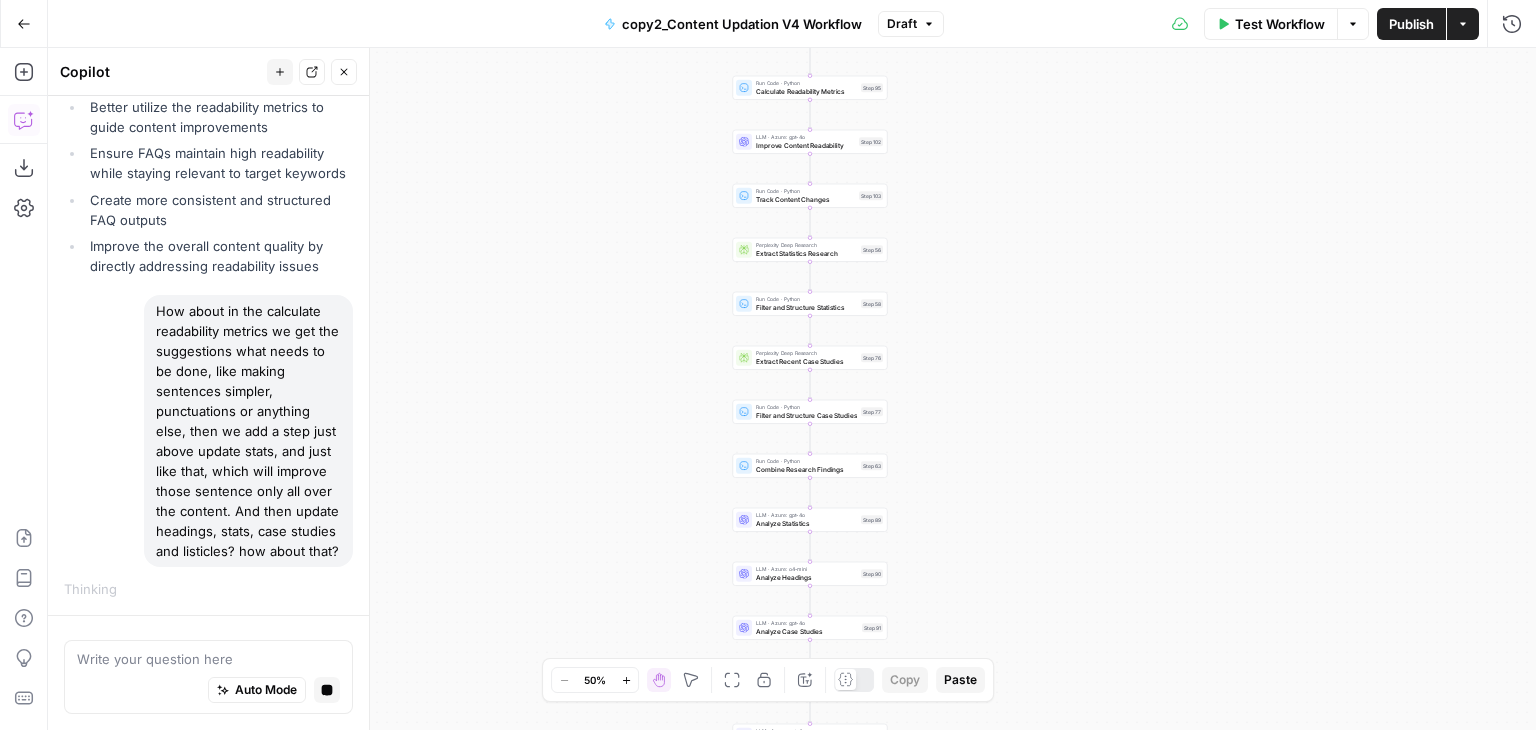 drag, startPoint x: 655, startPoint y: 233, endPoint x: 656, endPoint y: 376, distance: 143.0035 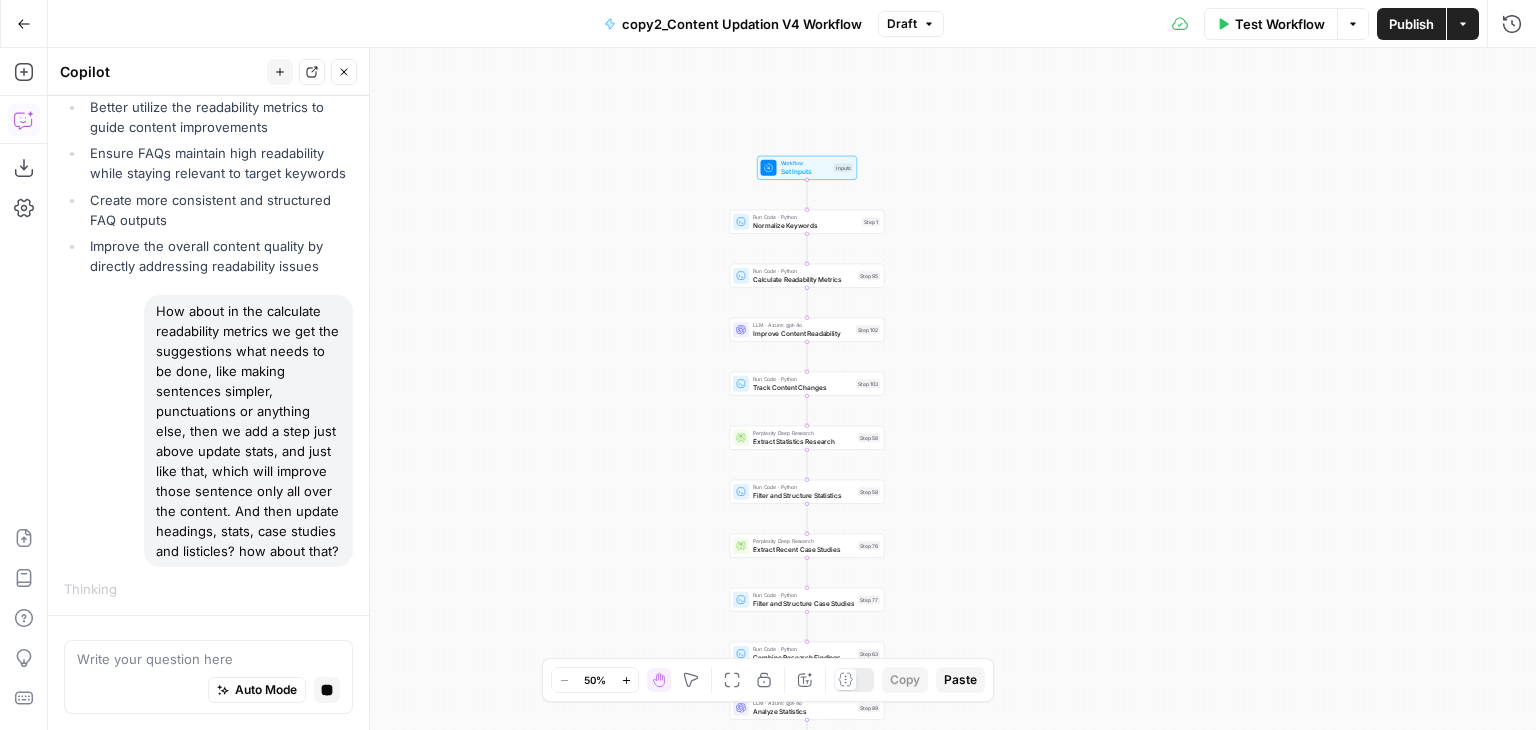 drag, startPoint x: 655, startPoint y: 190, endPoint x: 648, endPoint y: 336, distance: 146.16771 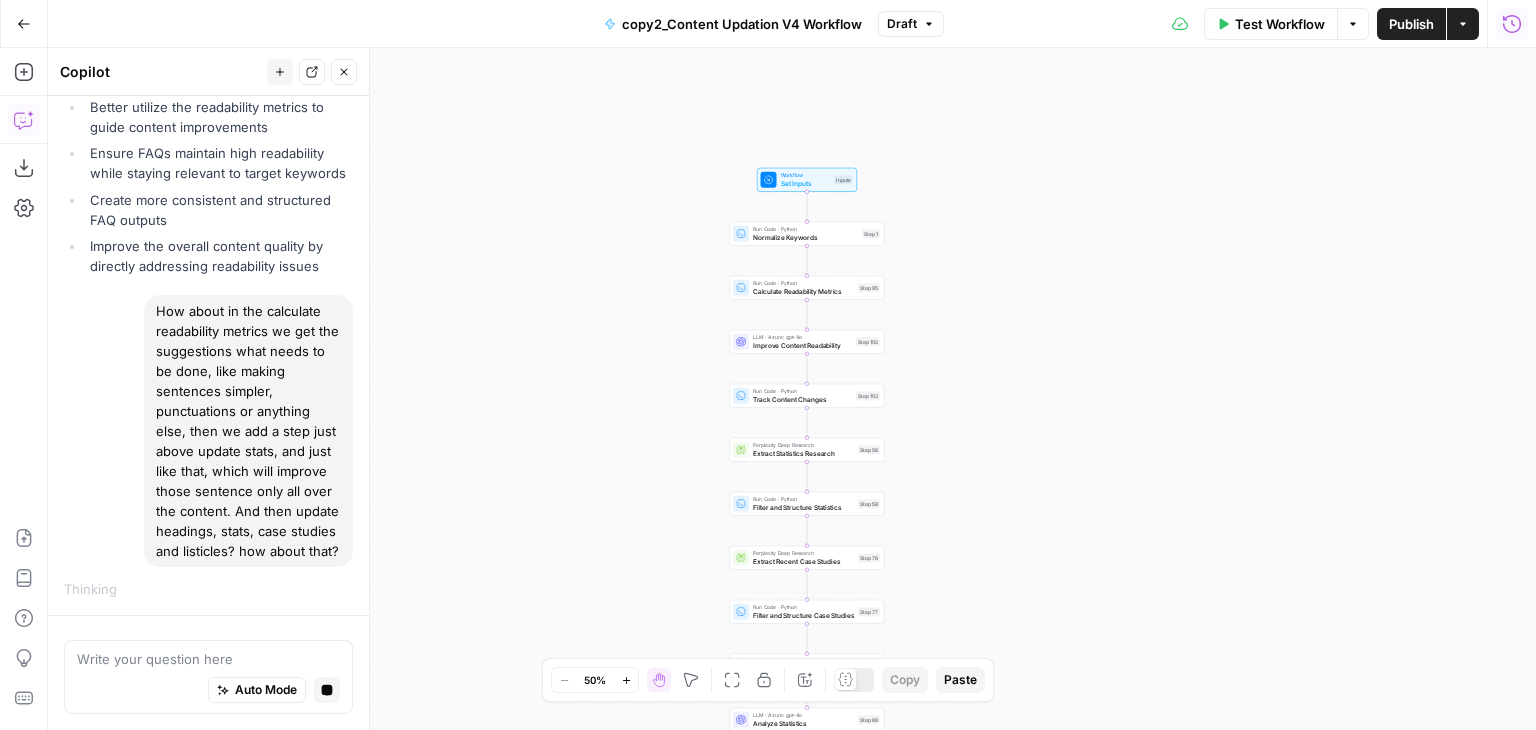 click 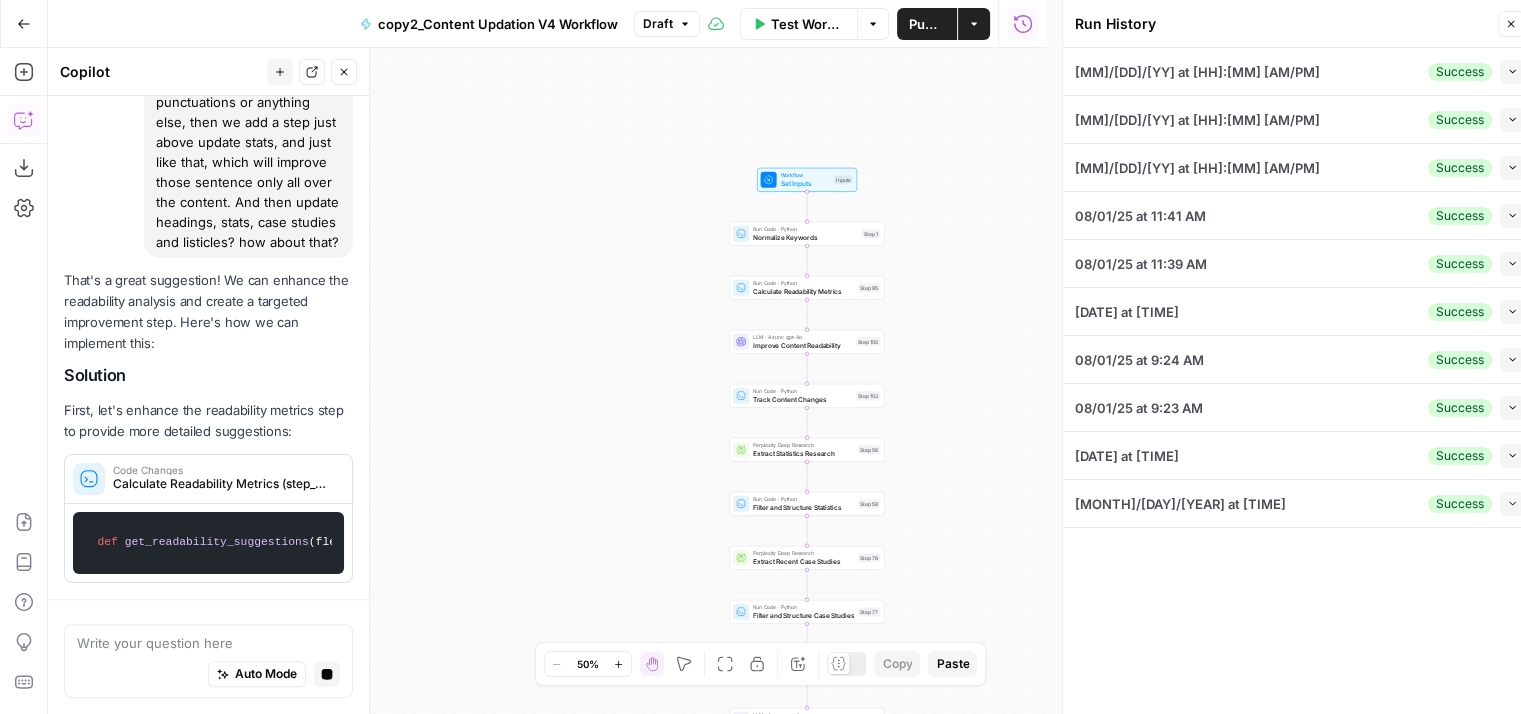 click on "08/01/25 at 11:44 AM Success Collapse" at bounding box center (1299, 71) 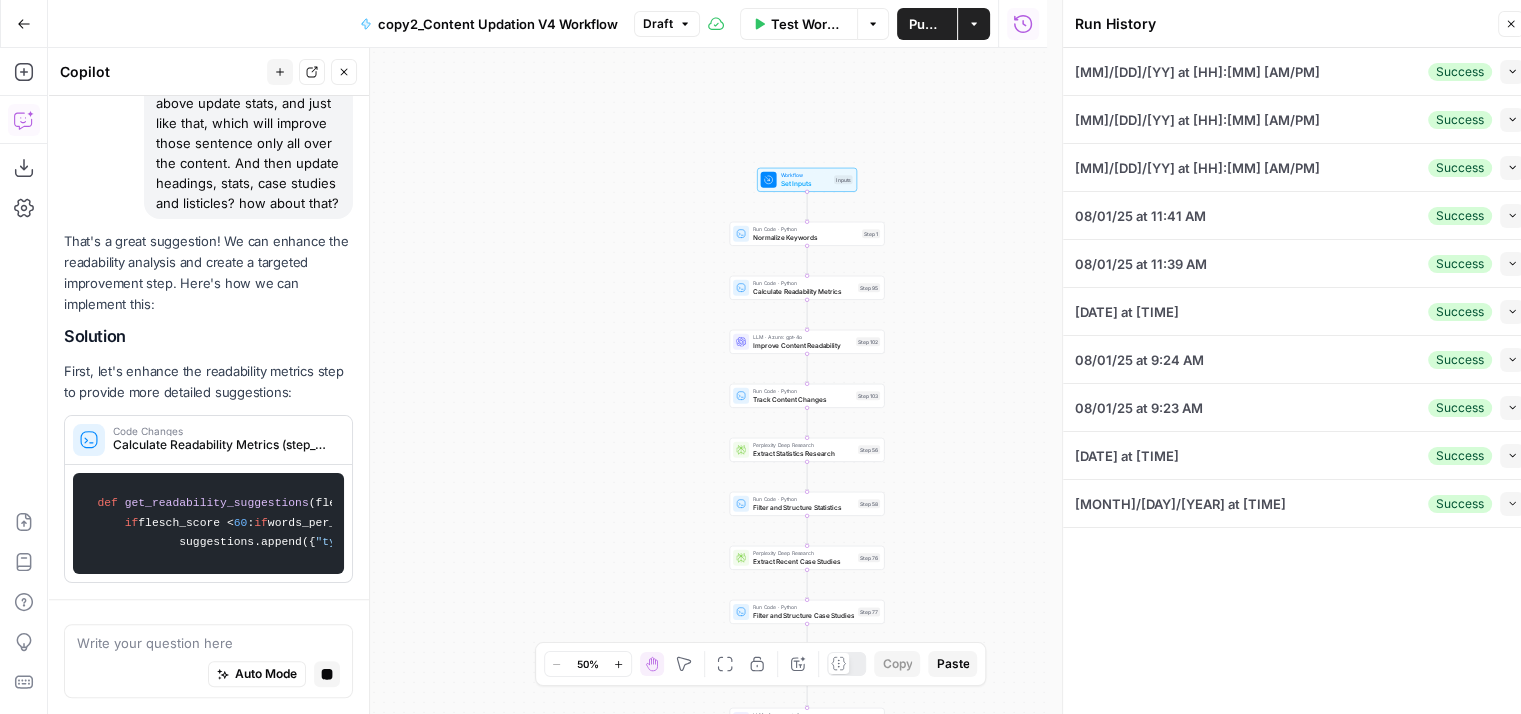 click 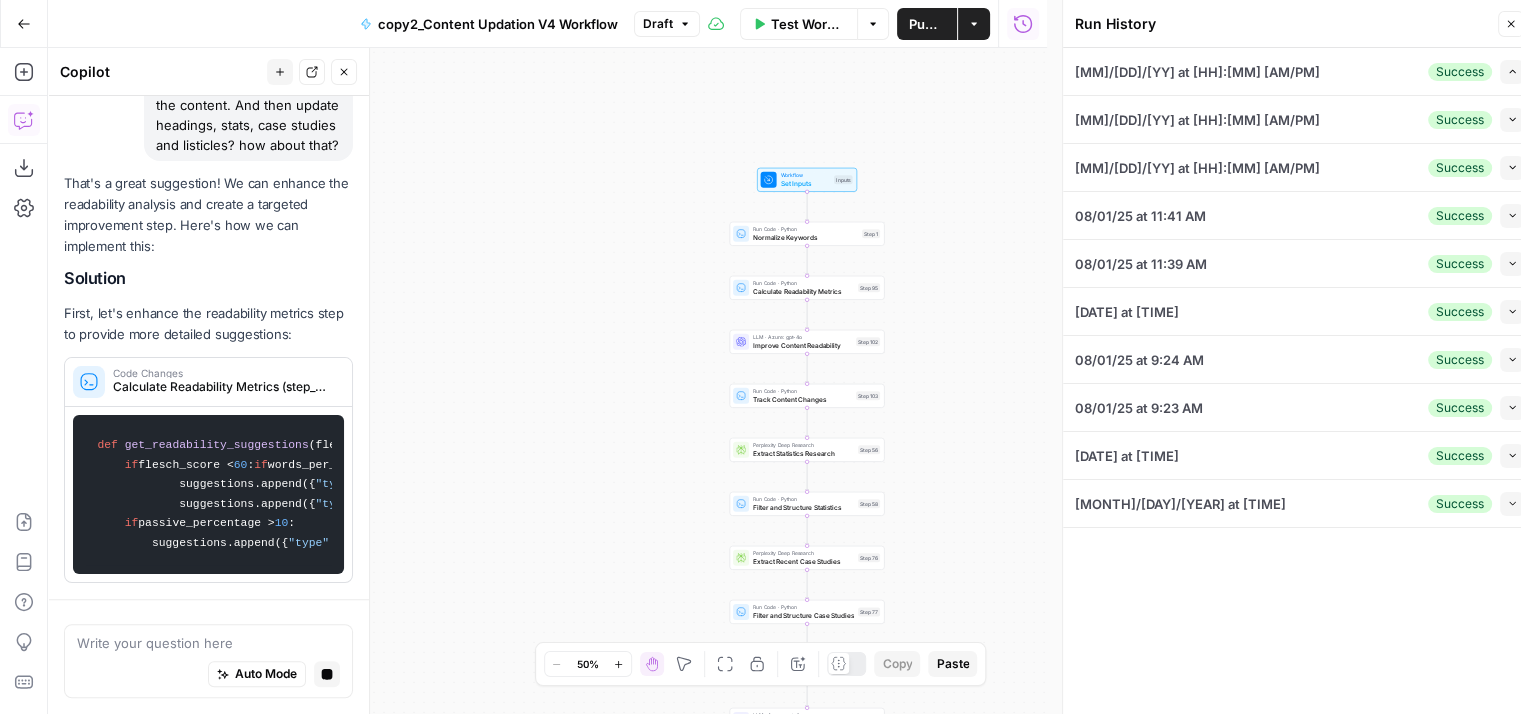 type on "https://staging.qubit.capital/blog/alternative-funding-strategies-fintech" 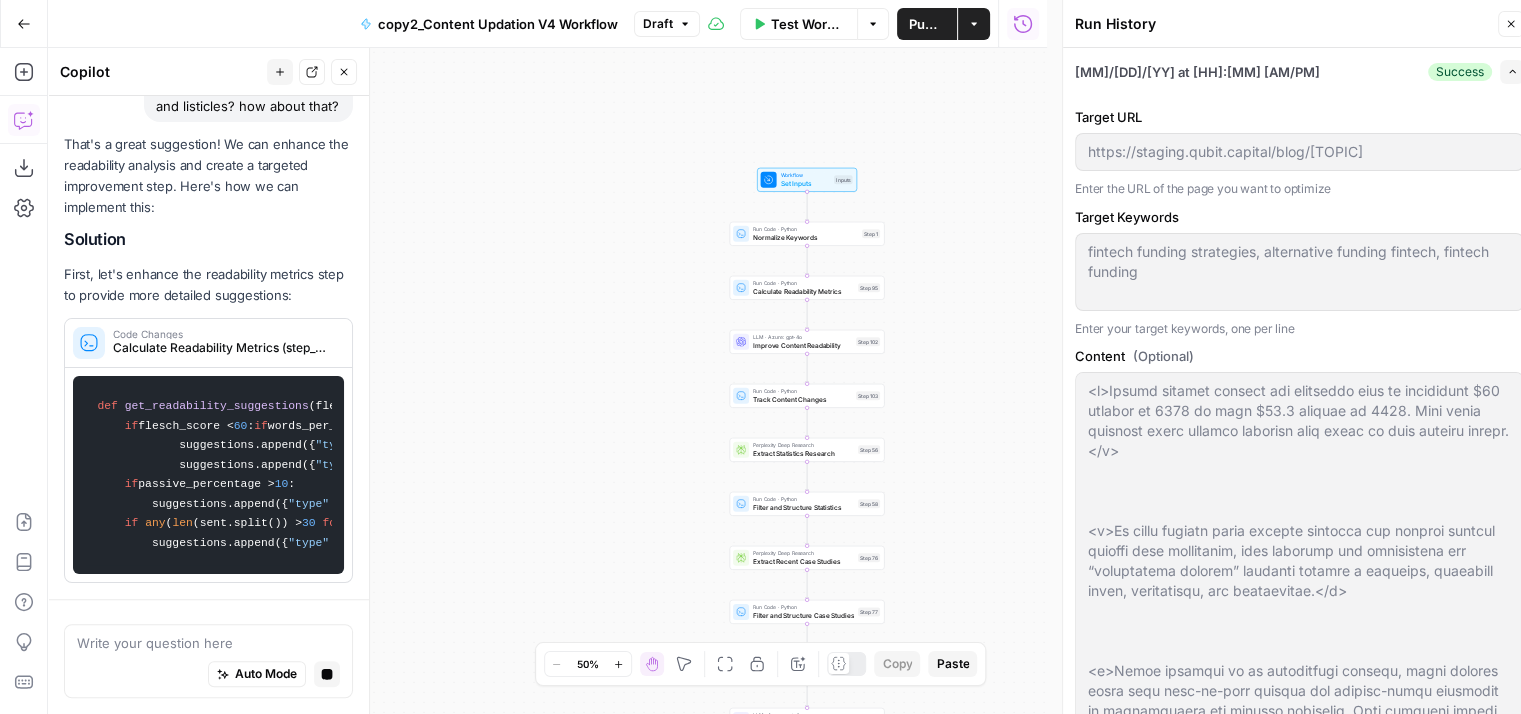 scroll, scrollTop: 2117, scrollLeft: 0, axis: vertical 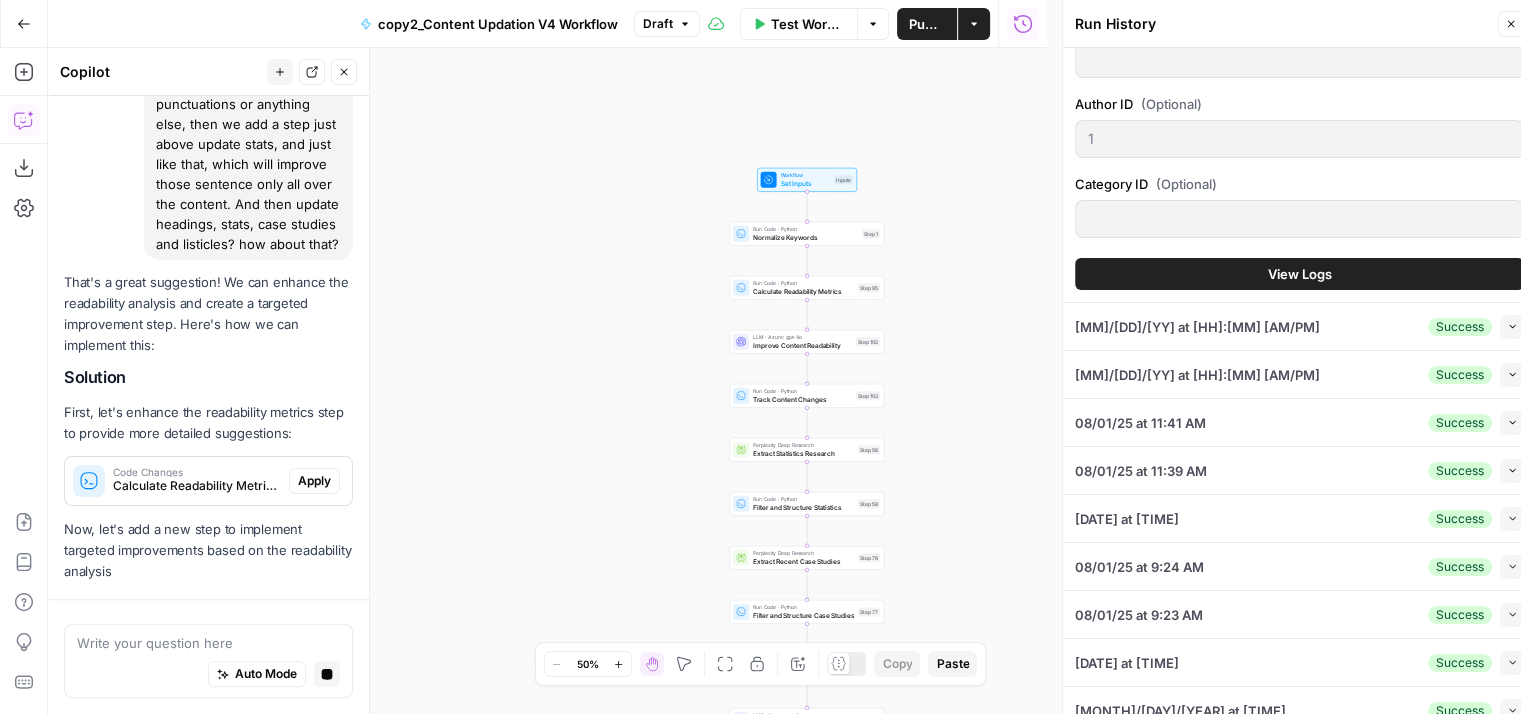 click on "View Logs" at bounding box center [1300, 274] 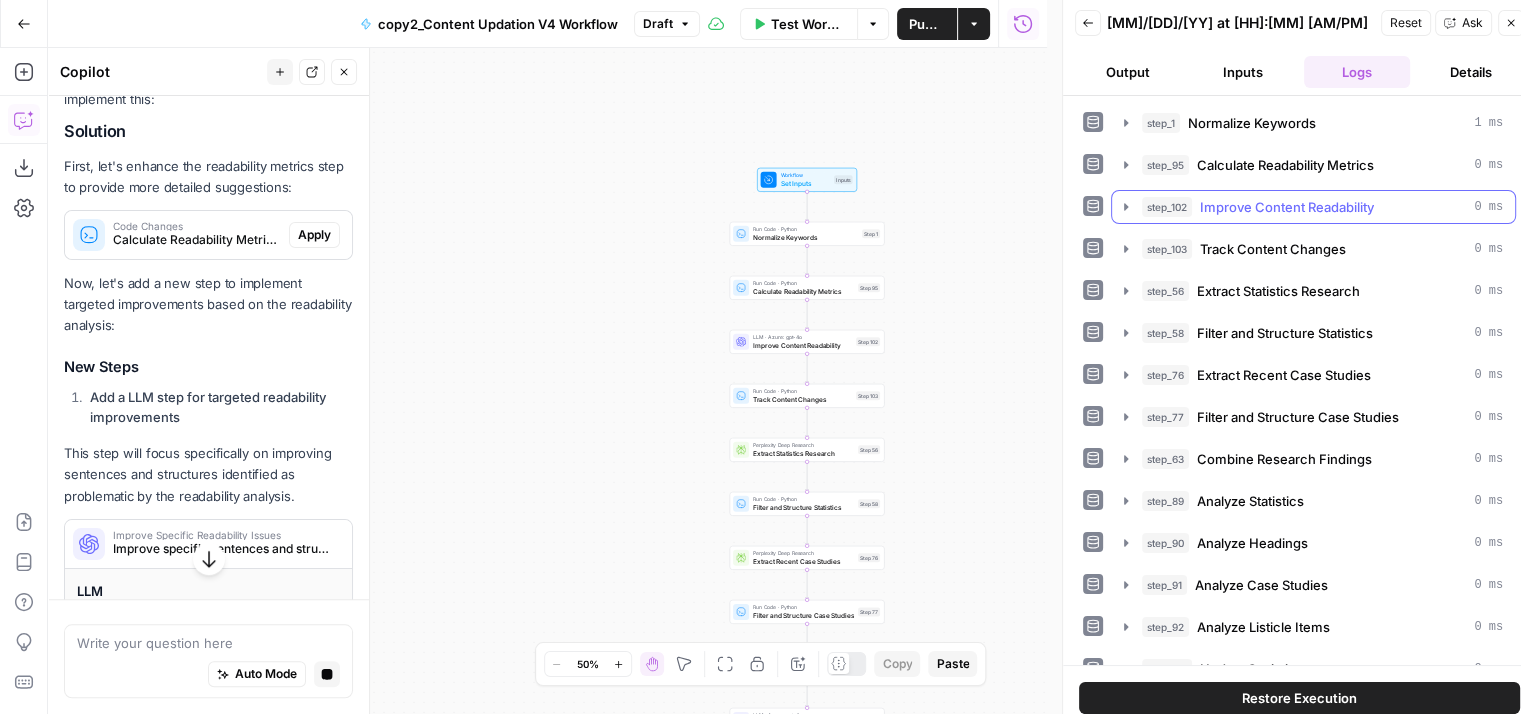 click on "Improve Content Readability" at bounding box center (1287, 207) 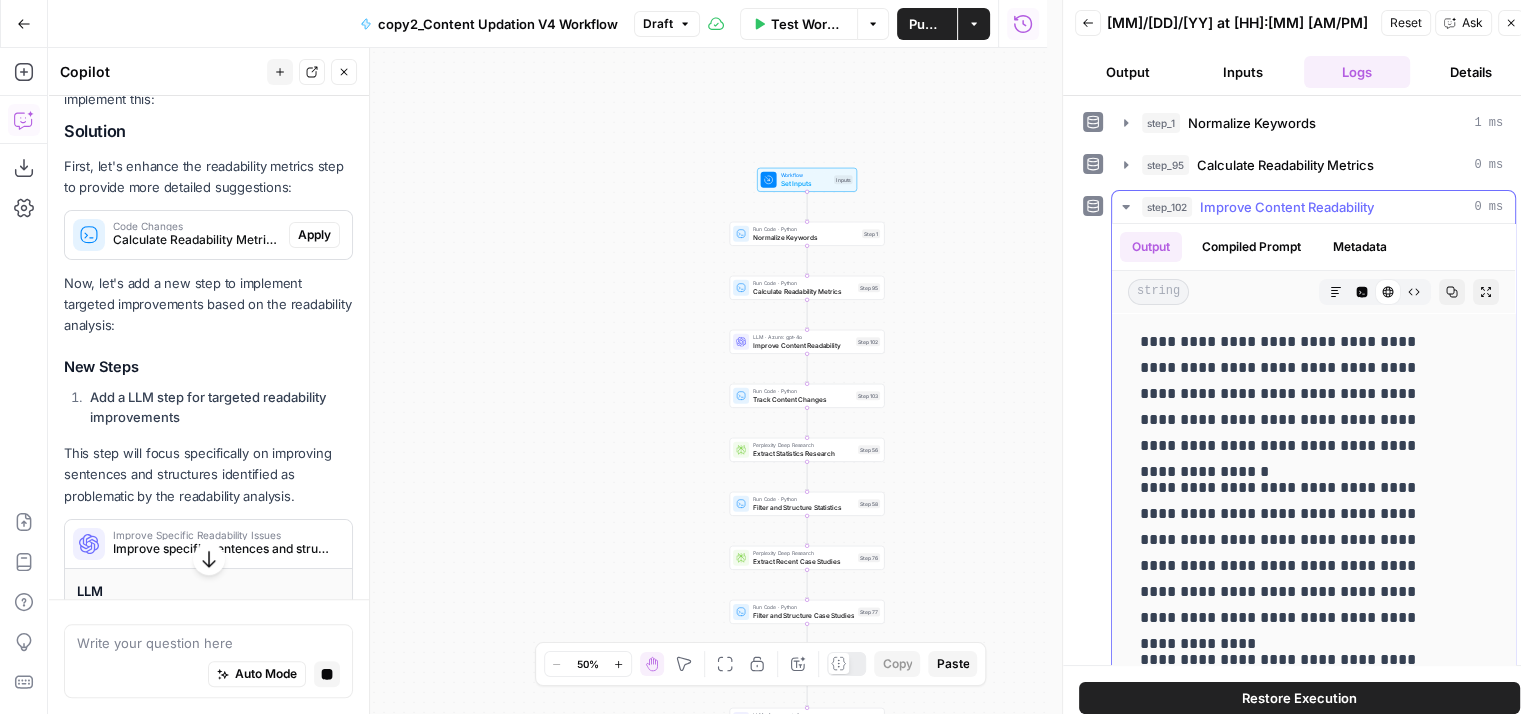 click on "Improve Content Readability" at bounding box center (1287, 207) 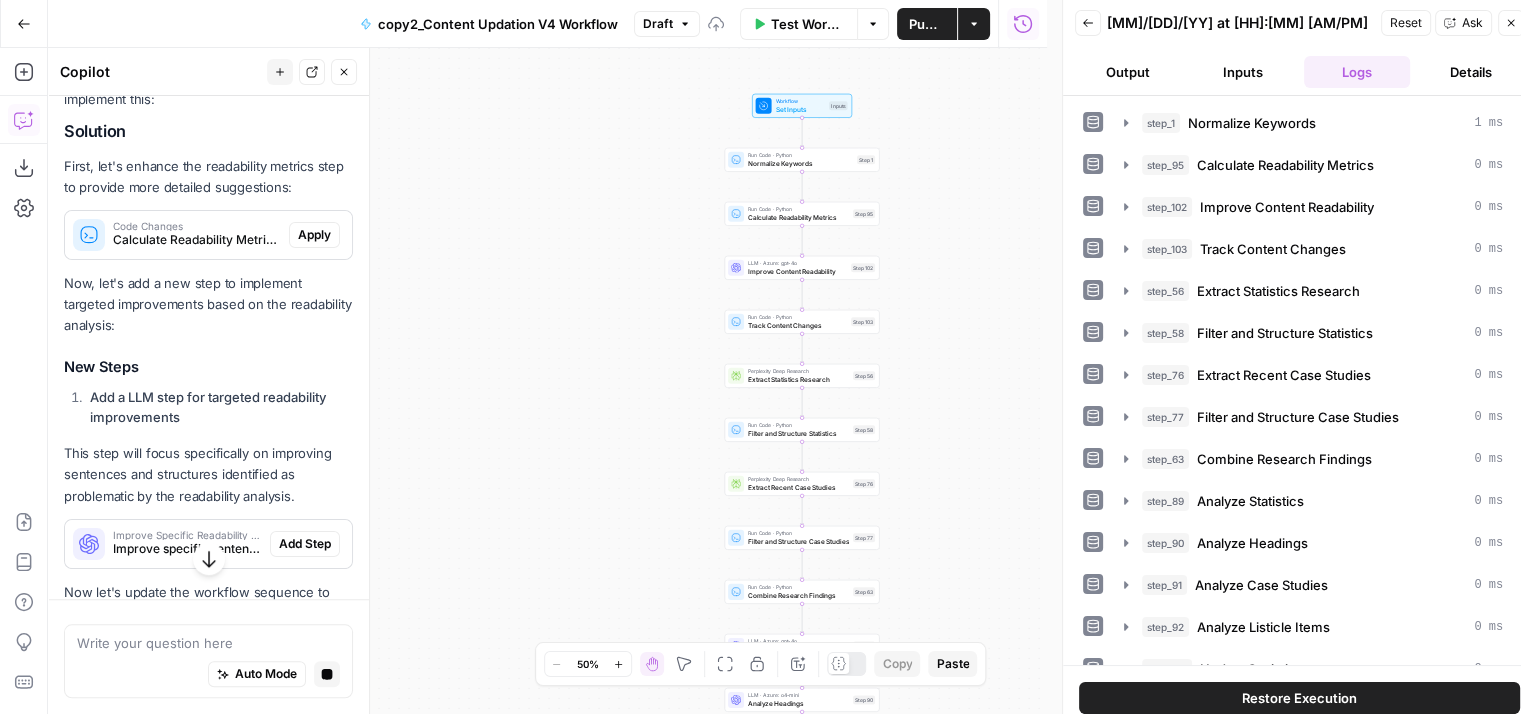 drag, startPoint x: 497, startPoint y: 378, endPoint x: 493, endPoint y: 304, distance: 74.10803 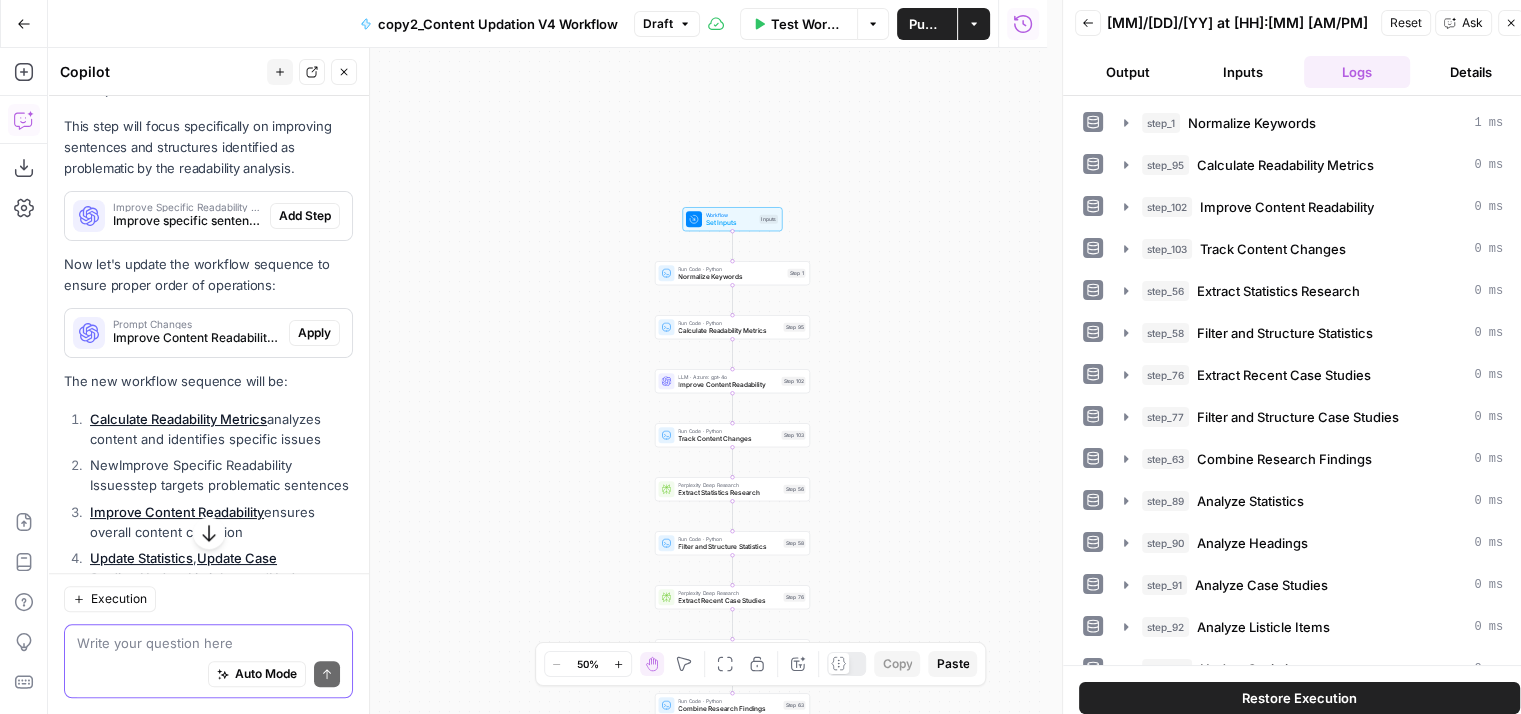 click at bounding box center (208, 643) 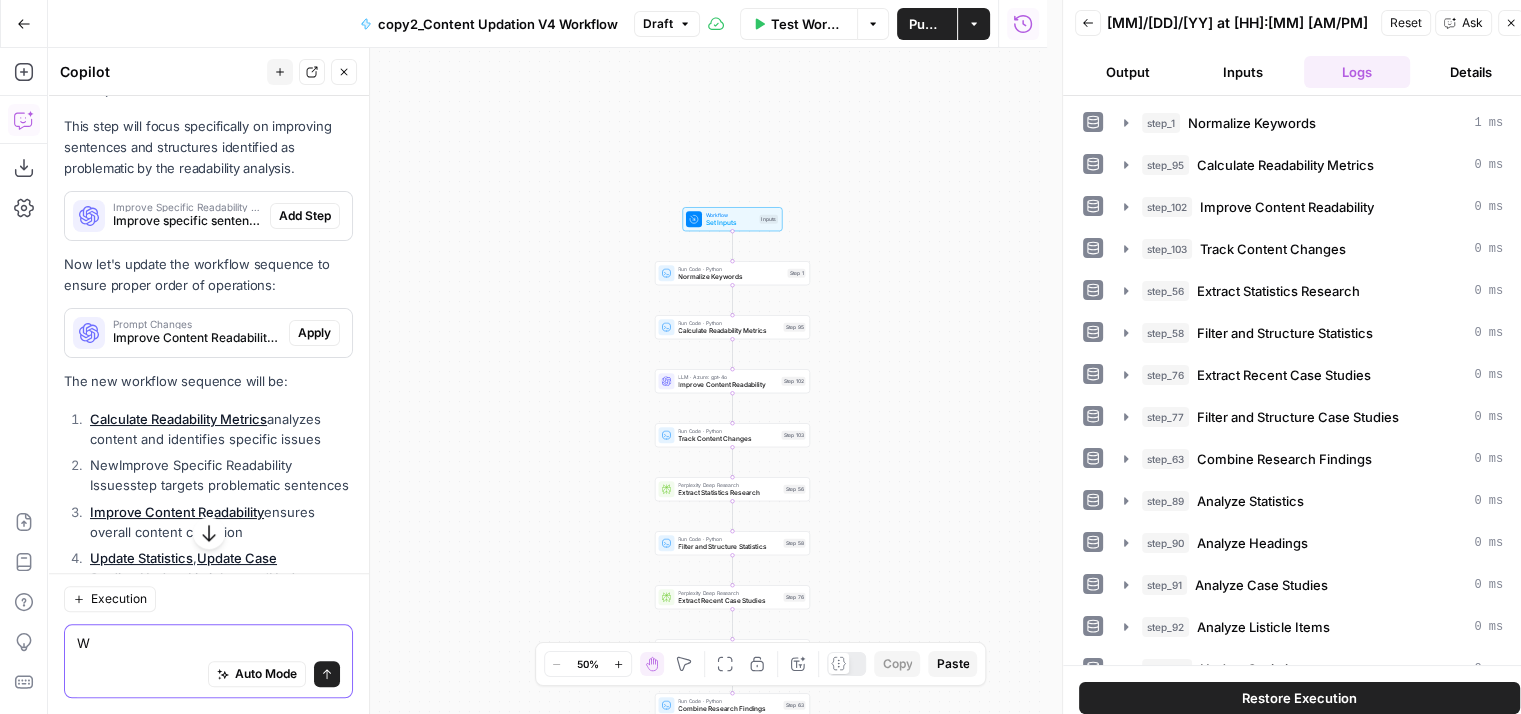 type on "W" 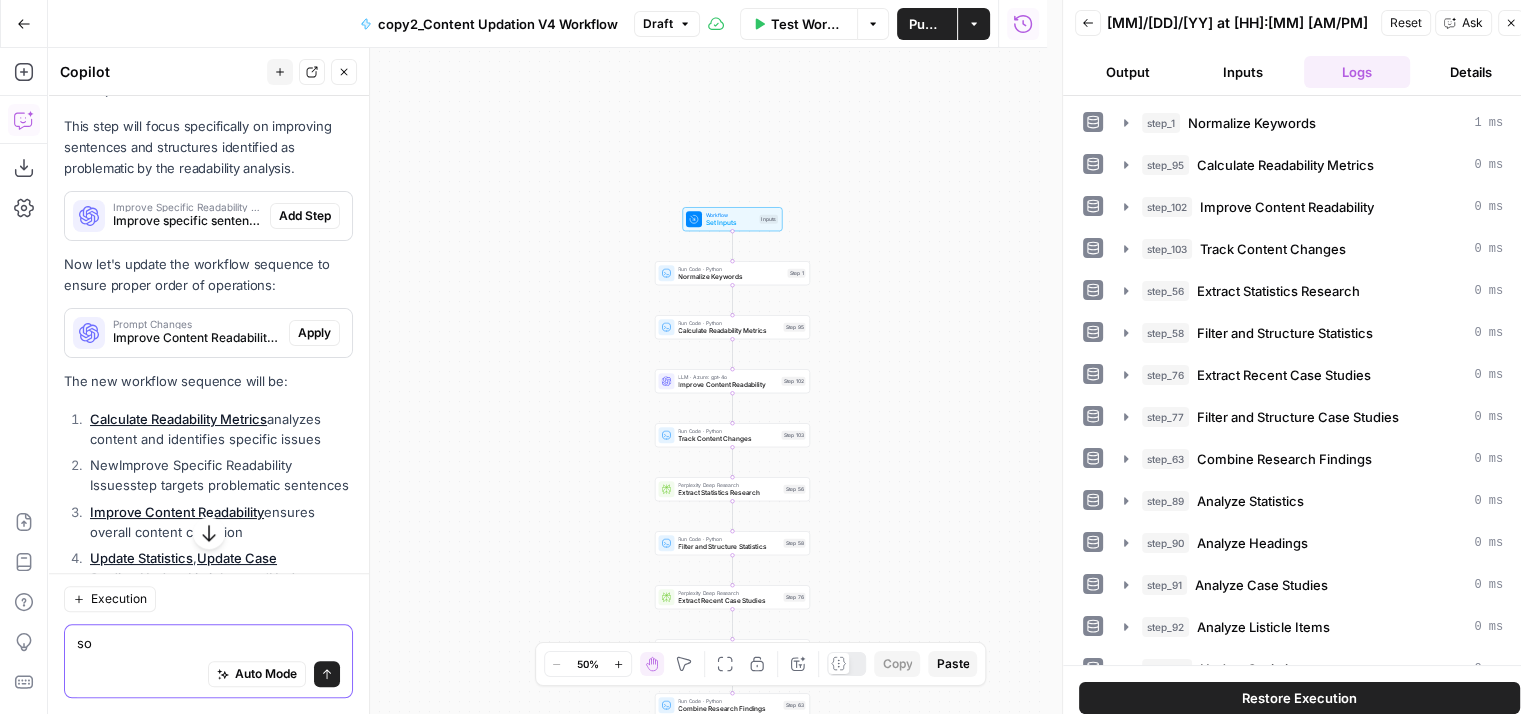 type on "s" 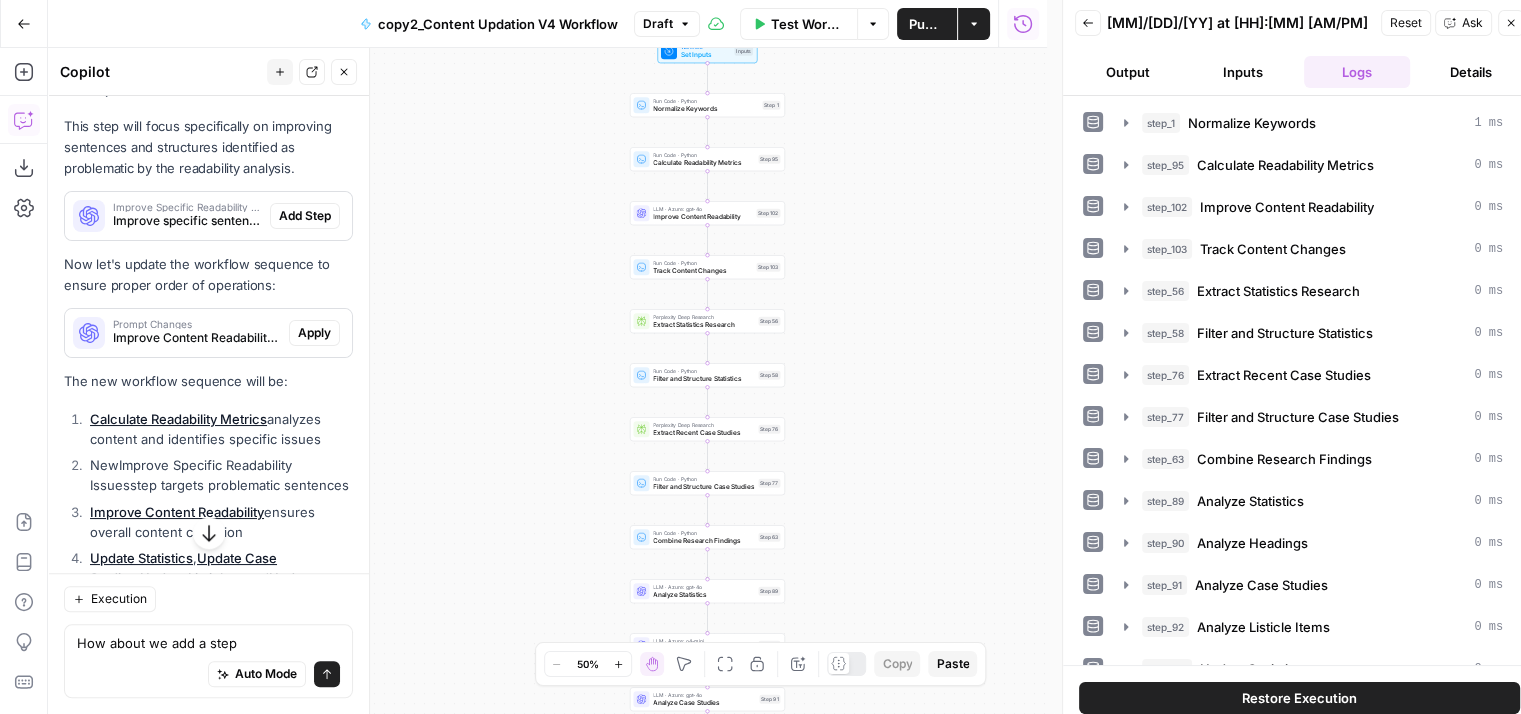 drag, startPoint x: 637, startPoint y: 430, endPoint x: 622, endPoint y: 86, distance: 344.32687 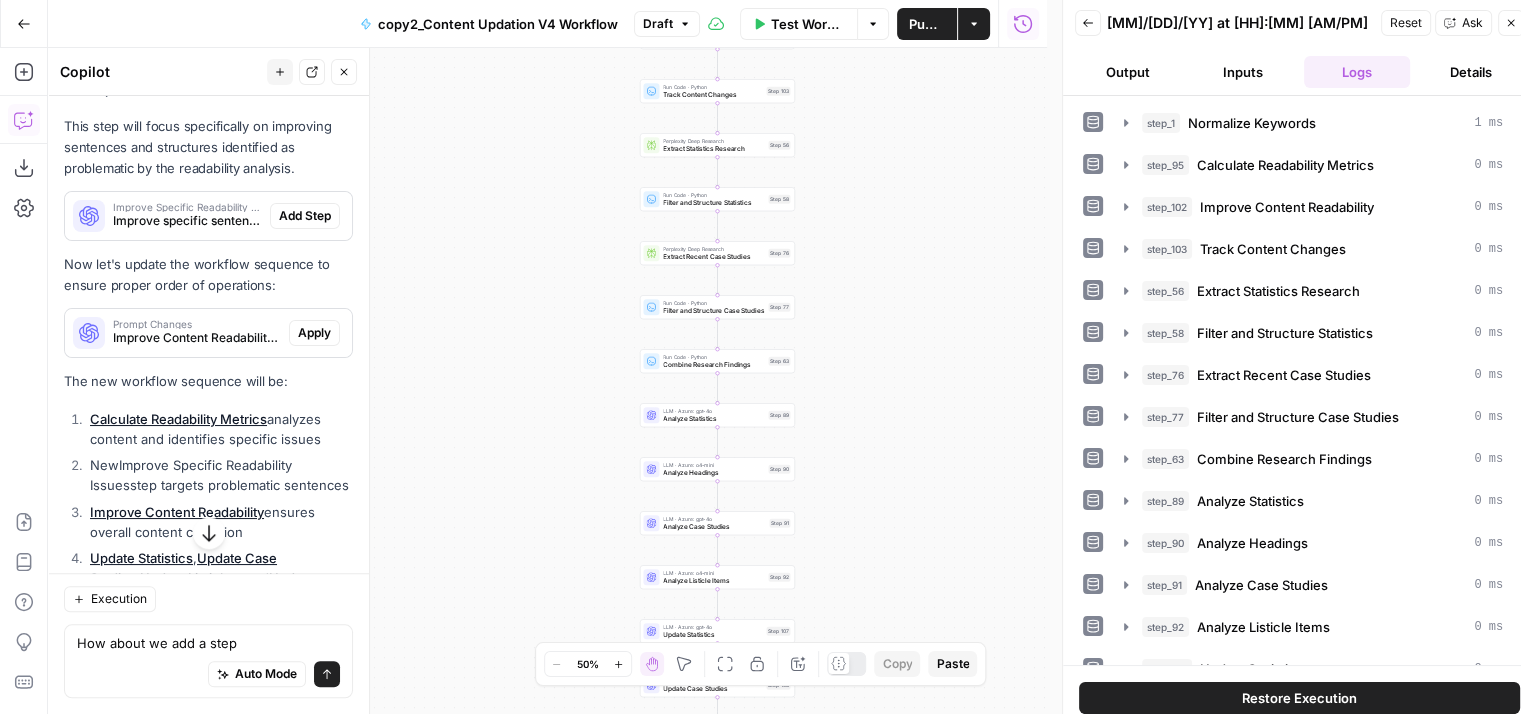drag, startPoint x: 540, startPoint y: 548, endPoint x: 556, endPoint y: 331, distance: 217.58907 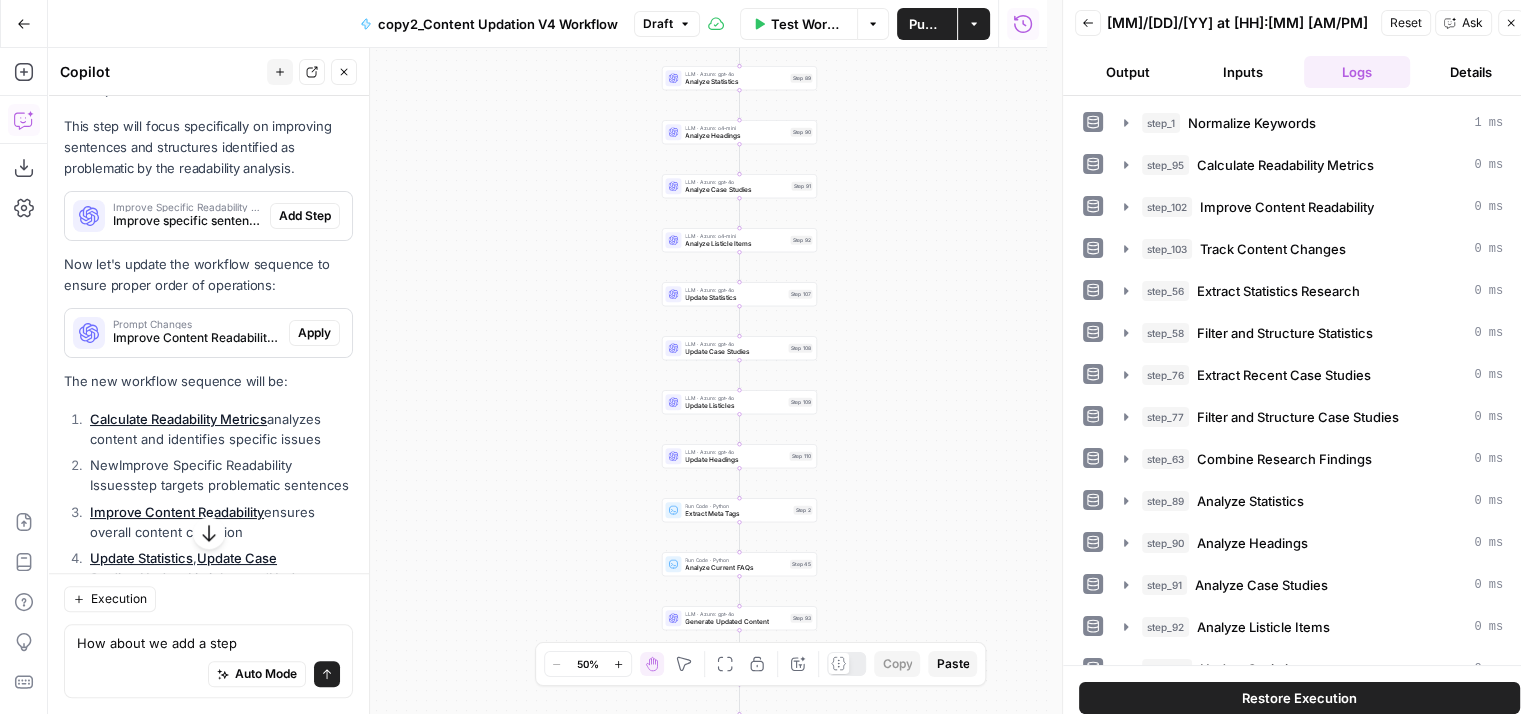 drag, startPoint x: 586, startPoint y: 468, endPoint x: 593, endPoint y: 345, distance: 123.19903 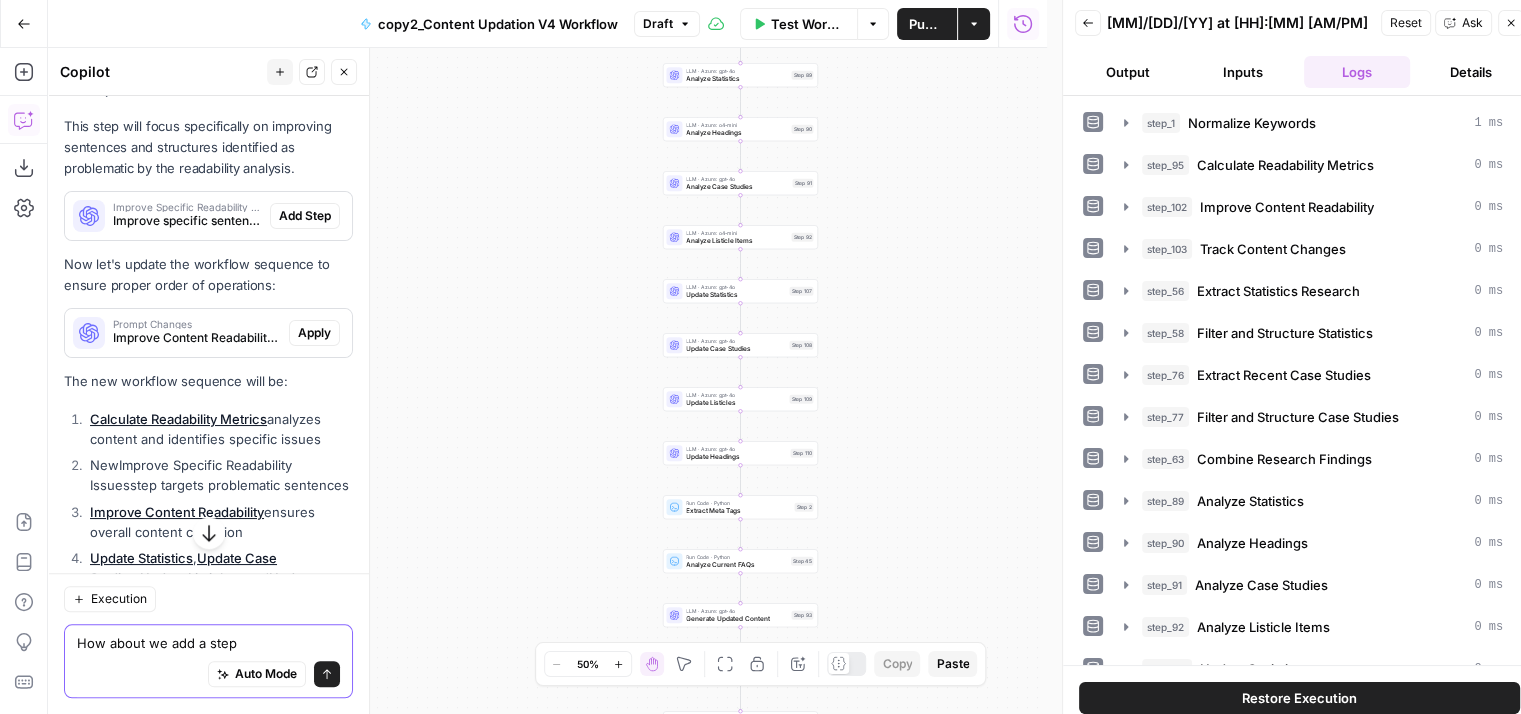 click on "How about we add a step" at bounding box center [208, 643] 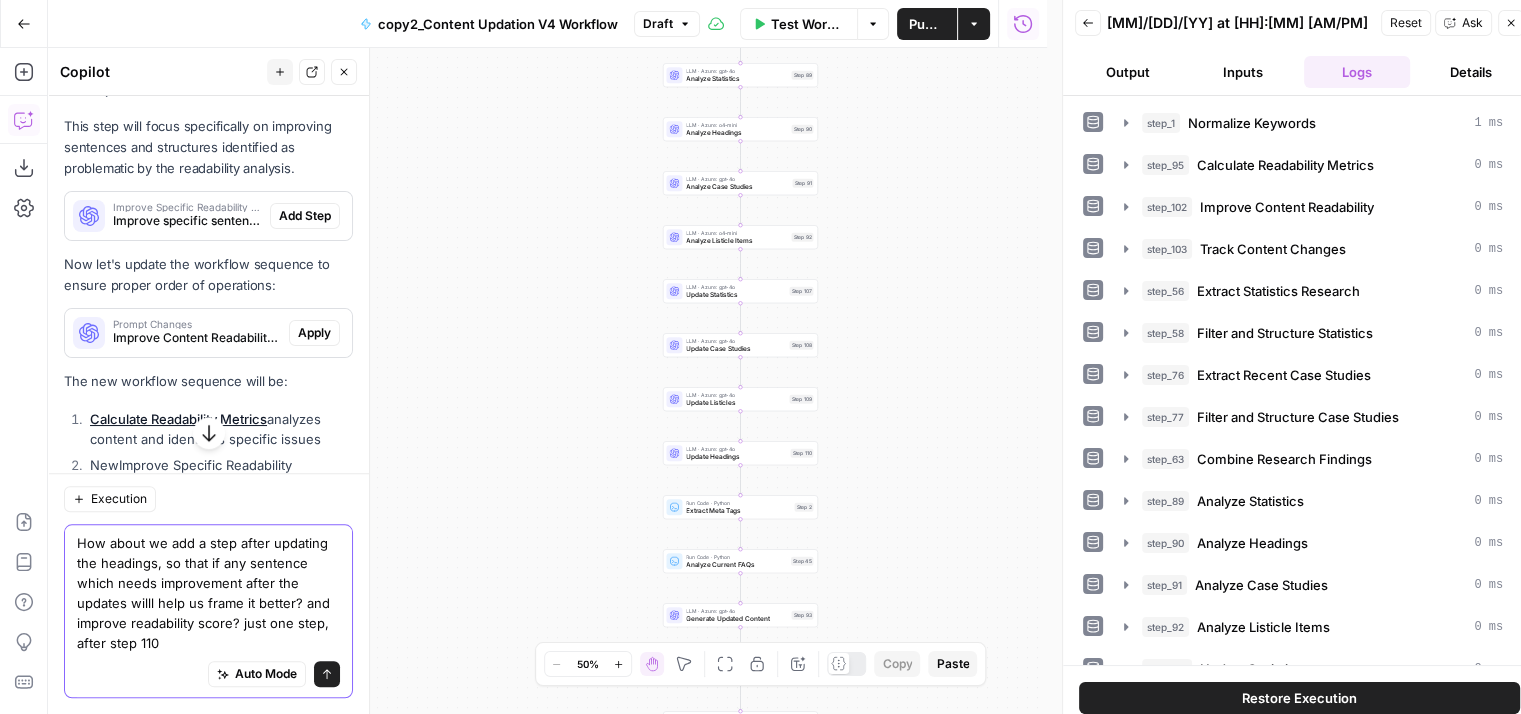 type on "How about we add a step after updating the headings, so that if any sentence which needs improvement after the updates willl help us frame it better? and improve readability score? just one step, after step 110?" 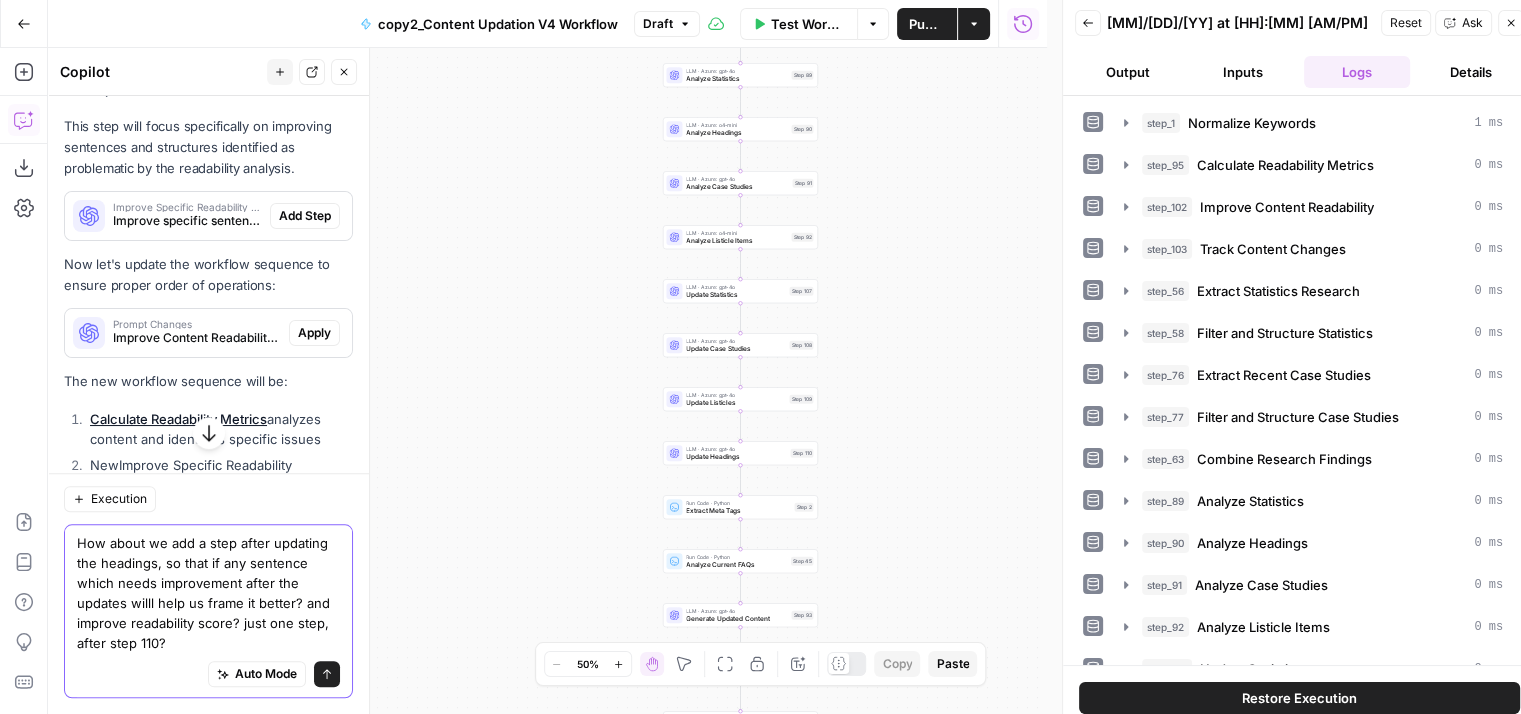 click on "How about we add a step after updating the headings, so that if any sentence which needs improvement after the updates willl help us frame it better? and improve readability score? just one step, after step 110?" at bounding box center [208, 593] 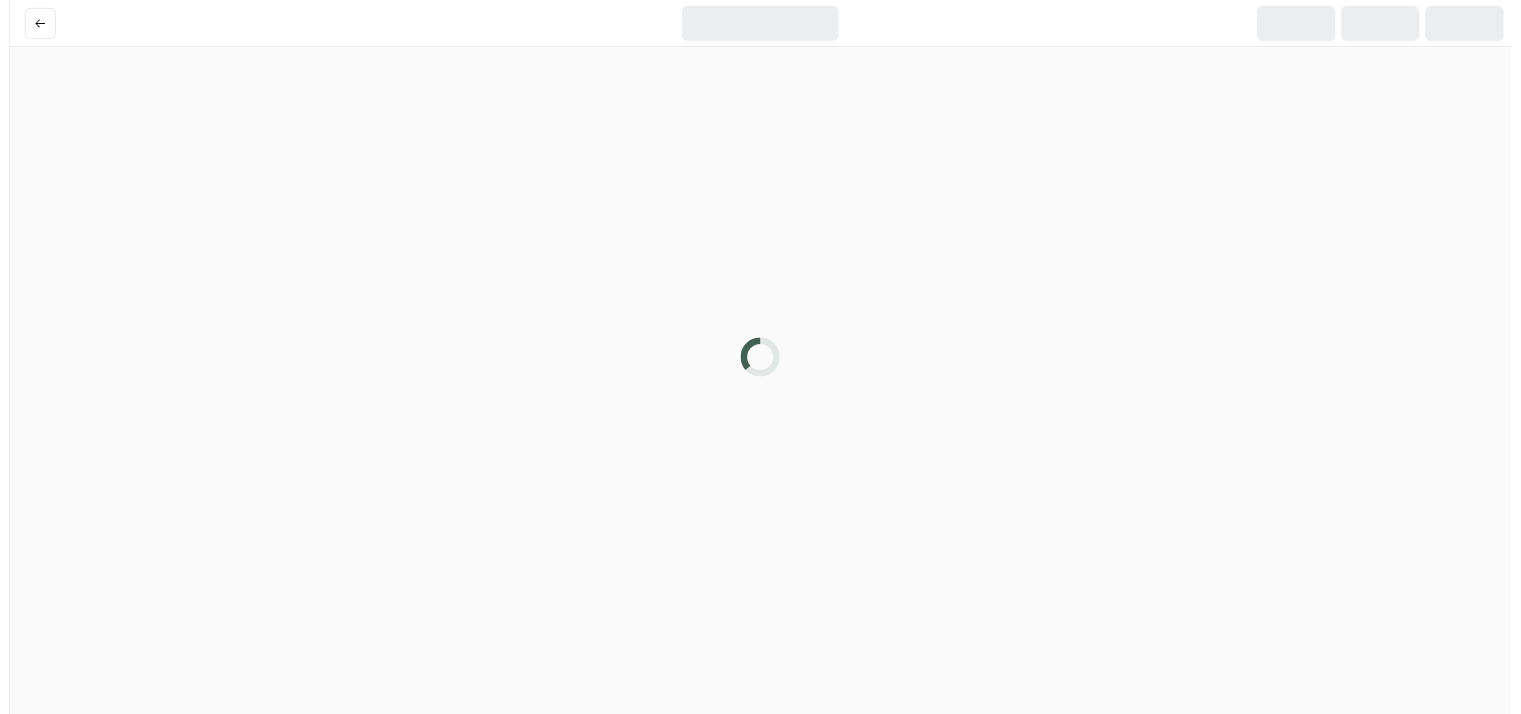 scroll, scrollTop: 0, scrollLeft: 0, axis: both 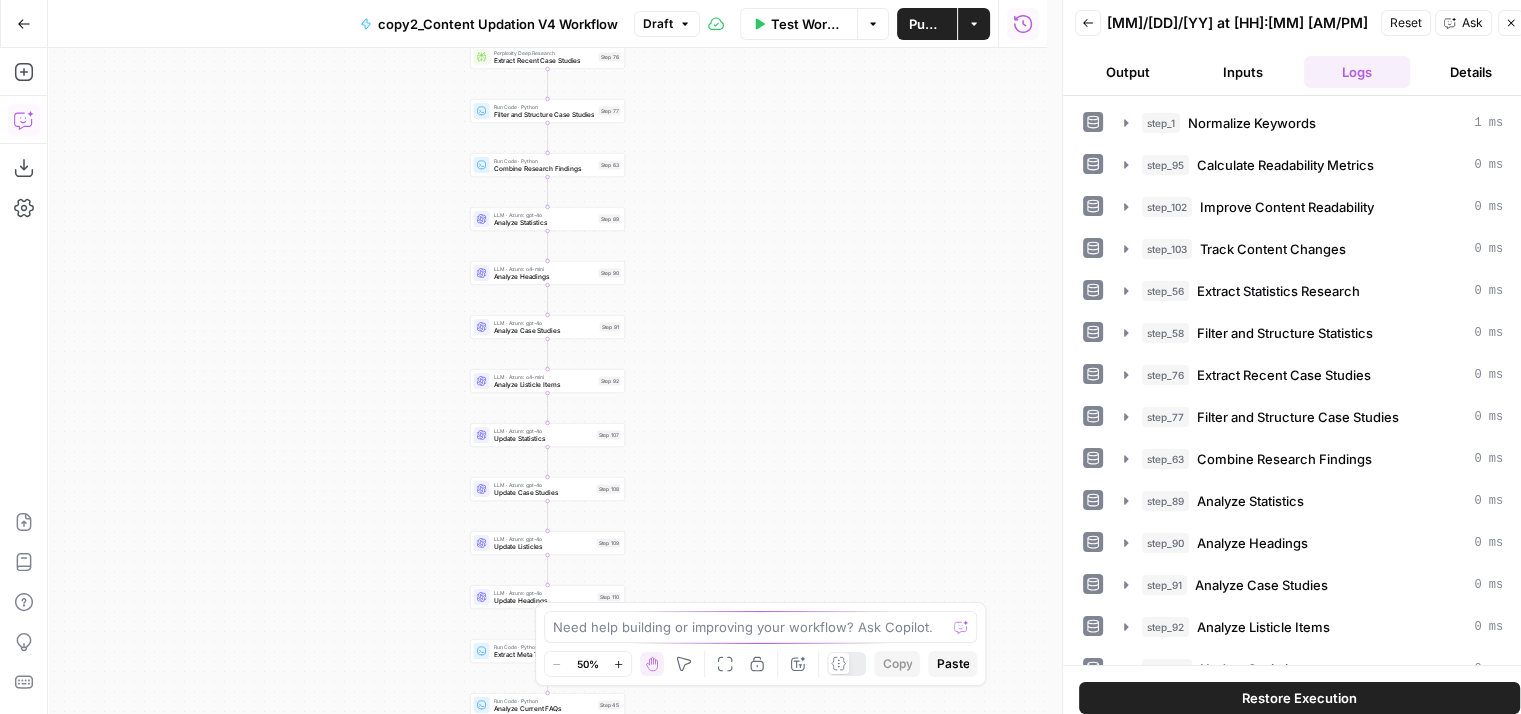 click 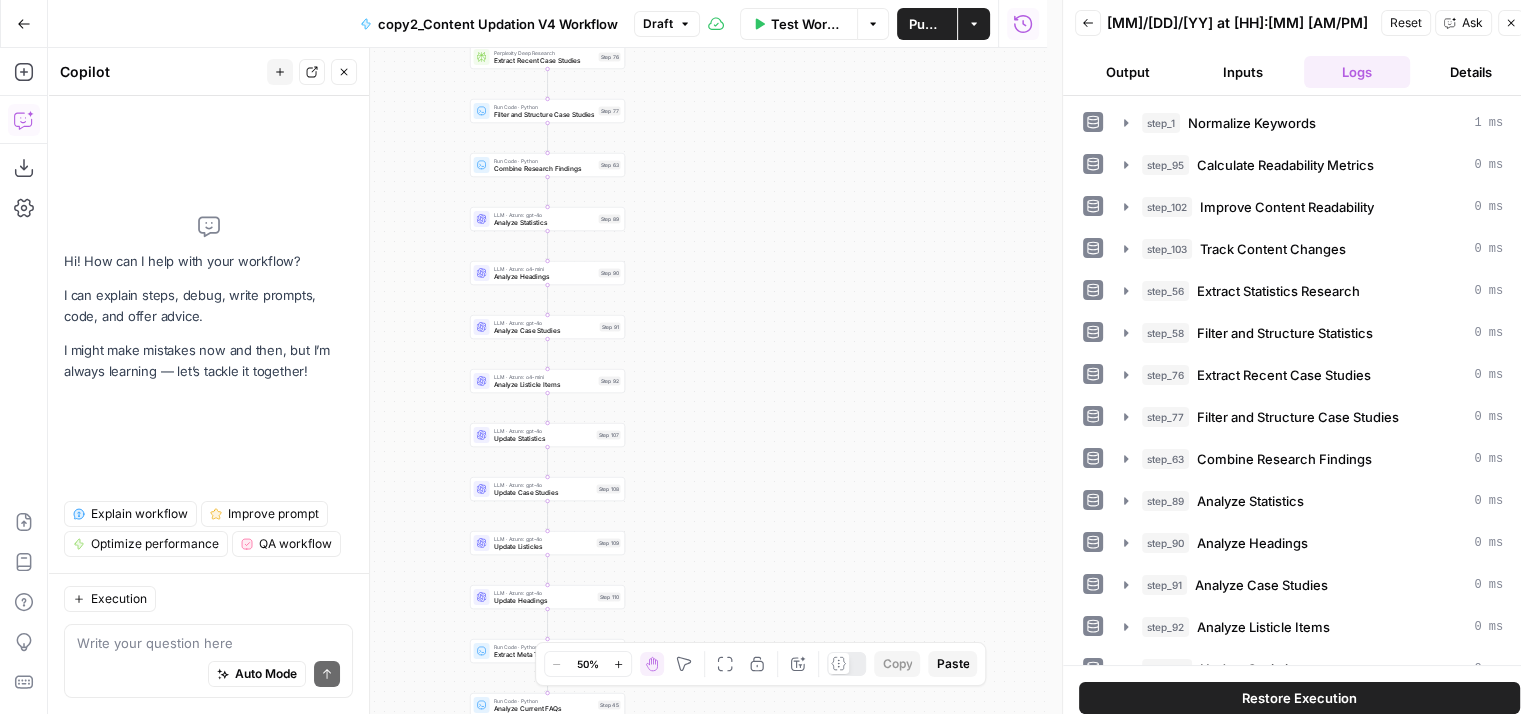click at bounding box center (208, 643) 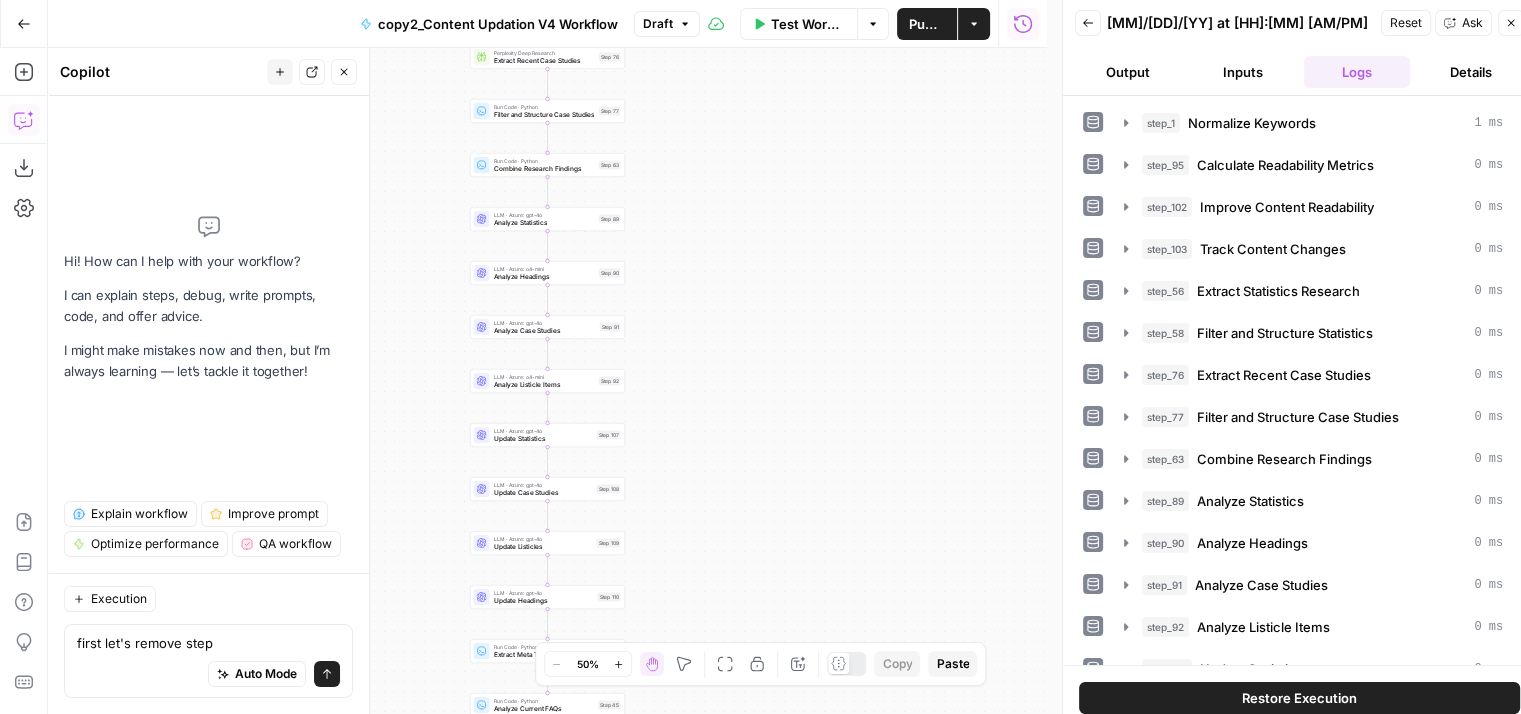 drag, startPoint x: 716, startPoint y: 230, endPoint x: 747, endPoint y: 483, distance: 254.89214 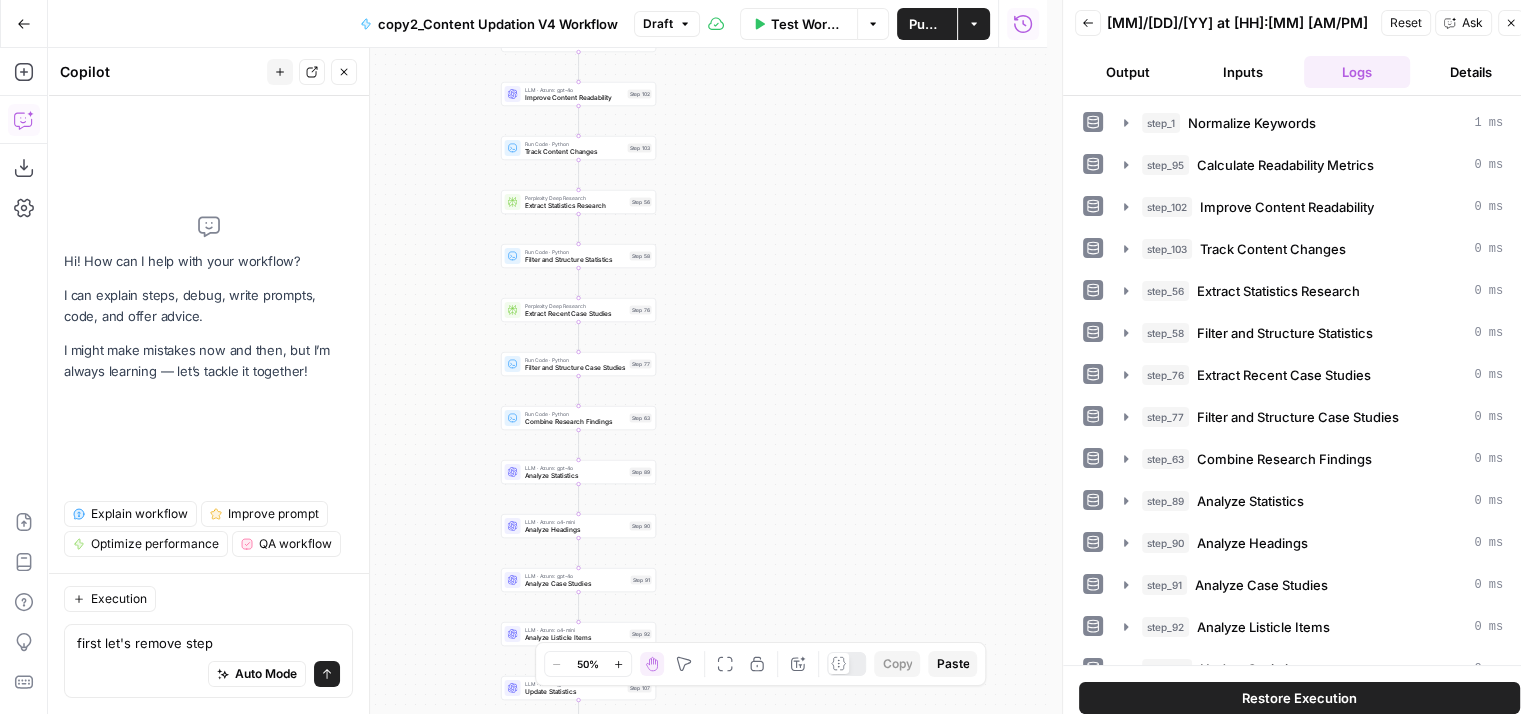 drag, startPoint x: 754, startPoint y: 97, endPoint x: 744, endPoint y: 258, distance: 161.31026 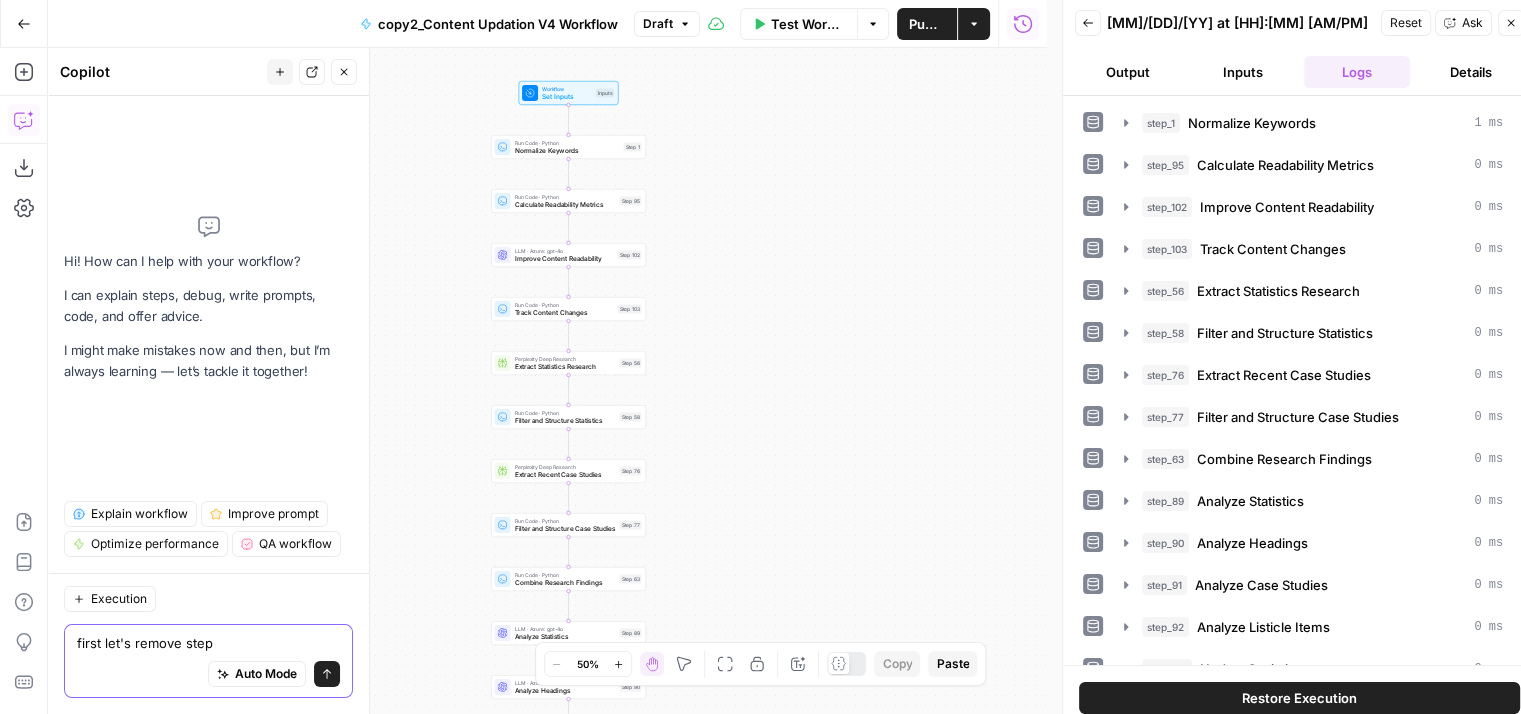click on "first let's remove step" at bounding box center (208, 643) 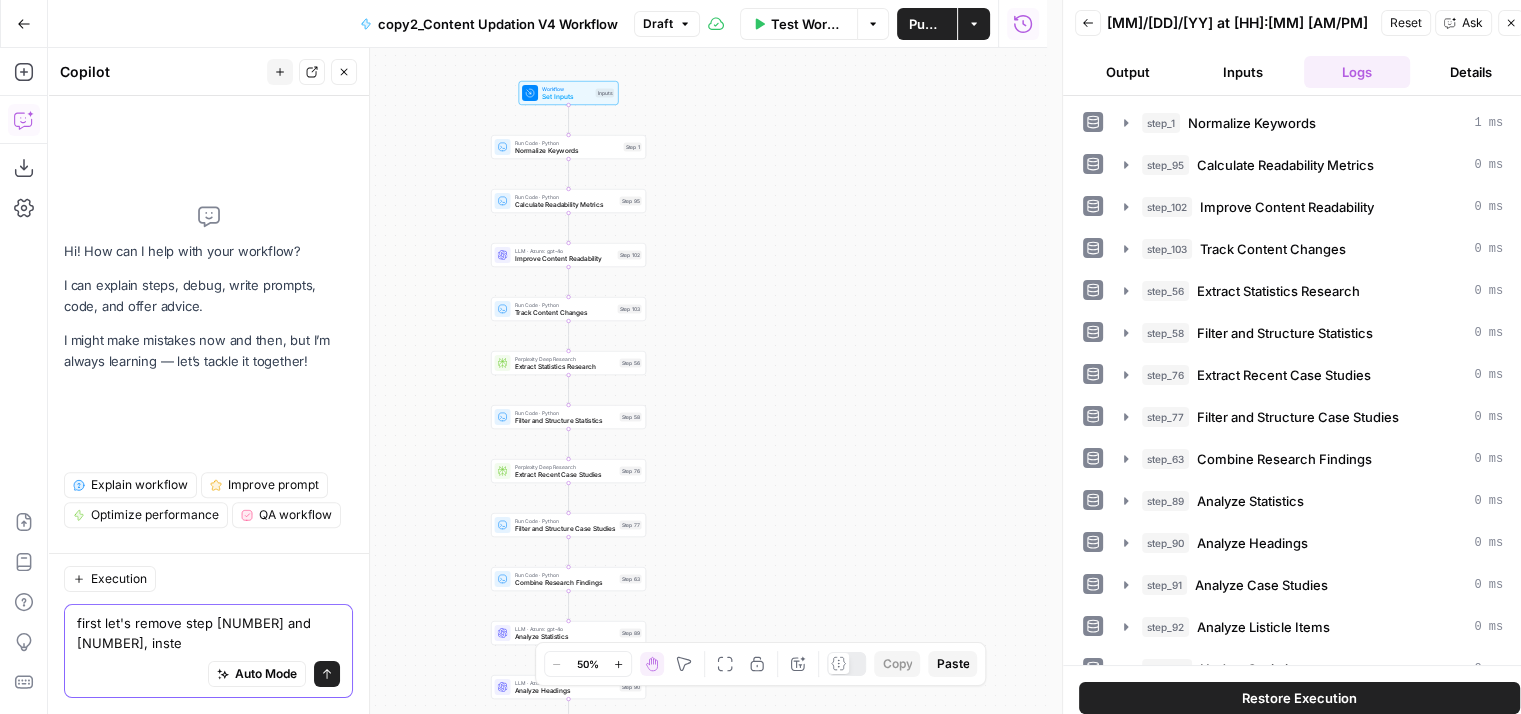 scroll, scrollTop: 0, scrollLeft: 0, axis: both 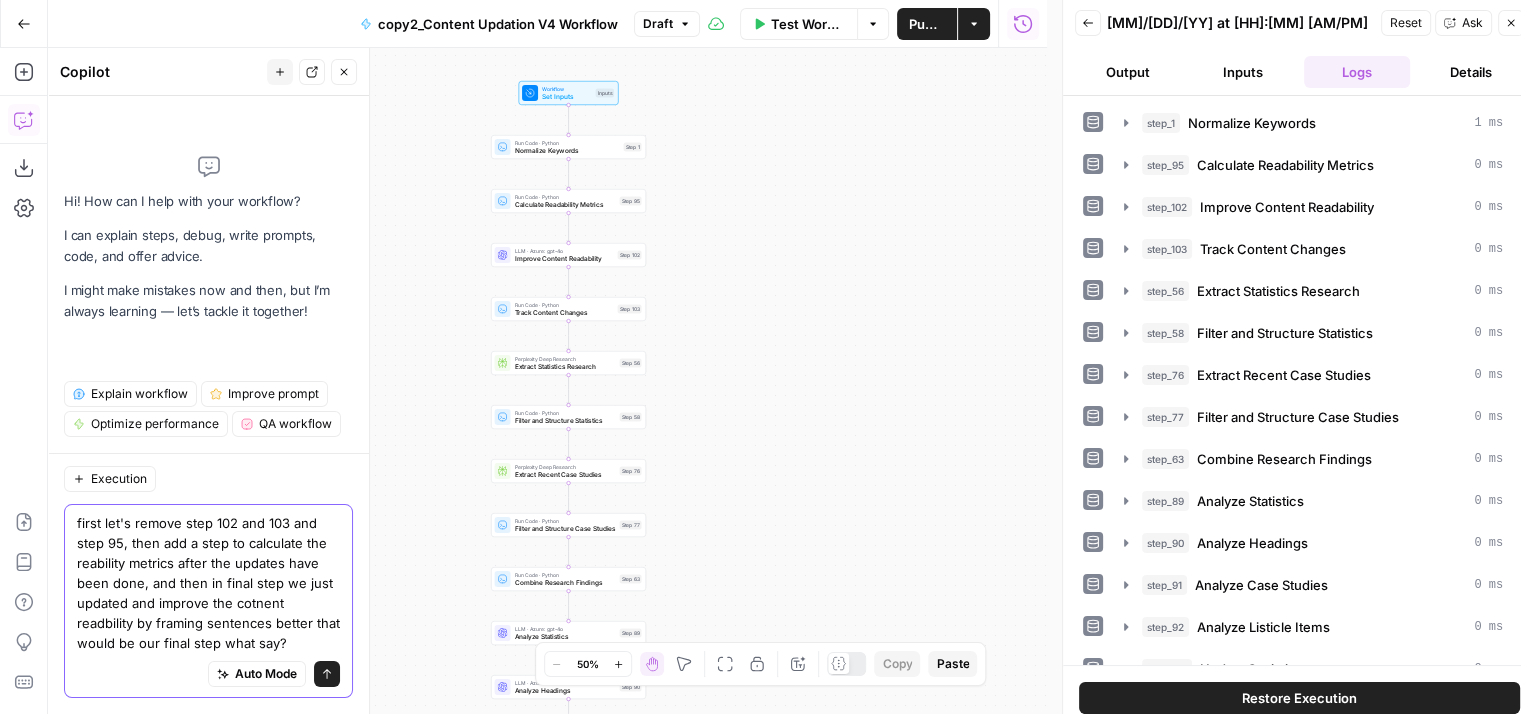 type on "first let's remove step 102 and 103 and step 95, then add a step to calculate the reability metrics after the updates have been done, and then in final step we just updated and improve the cotnent readbility by framing sentences better that would be our final step what say?" 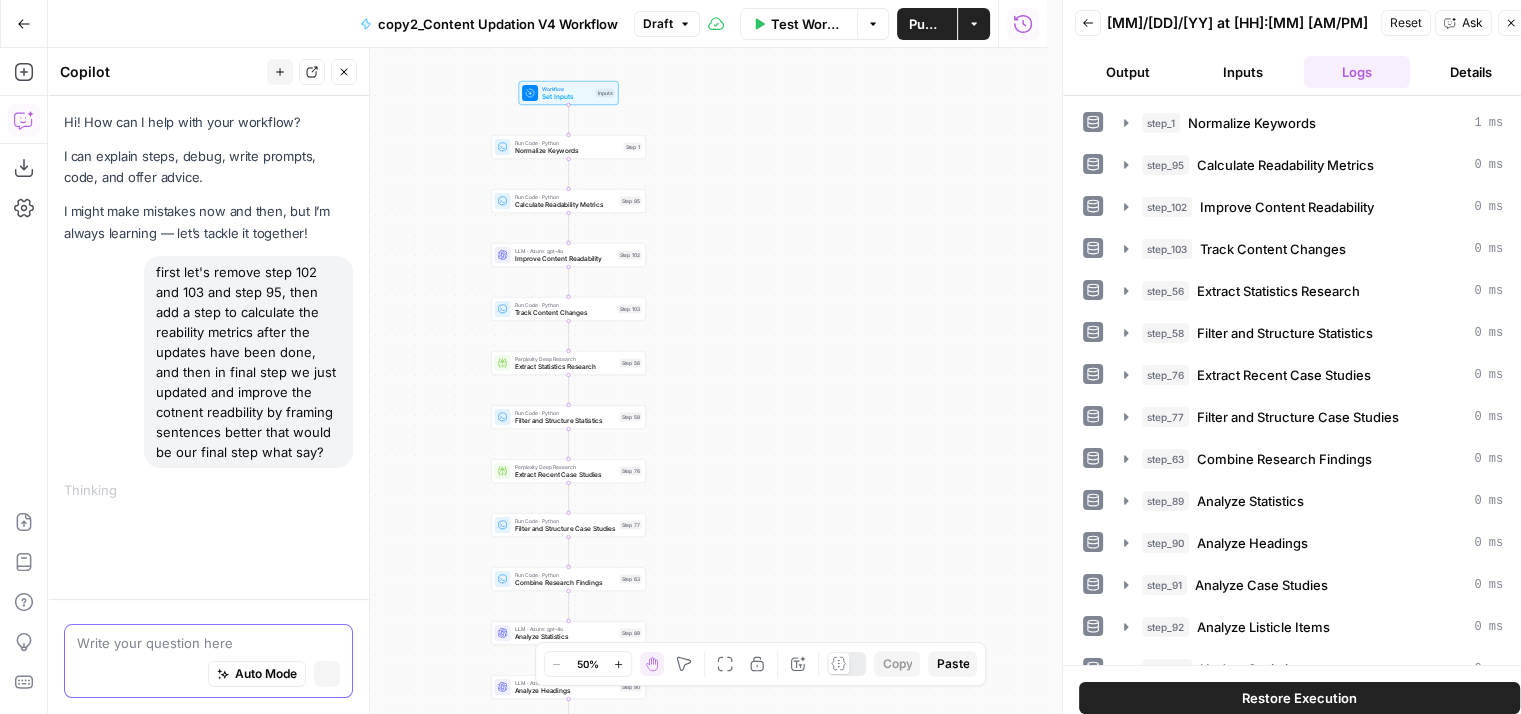 scroll, scrollTop: 0, scrollLeft: 0, axis: both 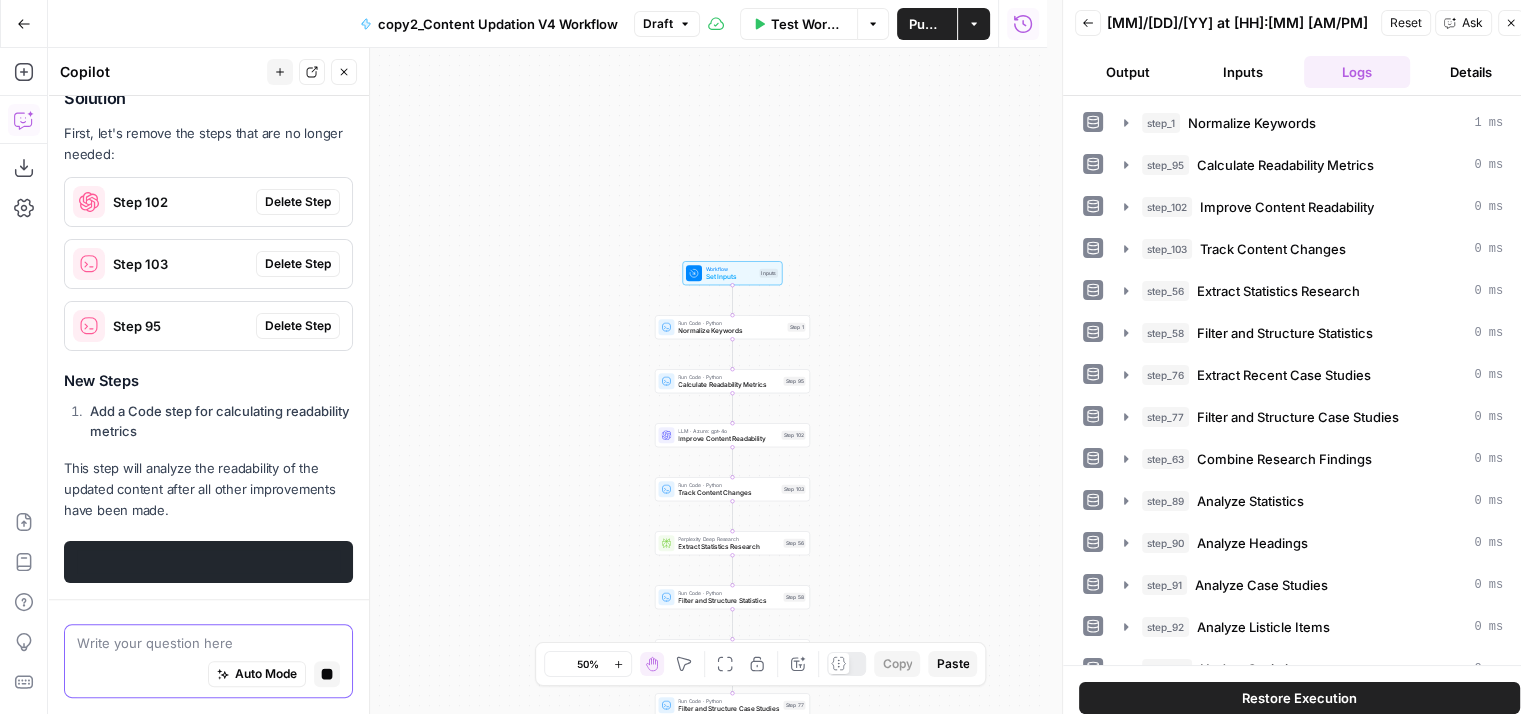 type 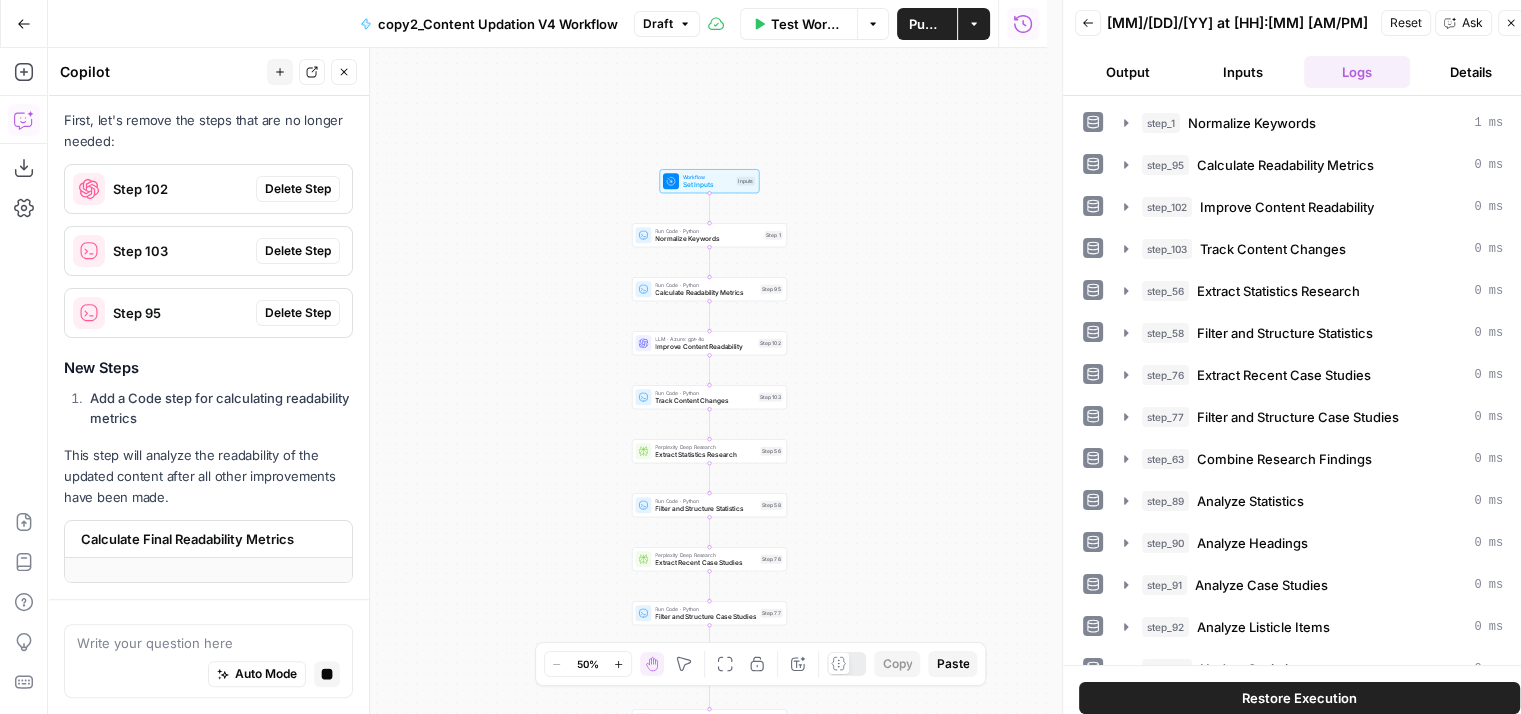 drag, startPoint x: 476, startPoint y: 323, endPoint x: 451, endPoint y: 179, distance: 146.15402 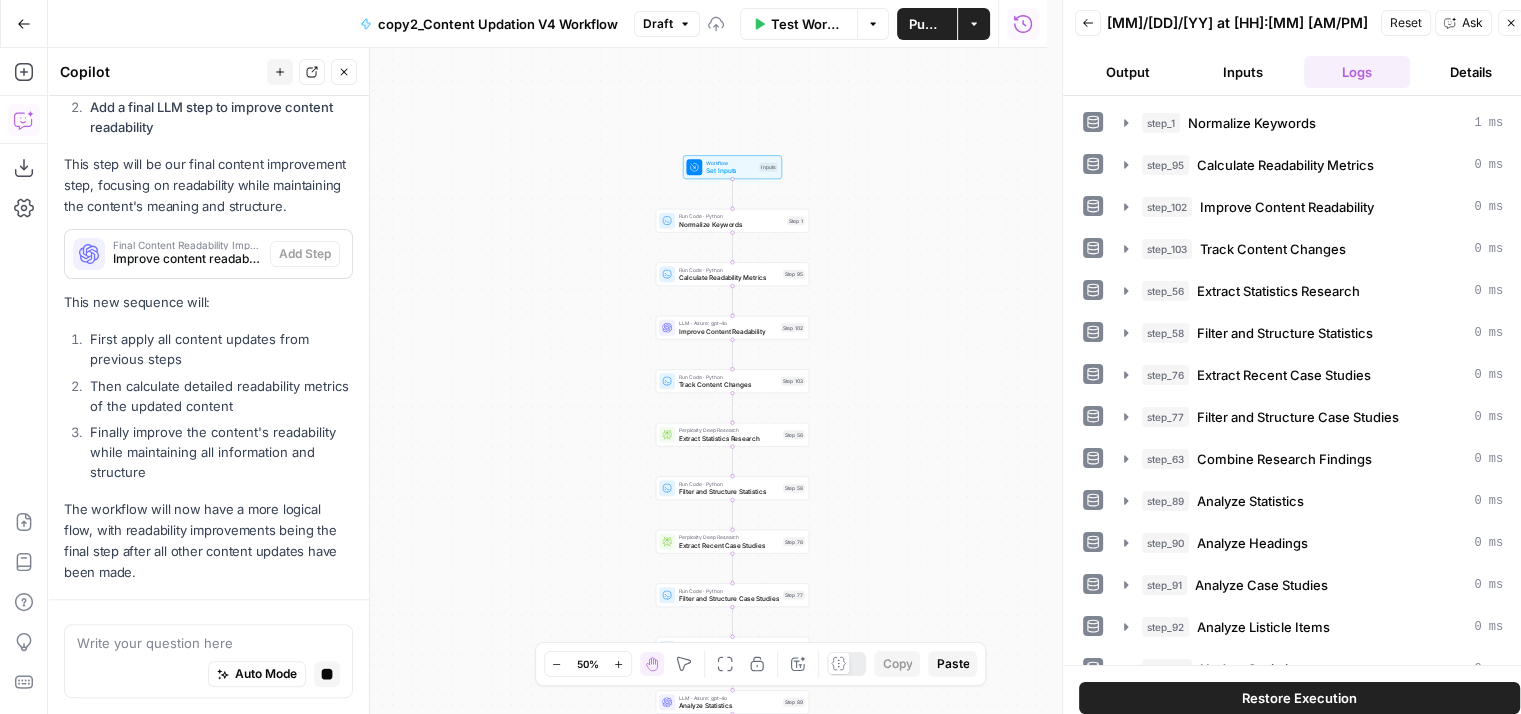 scroll, scrollTop: 1027, scrollLeft: 0, axis: vertical 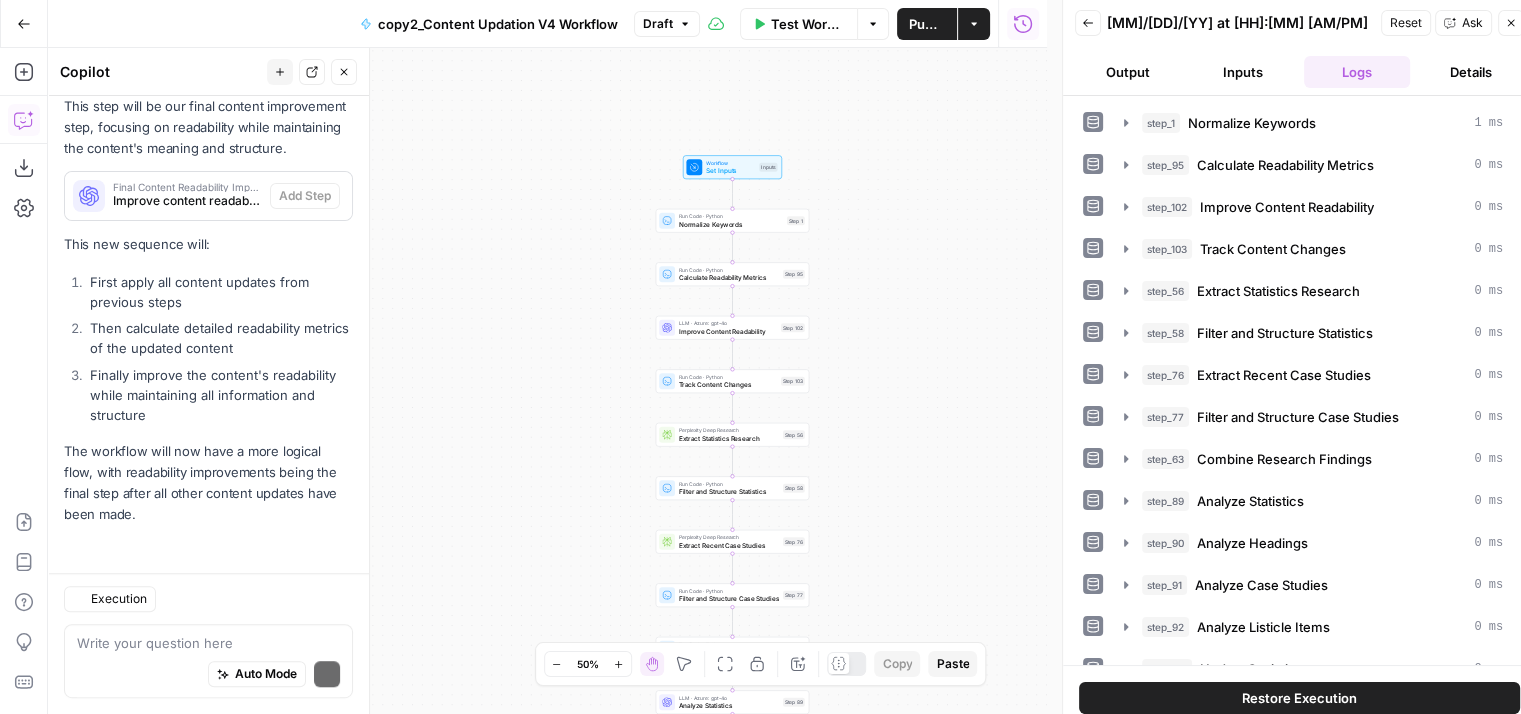 drag, startPoint x: 423, startPoint y: 430, endPoint x: 412, endPoint y: 320, distance: 110.54863 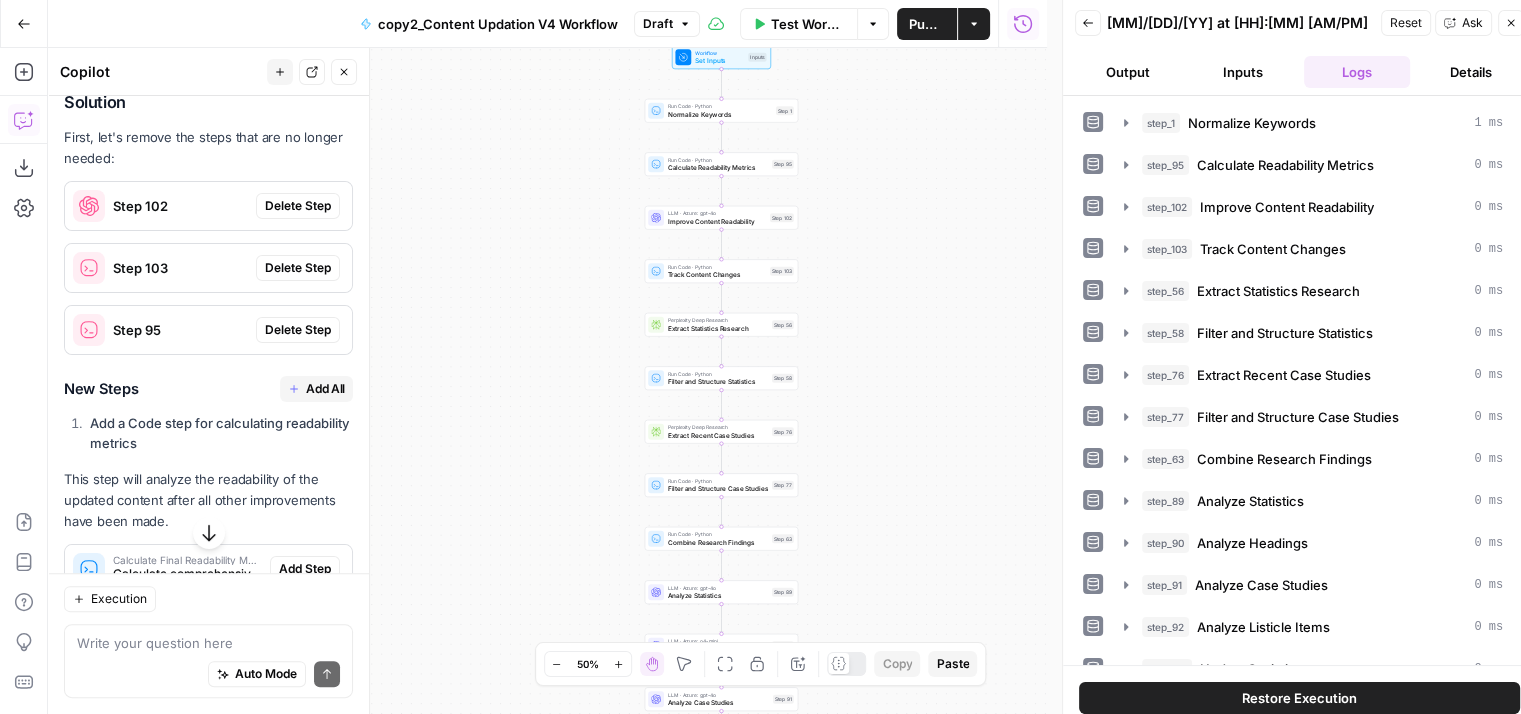 scroll, scrollTop: 486, scrollLeft: 0, axis: vertical 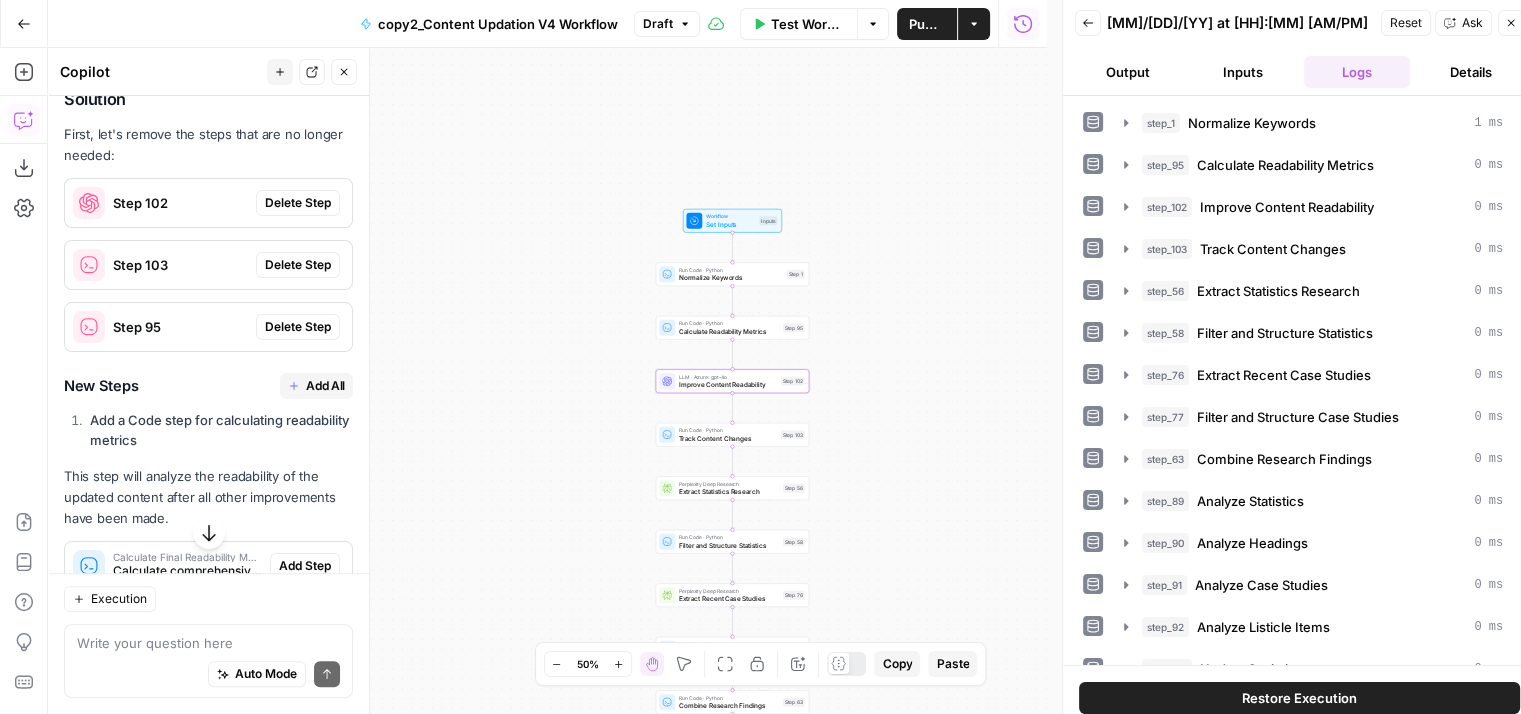 click on "Delete Step" at bounding box center [298, 203] 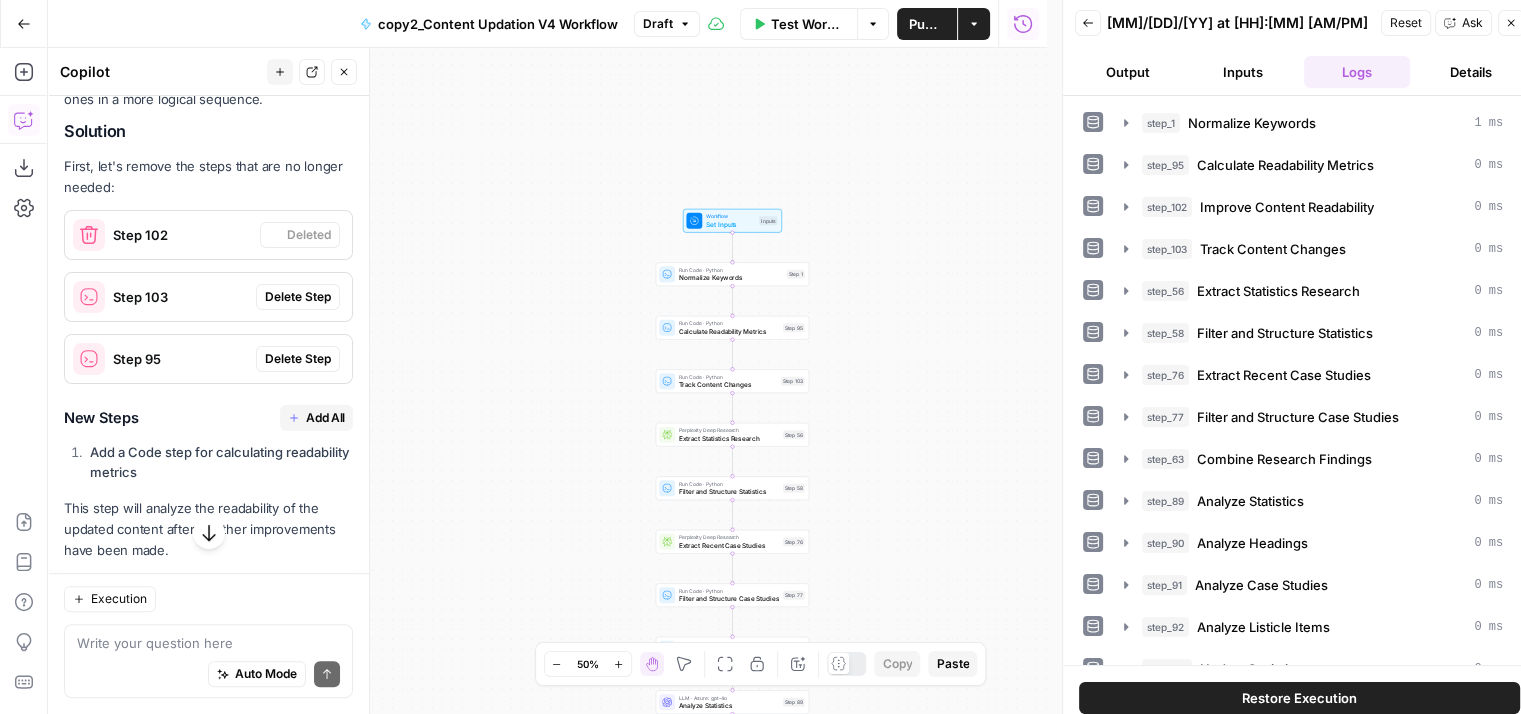 scroll, scrollTop: 518, scrollLeft: 0, axis: vertical 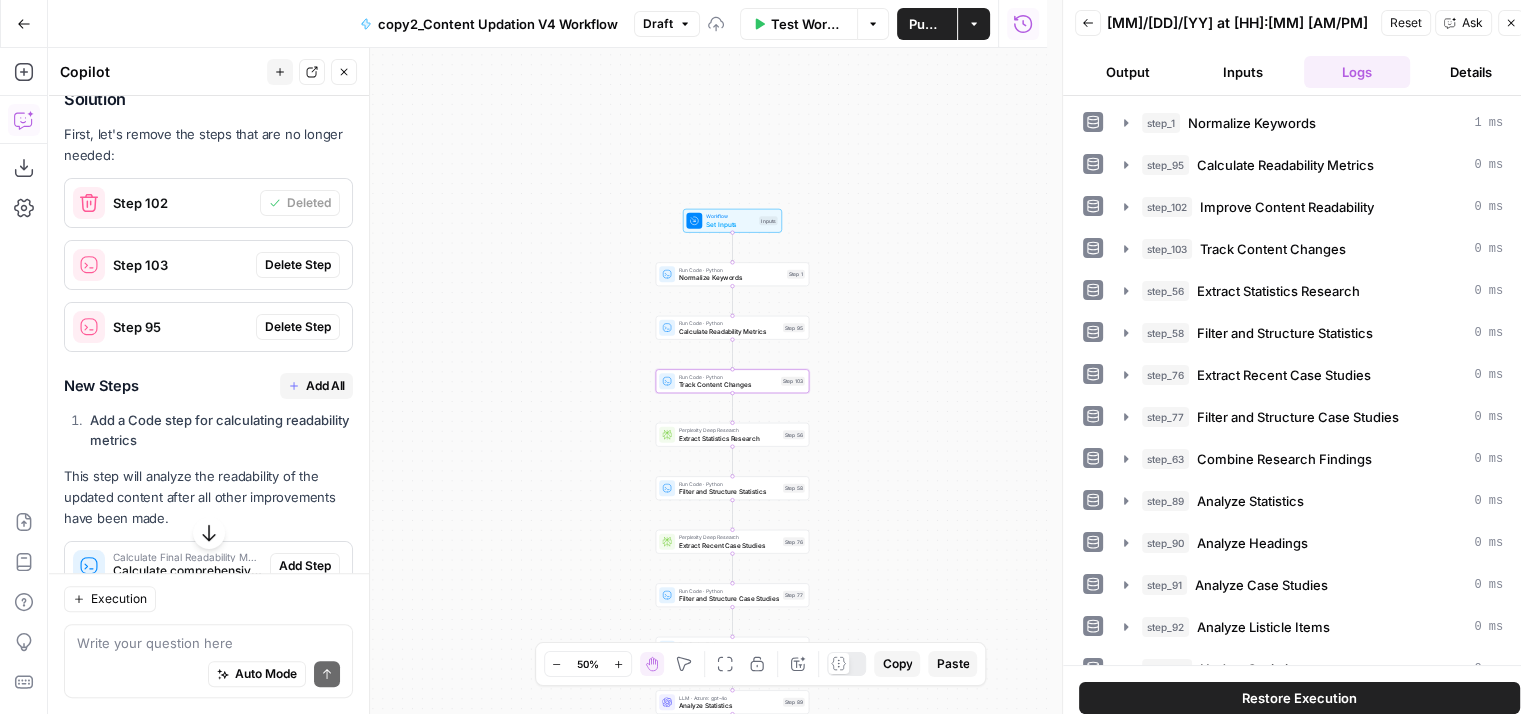 click on "Delete Step" at bounding box center (298, 265) 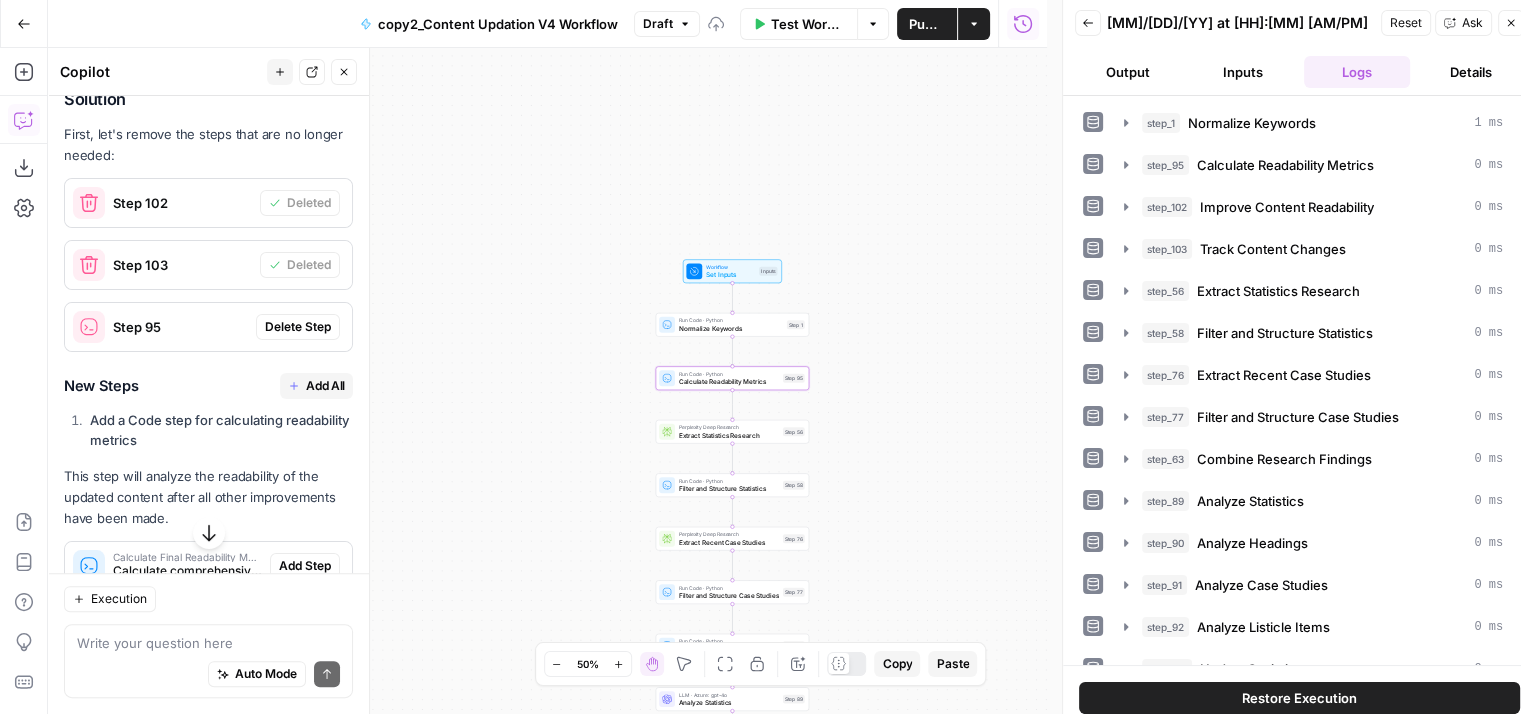 click on "Delete Step" at bounding box center (298, 327) 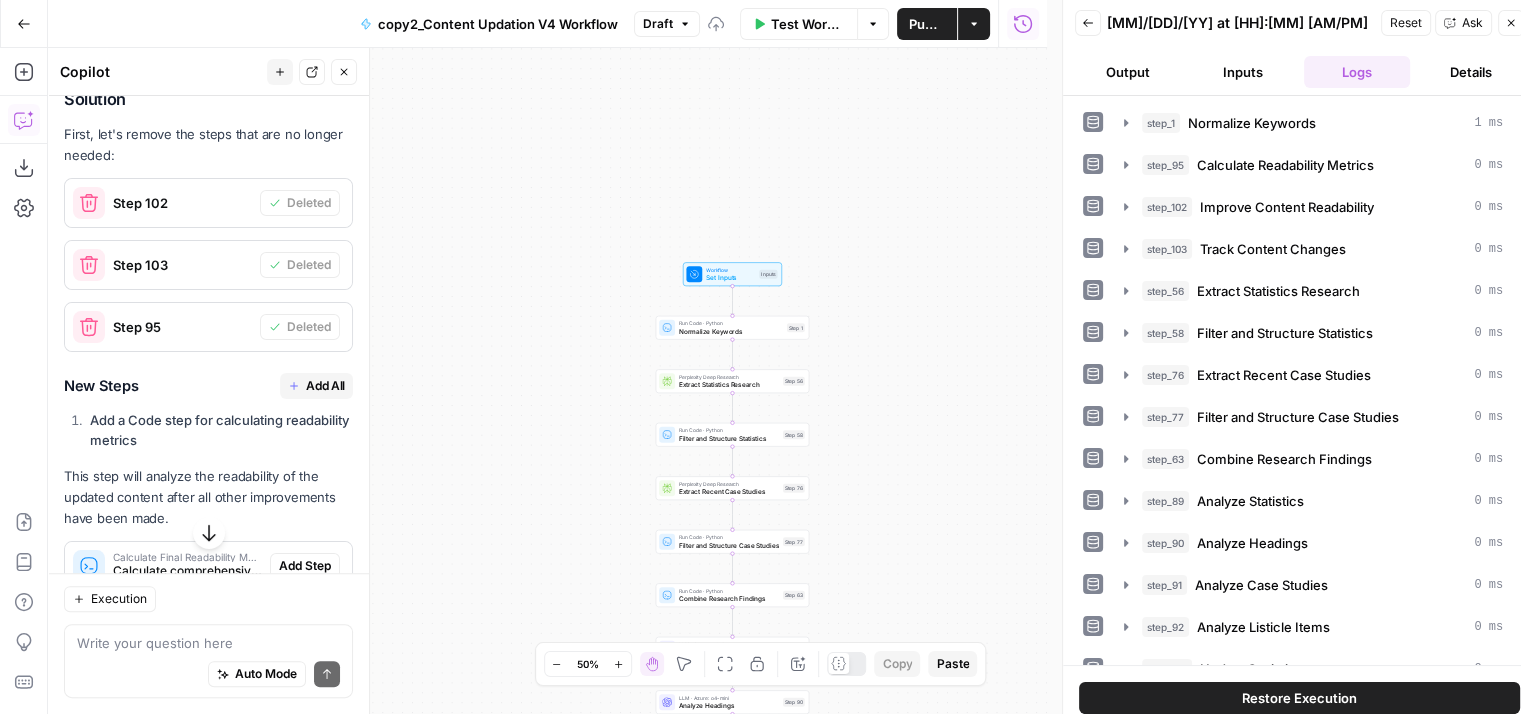 click on "Add All" at bounding box center [325, 386] 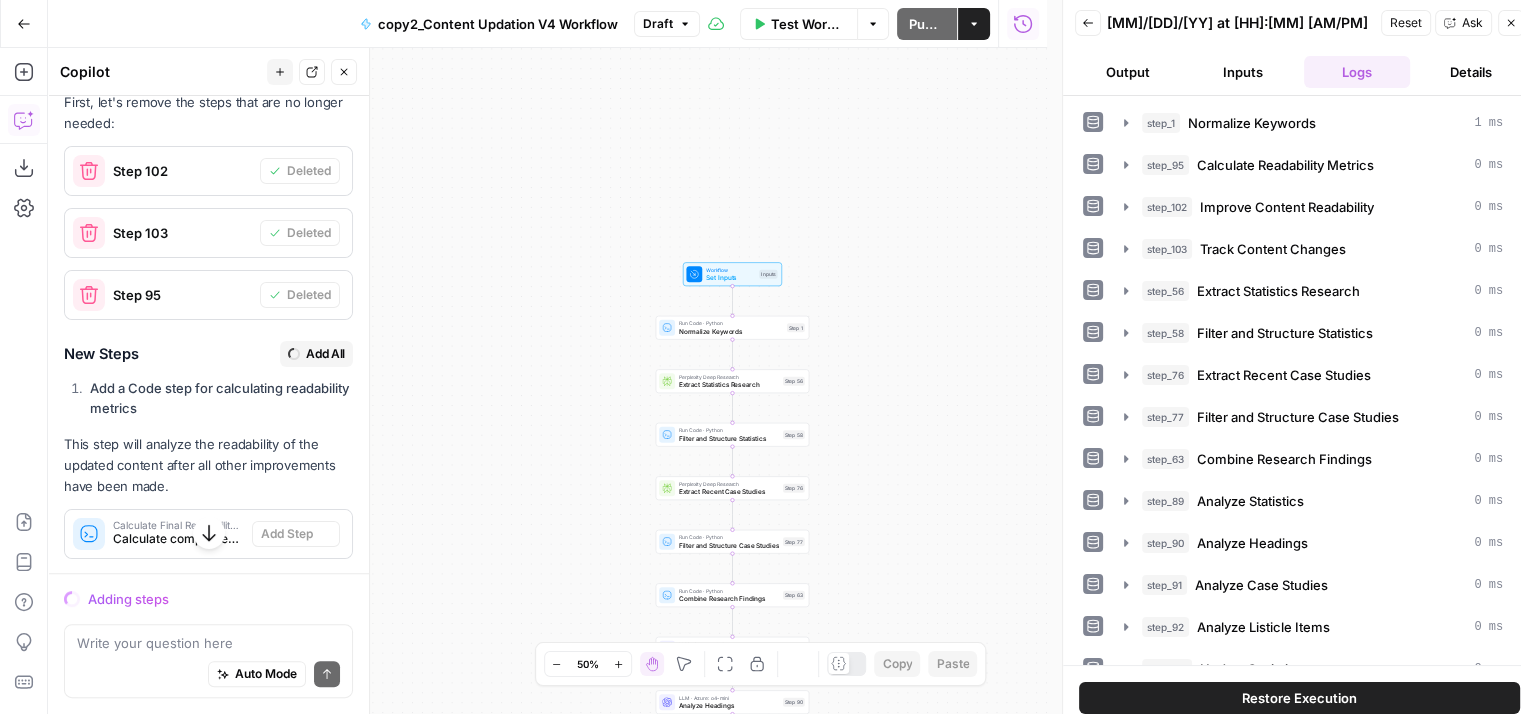 scroll, scrollTop: 486, scrollLeft: 0, axis: vertical 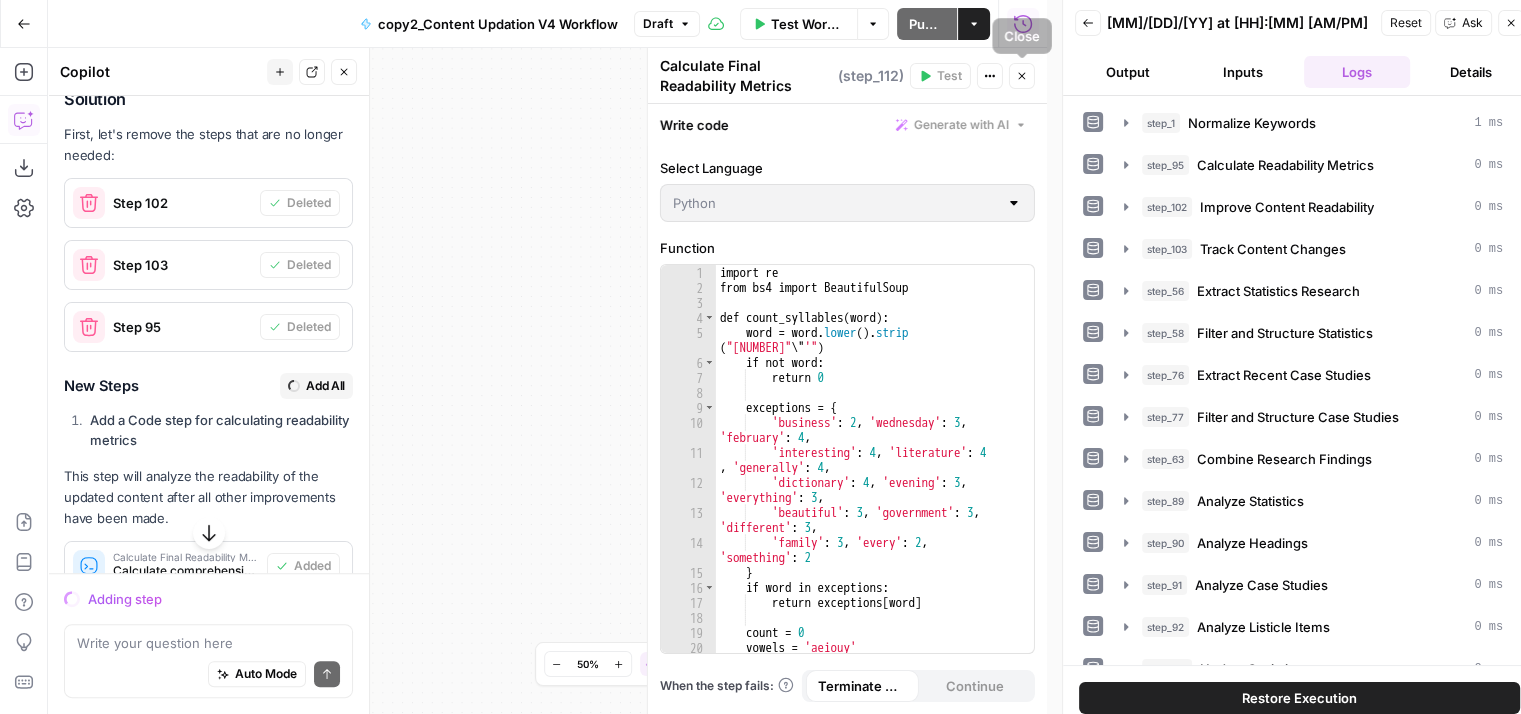 click 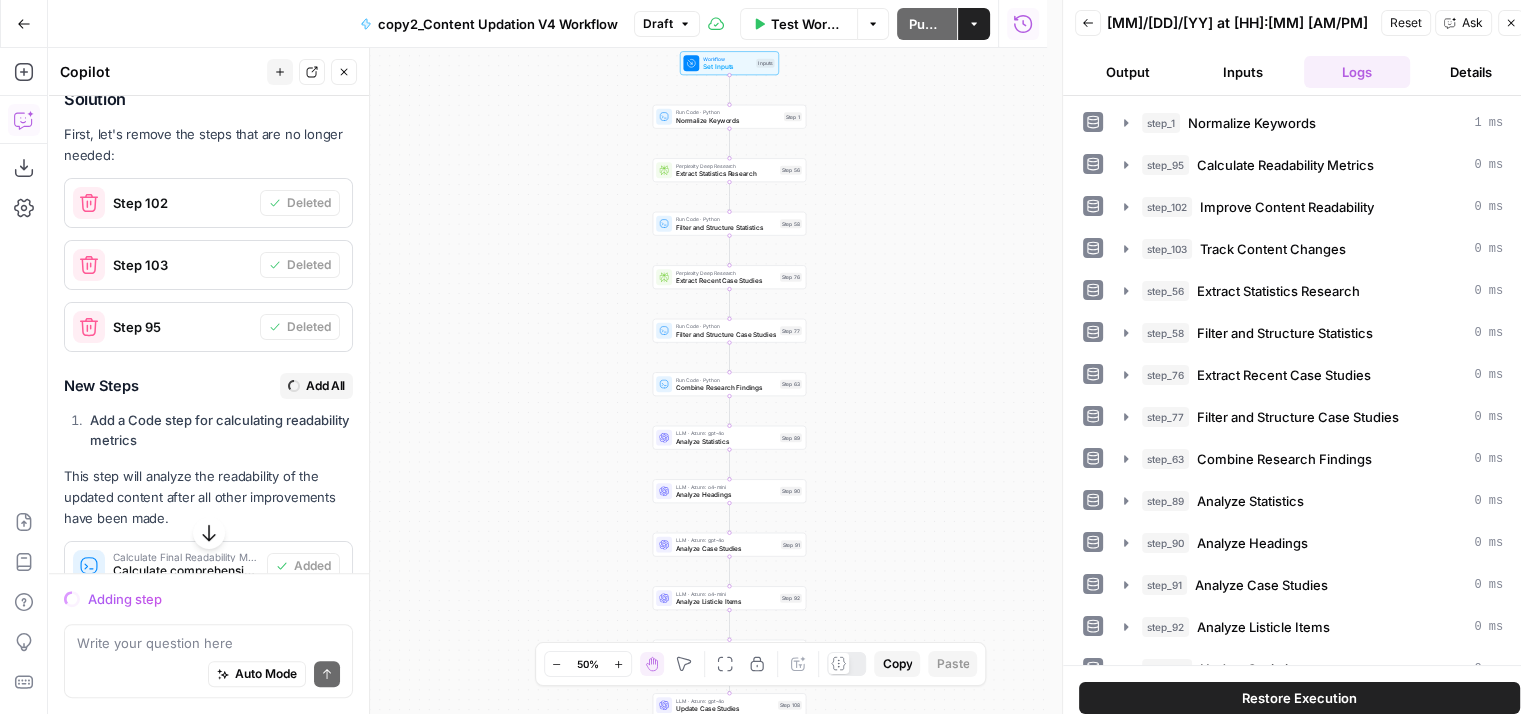drag, startPoint x: 533, startPoint y: 403, endPoint x: 532, endPoint y: 174, distance: 229.00218 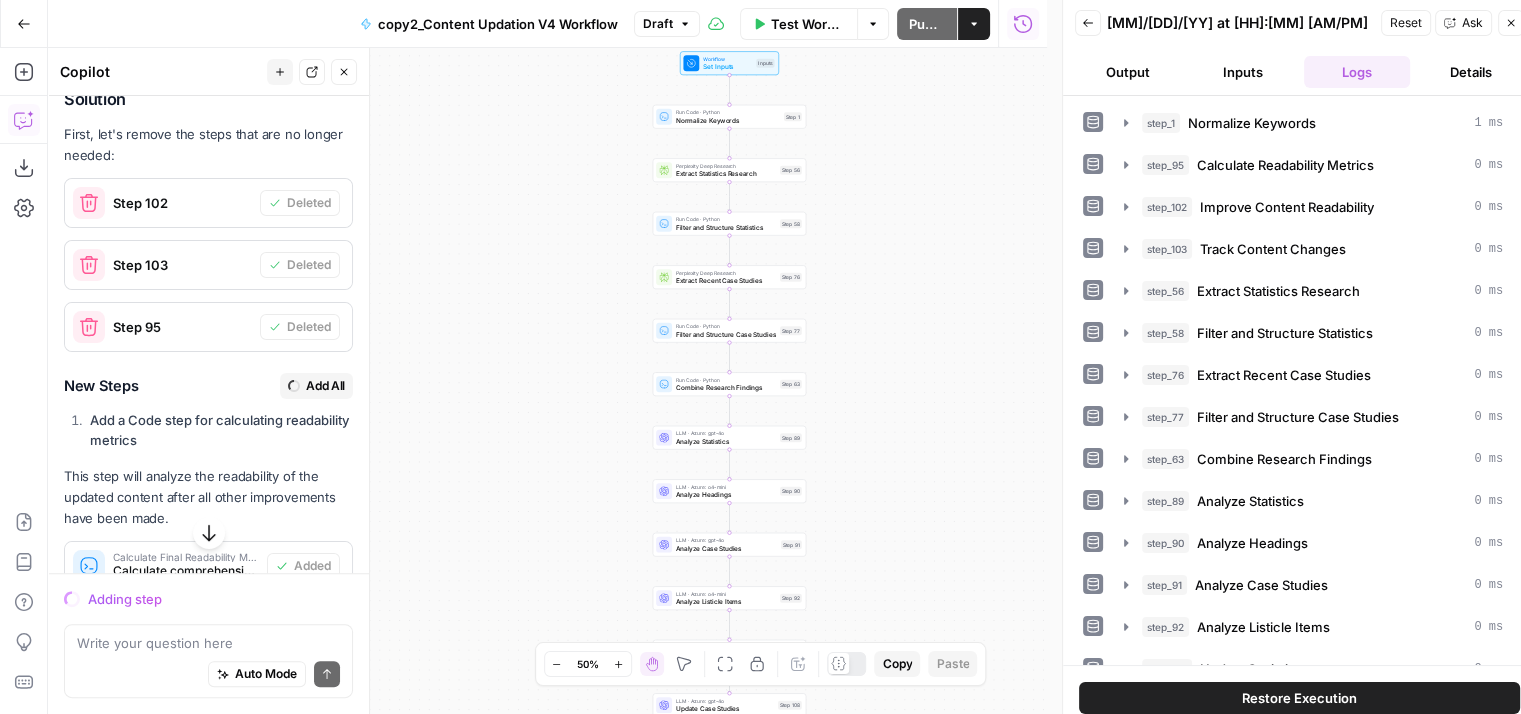click on "Workflow Set Inputs Inputs Run Code · Python Normalize Keywords Step [NUMBER] Perplexity Deep Research Extract Statistics Research Step [NUMBER] Run Code · Python Filter and Structure Statistics Step [NUMBER] Perplexity Deep Research Extract Recent Case Studies Step [NUMBER] Run Code · Python Filter and Structure Case Studies Step [NUMBER] Run Code · Python Combine Research Findings Step [NUMBER] LLM · Azure: gpt-[NUMBER] Analyze Statistics Step [NUMBER] LLM · Azure: o[NUMBER]-mini Analyze Headings Step [NUMBER] LLM · Azure: gpt-[NUMBER] Analyze Case Studies Step [NUMBER] LLM · Azure: o[NUMBER]-mini Analyze Listicle Items Step [NUMBER] LLM · Azure: gpt-[NUMBER] Update Statistics Step [NUMBER] LLM · Azure: gpt-[NUMBER] Update Case Studies Step [NUMBER] LLM · Azure: gpt-[NUMBER] Update Listicles Step [NUMBER] LLM · Azure: gpt-[NUMBER] Update Headings Step [NUMBER] Run Code · Python Calculate Final Readability Metrics Step [NUMBER] Run Code · Python Extract Meta Tags Step [NUMBER] Run Code · Python Analyze Current FAQs Step [NUMBER] LLM · Azure: gpt-[NUMBER] Generate Updated Content Step [NUMBER] LLM · Azure: gpt-[NUMBER] Optimize FAQs Step [NUMBER] Step [NUMBER] Step [NUMBER]" at bounding box center [547, 381] 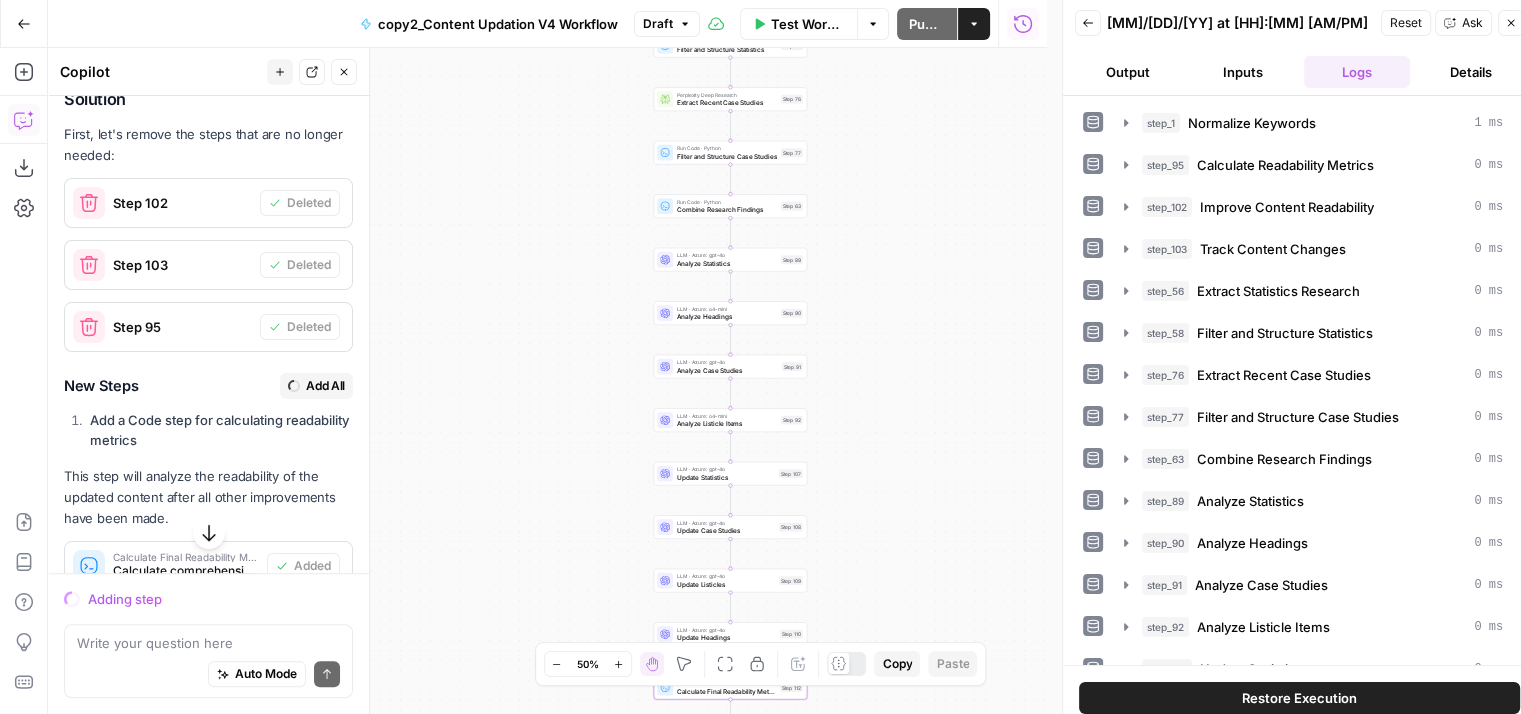 drag, startPoint x: 549, startPoint y: 469, endPoint x: 549, endPoint y: 282, distance: 187 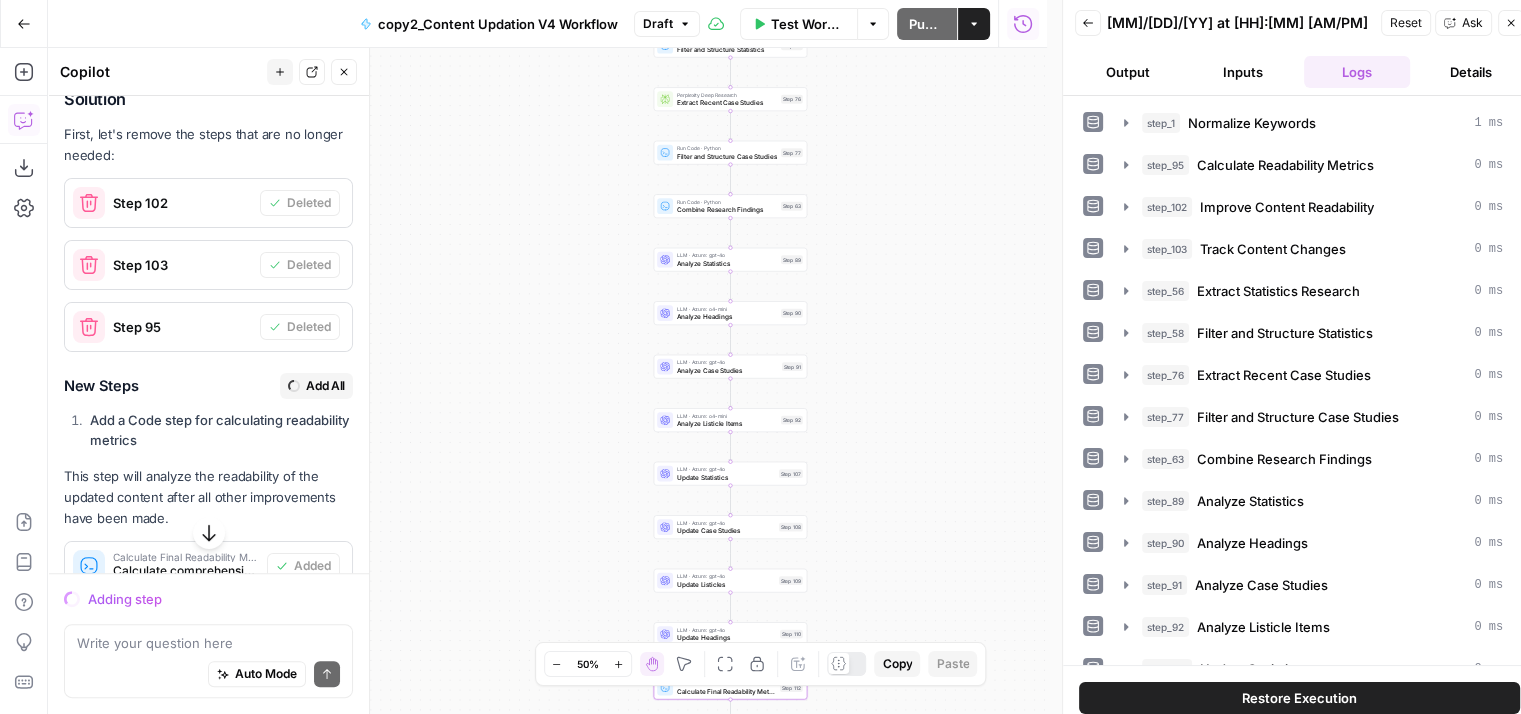 click on "Workflow Set Inputs Inputs Run Code · Python Normalize Keywords Step [NUMBER] Perplexity Deep Research Extract Statistics Research Step [NUMBER] Run Code · Python Filter and Structure Statistics Step [NUMBER] Perplexity Deep Research Extract Recent Case Studies Step [NUMBER] Run Code · Python Filter and Structure Case Studies Step [NUMBER] Run Code · Python Combine Research Findings Step [NUMBER] LLM · Azure: gpt-[NUMBER] Analyze Statistics Step [NUMBER] LLM · Azure: o[NUMBER]-mini Analyze Headings Step [NUMBER] LLM · Azure: gpt-[NUMBER] Analyze Case Studies Step [NUMBER] LLM · Azure: o[NUMBER]-mini Analyze Listicle Items Step [NUMBER] LLM · Azure: gpt-[NUMBER] Update Statistics Step [NUMBER] LLM · Azure: gpt-[NUMBER] Update Case Studies Step [NUMBER] LLM · Azure: gpt-[NUMBER] Update Listicles Step [NUMBER] LLM · Azure: gpt-[NUMBER] Update Headings Step [NUMBER] Run Code · Python Calculate Final Readability Metrics Step [NUMBER] Run Code · Python Extract Meta Tags Step [NUMBER] Run Code · Python Analyze Current FAQs Step [NUMBER] LLM · Azure: gpt-[NUMBER] Generate Updated Content Step [NUMBER] LLM · Azure: gpt-[NUMBER] Optimize FAQs Step [NUMBER] Step [NUMBER] Step [NUMBER]" at bounding box center [547, 381] 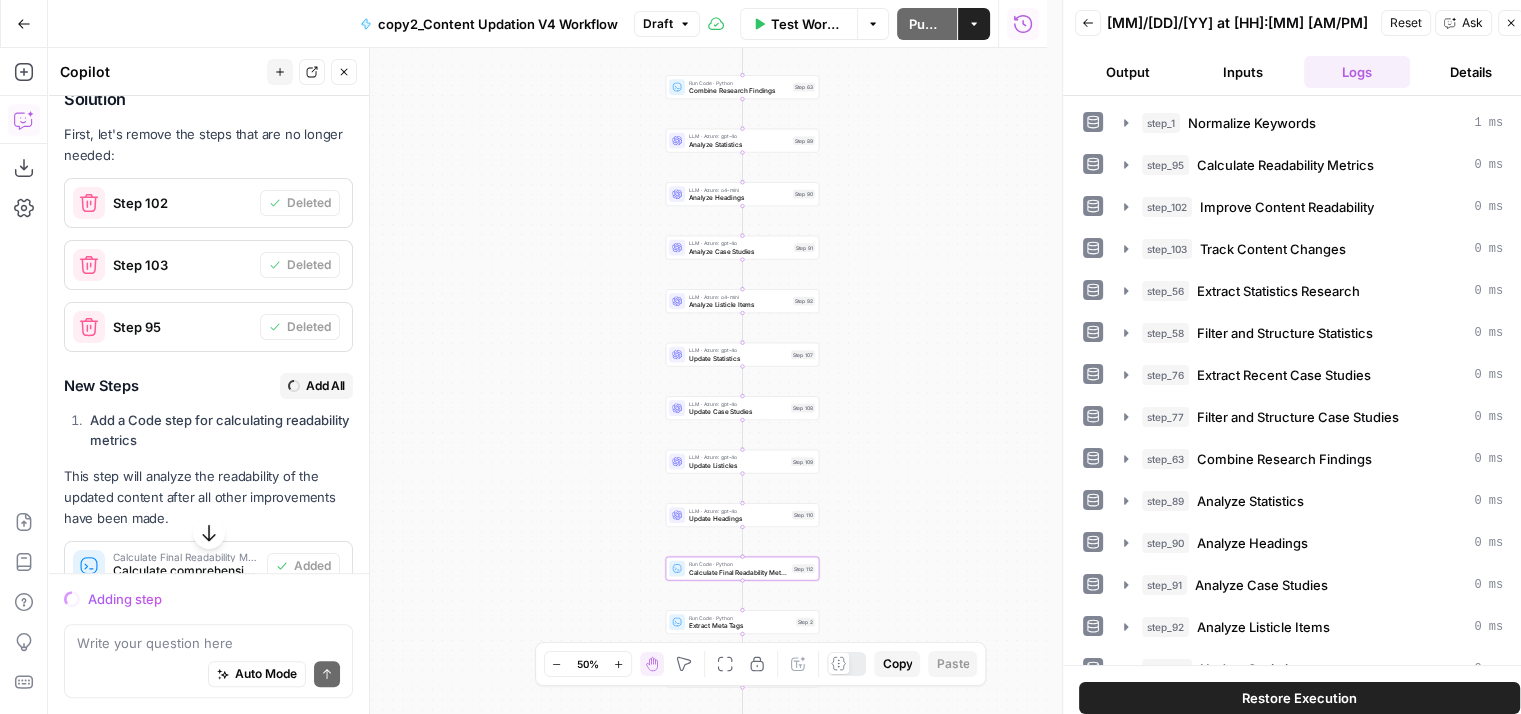 drag, startPoint x: 545, startPoint y: 449, endPoint x: 569, endPoint y: 258, distance: 192.50195 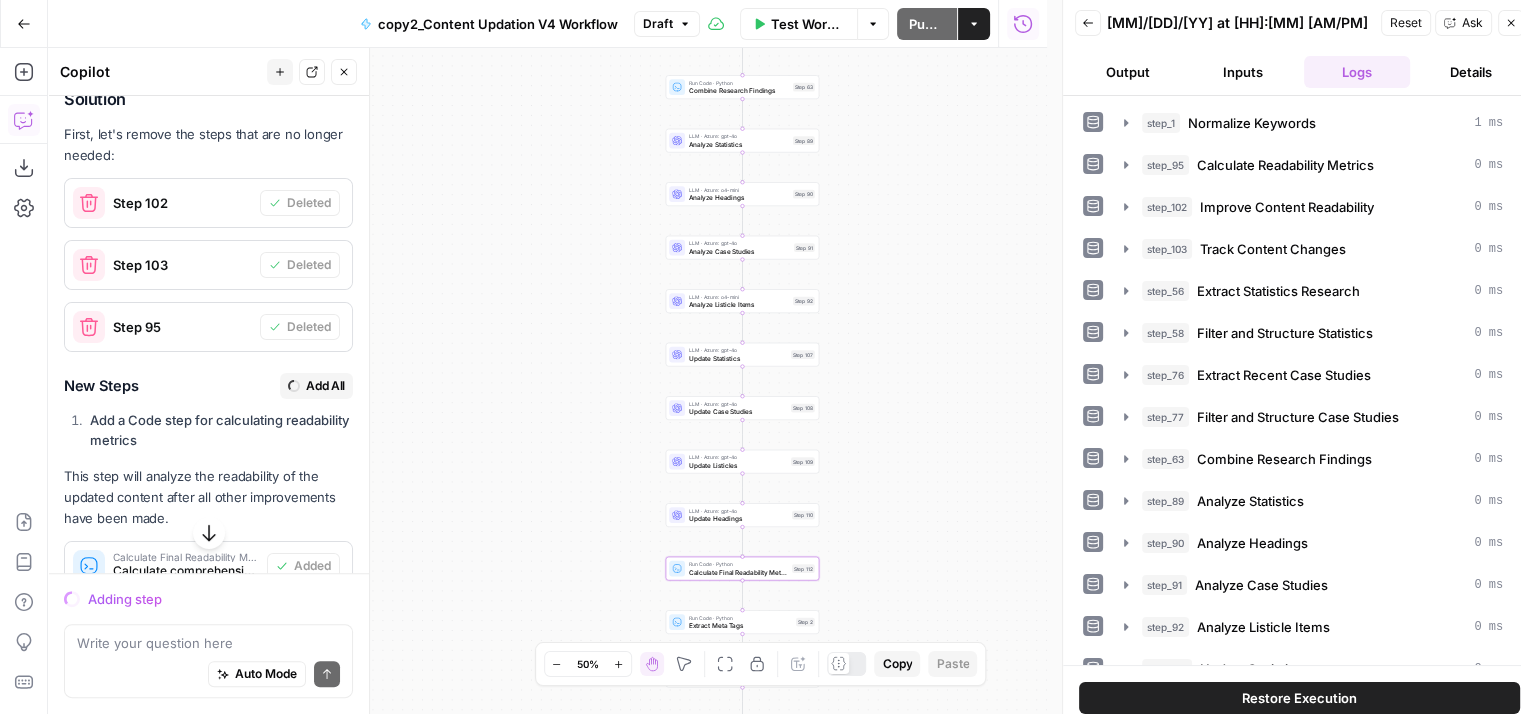 click on "Workflow Set Inputs Inputs Run Code · Python Normalize Keywords Step [NUMBER] Perplexity Deep Research Extract Statistics Research Step [NUMBER] Run Code · Python Filter and Structure Statistics Step [NUMBER] Perplexity Deep Research Extract Recent Case Studies Step [NUMBER] Run Code · Python Filter and Structure Case Studies Step [NUMBER] Run Code · Python Combine Research Findings Step [NUMBER] LLM · Azure: gpt-[NUMBER] Analyze Statistics Step [NUMBER] LLM · Azure: o[NUMBER]-mini Analyze Headings Step [NUMBER] LLM · Azure: gpt-[NUMBER] Analyze Case Studies Step [NUMBER] LLM · Azure: o[NUMBER]-mini Analyze Listicle Items Step [NUMBER] LLM · Azure: gpt-[NUMBER] Update Statistics Step [NUMBER] LLM · Azure: gpt-[NUMBER] Update Case Studies Step [NUMBER] LLM · Azure: gpt-[NUMBER] Update Listicles Step [NUMBER] LLM · Azure: gpt-[NUMBER] Update Headings Step [NUMBER] Run Code · Python Calculate Final Readability Metrics Step [NUMBER] Run Code · Python Extract Meta Tags Step [NUMBER] Run Code · Python Analyze Current FAQs Step [NUMBER] LLM · Azure: gpt-[NUMBER] Generate Updated Content Step [NUMBER] LLM · Azure: gpt-[NUMBER] Optimize FAQs Step [NUMBER] Step [NUMBER] Step [NUMBER]" at bounding box center (547, 381) 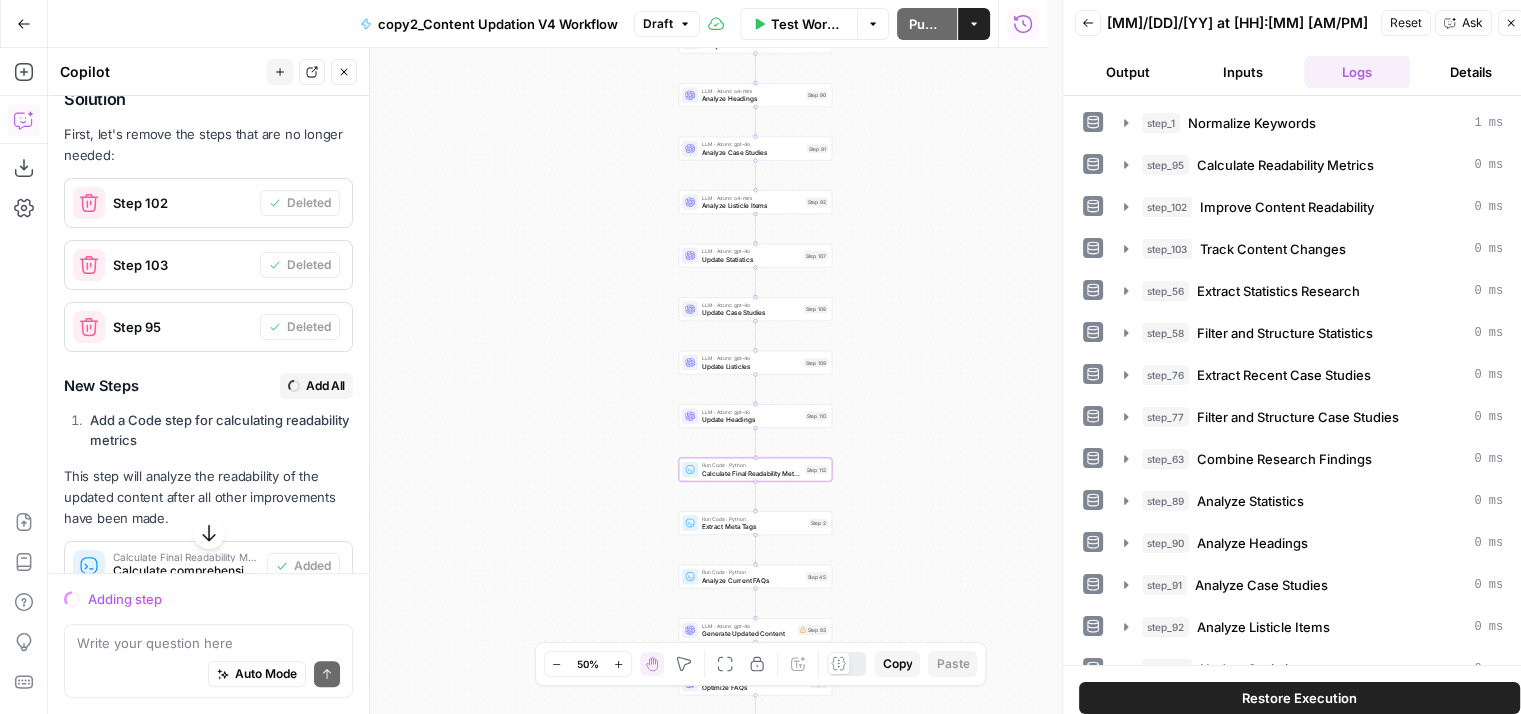 drag, startPoint x: 562, startPoint y: 387, endPoint x: 545, endPoint y: 349, distance: 41.62932 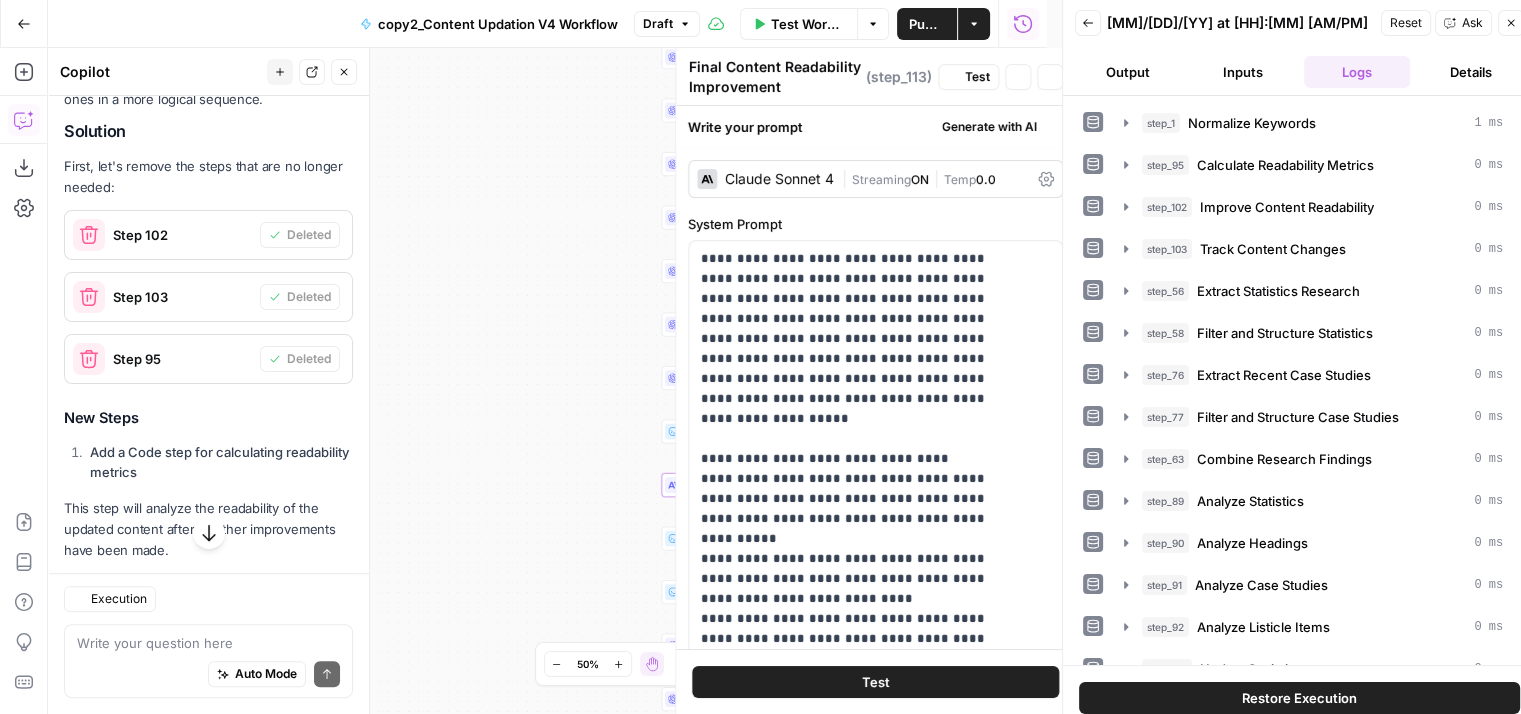 scroll, scrollTop: 518, scrollLeft: 0, axis: vertical 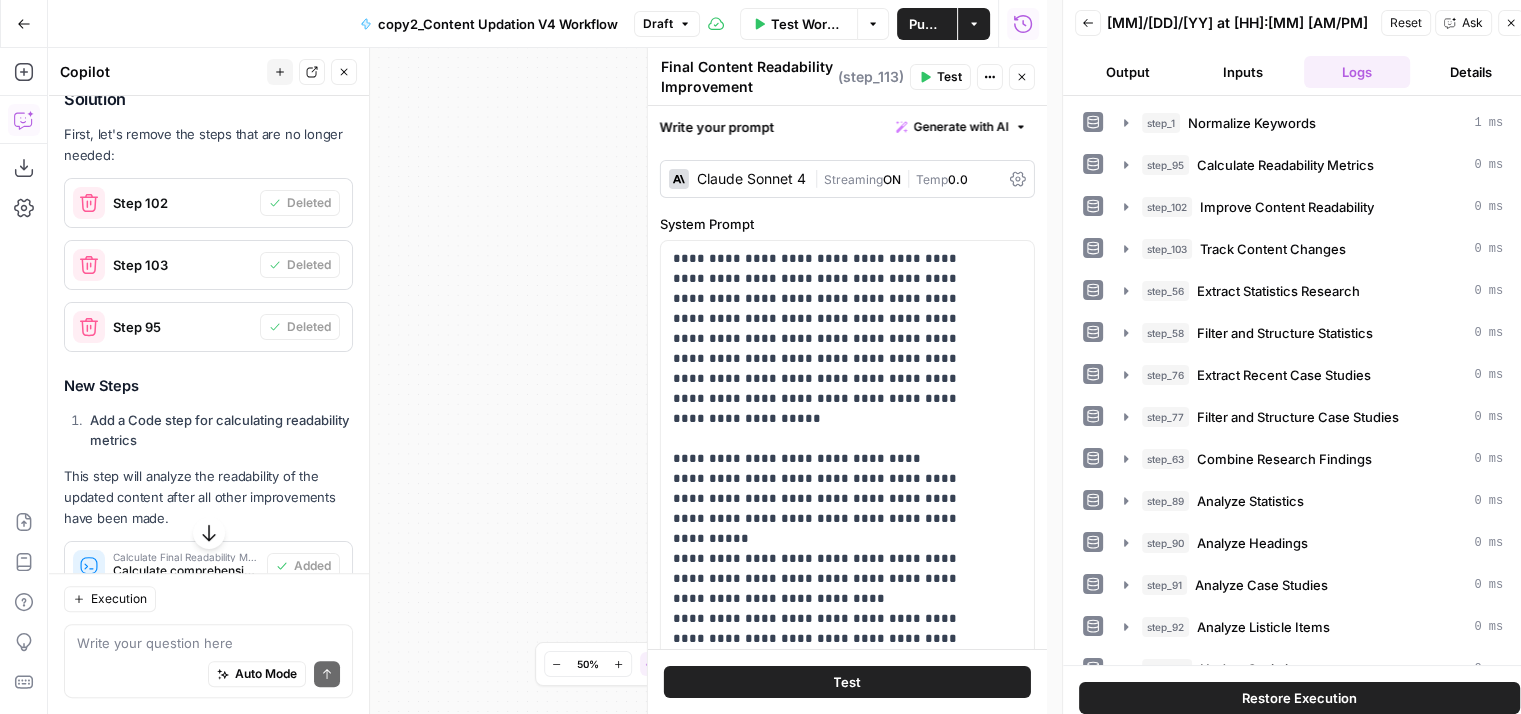 click on "Claude Sonnet 4" at bounding box center [751, 179] 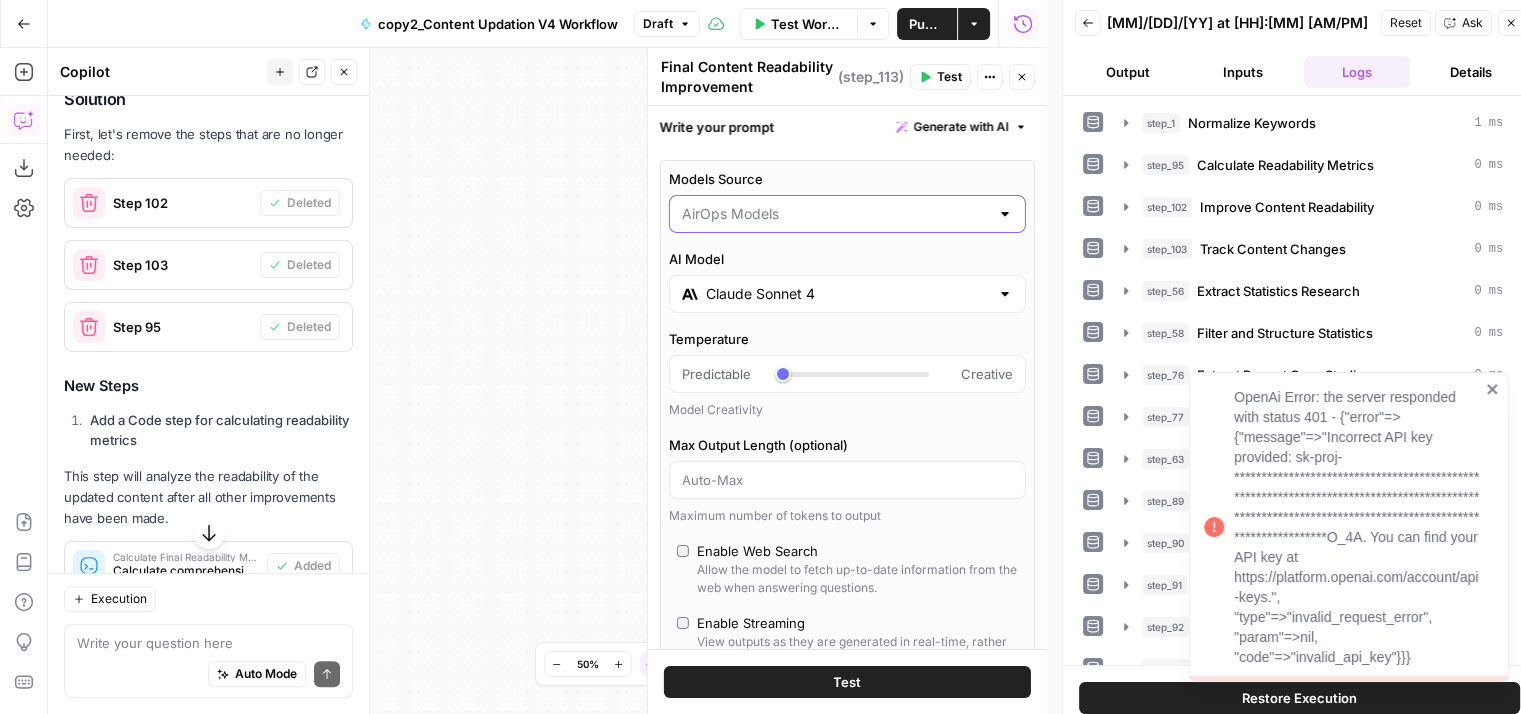 click on "Models Source" at bounding box center [835, 214] 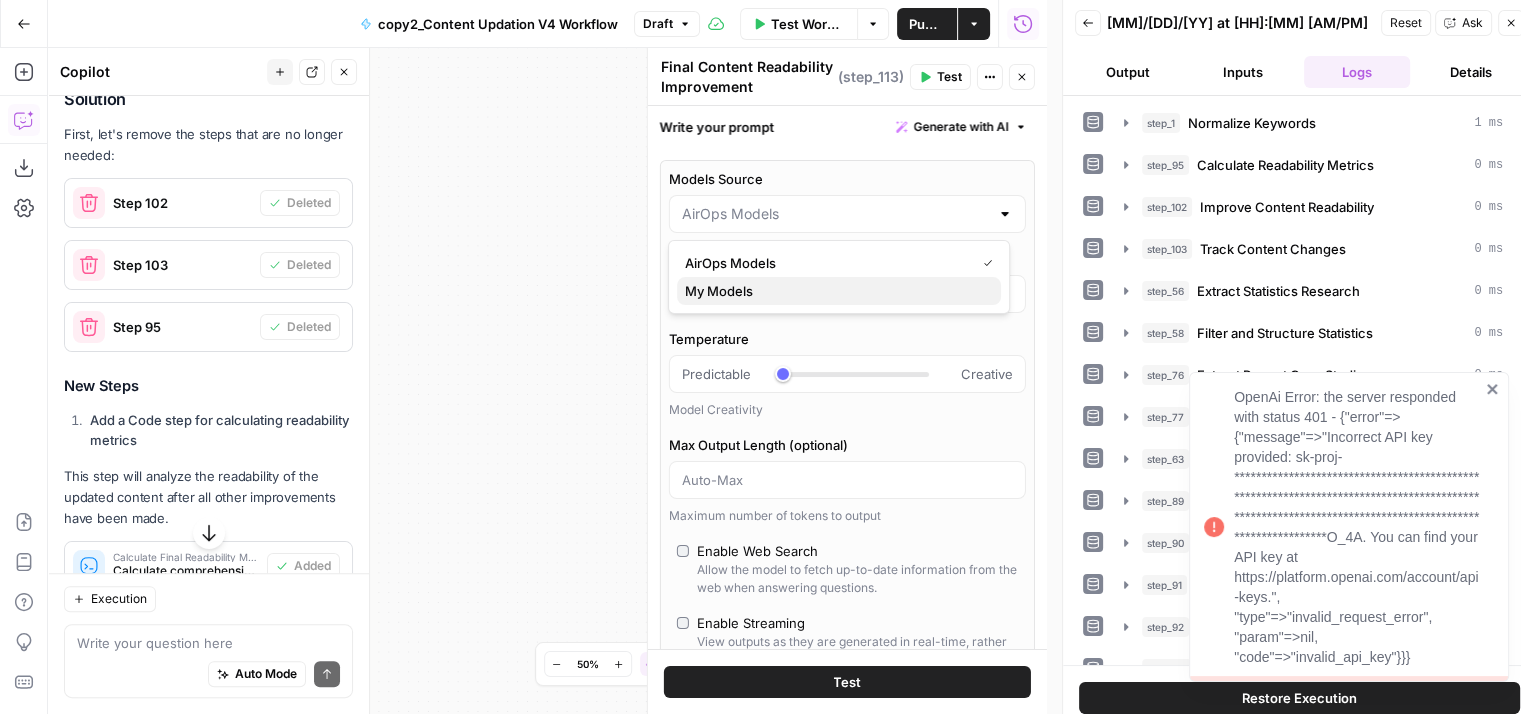click on "My Models" at bounding box center [835, 291] 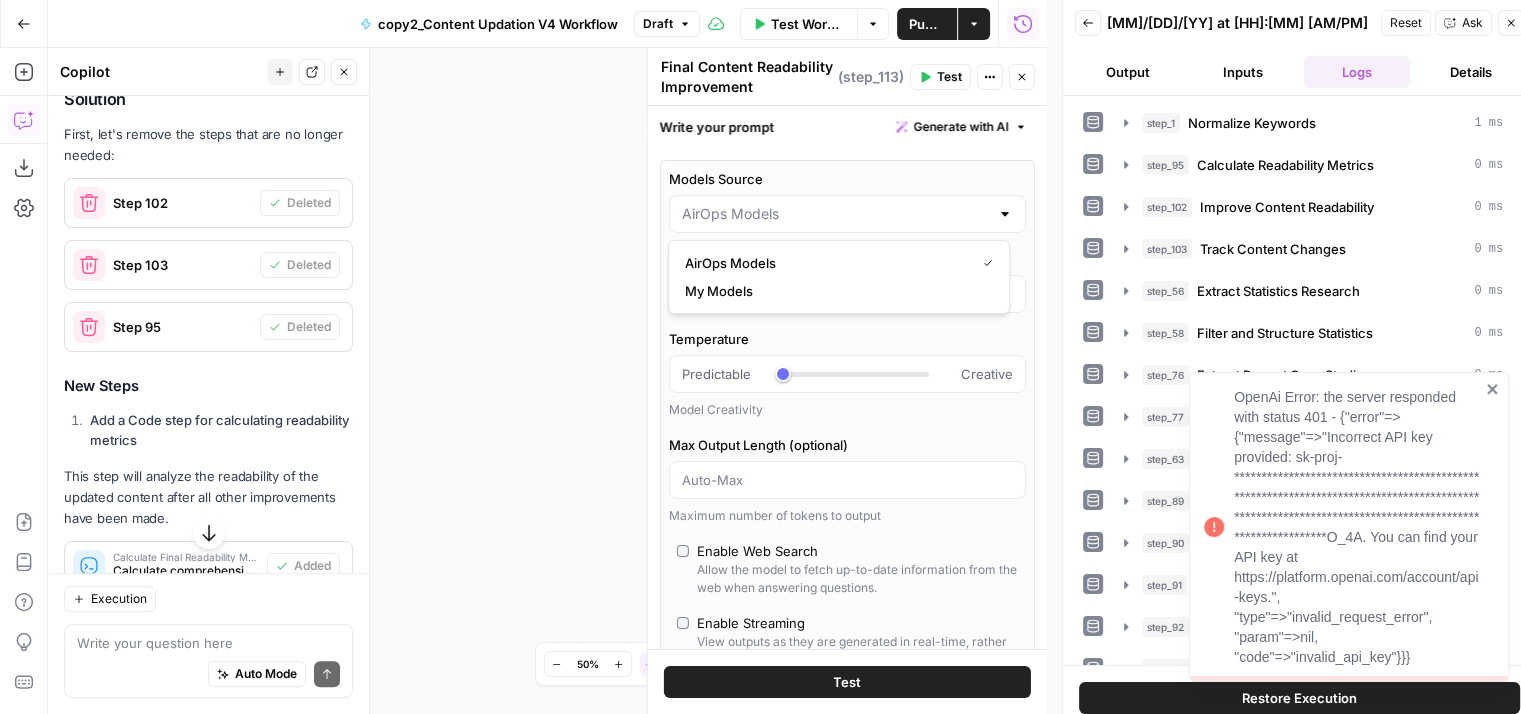 type on "My Models" 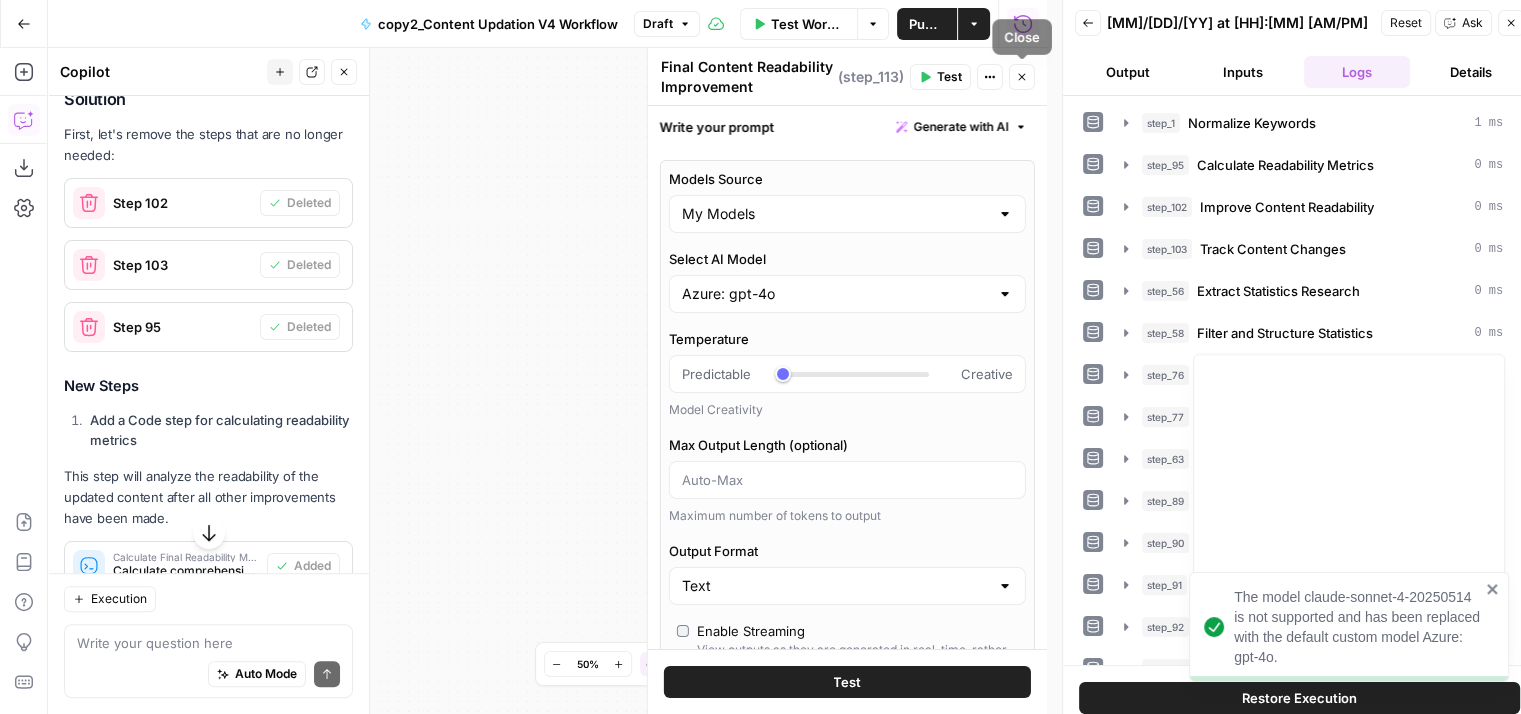 click 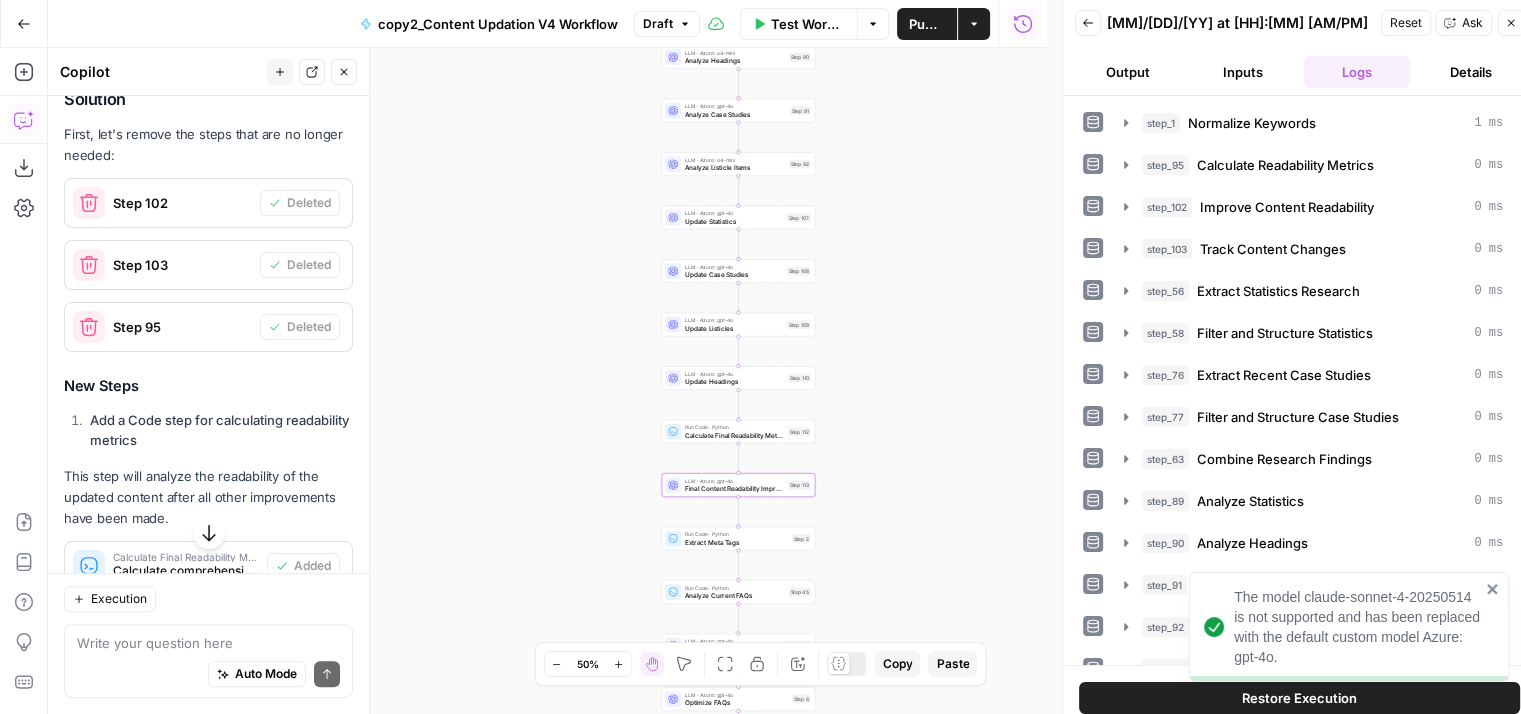 scroll, scrollTop: 1124, scrollLeft: 0, axis: vertical 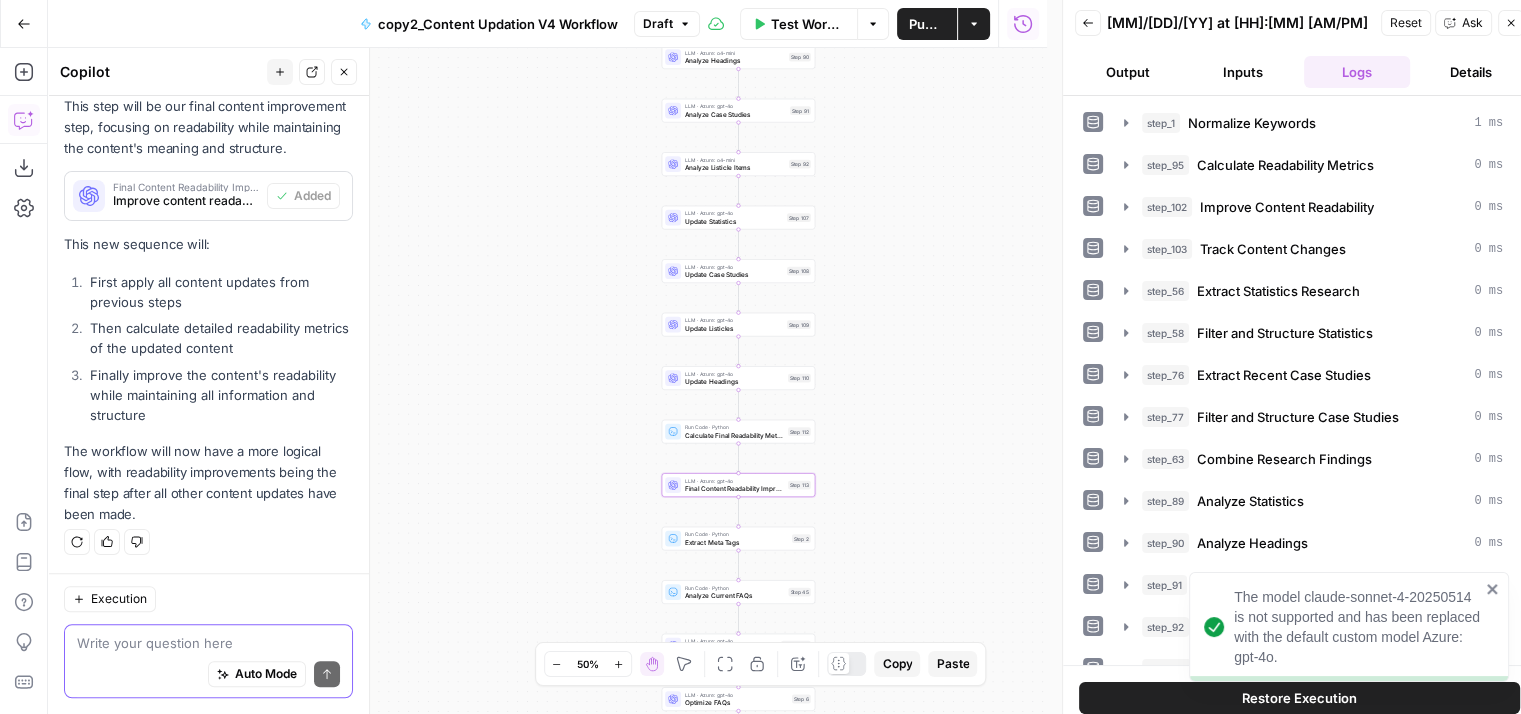 click at bounding box center (208, 643) 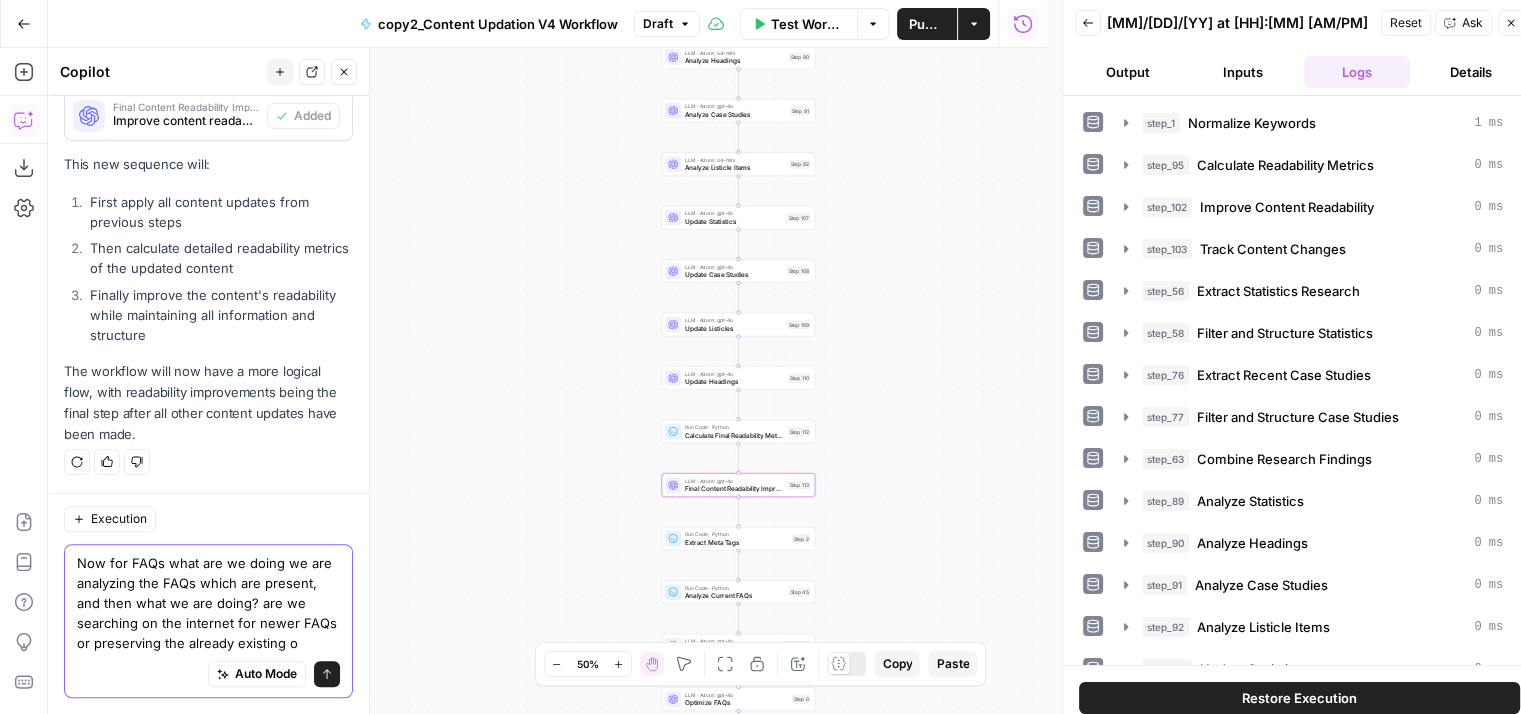 scroll, scrollTop: 1224, scrollLeft: 0, axis: vertical 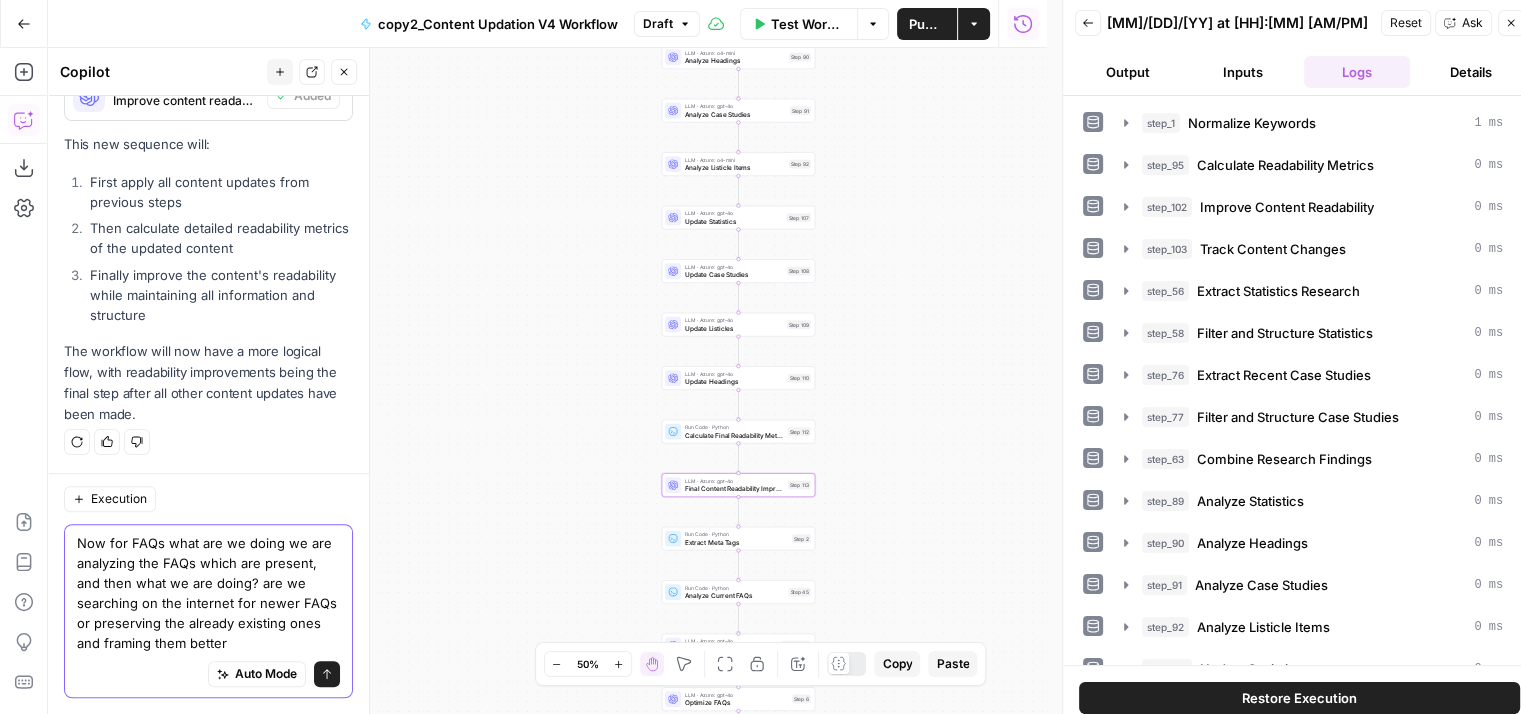 type on "Now for FAQs what are we doing we are analyzing the FAQs which are present, and then what we are doing? are we searching on the internet for newer FAQs or preserving the already existing ones and framing them better?" 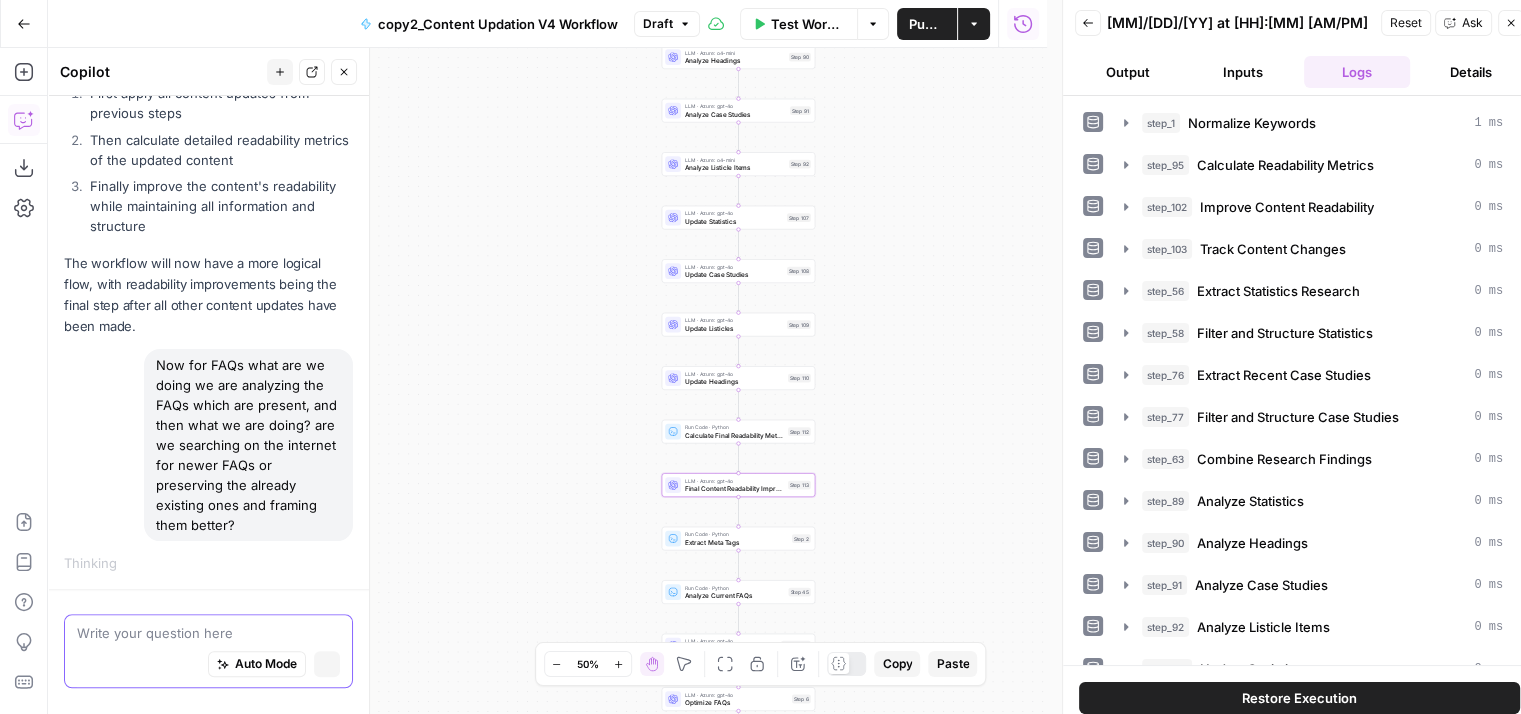 scroll, scrollTop: 1263, scrollLeft: 0, axis: vertical 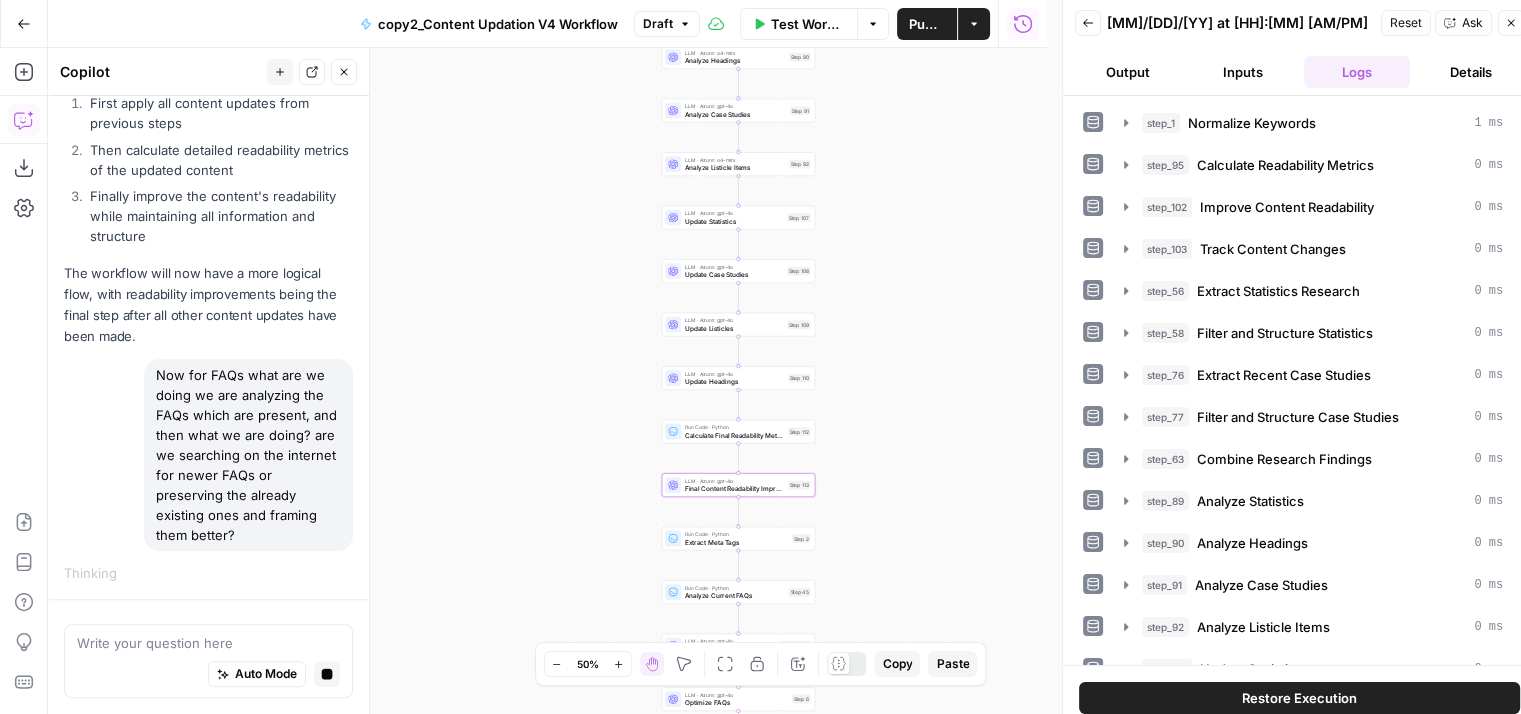 click on "Now for FAQs what are we doing we are analyzing the FAQs which are present, and then what we are doing? are we searching on the internet for newer FAQs or preserving the already existing ones and framing them better?" at bounding box center (248, 455) 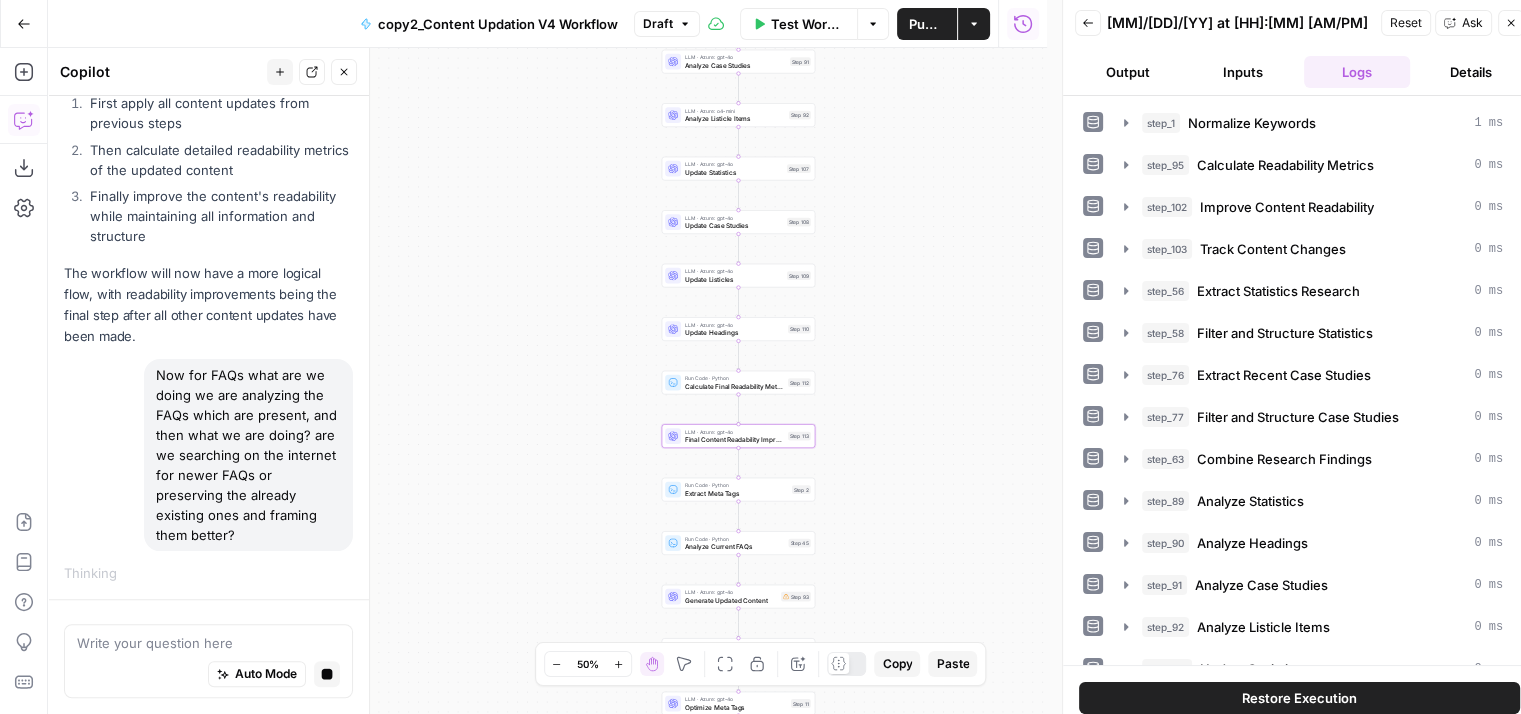 drag, startPoint x: 457, startPoint y: 475, endPoint x: 457, endPoint y: 416, distance: 59 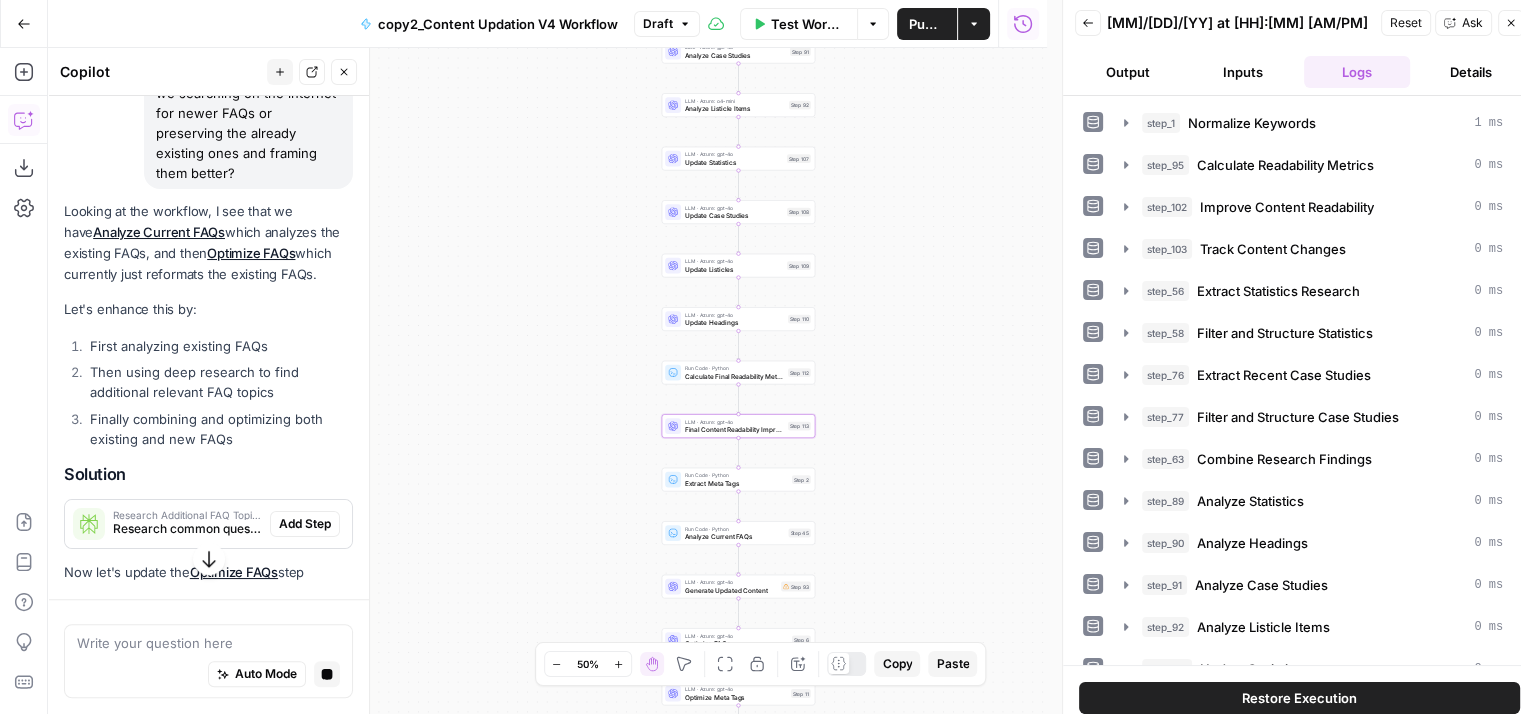 scroll, scrollTop: 1624, scrollLeft: 0, axis: vertical 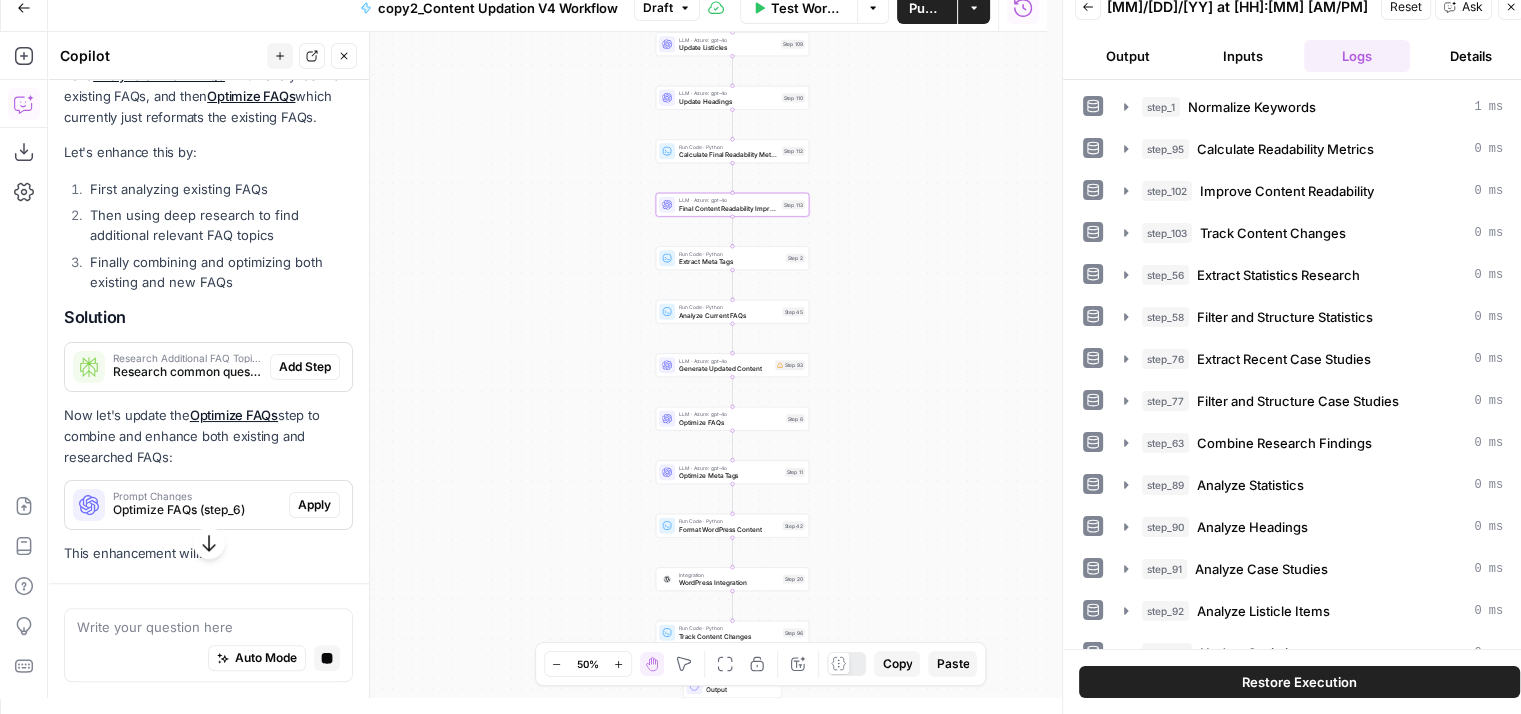 drag, startPoint x: 86, startPoint y: 257, endPoint x: 280, endPoint y: 278, distance: 195.13329 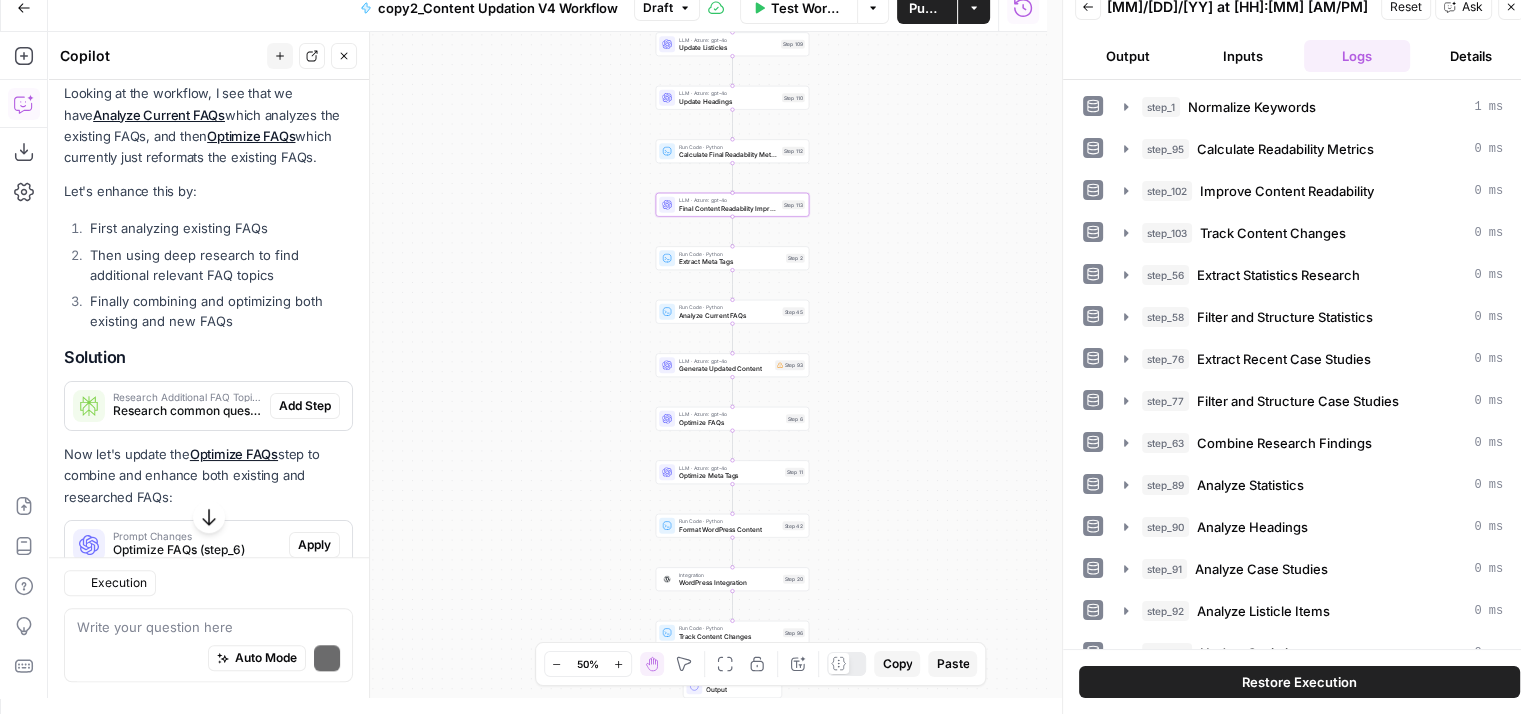 scroll, scrollTop: 1768, scrollLeft: 0, axis: vertical 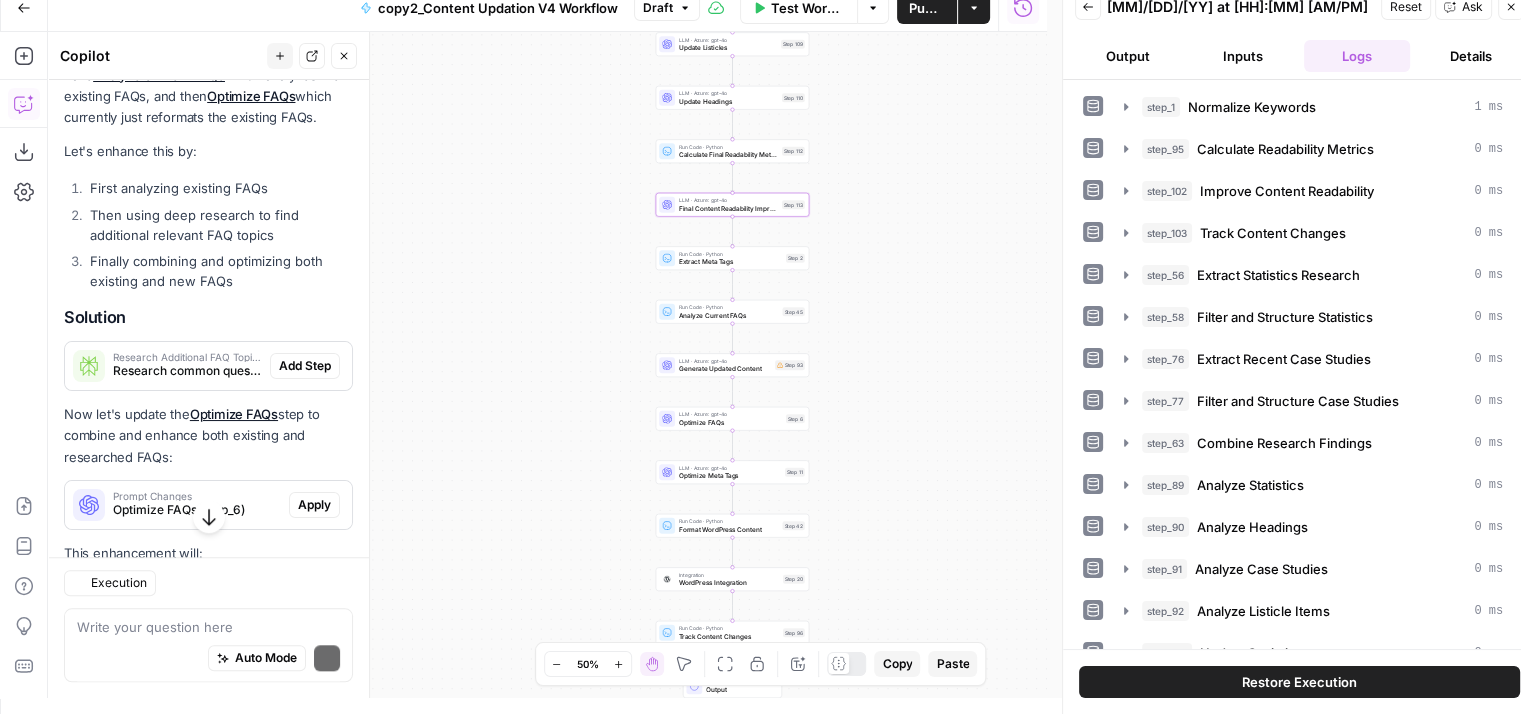 click on "First analyzing existing FAQs
Then using deep research to find additional relevant FAQ topics
Finally combining and optimizing both existing and new FAQs" at bounding box center (208, 234) 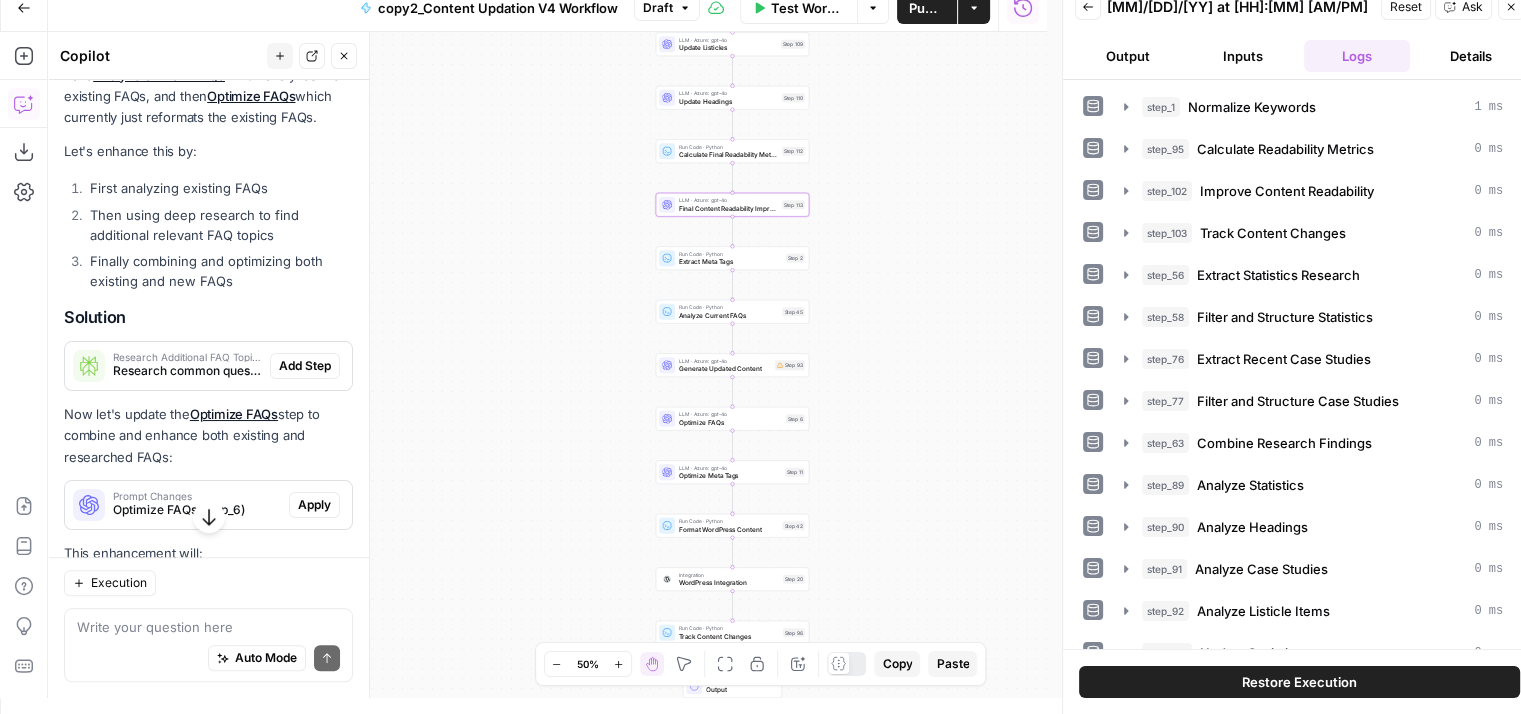 drag, startPoint x: 90, startPoint y: 288, endPoint x: 249, endPoint y: 321, distance: 162.38843 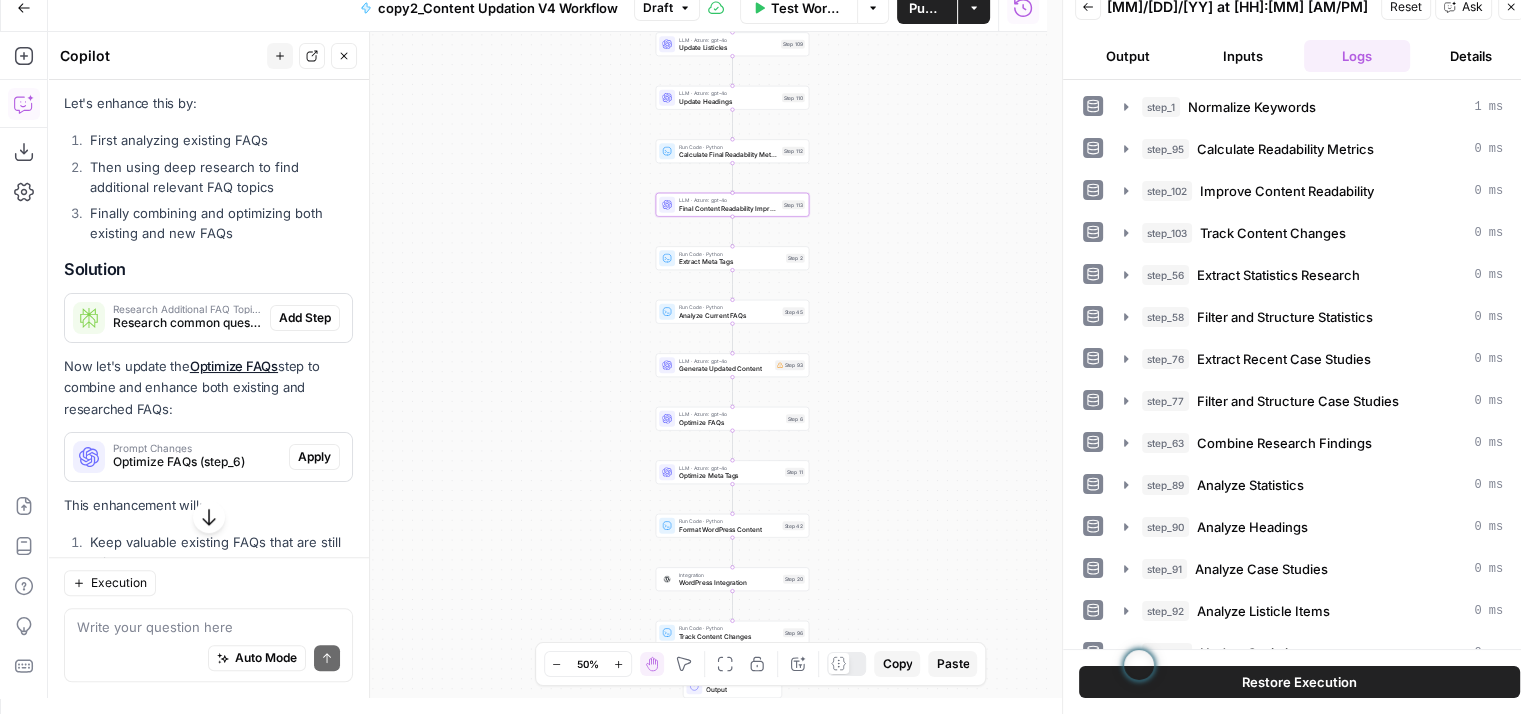 scroll, scrollTop: 1813, scrollLeft: 0, axis: vertical 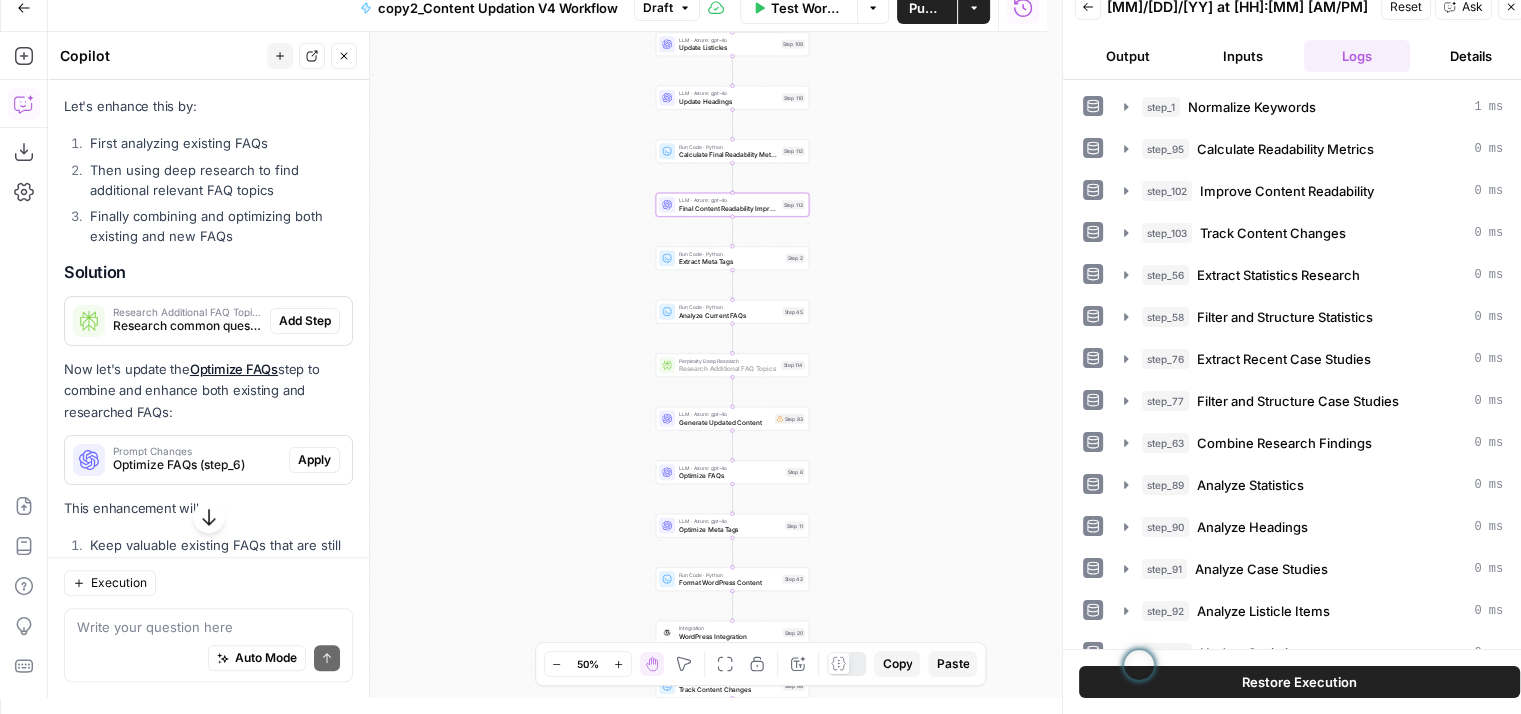 click on "Add Step" at bounding box center (305, 321) 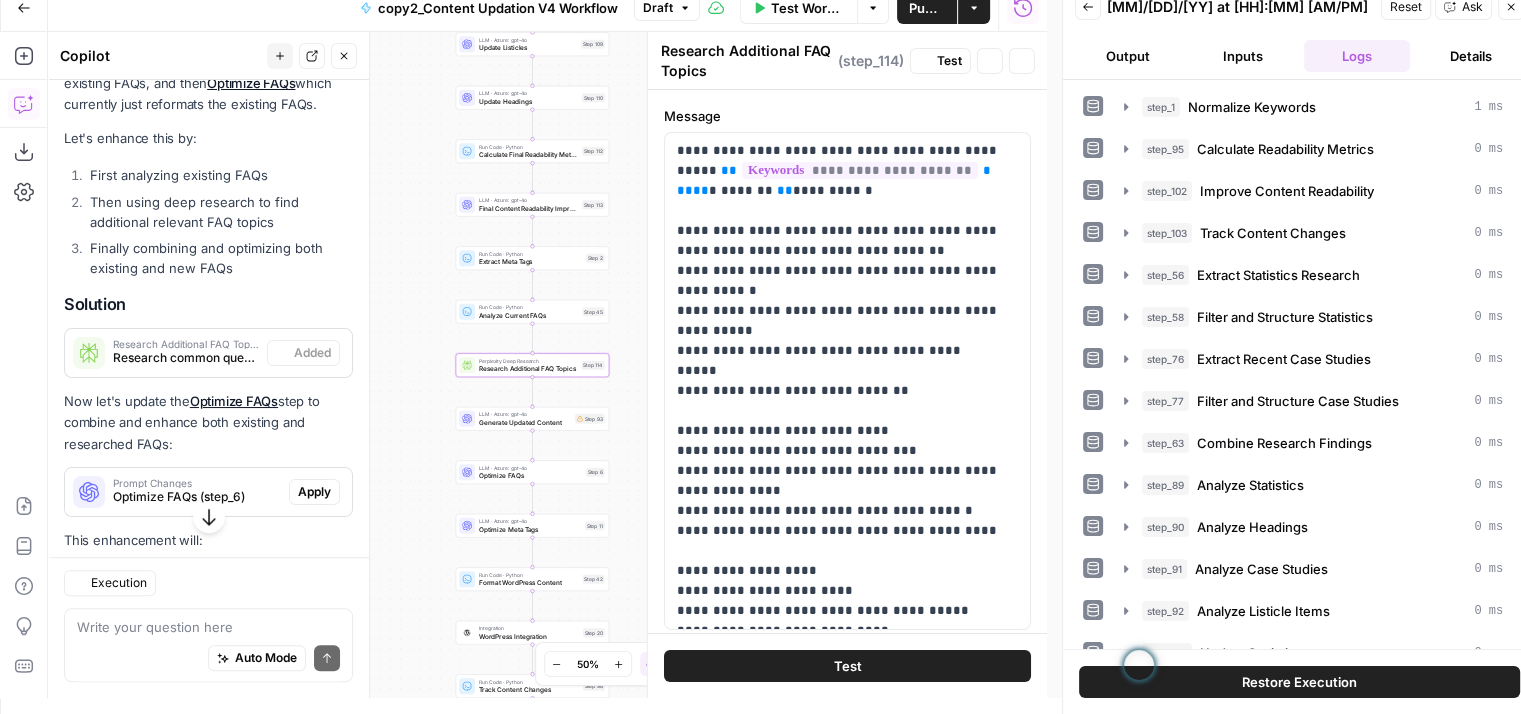 scroll, scrollTop: 1845, scrollLeft: 0, axis: vertical 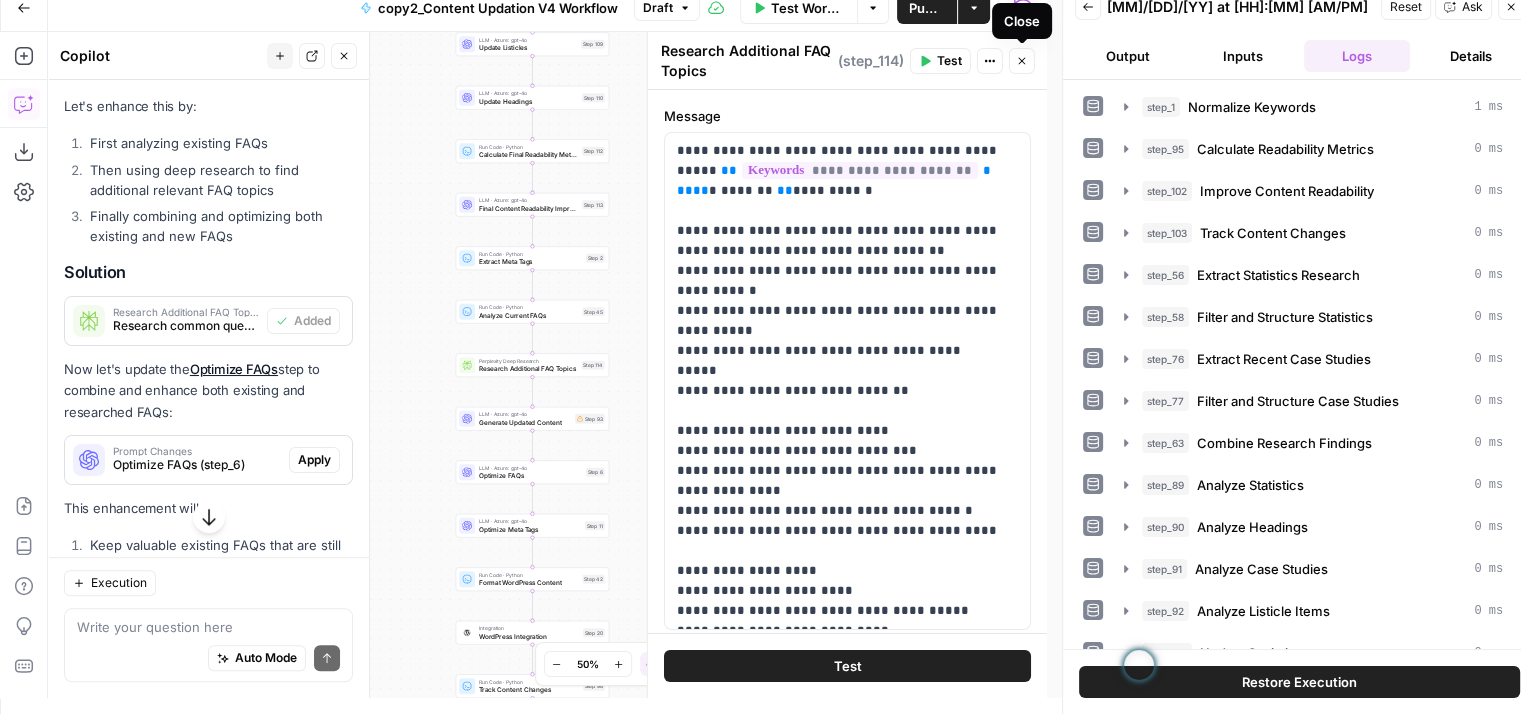 click 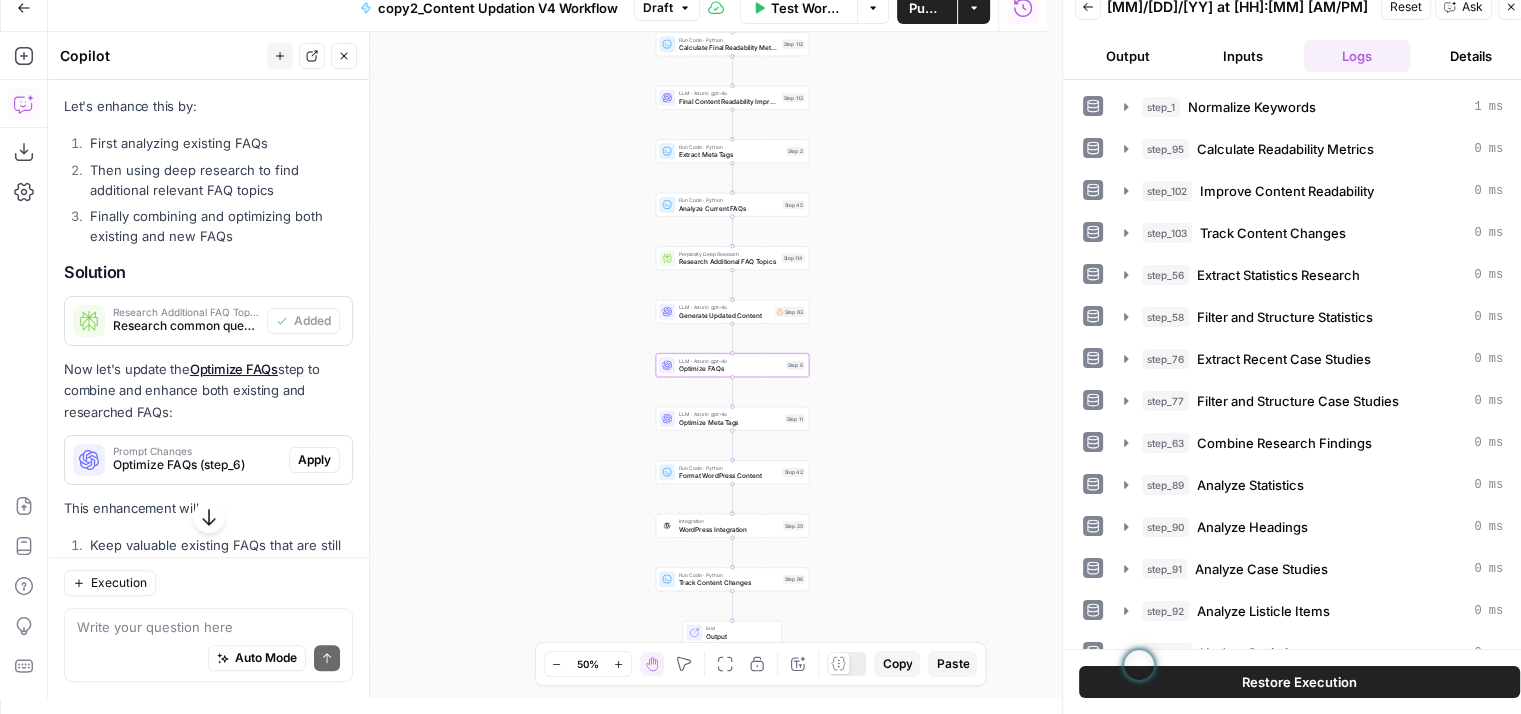 click on "Apply" at bounding box center (314, 460) 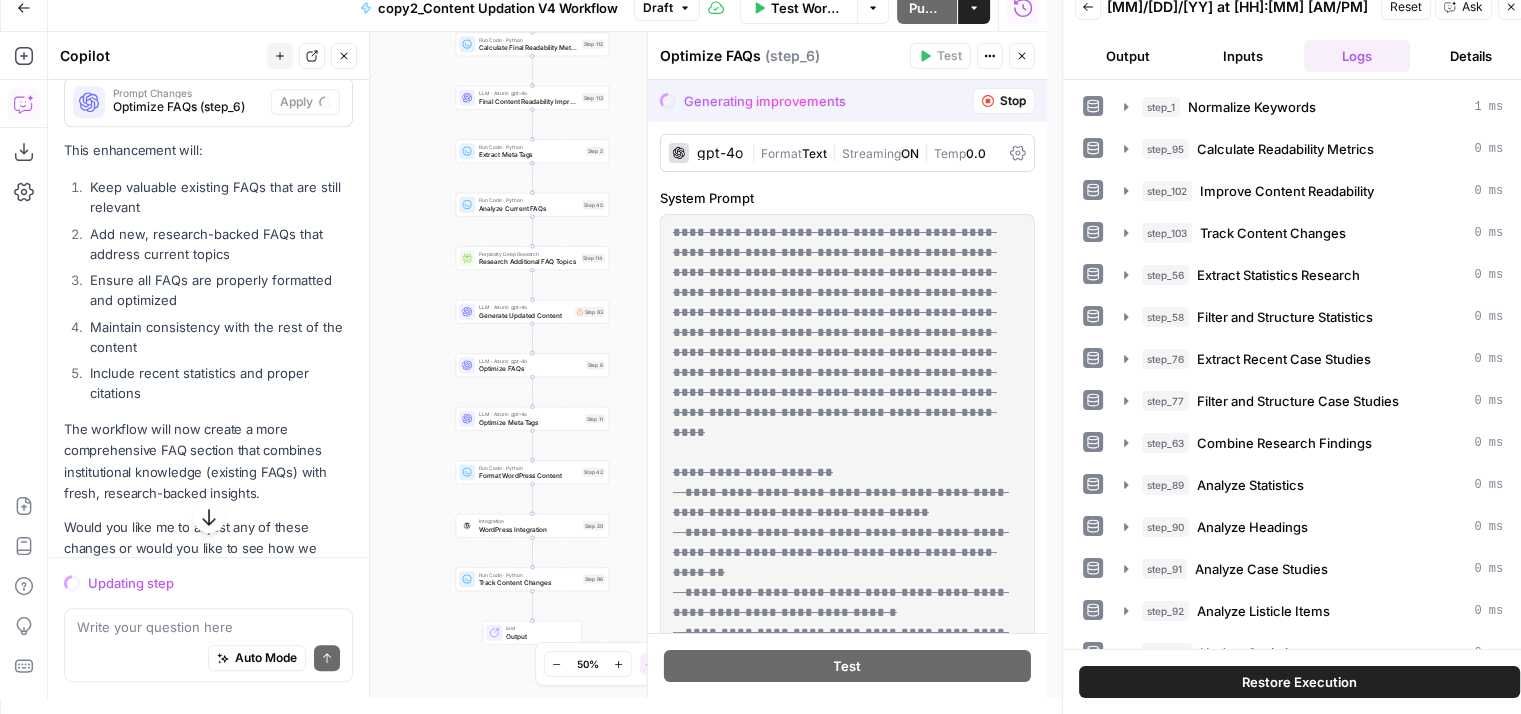 scroll, scrollTop: 2143, scrollLeft: 0, axis: vertical 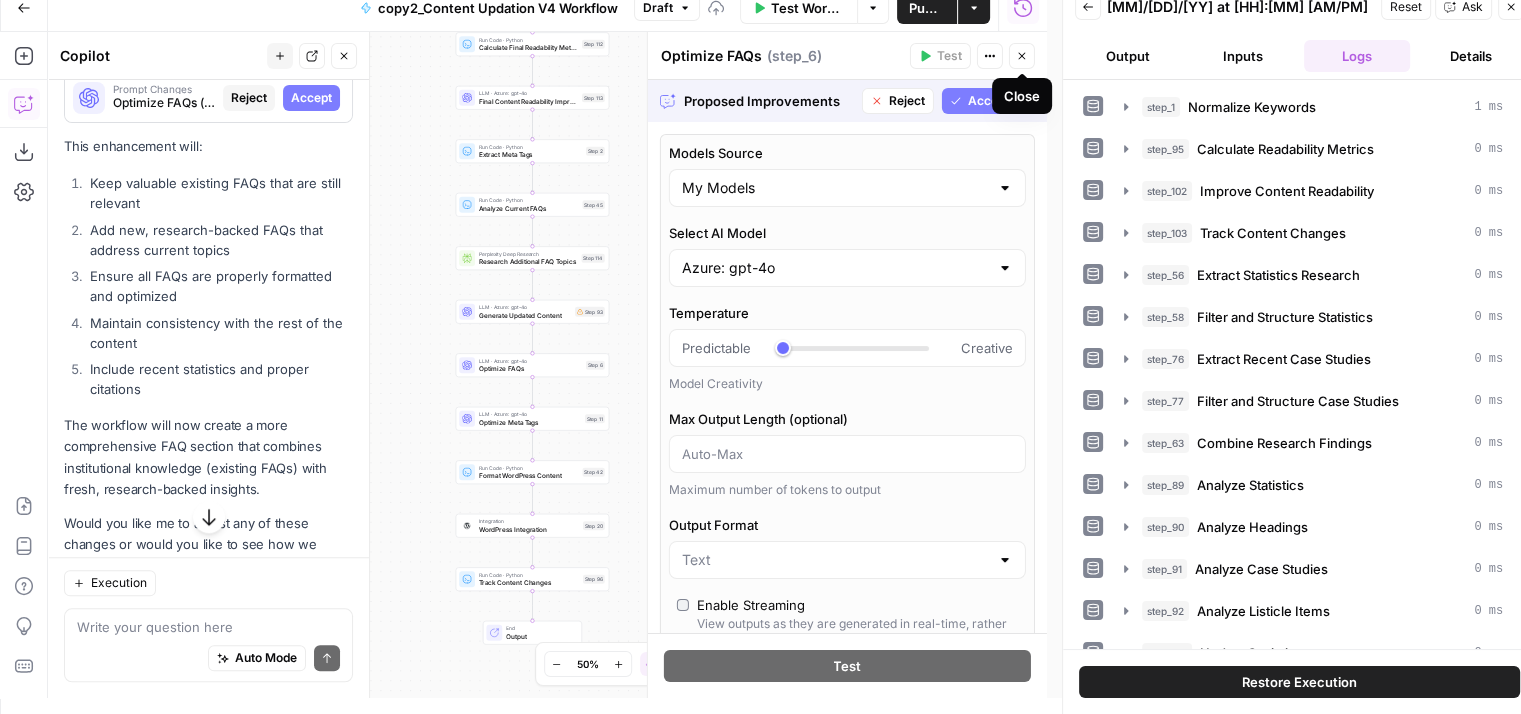 click on "Accept All" at bounding box center [997, 101] 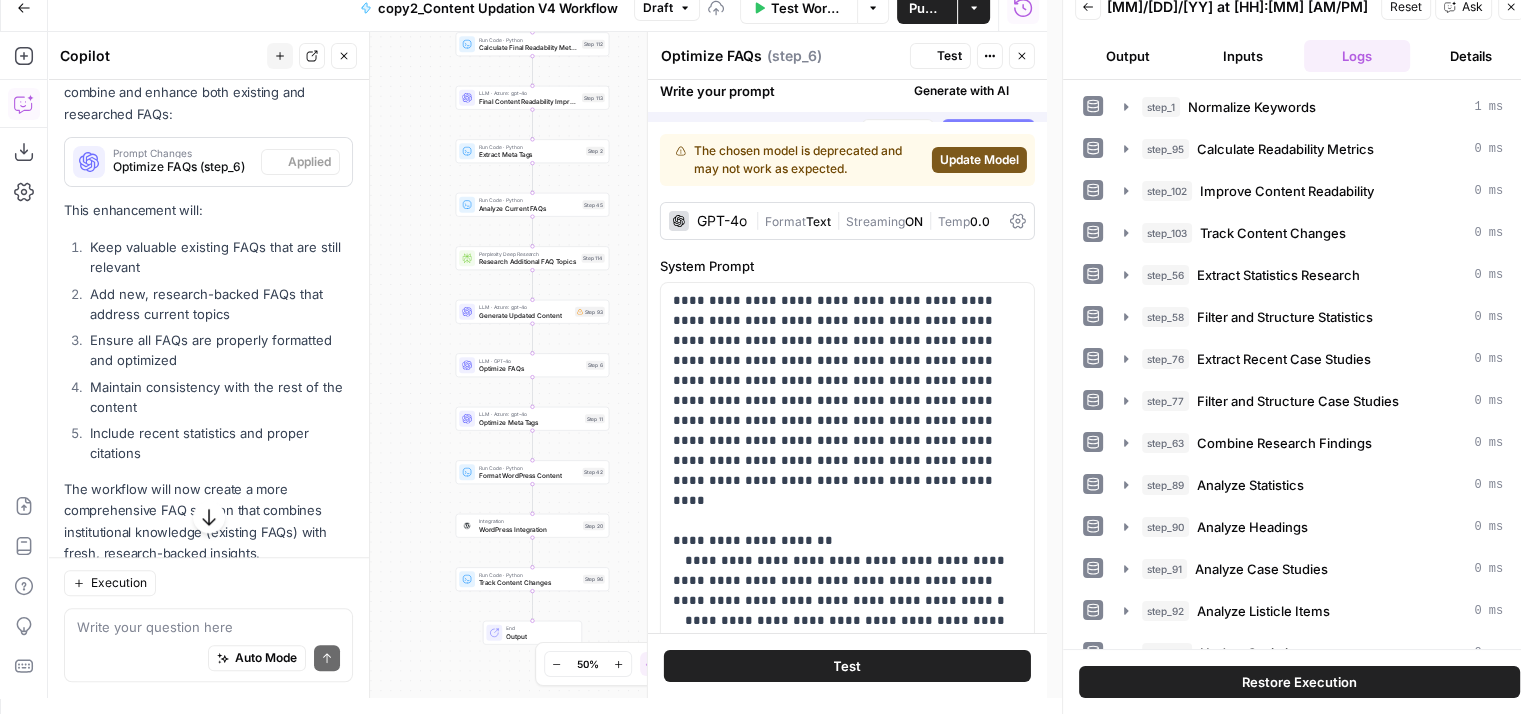 scroll, scrollTop: 2207, scrollLeft: 0, axis: vertical 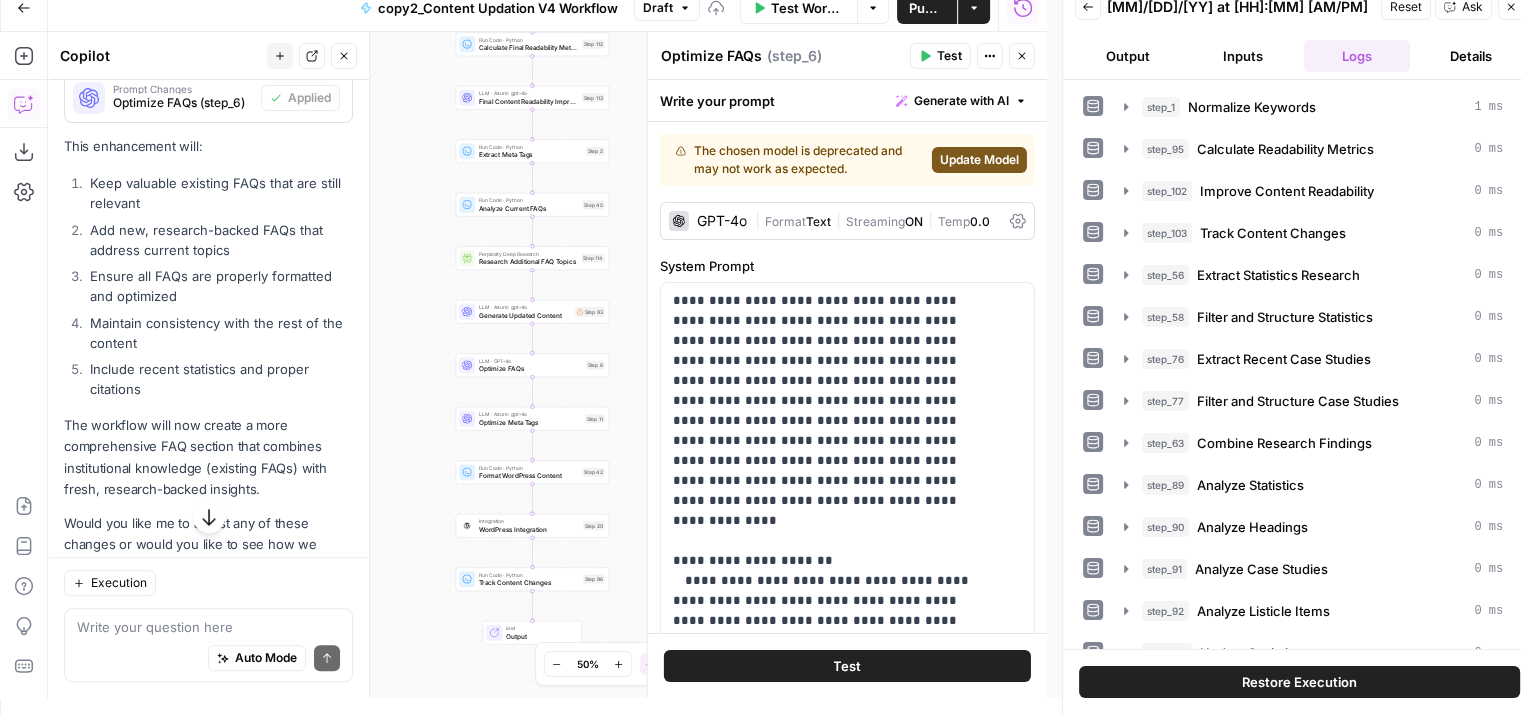 click 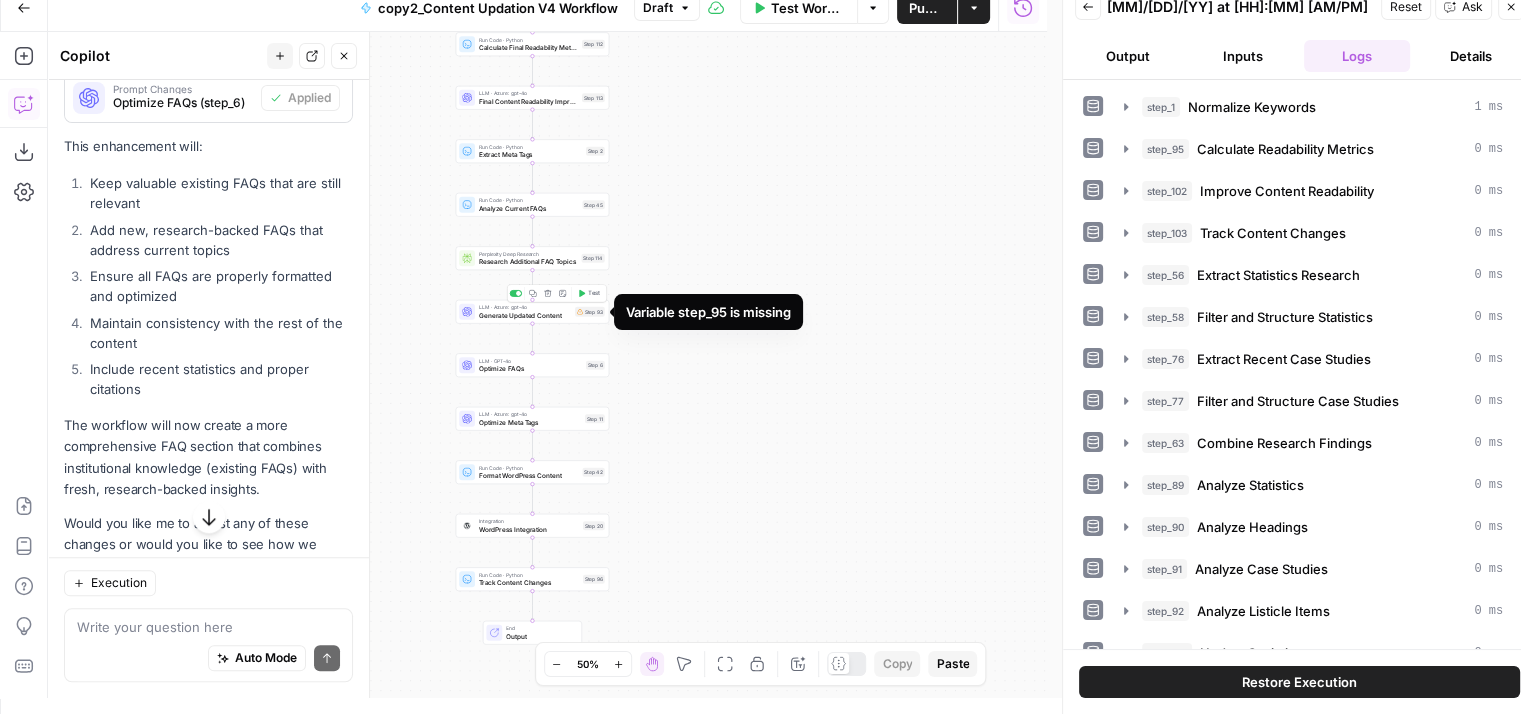 click on "Step 93" at bounding box center [590, 312] 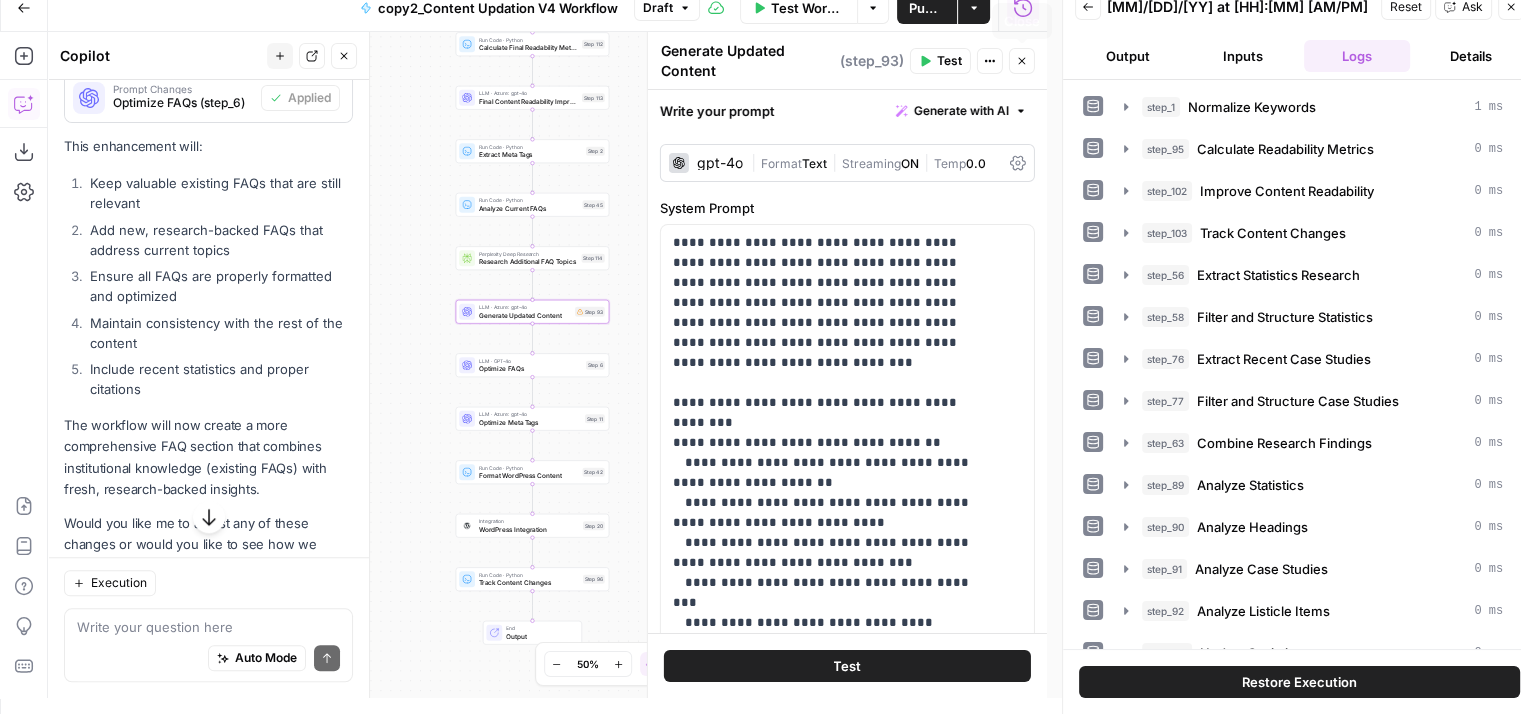 click 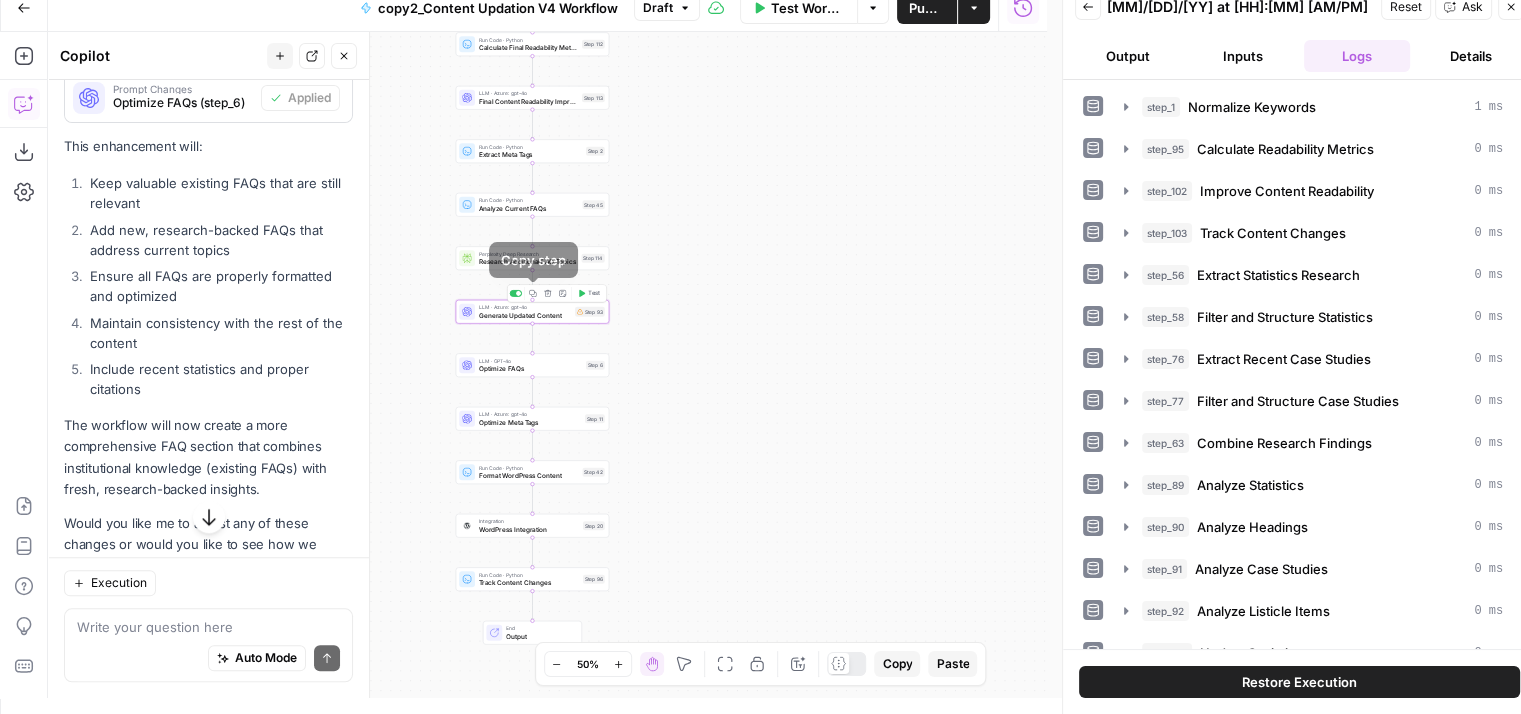 click on "Copy step Delete step Add Note Test" at bounding box center (557, 293) 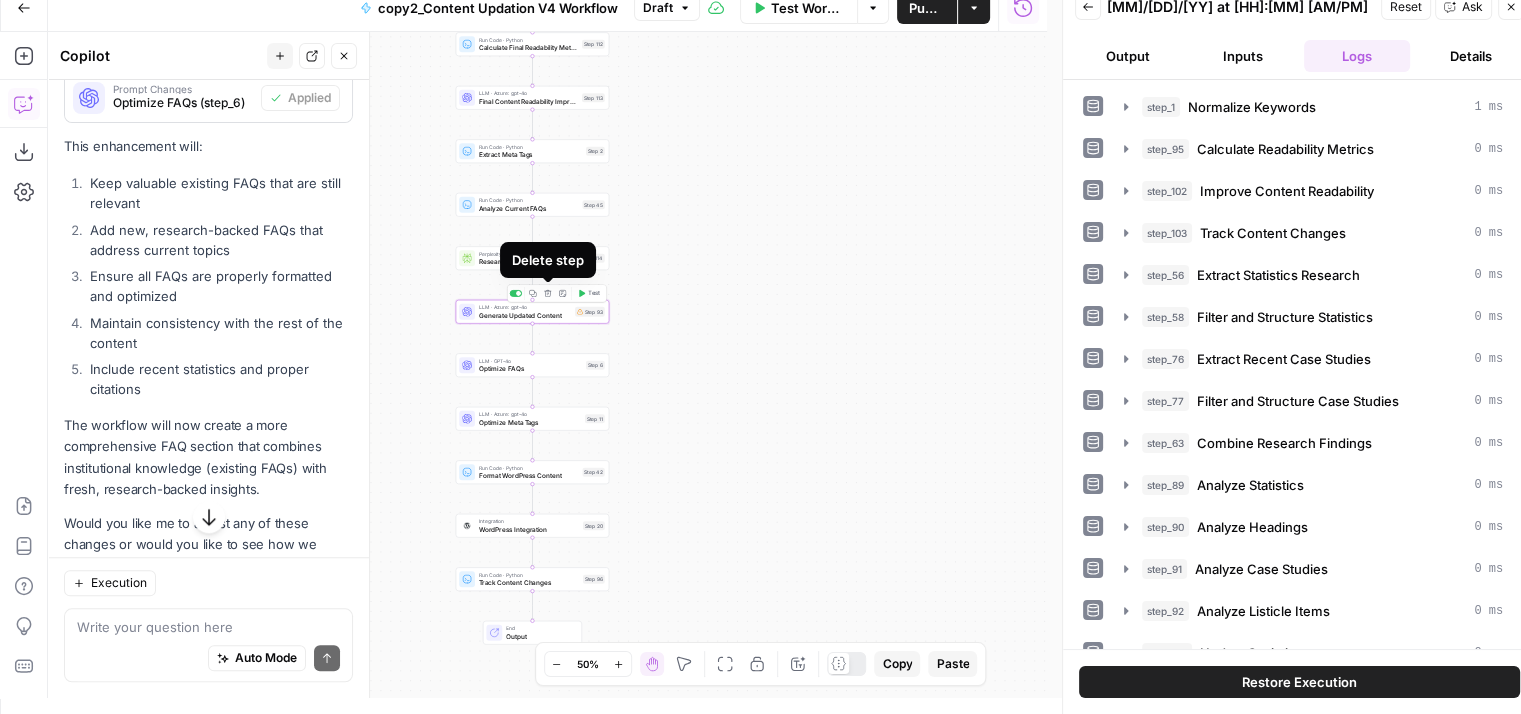 click on "Delete step" at bounding box center (547, 293) 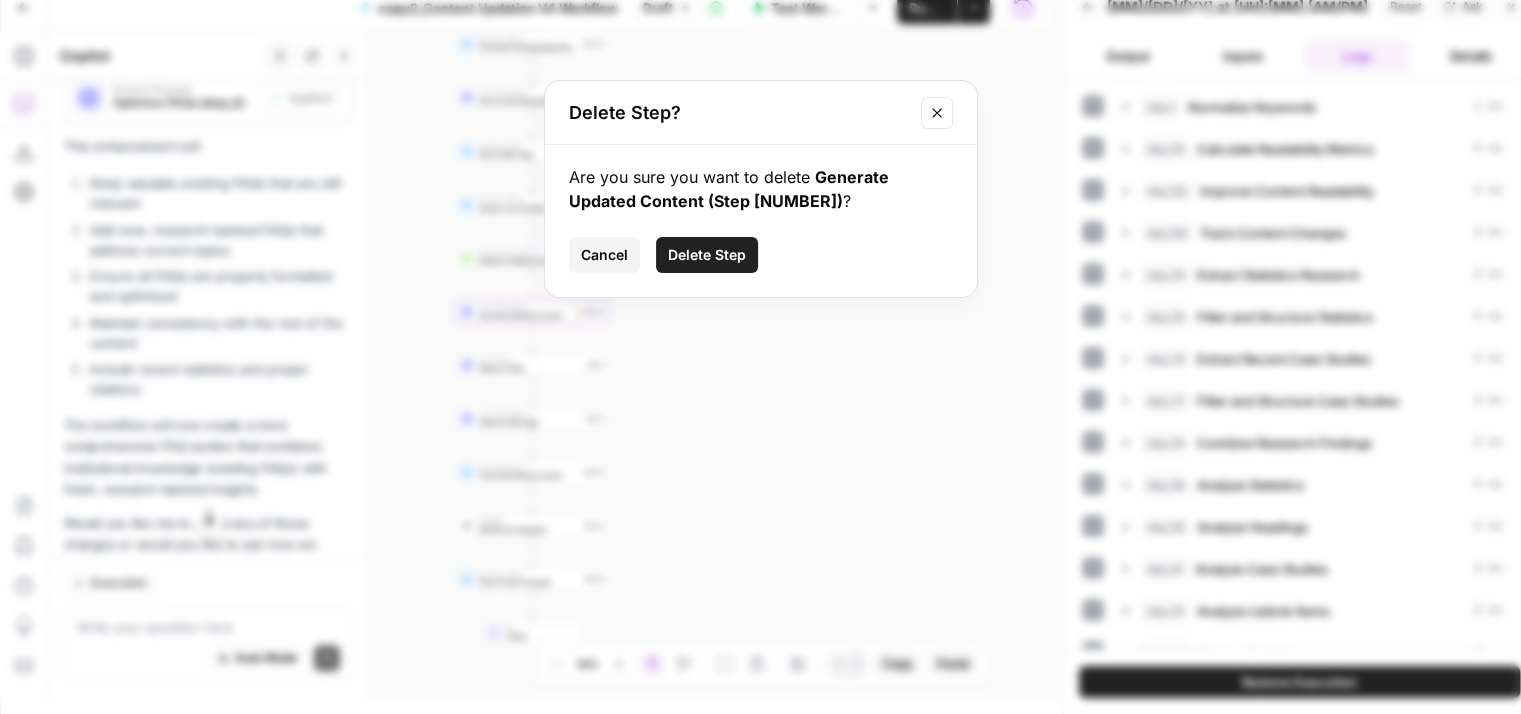click on "Delete Step" at bounding box center [707, 255] 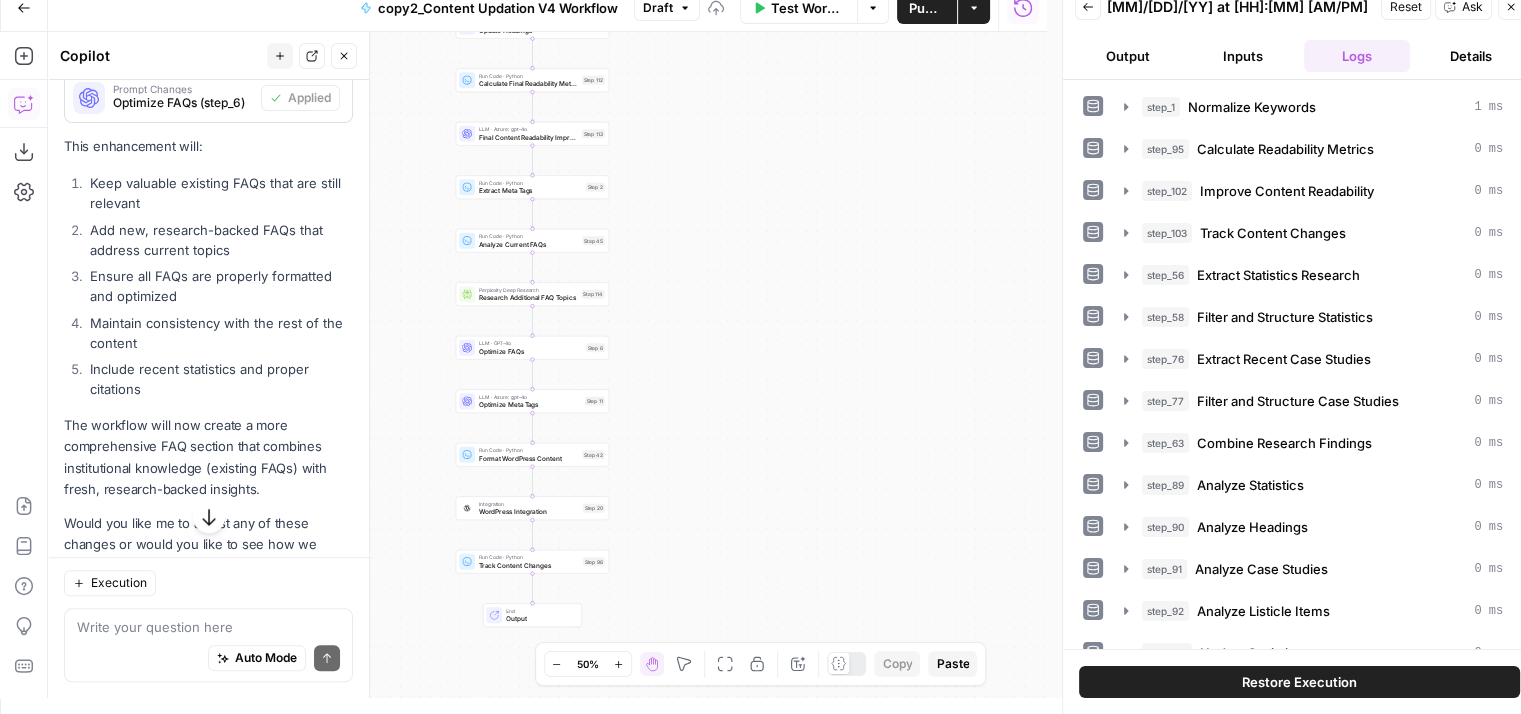 drag, startPoint x: 700, startPoint y: 385, endPoint x: 700, endPoint y: 424, distance: 39 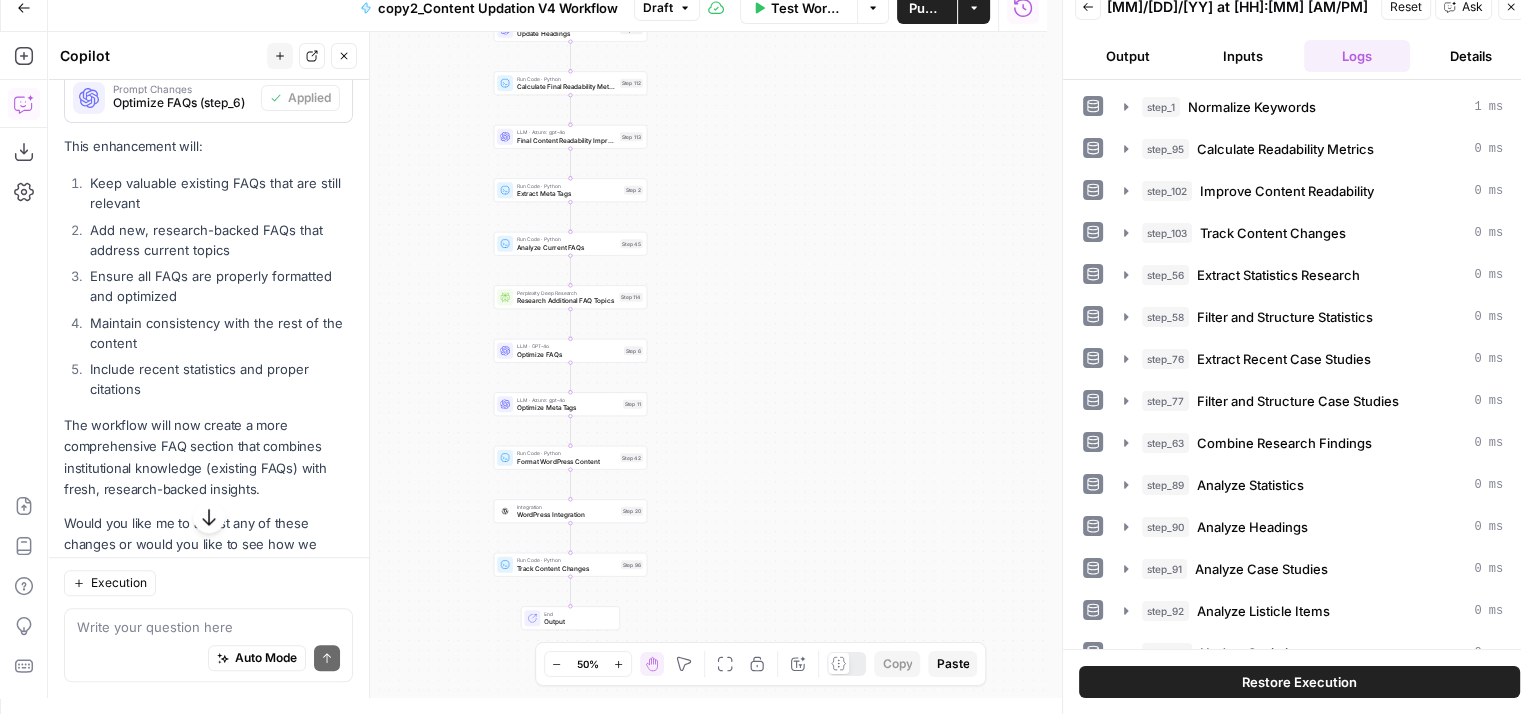 drag, startPoint x: 670, startPoint y: 369, endPoint x: 709, endPoint y: 369, distance: 39 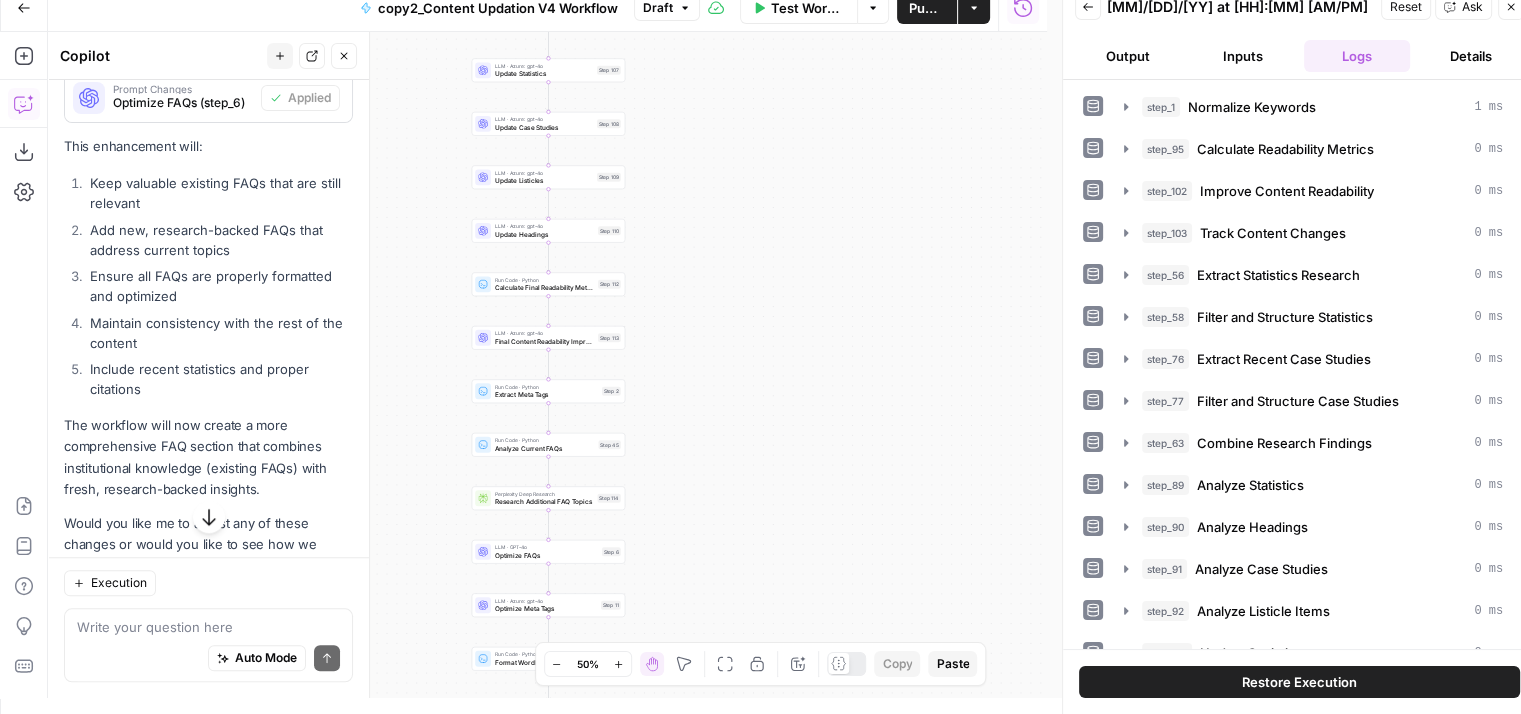 drag, startPoint x: 739, startPoint y: 323, endPoint x: 715, endPoint y: 546, distance: 224.28777 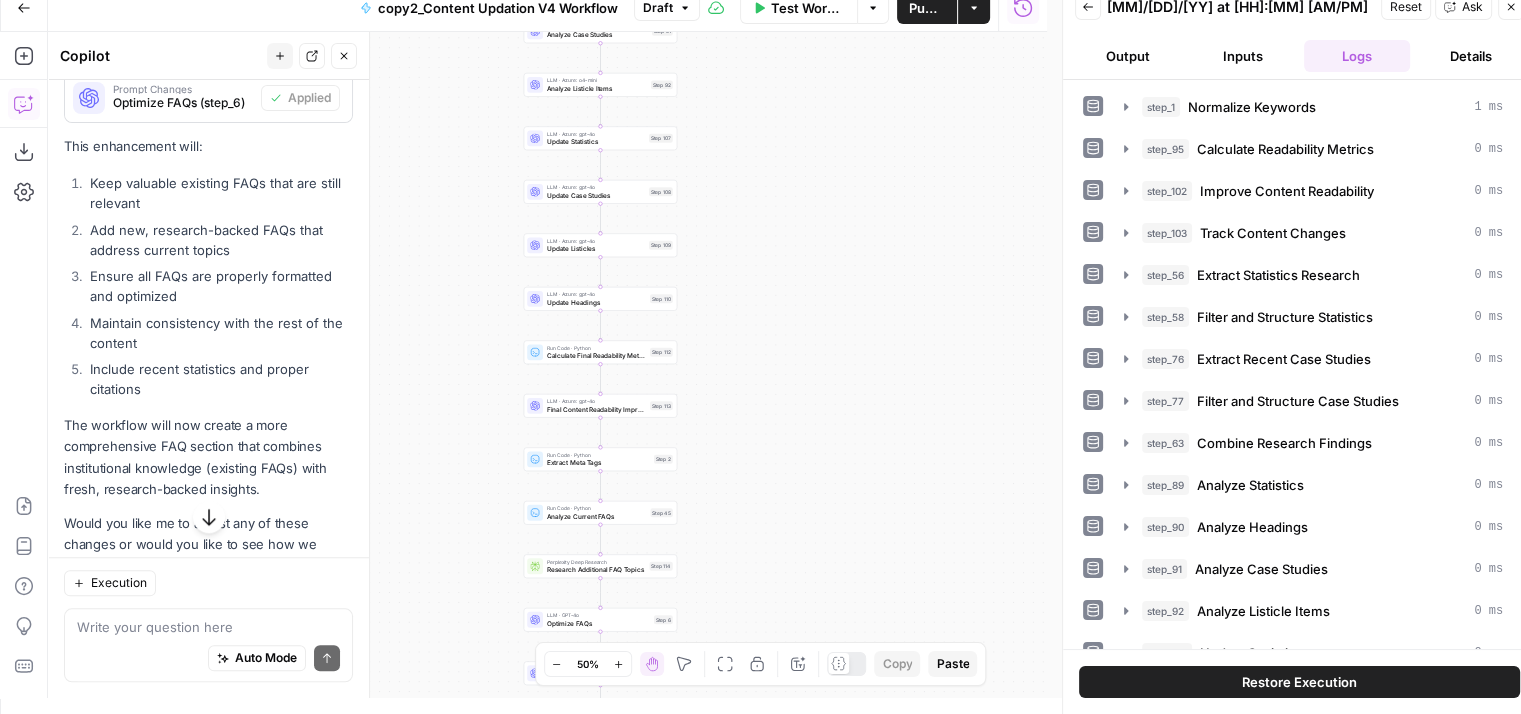 drag, startPoint x: 737, startPoint y: 331, endPoint x: 792, endPoint y: 378, distance: 72.34639 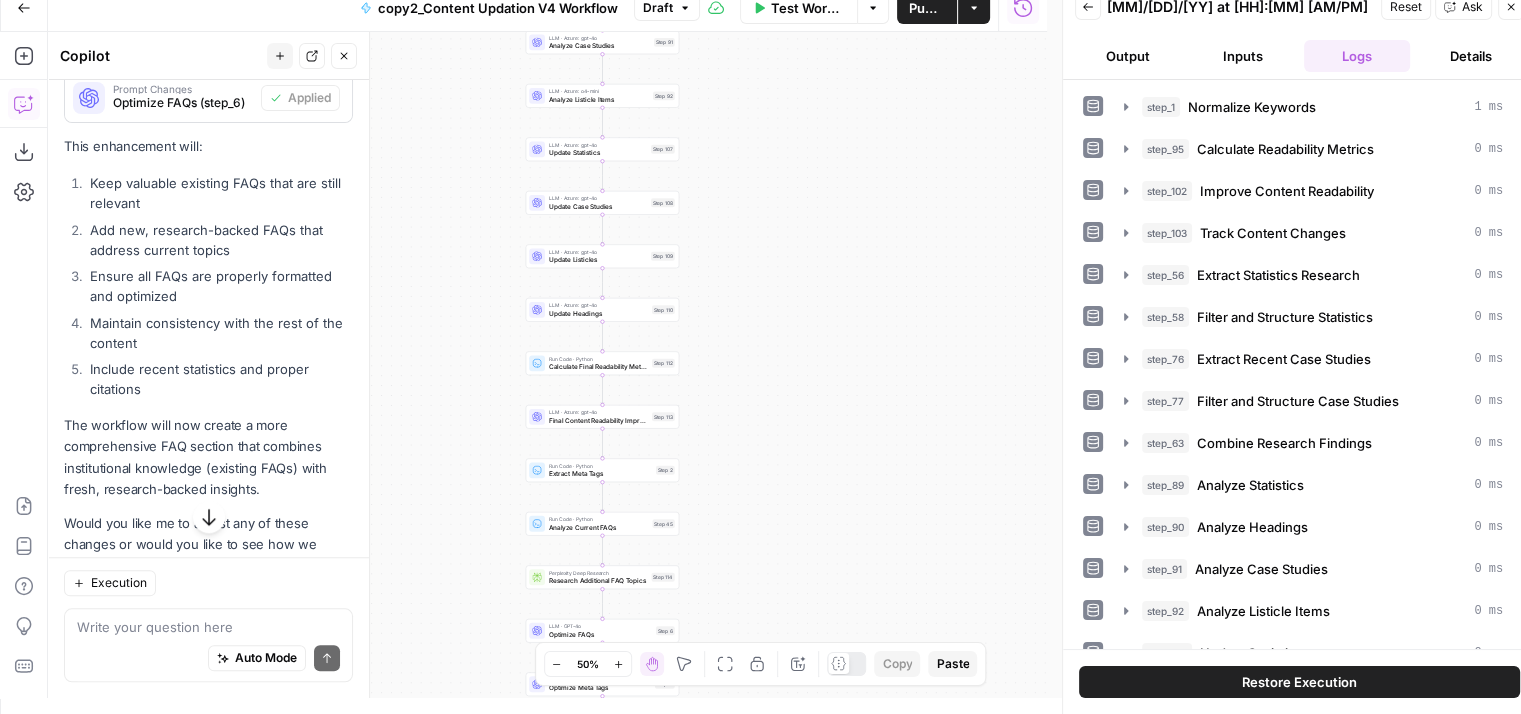 drag, startPoint x: 780, startPoint y: 195, endPoint x: 763, endPoint y: 490, distance: 295.4894 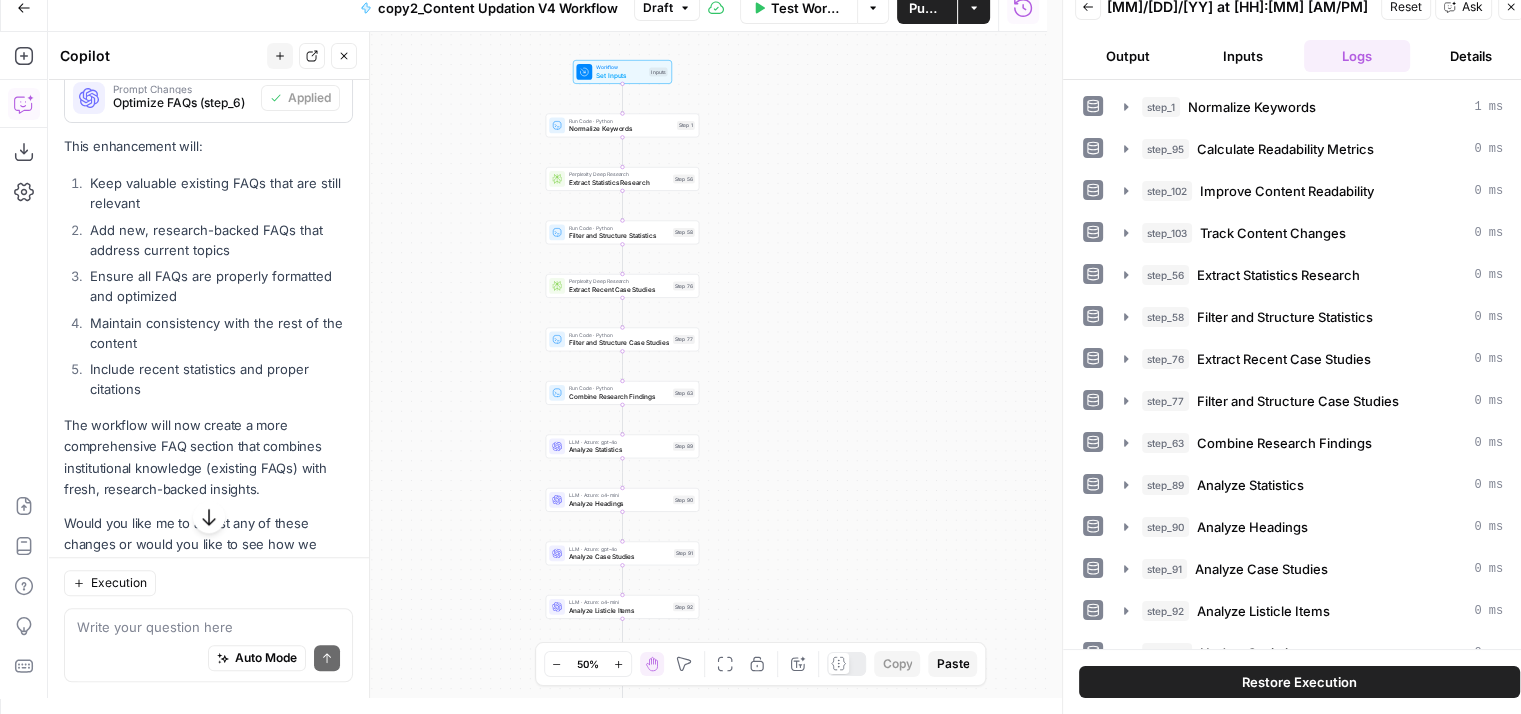 drag, startPoint x: 792, startPoint y: 167, endPoint x: 826, endPoint y: 413, distance: 248.33849 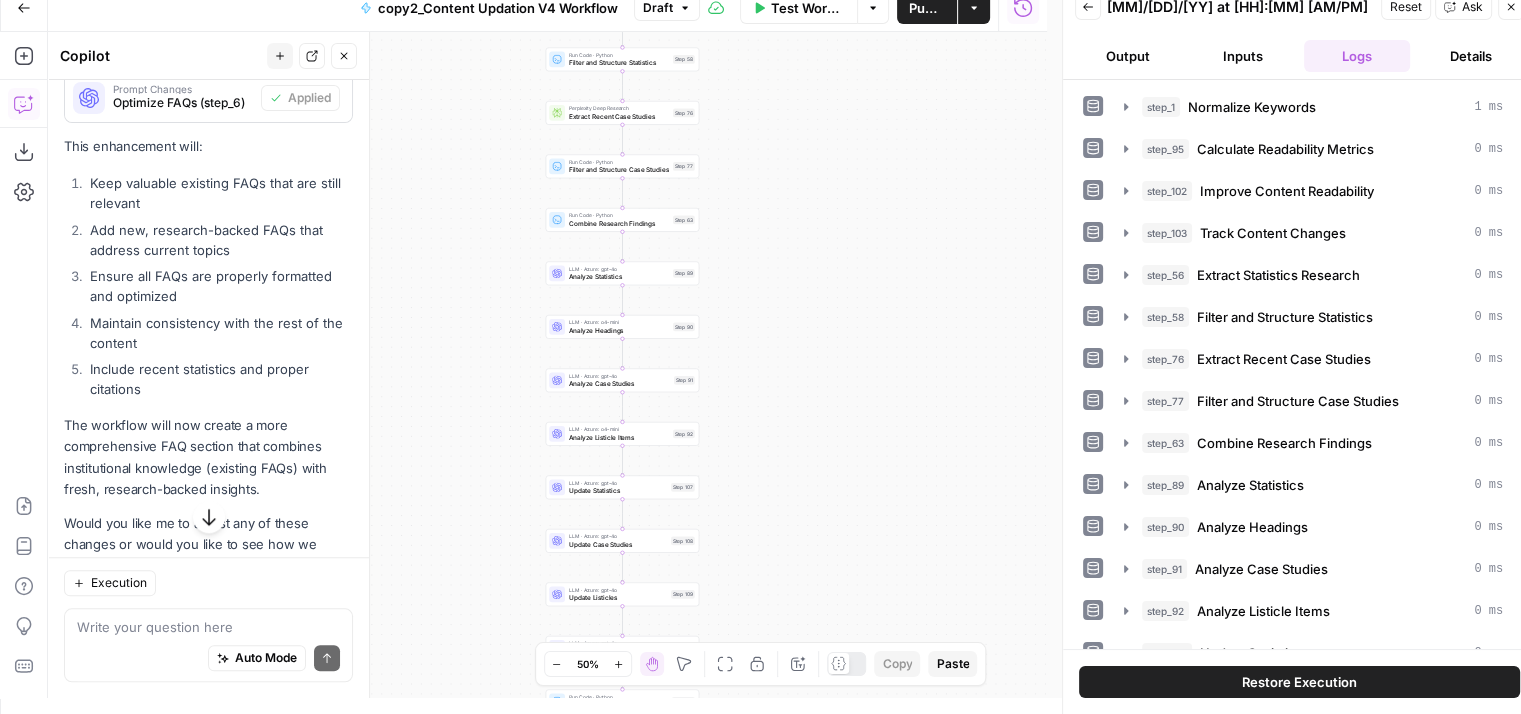 drag, startPoint x: 798, startPoint y: 462, endPoint x: 803, endPoint y: 258, distance: 204.06126 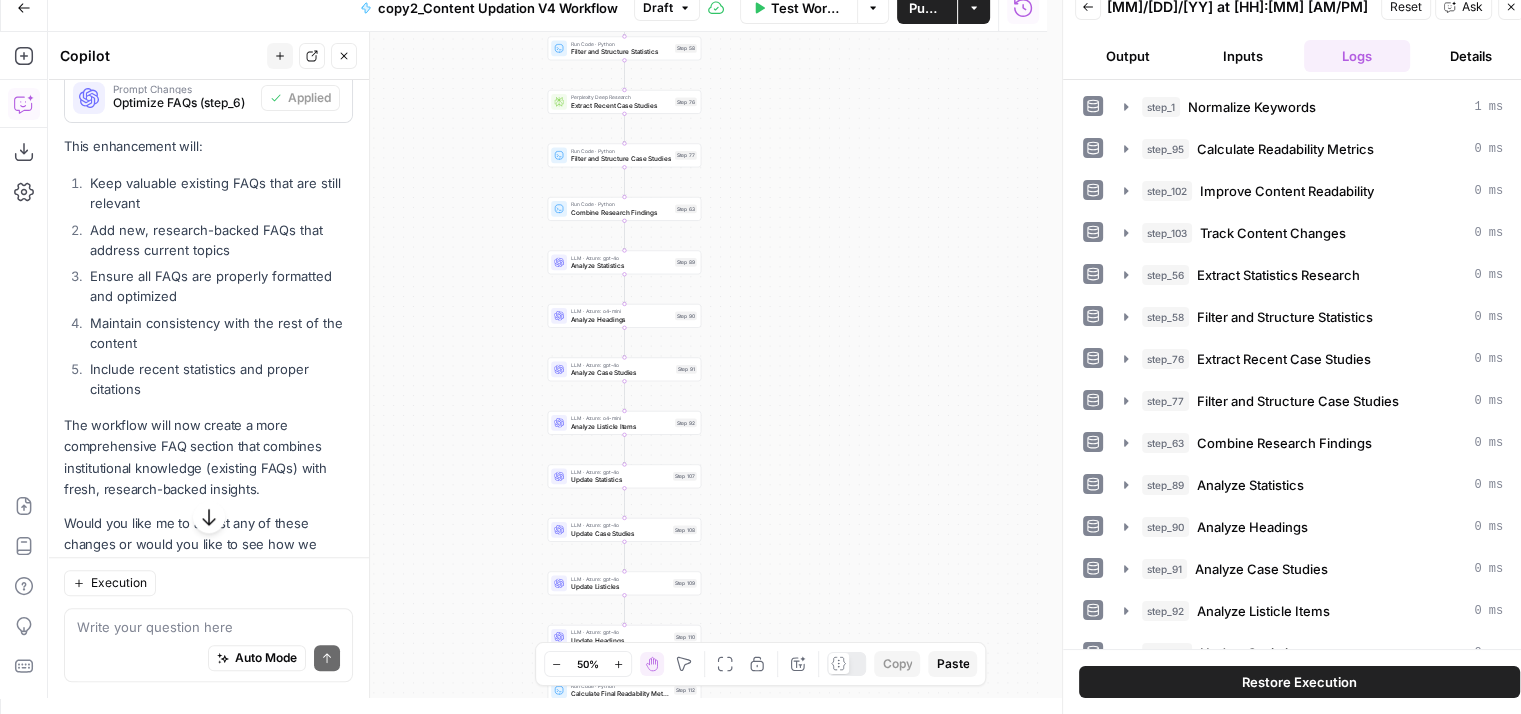 drag, startPoint x: 777, startPoint y: 446, endPoint x: 783, endPoint y: 117, distance: 329.05472 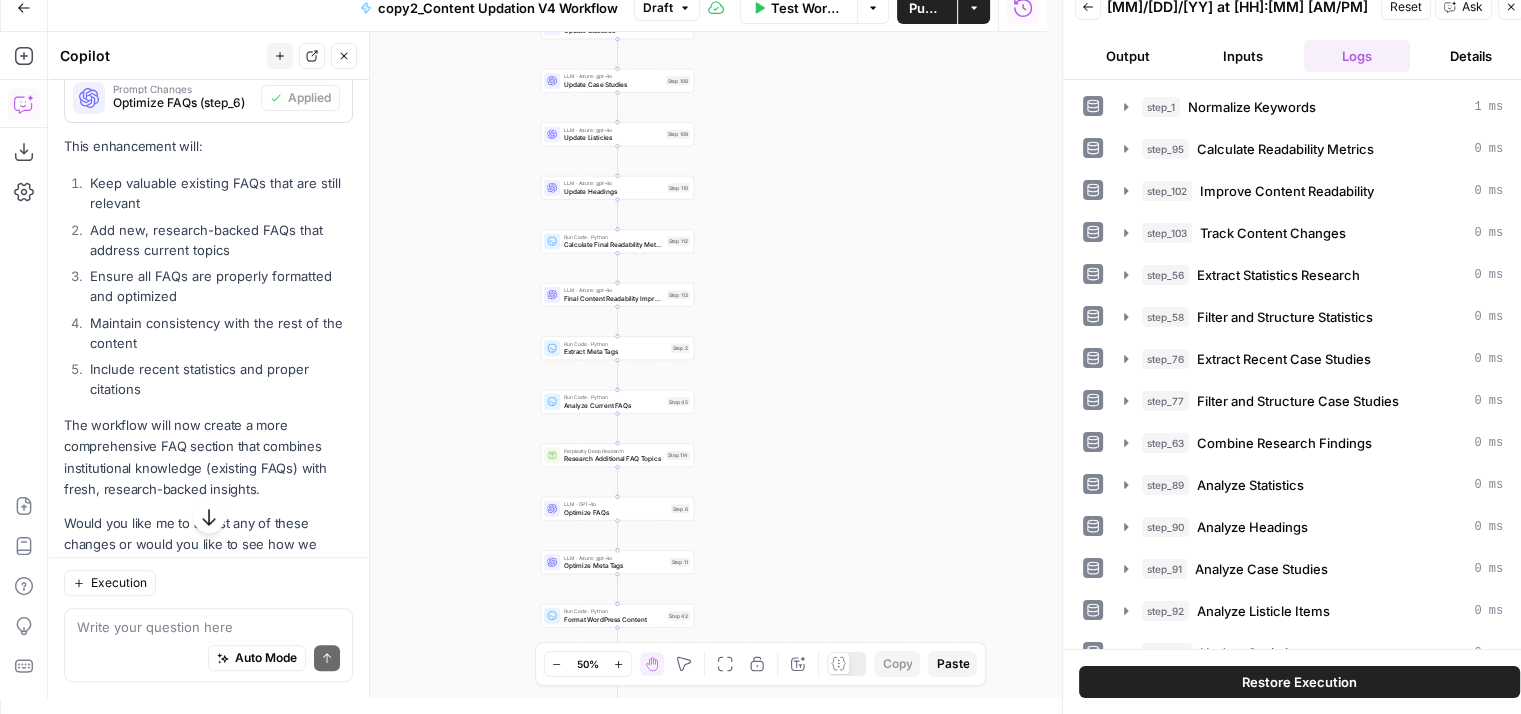 drag, startPoint x: 825, startPoint y: 425, endPoint x: 814, endPoint y: 297, distance: 128.47179 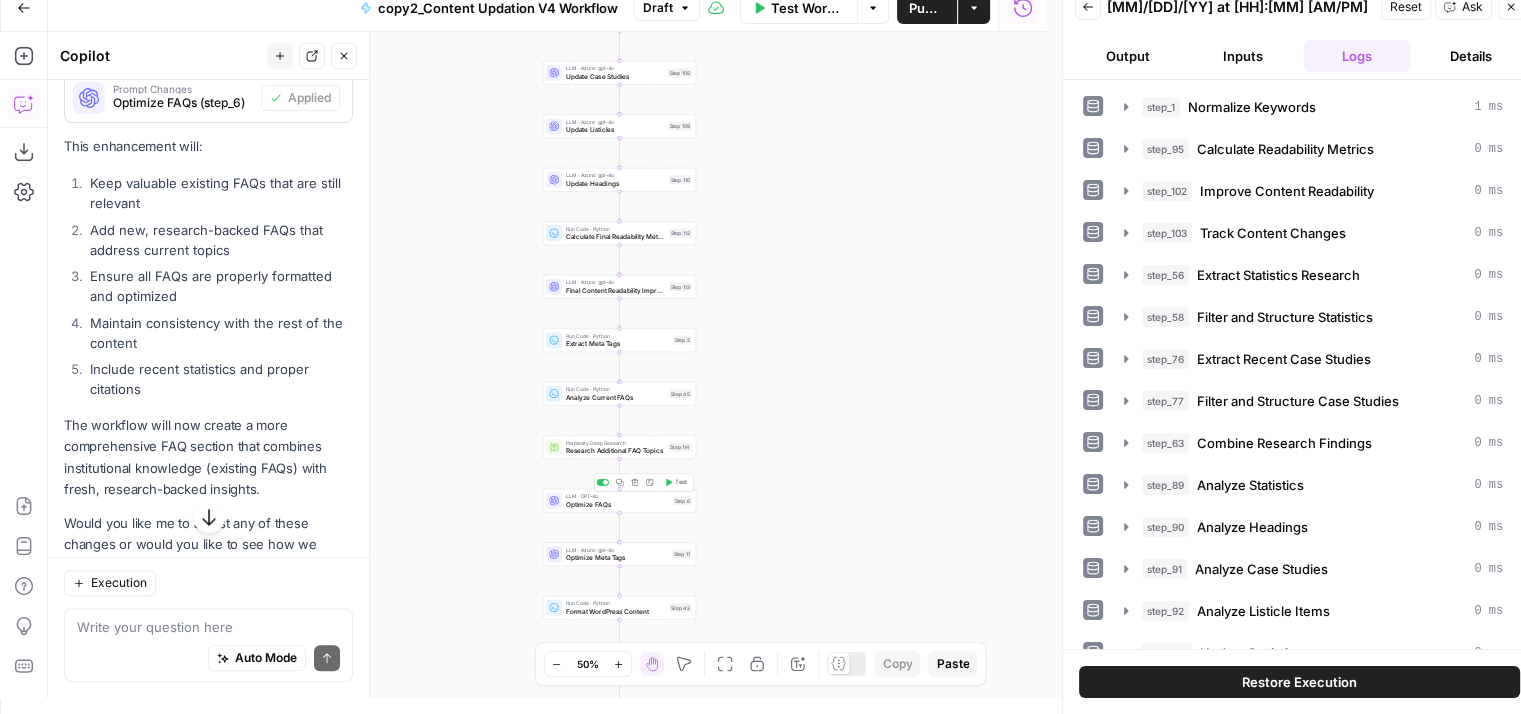 click on "Optimize FAQs" at bounding box center [617, 504] 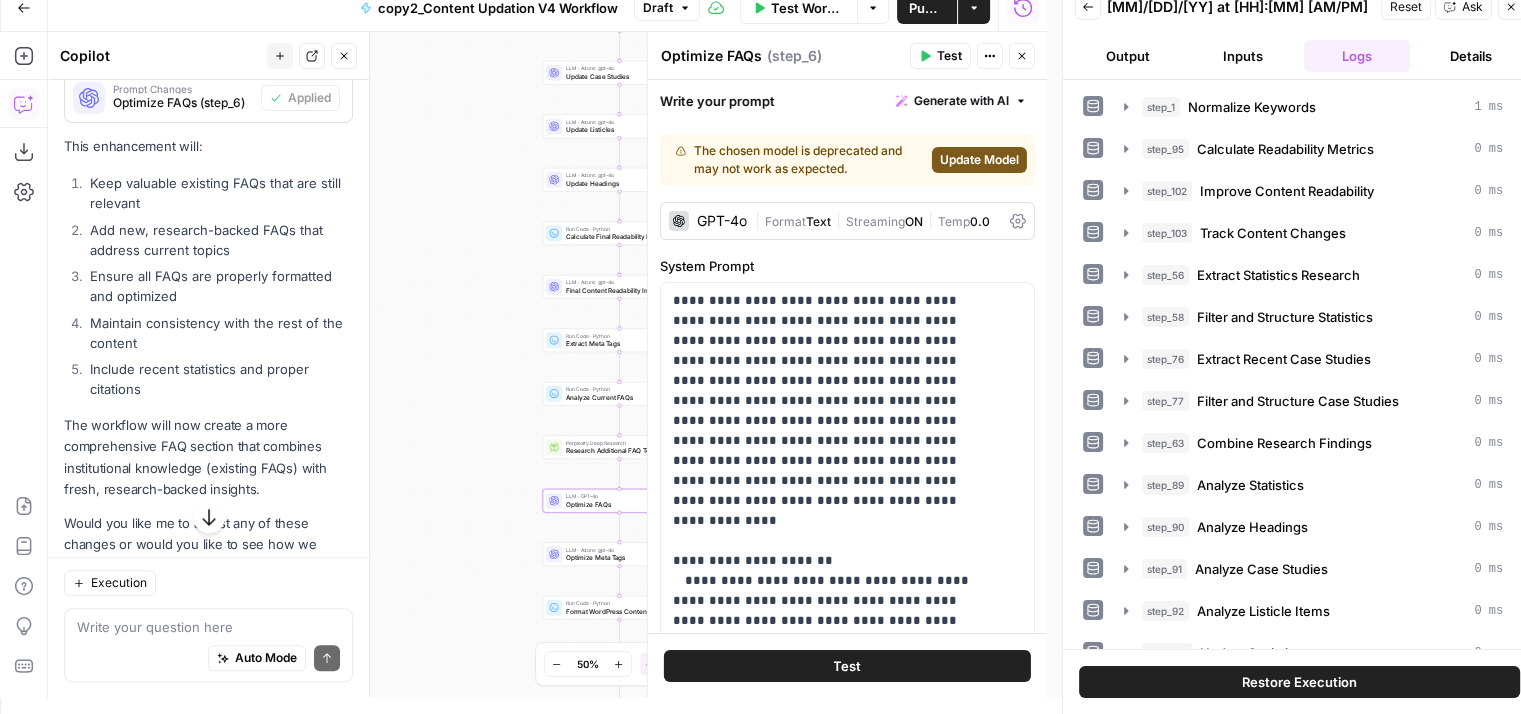 click on "Update Model" at bounding box center (979, 160) 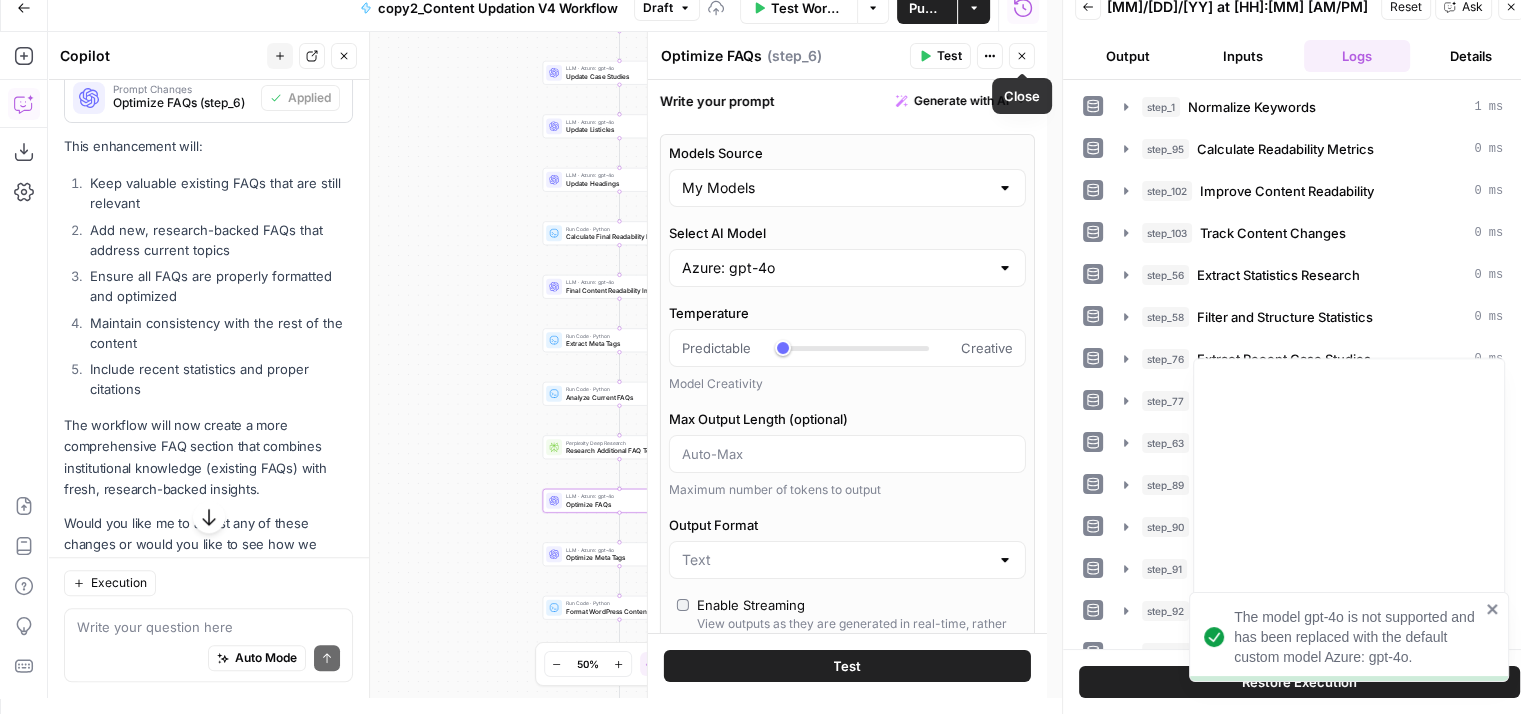 click on "Close" at bounding box center [1022, 56] 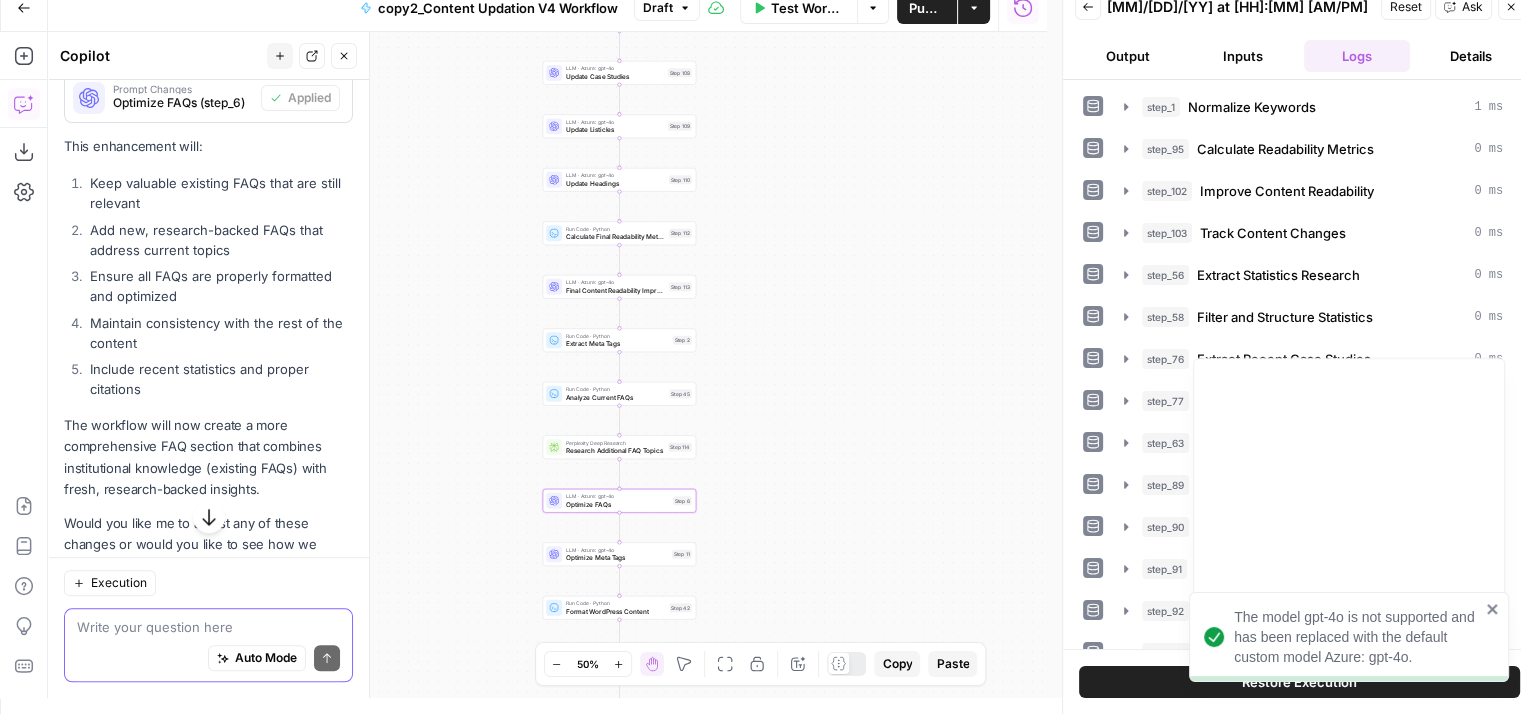 click at bounding box center [208, 627] 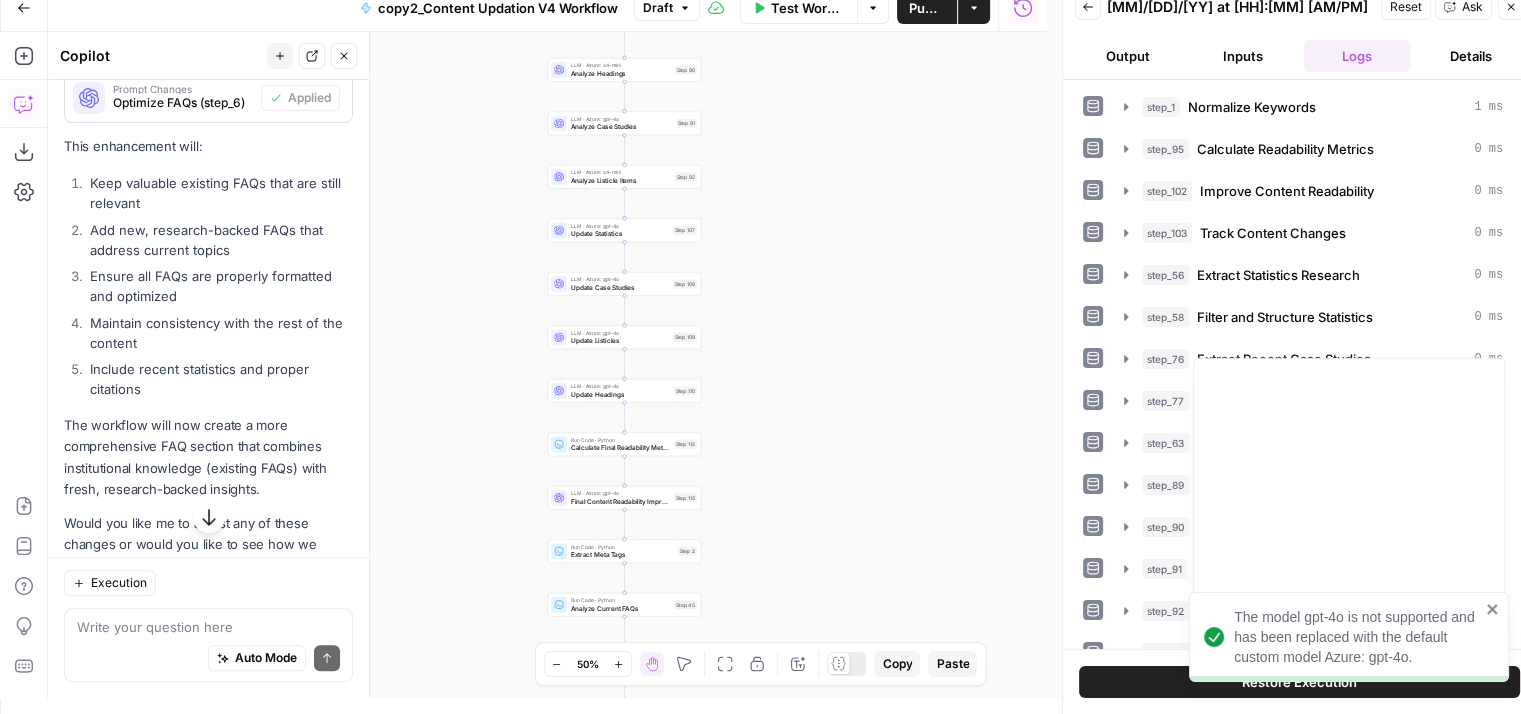 drag, startPoint x: 470, startPoint y: 207, endPoint x: 475, endPoint y: 419, distance: 212.05896 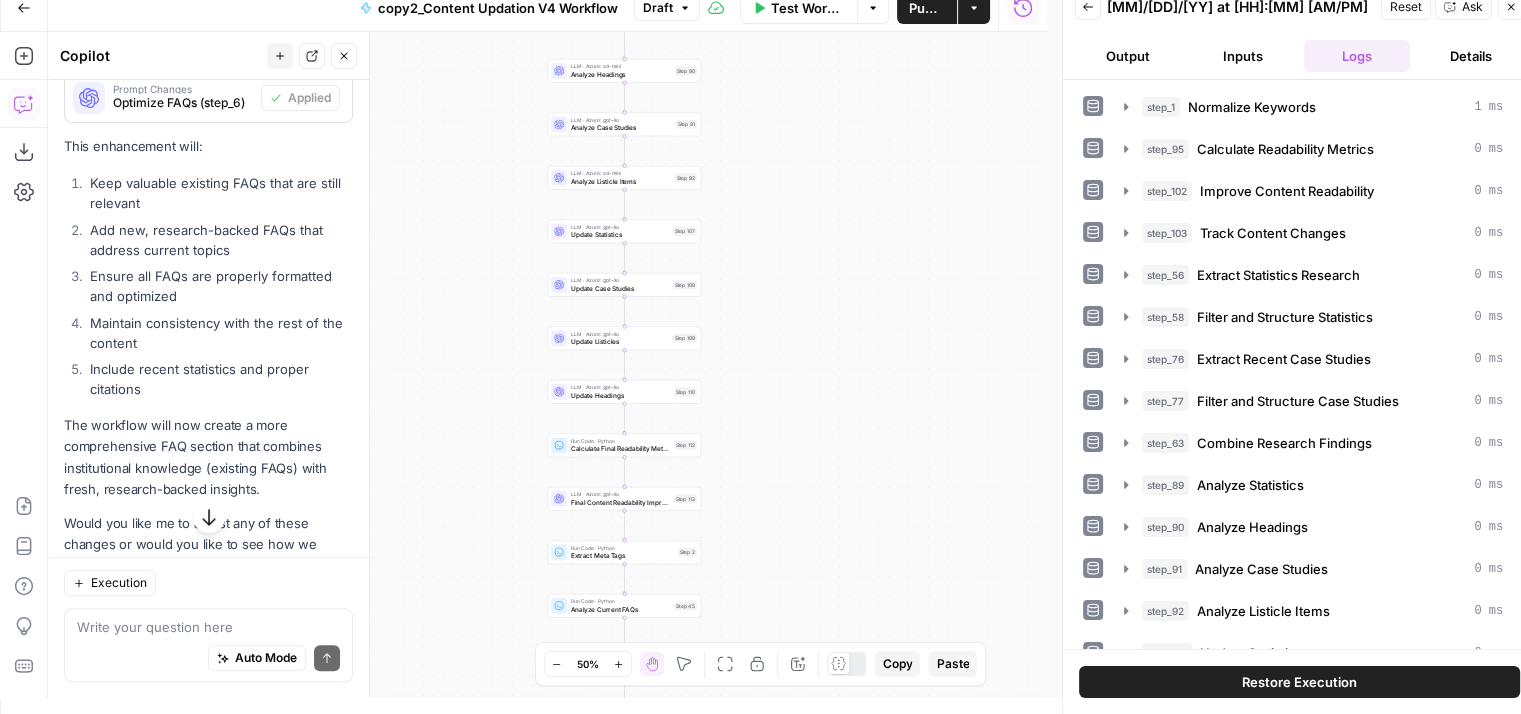 click on "Auto Mode Send" at bounding box center [208, 659] 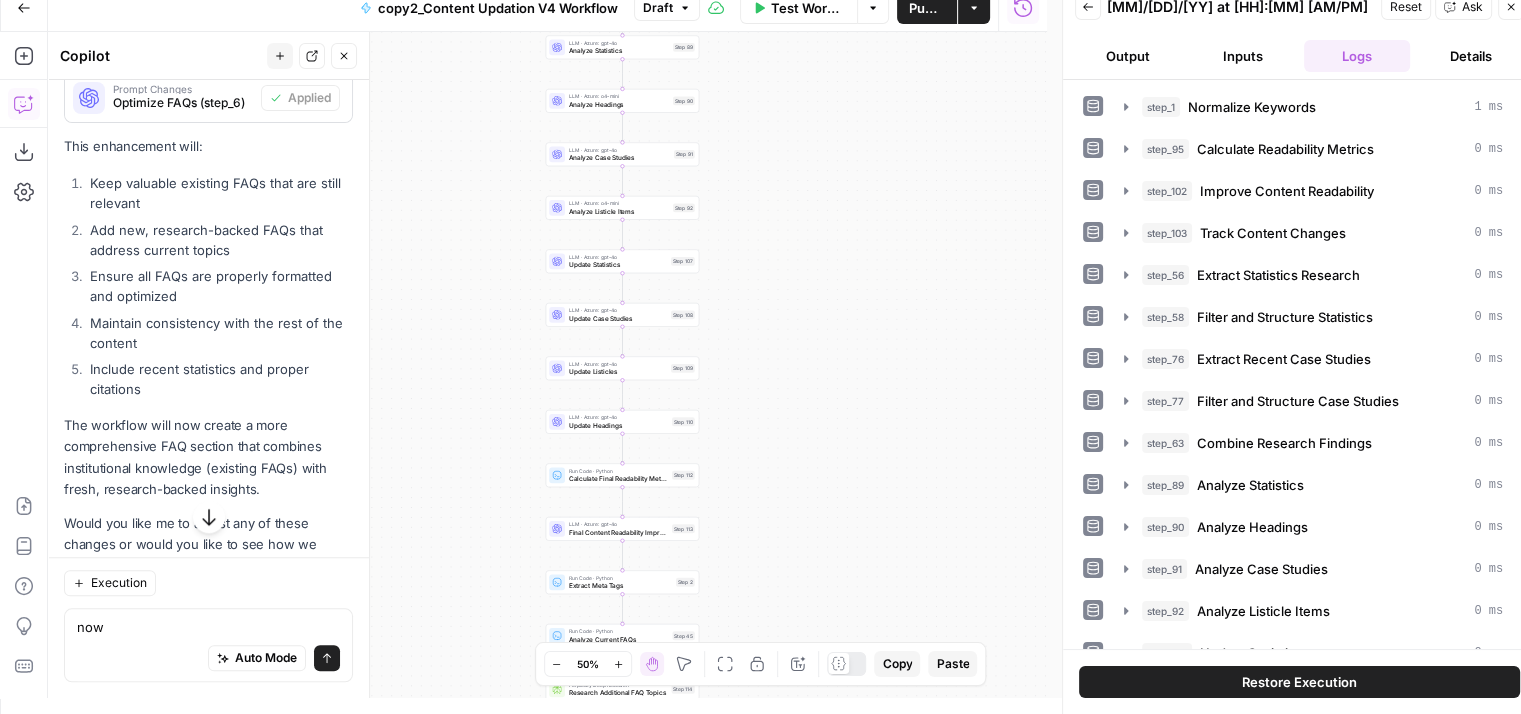 drag, startPoint x: 448, startPoint y: 163, endPoint x: 446, endPoint y: 191, distance: 28.071337 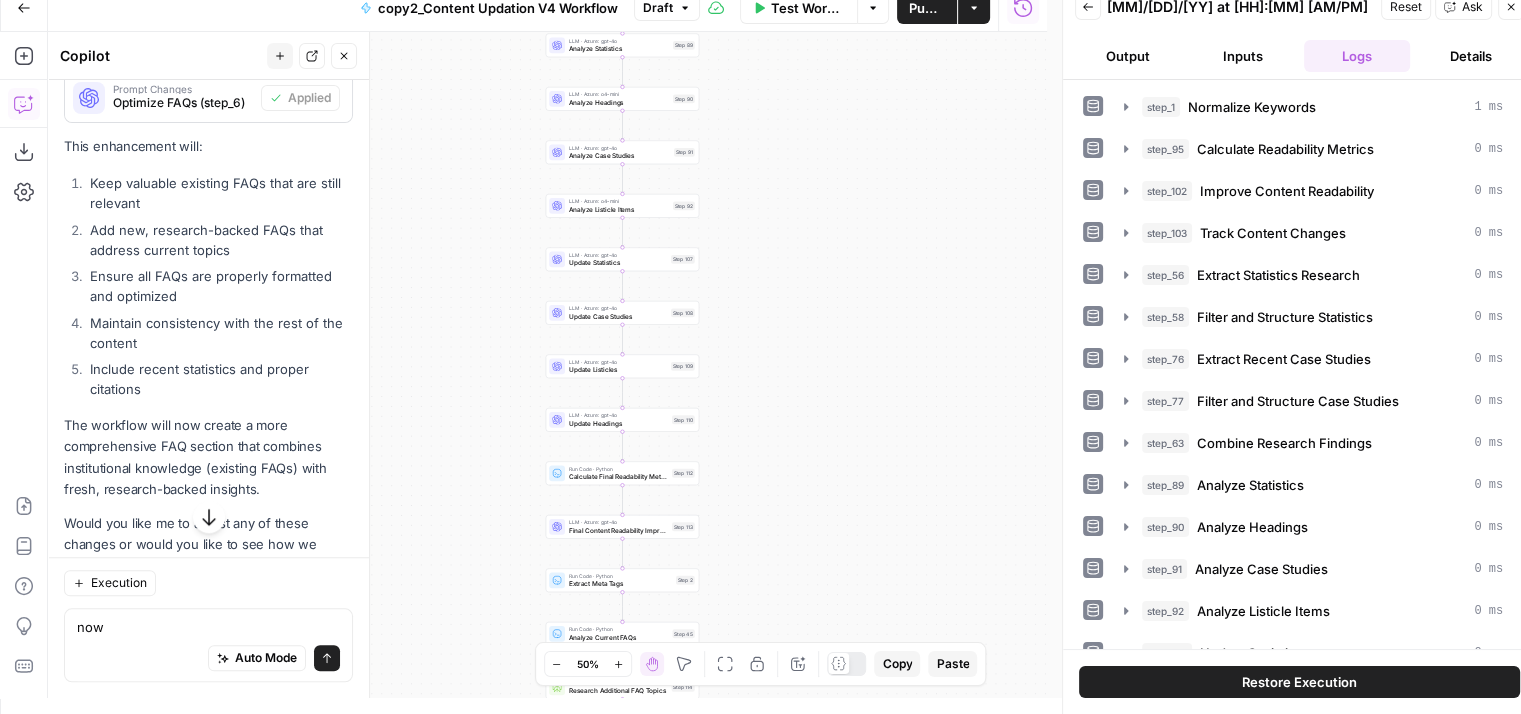 click on "Auto Mode Send" at bounding box center (208, 659) 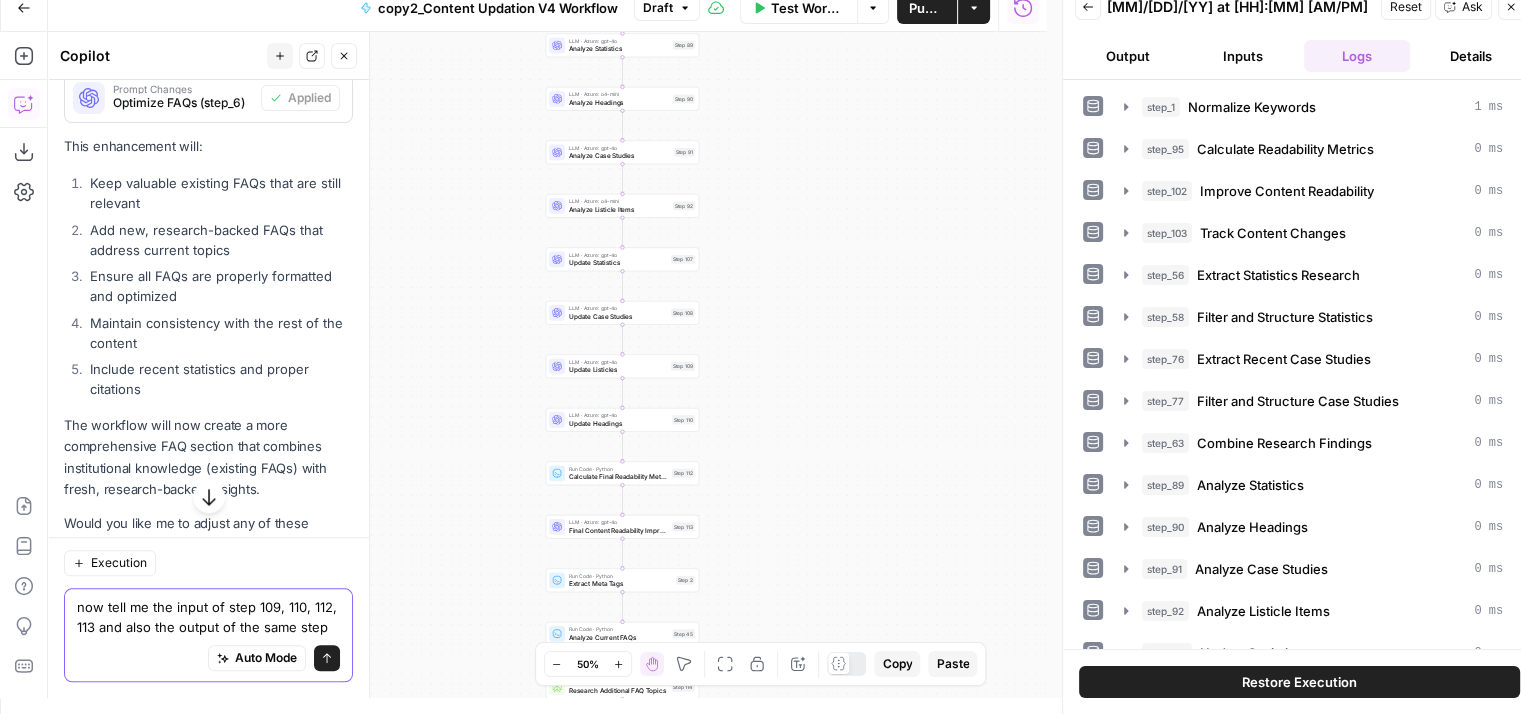 type on "now tell me the input of step [NUMBER], [NUMBER], [NUMBER], [NUMBER] and also the output of the same steps" 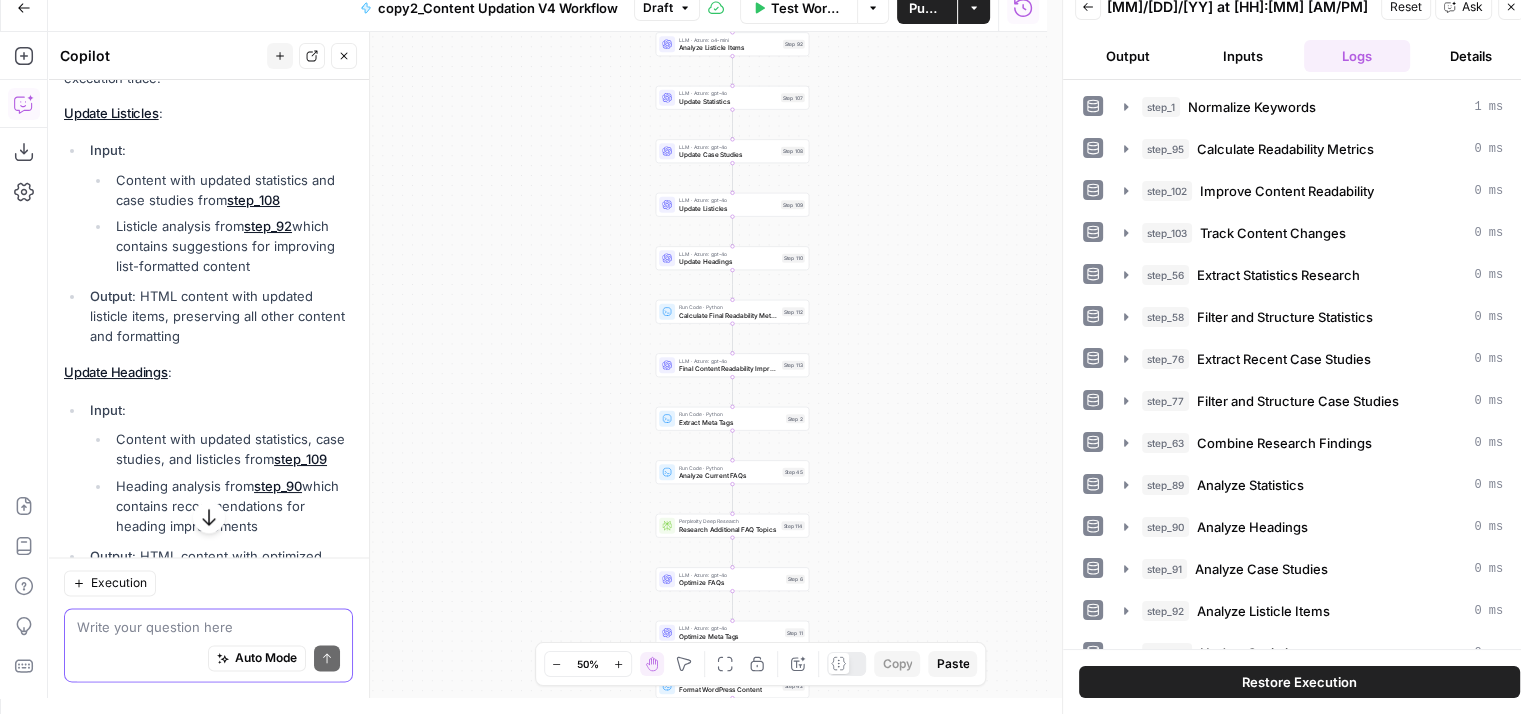 scroll, scrollTop: 2904, scrollLeft: 0, axis: vertical 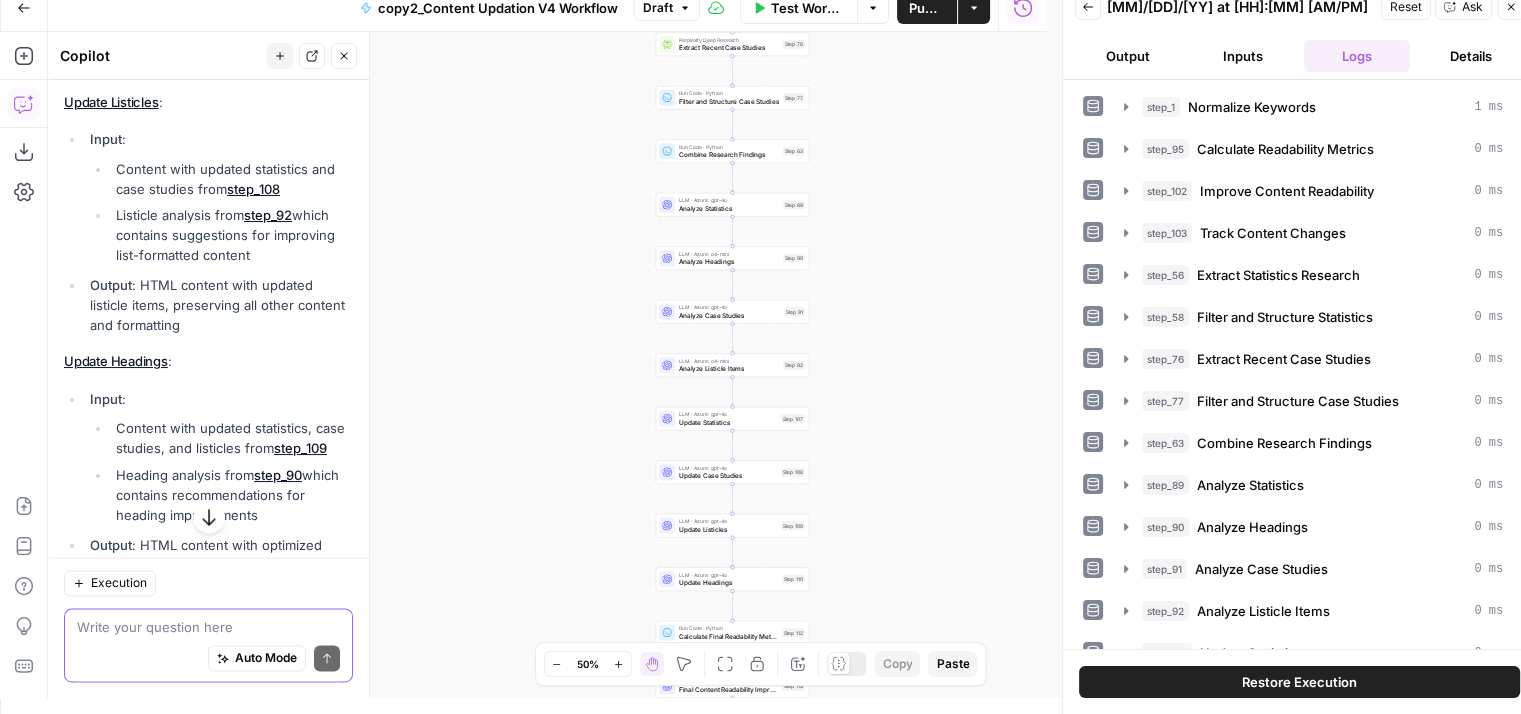 type 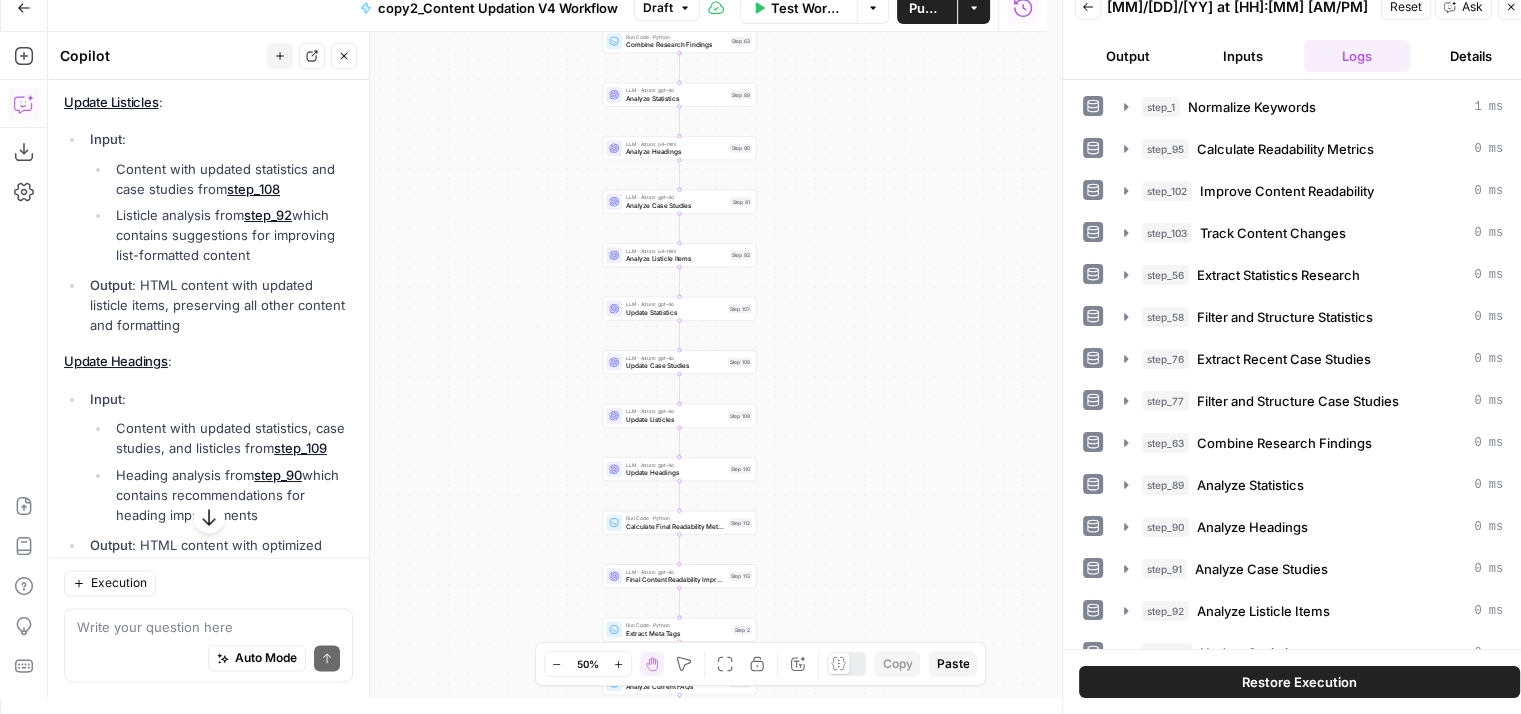 drag, startPoint x: 502, startPoint y: 286, endPoint x: 449, endPoint y: 170, distance: 127.53431 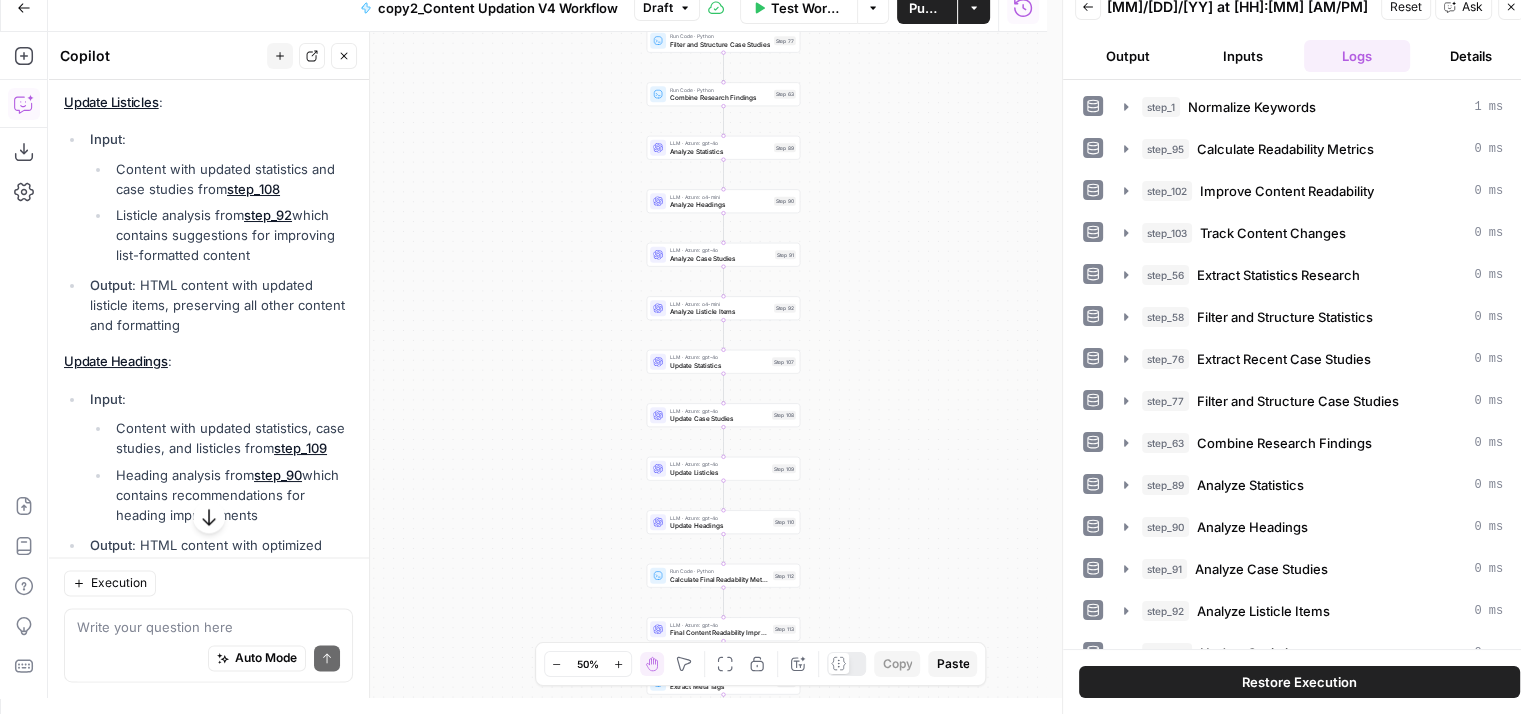 drag, startPoint x: 477, startPoint y: 303, endPoint x: 468, endPoint y: 241, distance: 62.649822 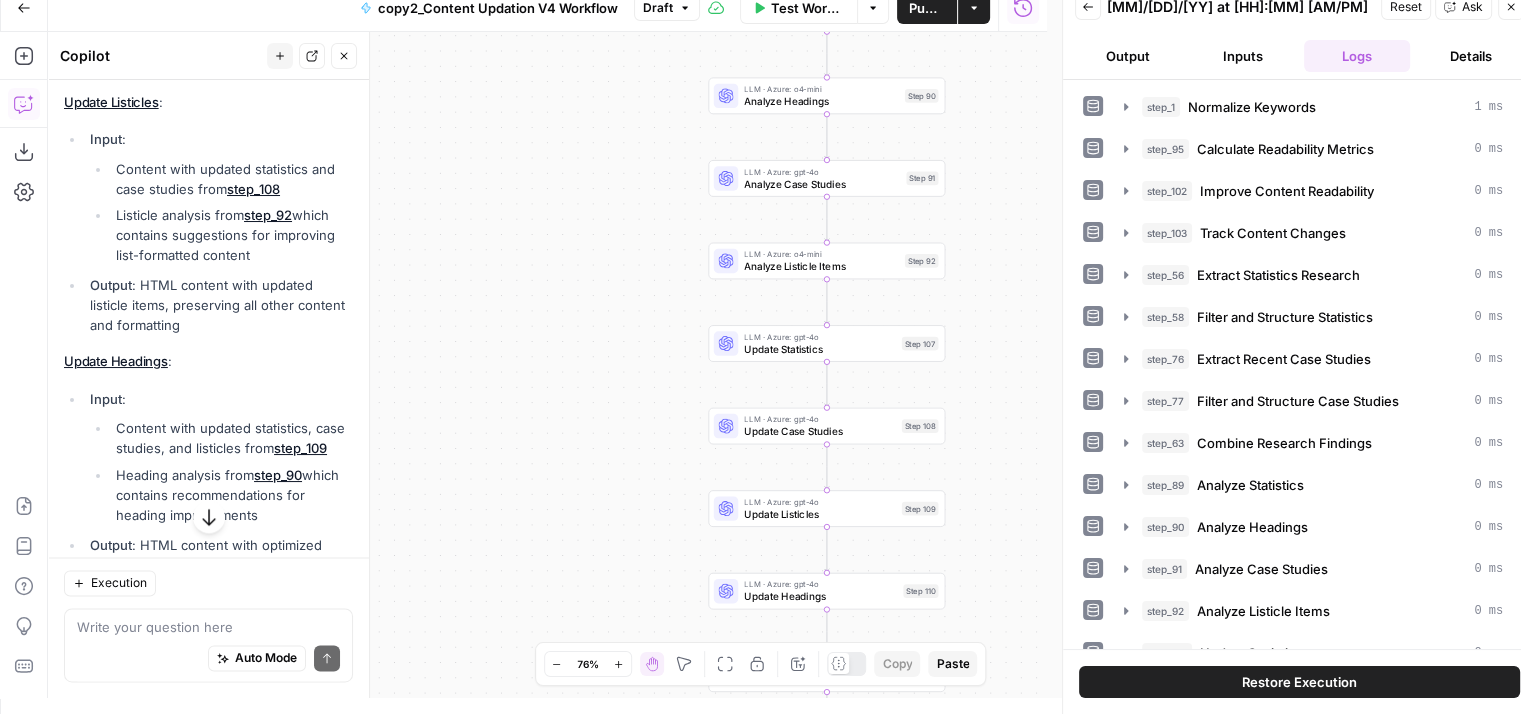 drag, startPoint x: 537, startPoint y: 478, endPoint x: 456, endPoint y: 377, distance: 129.46814 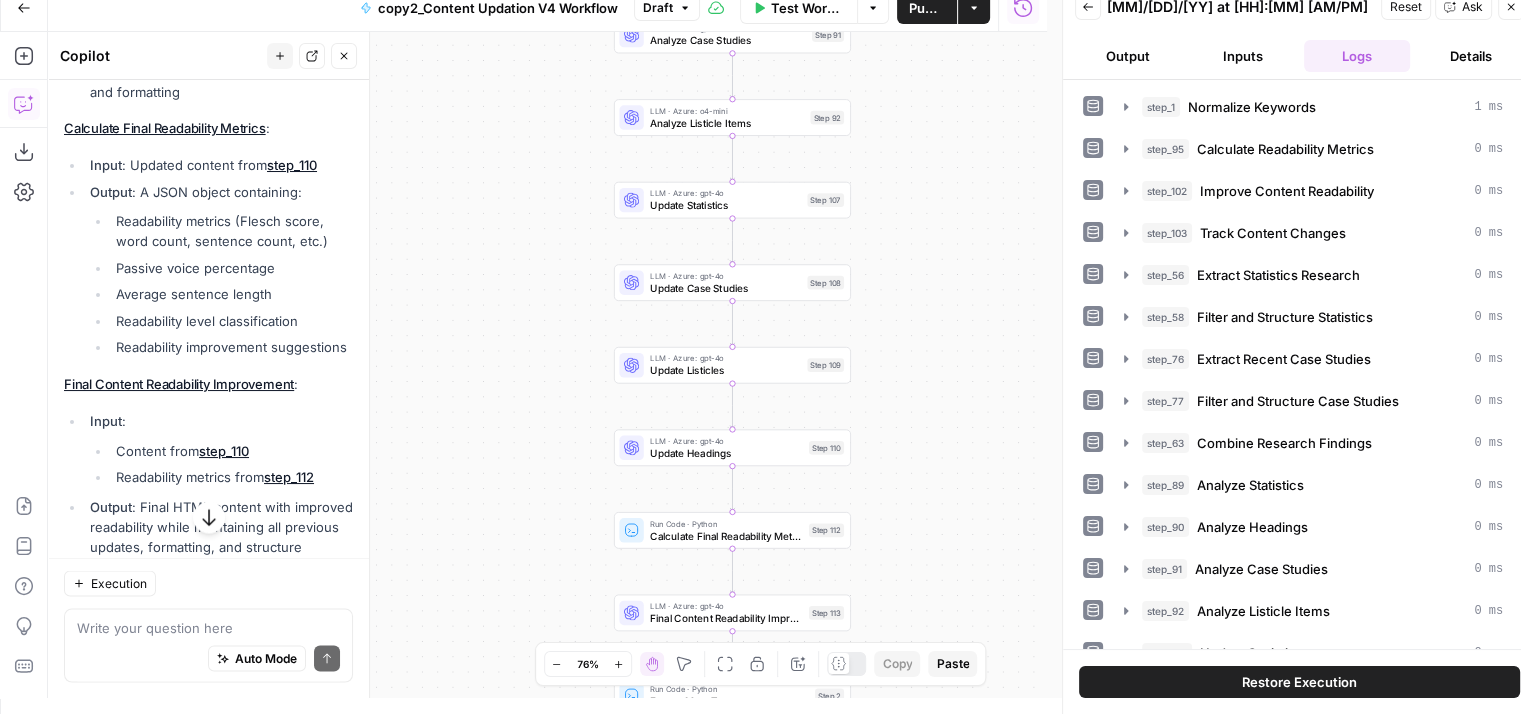 scroll, scrollTop: 3404, scrollLeft: 0, axis: vertical 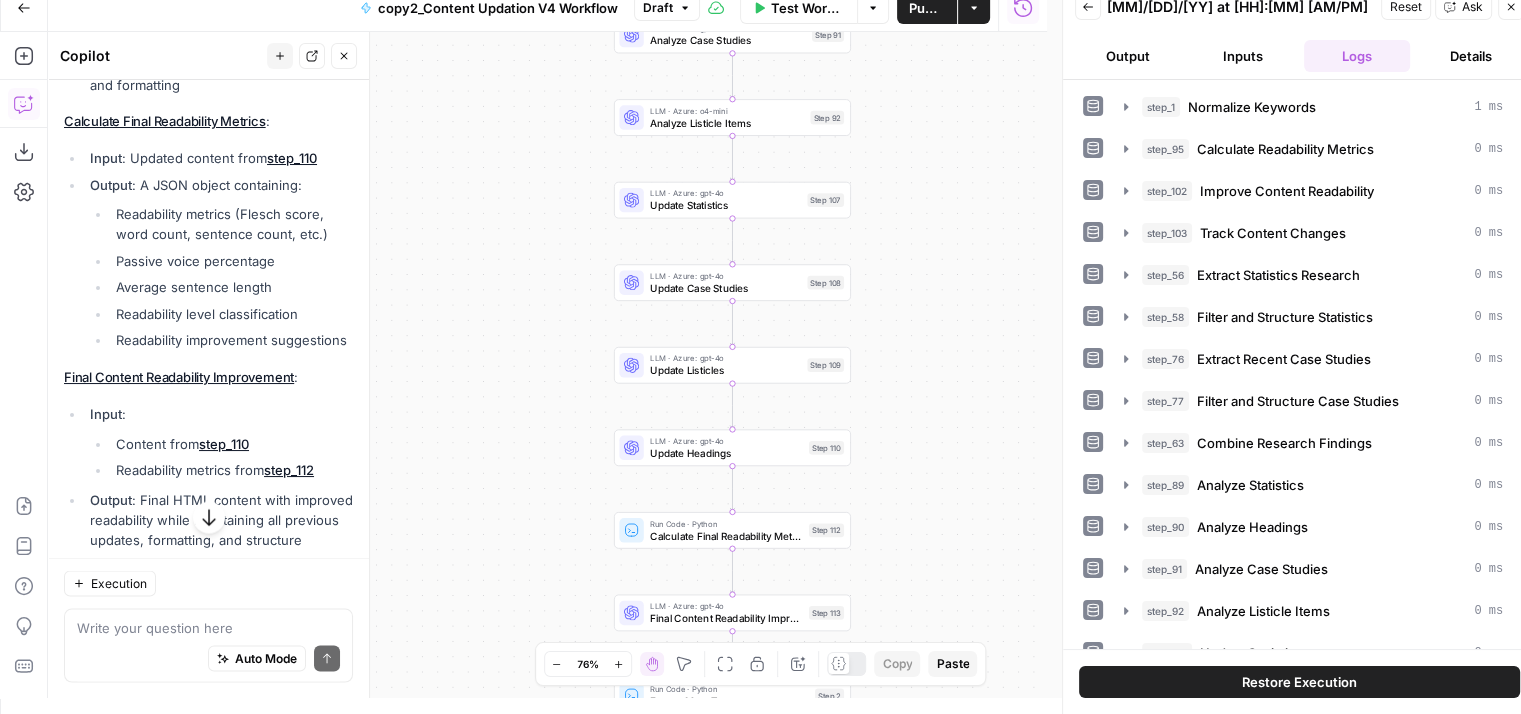 drag, startPoint x: 482, startPoint y: 381, endPoint x: 477, endPoint y: 237, distance: 144.08678 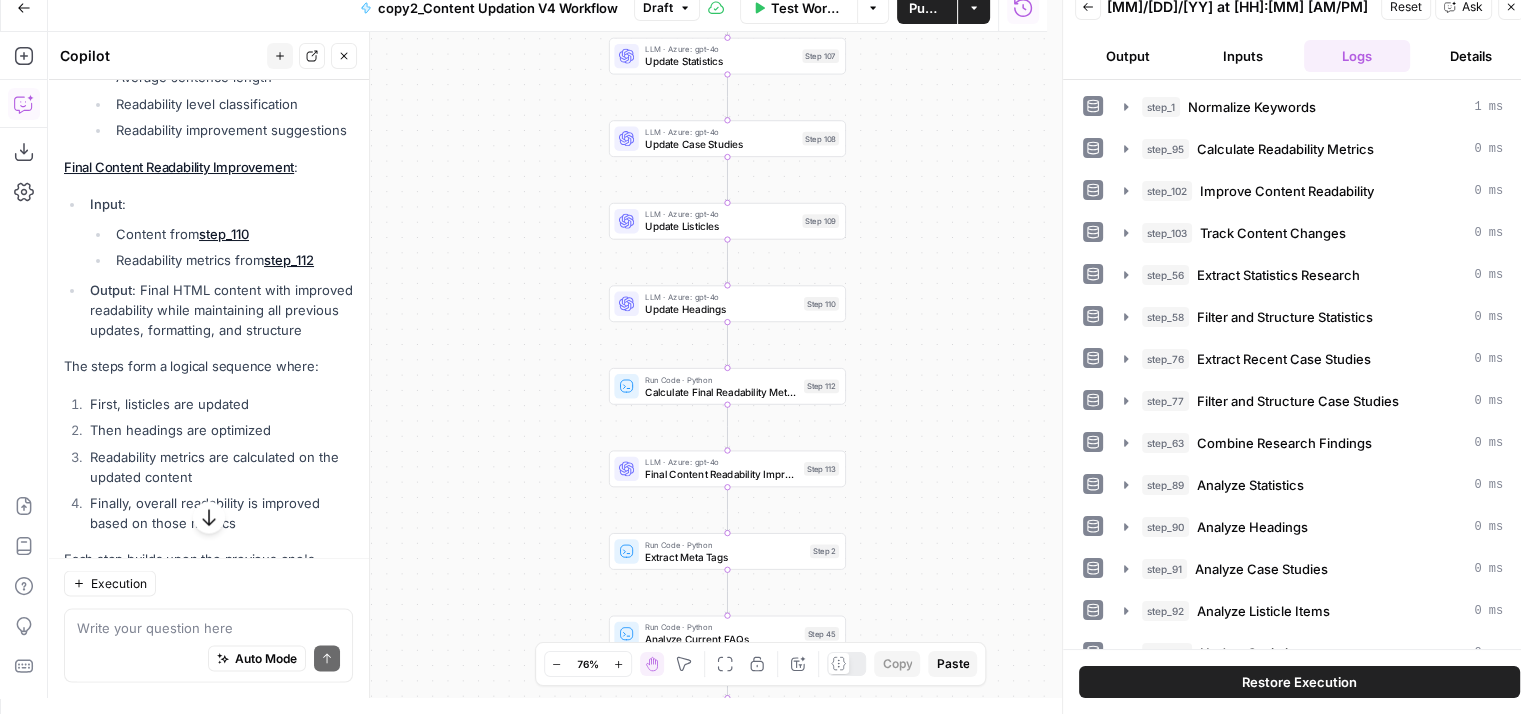 scroll, scrollTop: 3626, scrollLeft: 0, axis: vertical 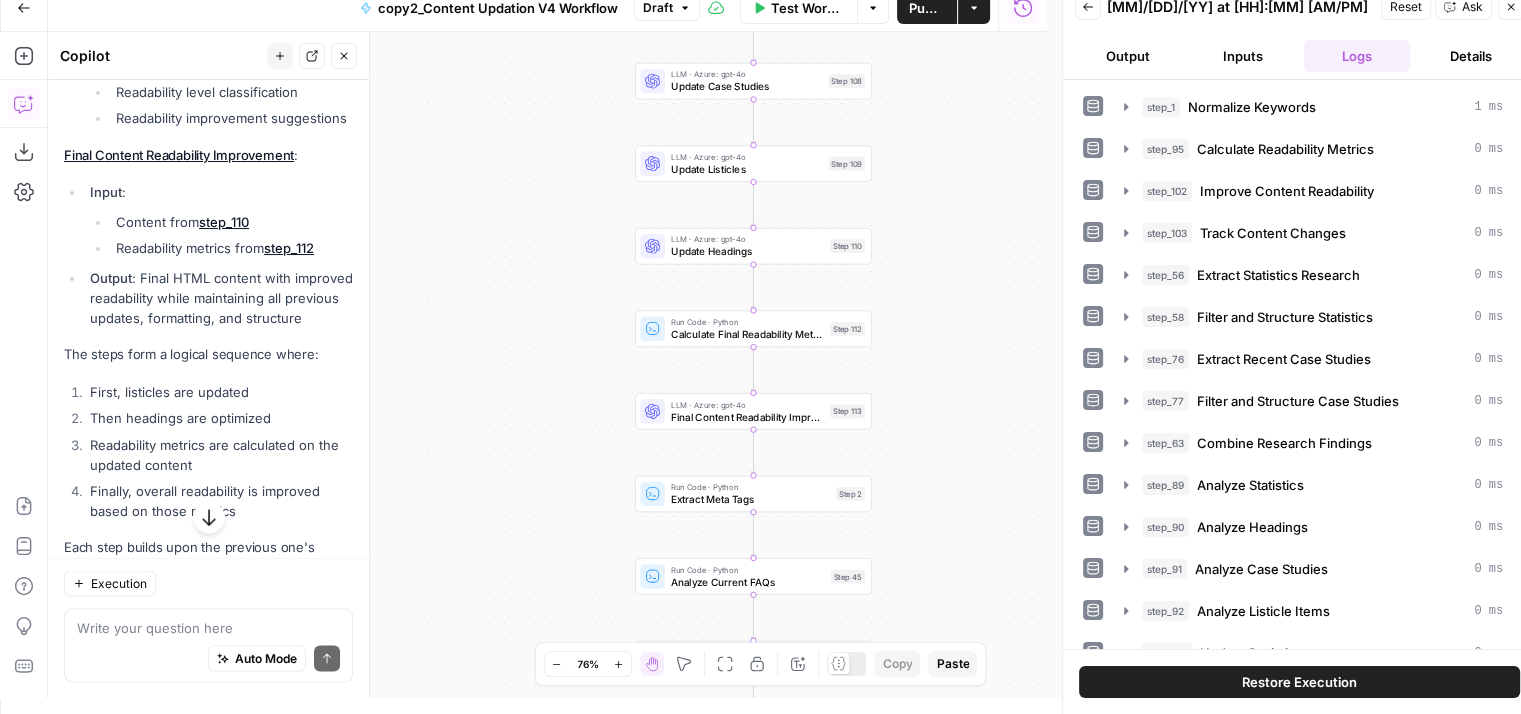 drag, startPoint x: 495, startPoint y: 326, endPoint x: 516, endPoint y: 204, distance: 123.79418 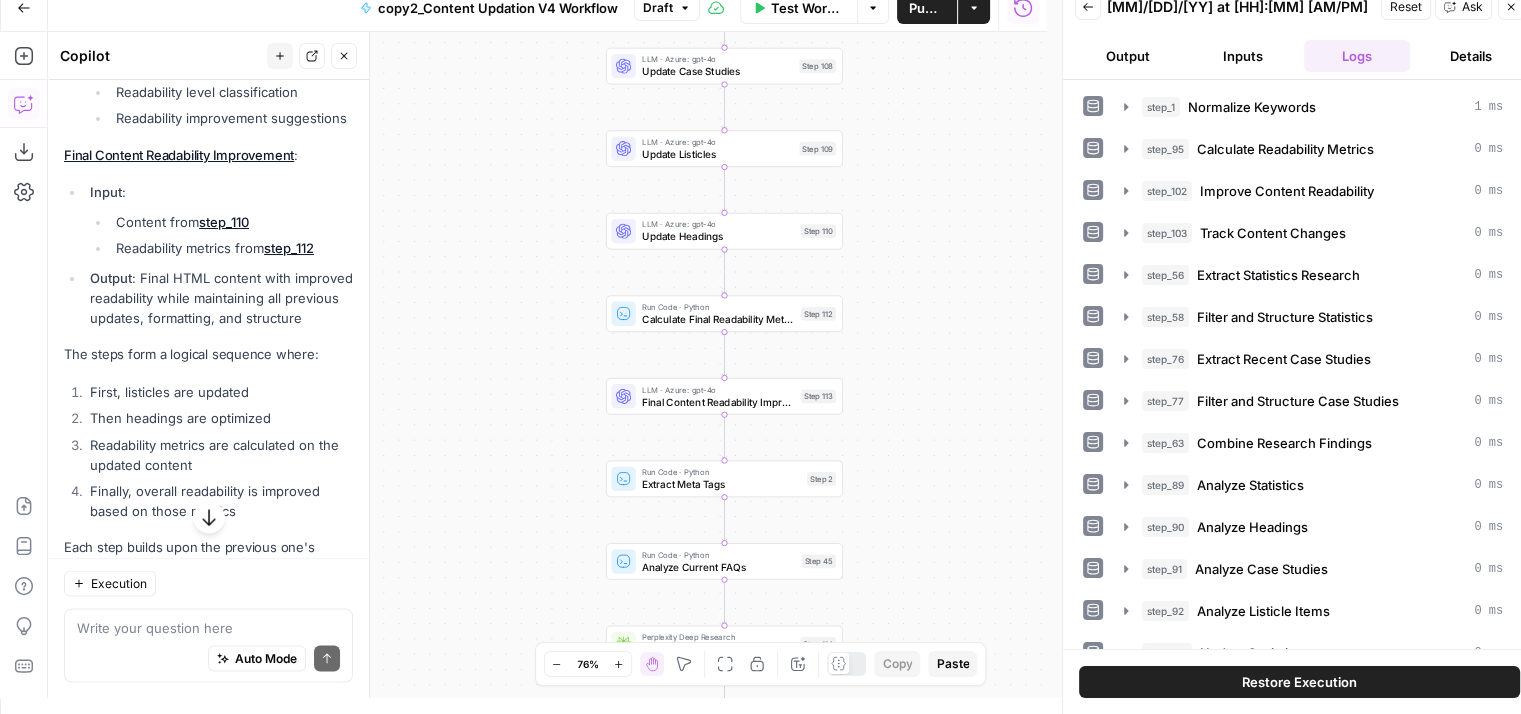 drag, startPoint x: 580, startPoint y: 356, endPoint x: 575, endPoint y: 222, distance: 134.09325 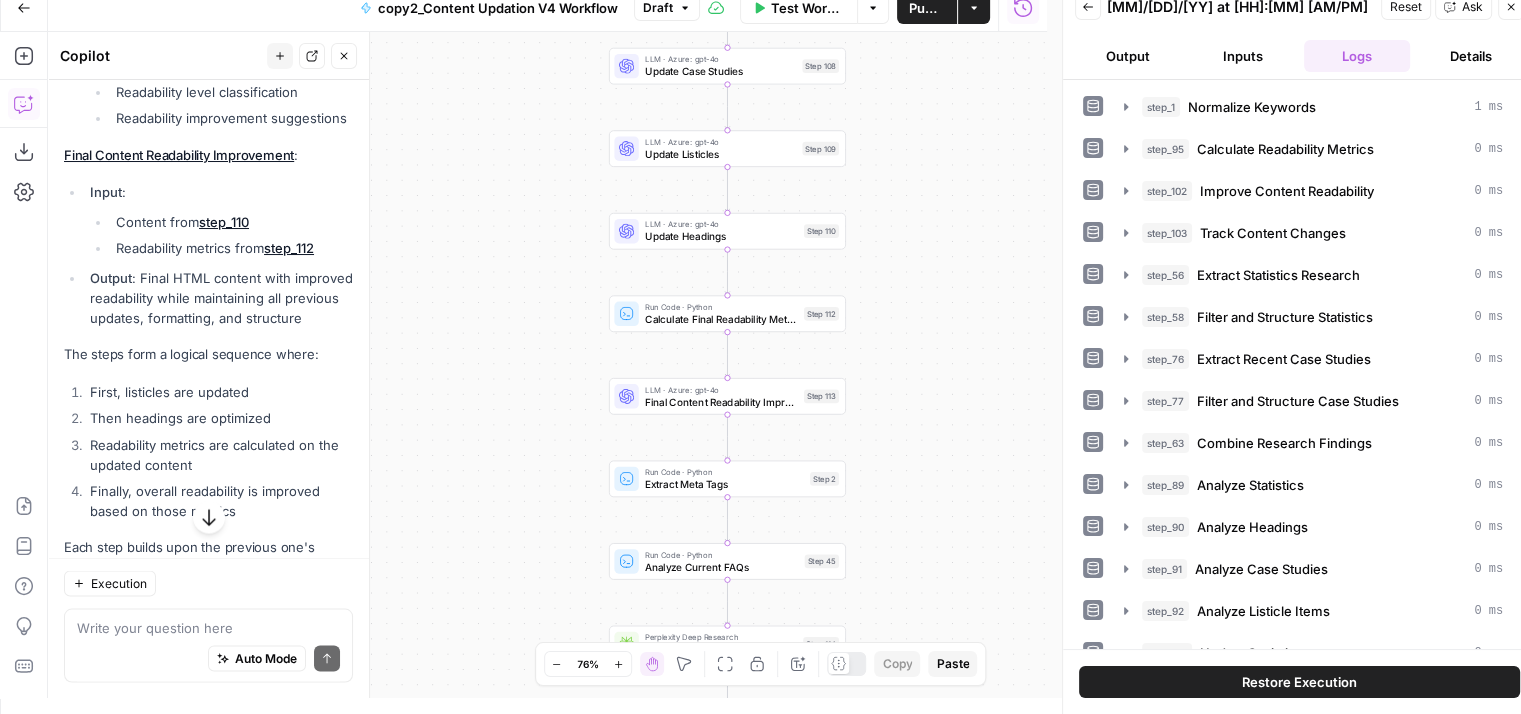 drag, startPoint x: 136, startPoint y: 342, endPoint x: 155, endPoint y: 395, distance: 56.302753 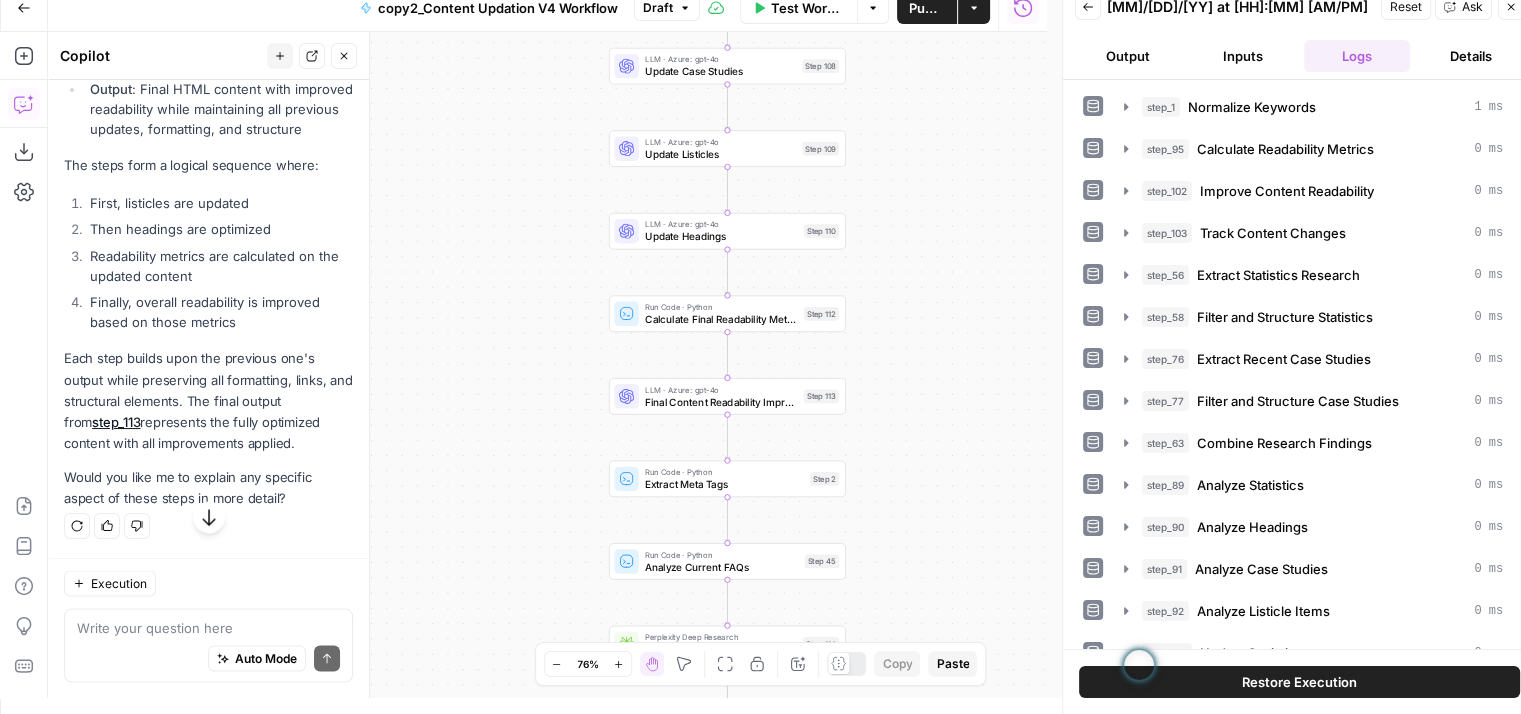 scroll, scrollTop: 3833, scrollLeft: 0, axis: vertical 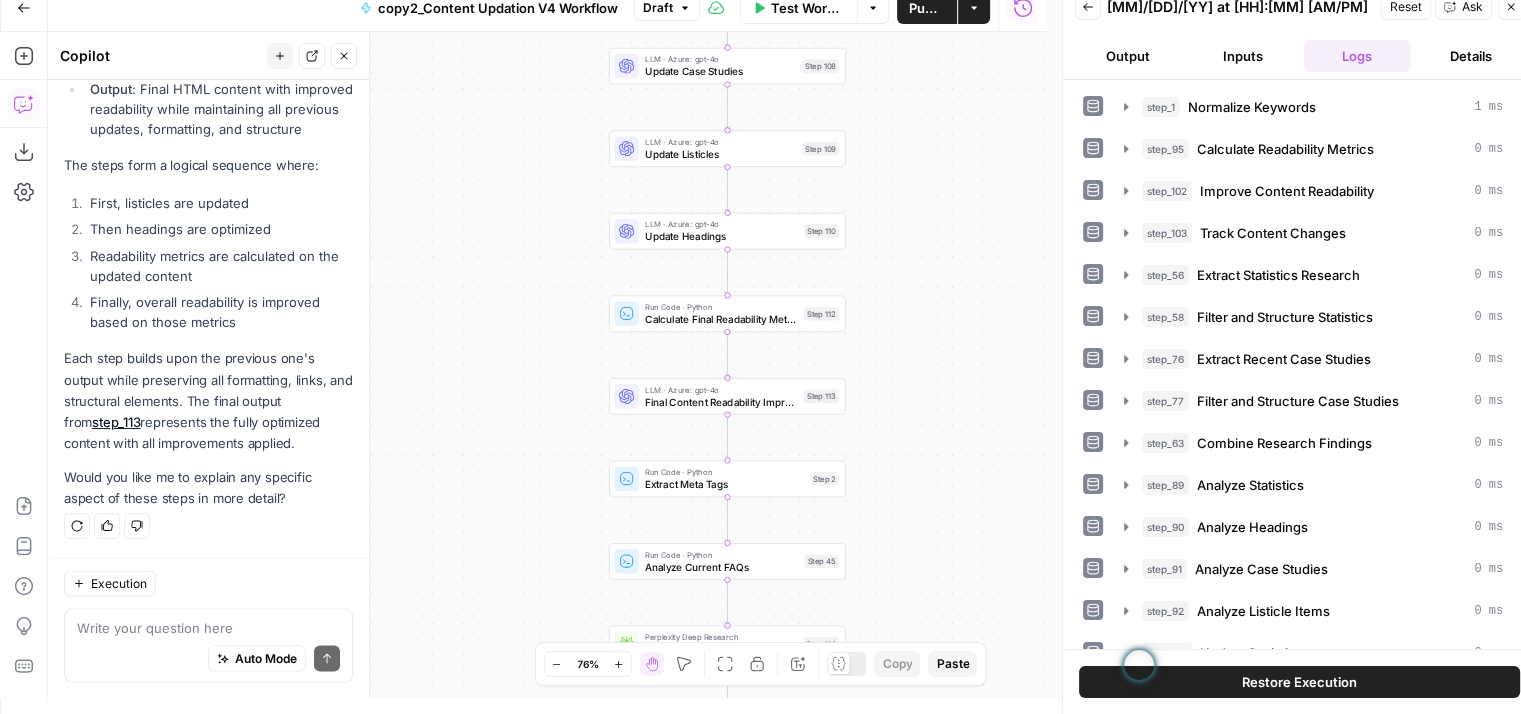 drag, startPoint x: 440, startPoint y: 413, endPoint x: 439, endPoint y: 535, distance: 122.0041 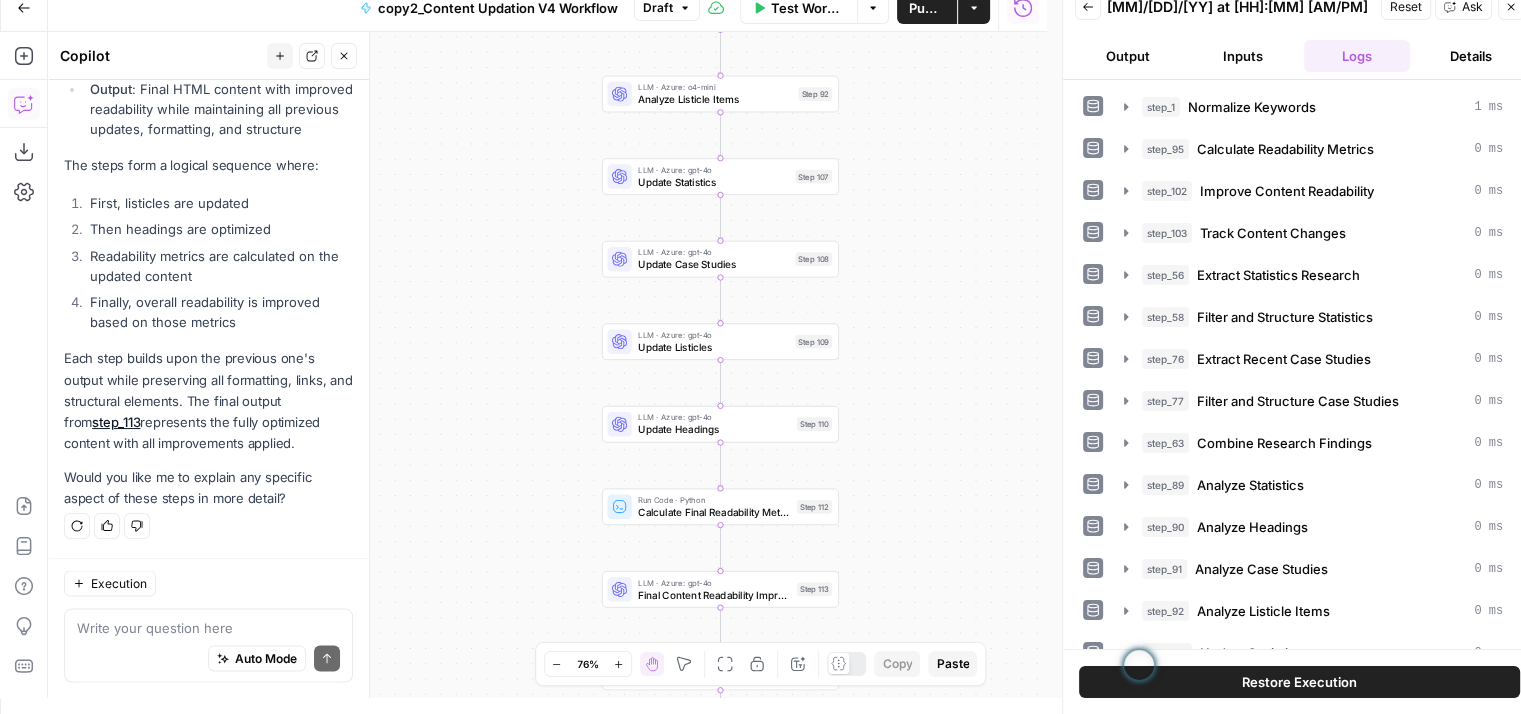 drag, startPoint x: 475, startPoint y: 306, endPoint x: 467, endPoint y: 405, distance: 99.32271 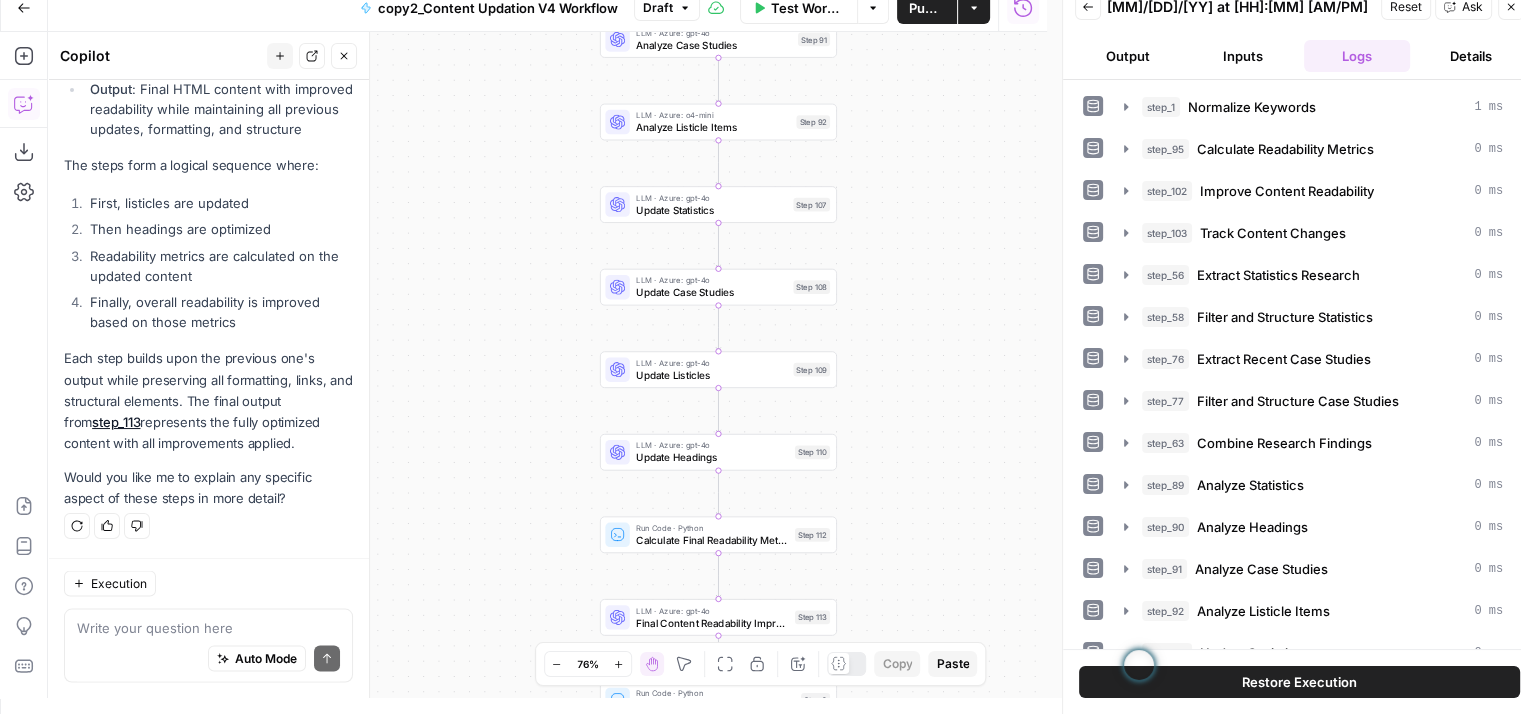 click on "Test Workflow" at bounding box center (808, 8) 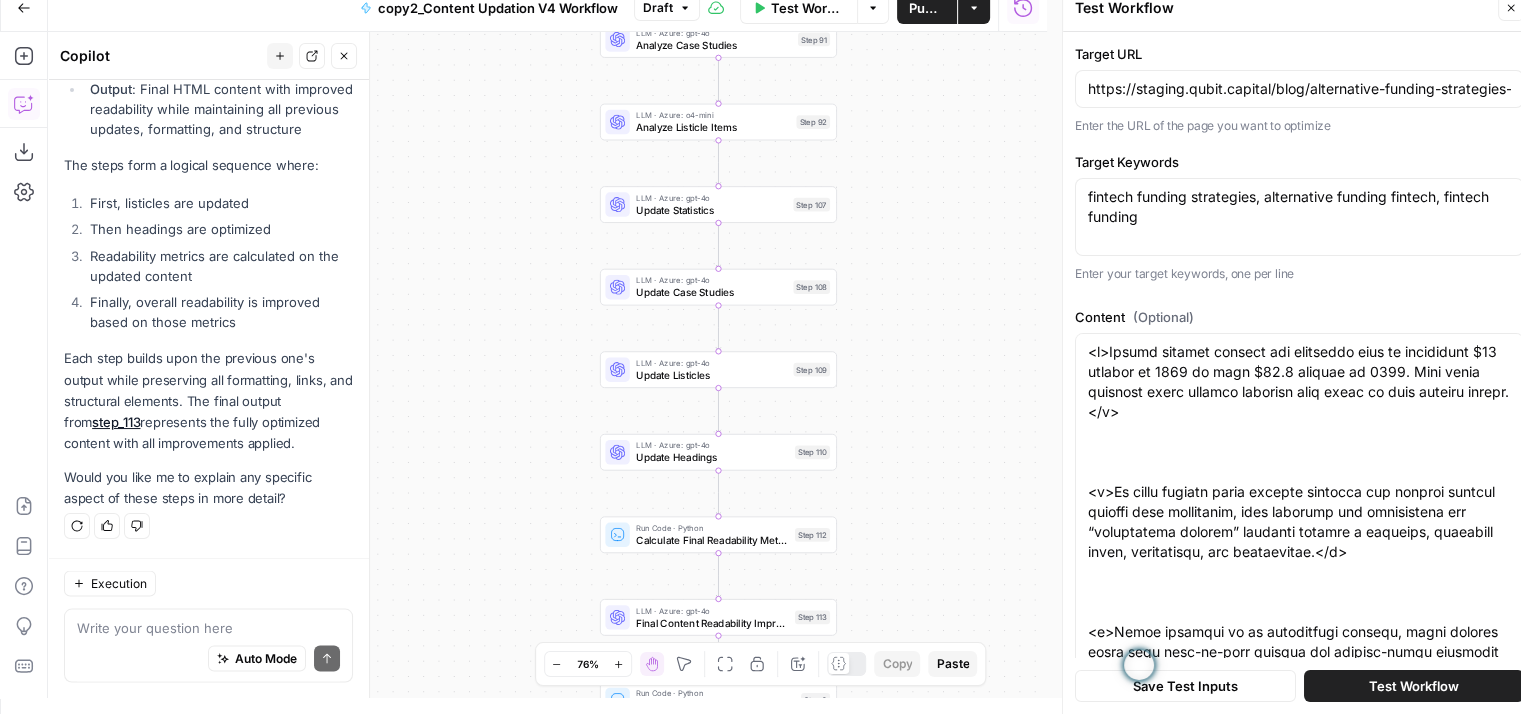 click on "Save Test Inputs" at bounding box center [1185, 686] 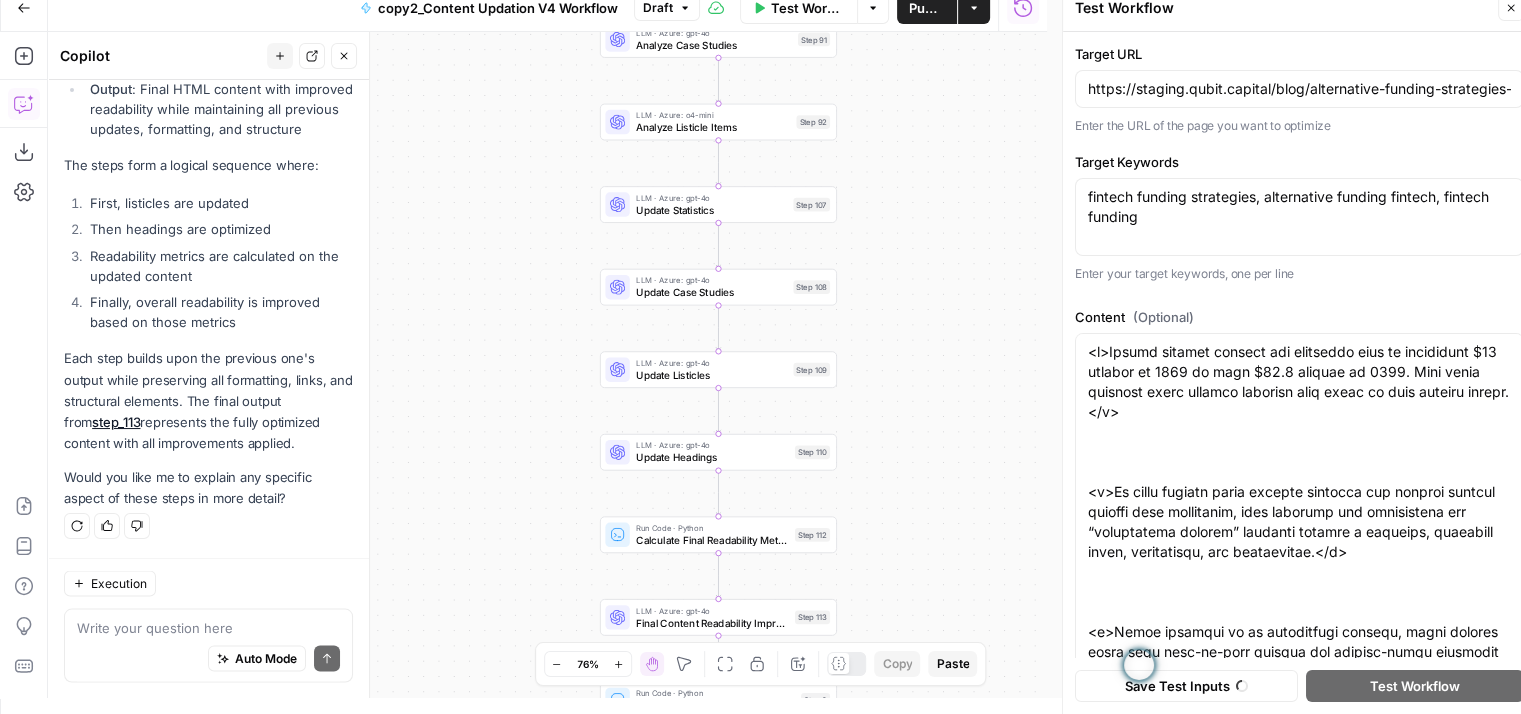 type on "---_acf_changed: falsefootnotes: ''_yoast_wpseo_title: Why Alternative Funding Strategies Matter for Fintech Startups_yoast_wpseo_metadesc: Discover how fintech startups can thrive with alternative funding  like P2P lending, RBF, and crowdfunding. Learn strategies to secure capital" 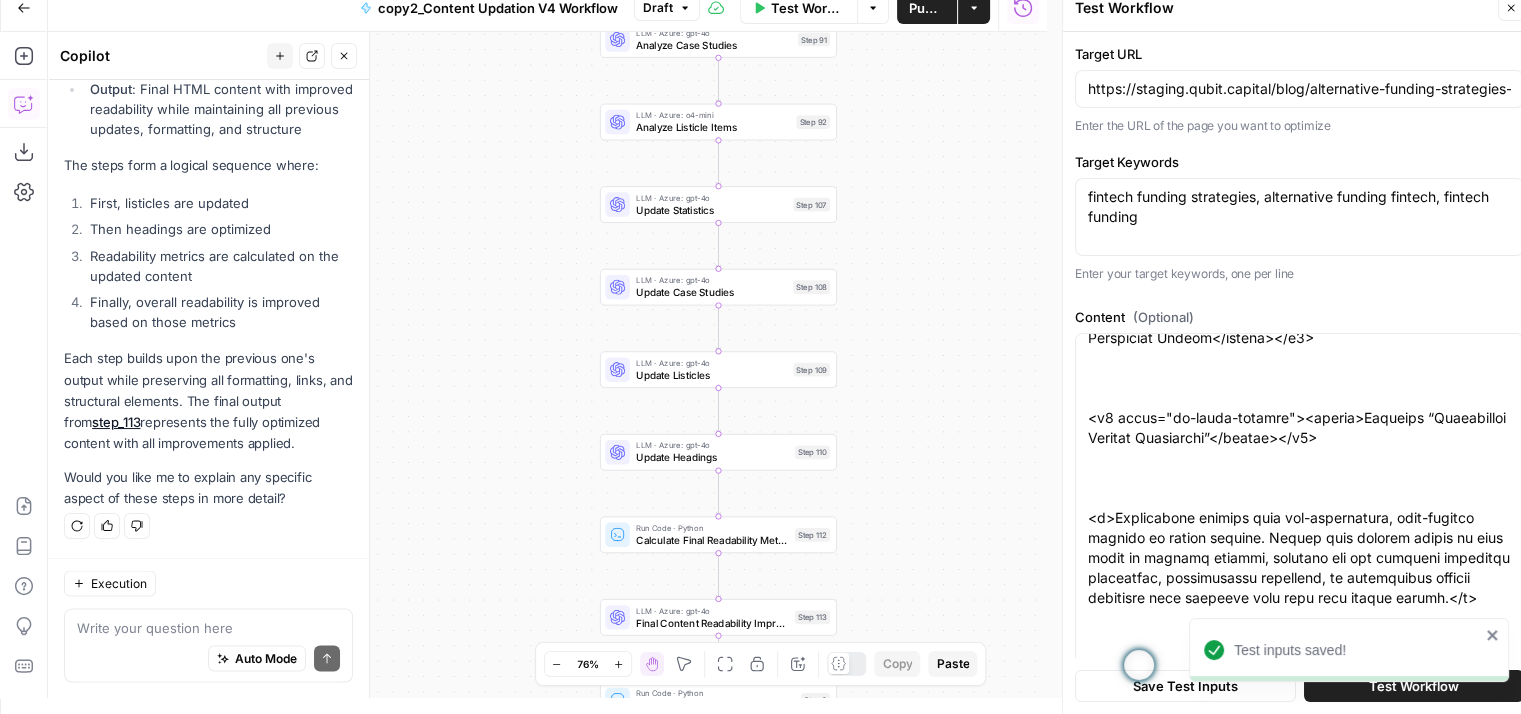 scroll, scrollTop: 1067, scrollLeft: 0, axis: vertical 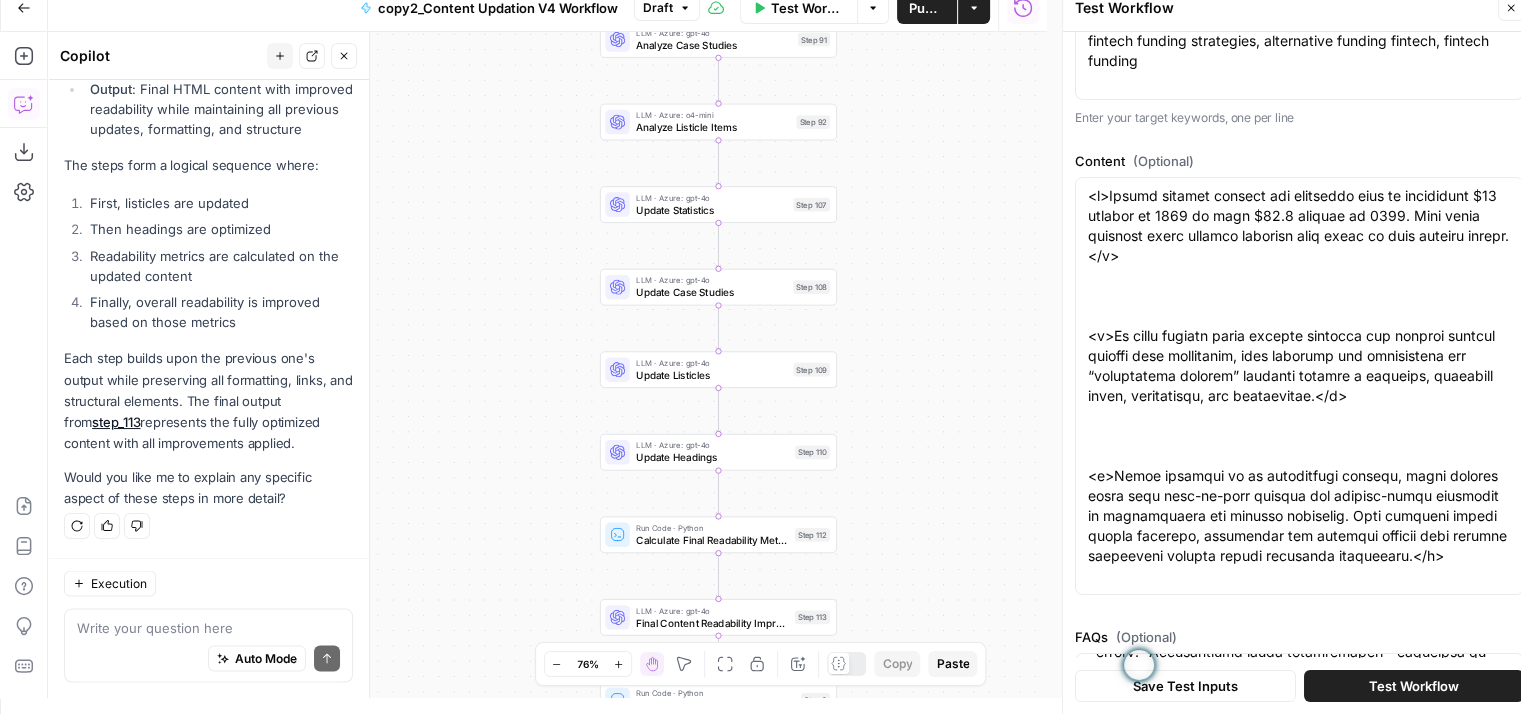 click on "Test Workflow" at bounding box center (1414, 686) 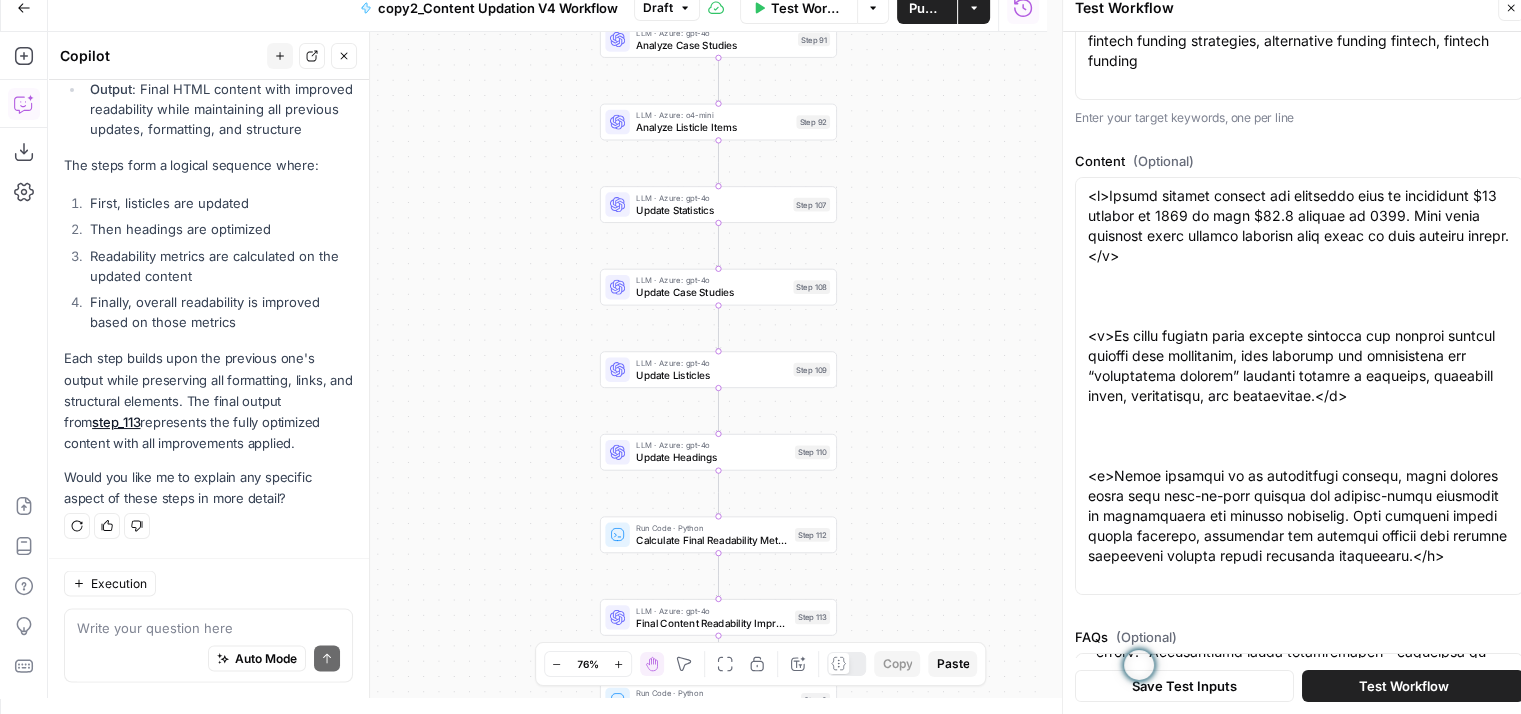 type on "---_acf_changed: falsefootnotes: ''_yoast_wpseo_title: Why Alternative Funding Strategies Matter for Fintech Startups_yoast_wpseo_metadesc: Discover how fintech startups can thrive with alternative funding  like P2P lending, RBF, and crowdfunding. Learn strategies to secure capital" 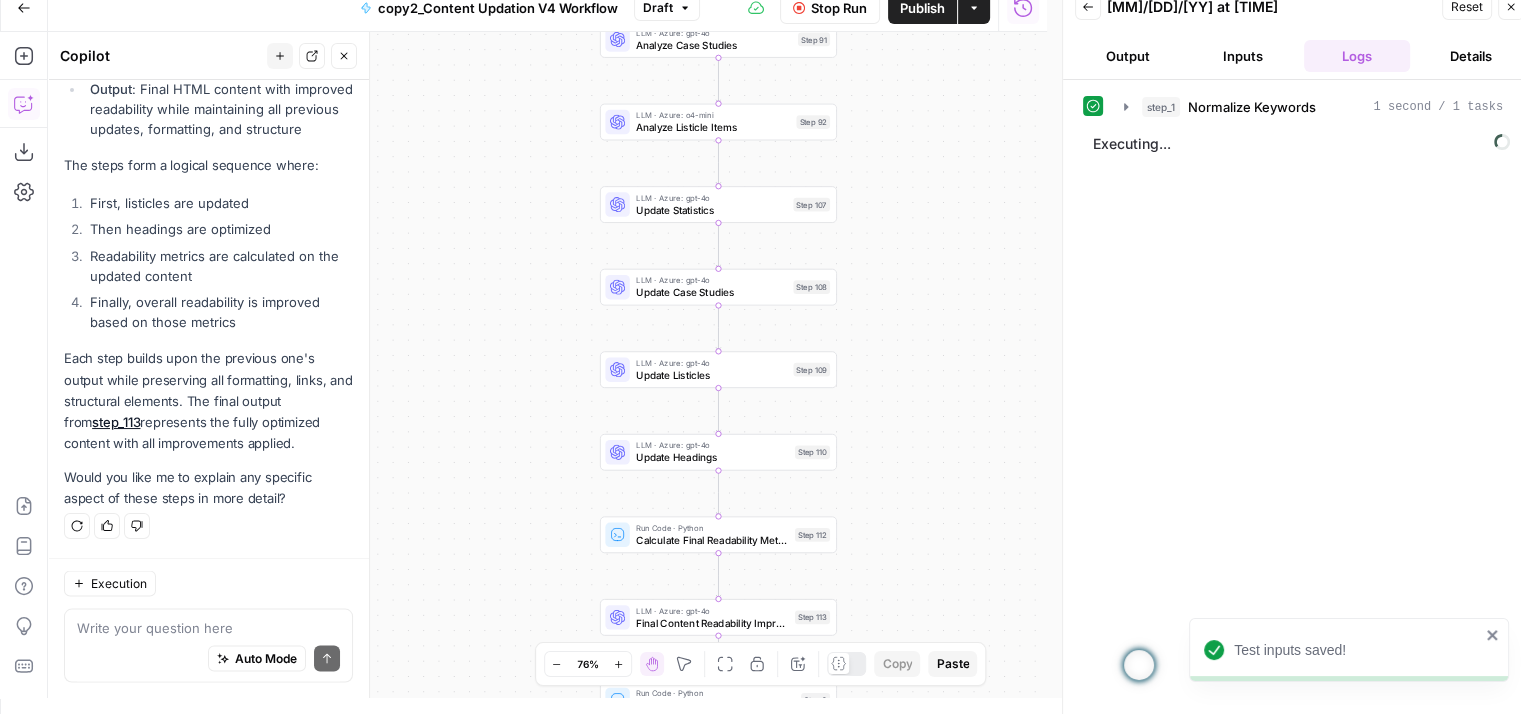 drag, startPoint x: 912, startPoint y: 177, endPoint x: 892, endPoint y: 474, distance: 297.67264 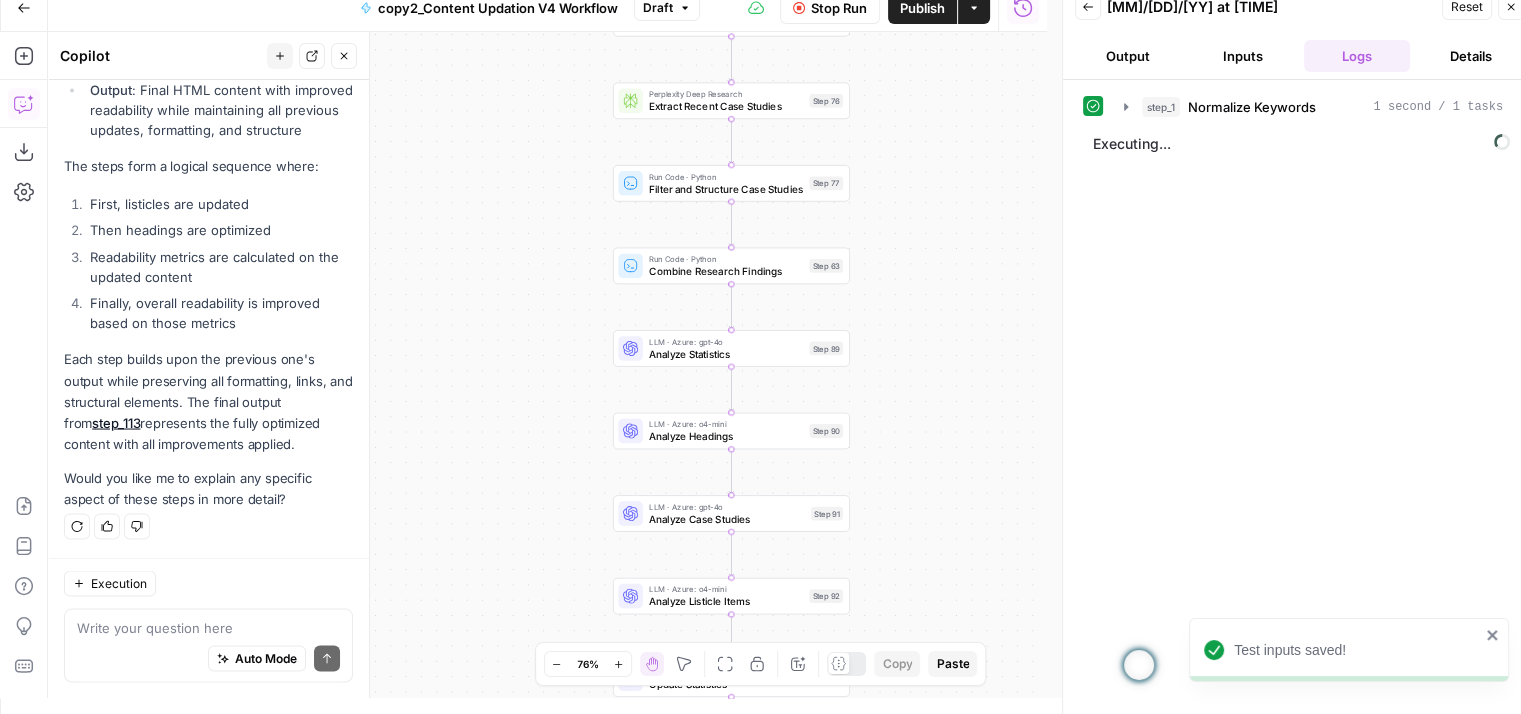 drag, startPoint x: 927, startPoint y: 249, endPoint x: 964, endPoint y: 486, distance: 239.8708 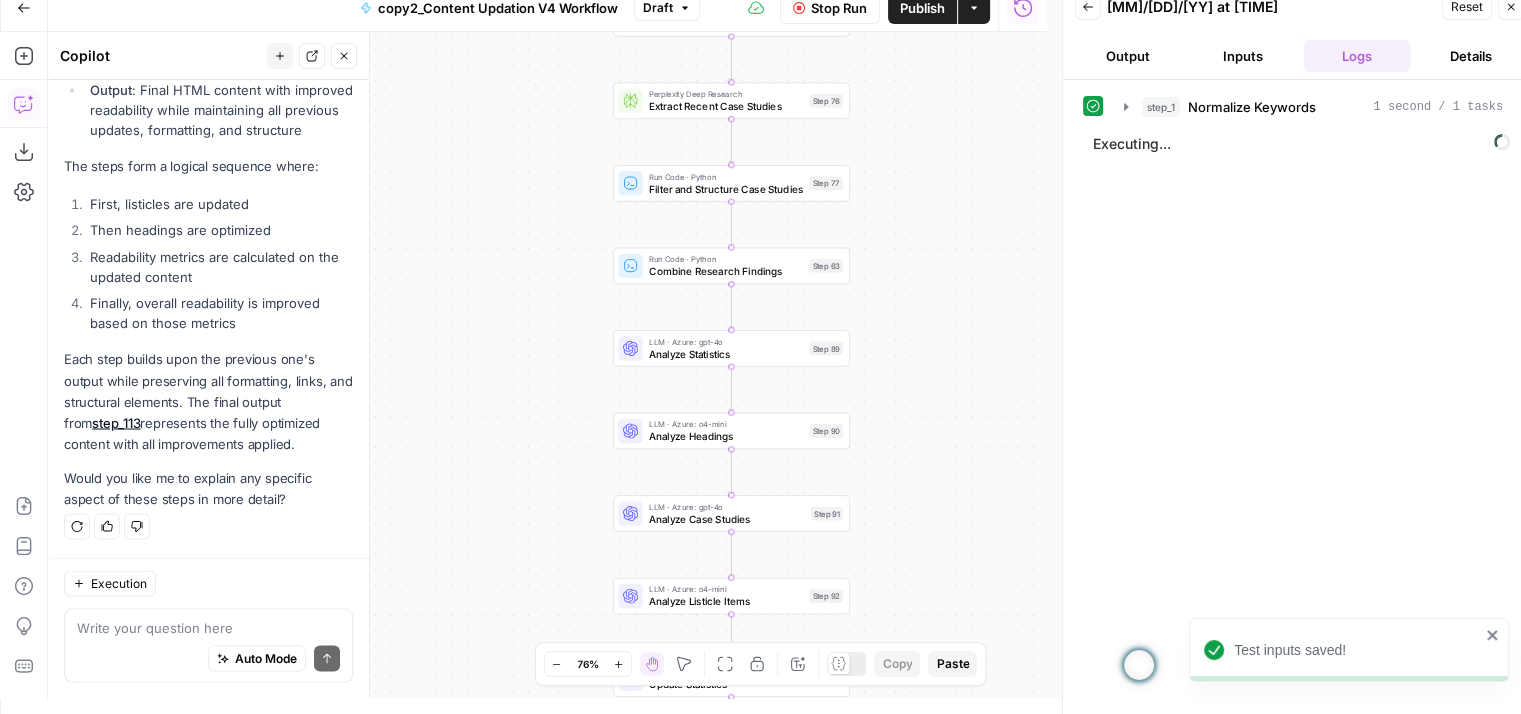 click on "Workflow Set Inputs Inputs Run Code · Python Normalize Keywords Step 1 Perplexity Deep Research Extract Statistics Research Step 56 Run Code · Python Filter and Structure Statistics Step 58 Perplexity Deep Research Extract Recent Case Studies Step 76 Run Code · Python Filter and Structure Case Studies Step 77 Run Code · Python Combine Research Findings Step 63 LLM · Azure: gpt-4o Analyze Statistics Step 89 LLM · Azure: o4-mini Analyze Headings Step 90 LLM · Azure: gpt-4o Analyze Case Studies Step 91 LLM · Azure: o4-mini Analyze Listicle Items Step 92 LLM · Azure: gpt-4o Update Statistics Step 107 LLM · Azure: gpt-4o Update Case Studies Step 108 LLM · Azure: gpt-4o Update Listicles Step 109 LLM · Azure: gpt-4o Update Headings Step 110 Run Code · Python Calculate Final Readability Metrics Step 112 LLM · Azure: gpt-4o Final Content Readability Improvement Step 113 Run Code · Python Extract Meta Tags Step 2 Run Code · Python Analyze Current FAQs Step 45 Perplexity Deep Research Step 114 Step 6 End" at bounding box center [547, 365] 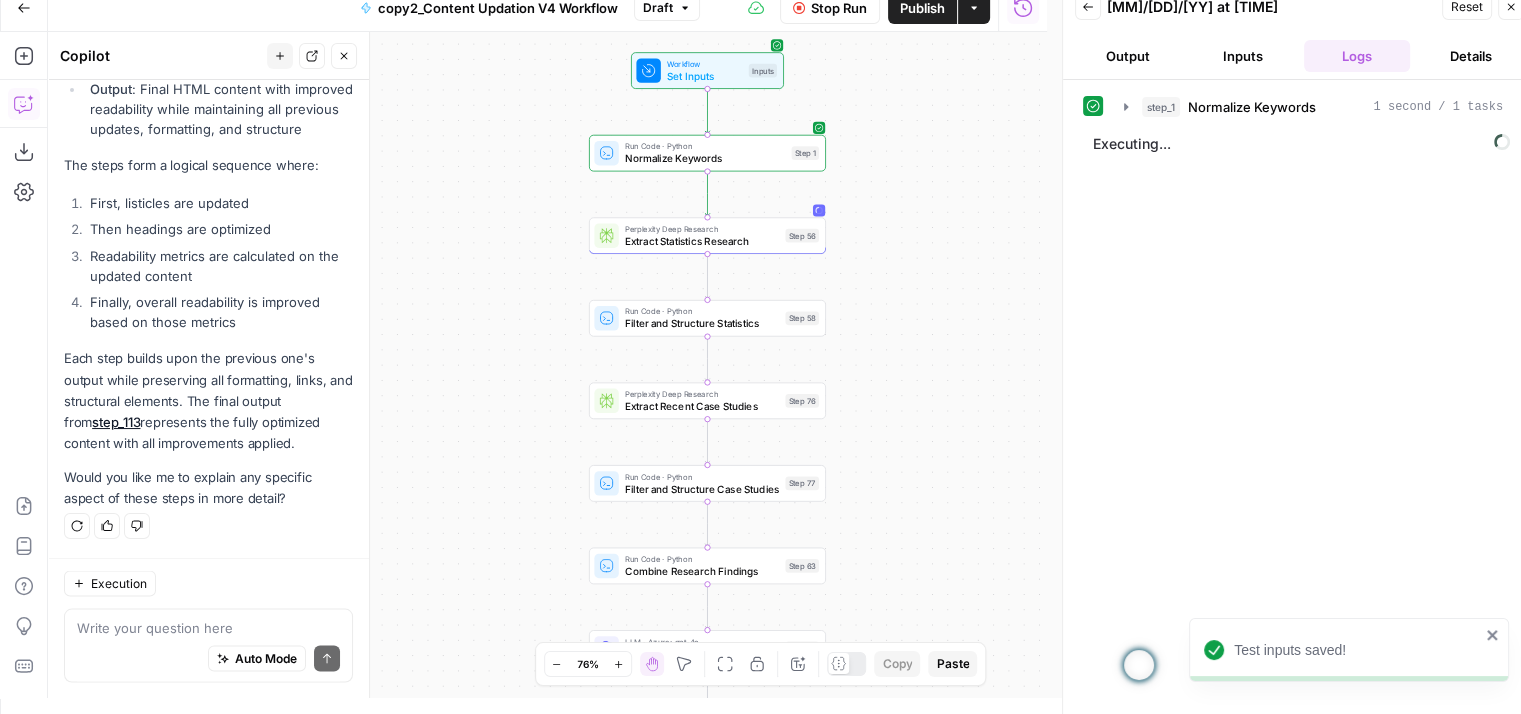 drag, startPoint x: 940, startPoint y: 195, endPoint x: 912, endPoint y: 435, distance: 241.6278 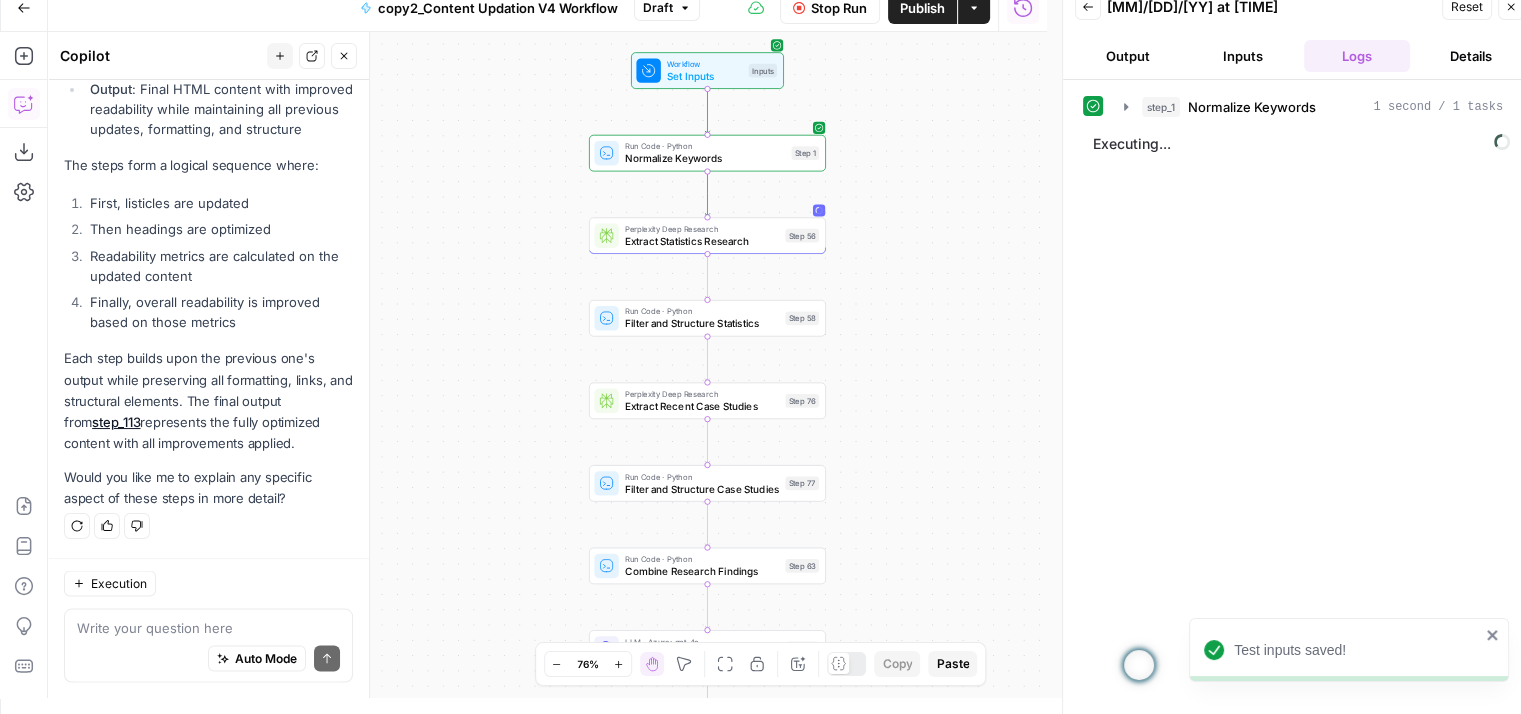 click on "Workflow Set Inputs Inputs Run Code · Python Normalize Keywords Step 1 Perplexity Deep Research Extract Statistics Research Step 56 Run Code · Python Filter and Structure Statistics Step 58 Perplexity Deep Research Extract Recent Case Studies Step 76 Run Code · Python Filter and Structure Case Studies Step 77 Run Code · Python Combine Research Findings Step 63 LLM · Azure: gpt-4o Analyze Statistics Step 89 LLM · Azure: o4-mini Analyze Headings Step 90 LLM · Azure: gpt-4o Analyze Case Studies Step 91 LLM · Azure: o4-mini Analyze Listicle Items Step 92 LLM · Azure: gpt-4o Update Statistics Step 107 LLM · Azure: gpt-4o Update Case Studies Step 108 LLM · Azure: gpt-4o Update Listicles Step 109 LLM · Azure: gpt-4o Update Headings Step 110 Run Code · Python Calculate Final Readability Metrics Step 112 LLM · Azure: gpt-4o Final Content Readability Improvement Step 113 Run Code · Python Extract Meta Tags Step 2 Run Code · Python Analyze Current FAQs Step 45 Perplexity Deep Research Step 114 Step 6 End" at bounding box center (547, 365) 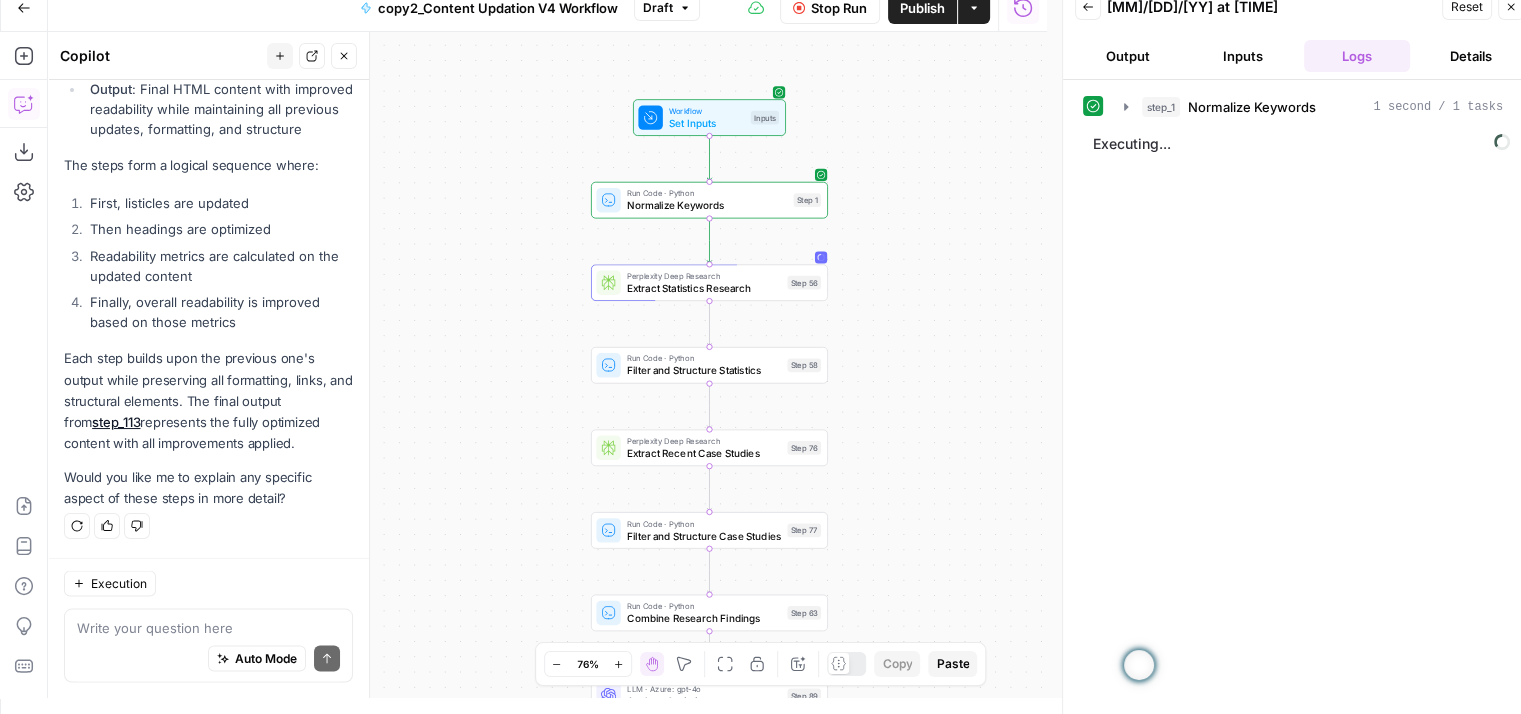 drag, startPoint x: 926, startPoint y: 142, endPoint x: 928, endPoint y: 191, distance: 49.0408 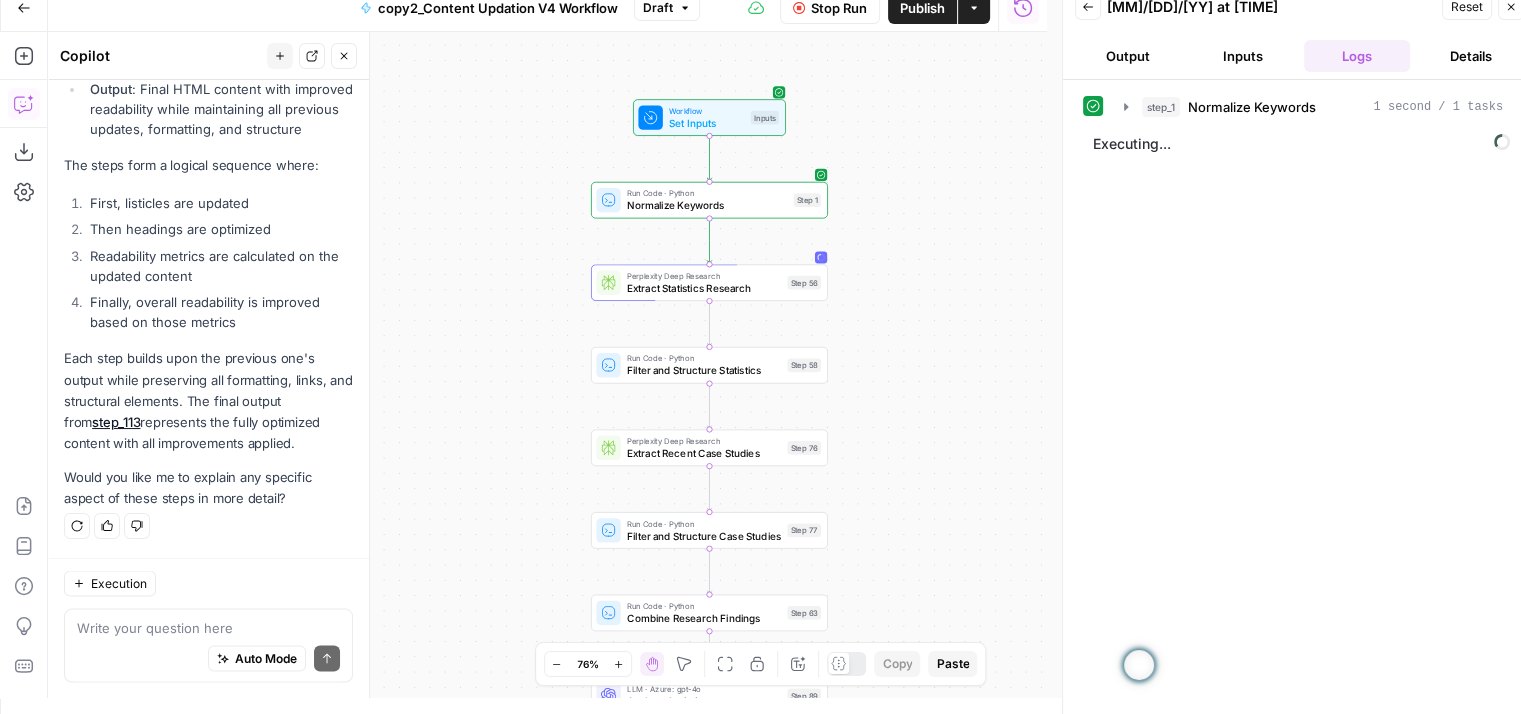 click on "Workflow Set Inputs Inputs Run Code · Python Normalize Keywords Step 1 Perplexity Deep Research Extract Statistics Research Step 56 Run Code · Python Filter and Structure Statistics Step 58 Perplexity Deep Research Extract Recent Case Studies Step 76 Run Code · Python Filter and Structure Case Studies Step 77 Run Code · Python Combine Research Findings Step 63 LLM · Azure: gpt-4o Analyze Statistics Step 89 LLM · Azure: o4-mini Analyze Headings Step 90 LLM · Azure: gpt-4o Analyze Case Studies Step 91 LLM · Azure: o4-mini Analyze Listicle Items Step 92 LLM · Azure: gpt-4o Update Statistics Step 107 LLM · Azure: gpt-4o Update Case Studies Step 108 LLM · Azure: gpt-4o Update Listicles Step 109 LLM · Azure: gpt-4o Update Headings Step 110 Run Code · Python Calculate Final Readability Metrics Step 112 LLM · Azure: gpt-4o Final Content Readability Improvement Step 113 Run Code · Python Extract Meta Tags Step 2 Run Code · Python Analyze Current FAQs Step 45 Perplexity Deep Research Step 114 Step 6 End" at bounding box center (547, 365) 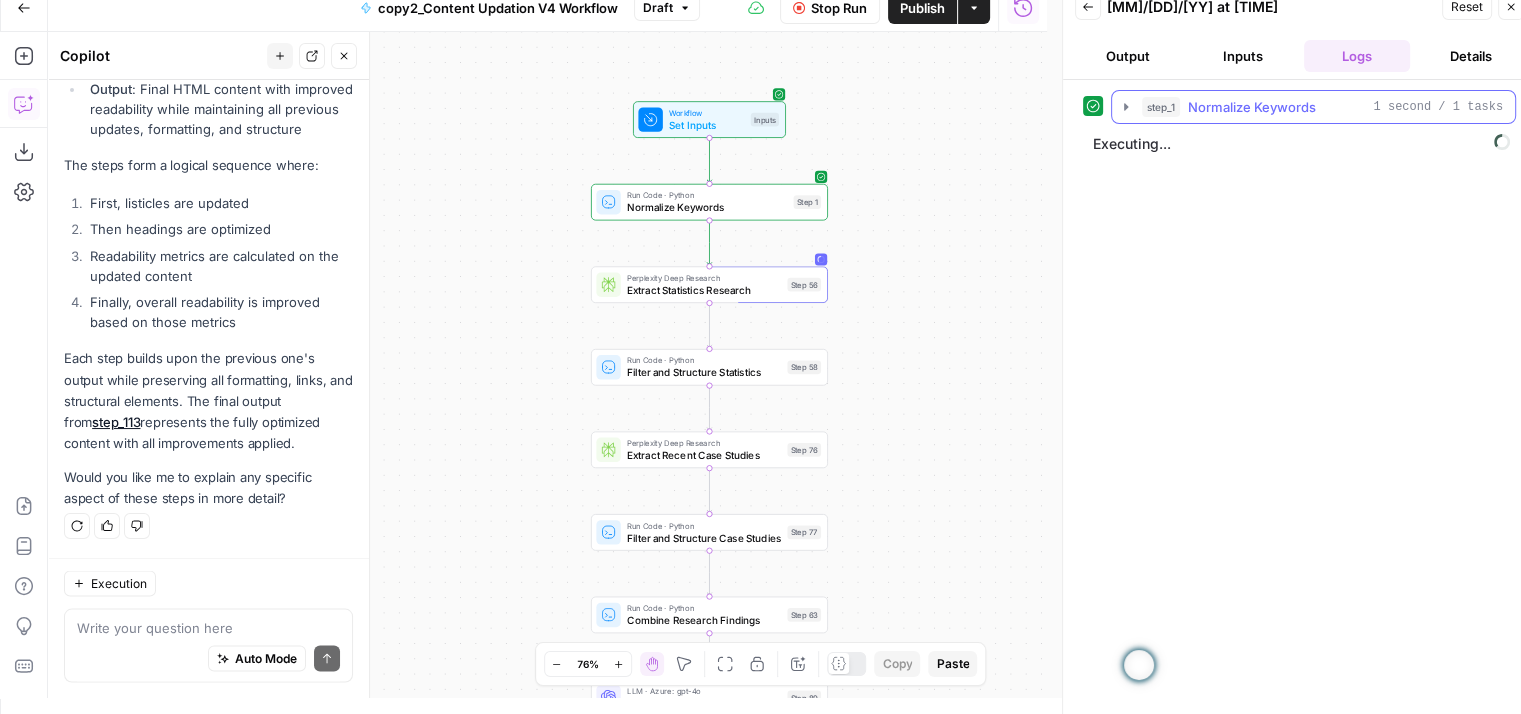 click on "Normalize Keywords" at bounding box center (1252, 107) 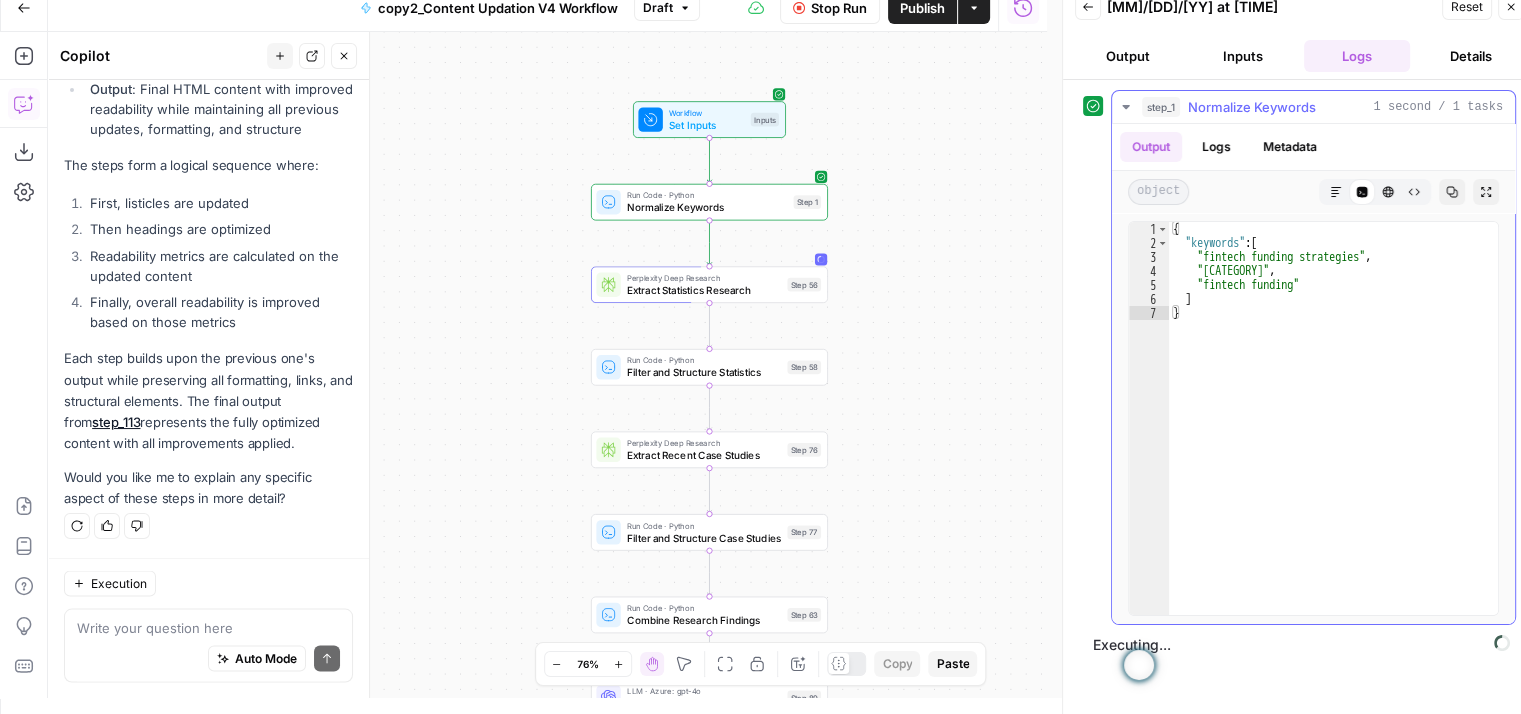 click on "Normalize Keywords" at bounding box center [1252, 107] 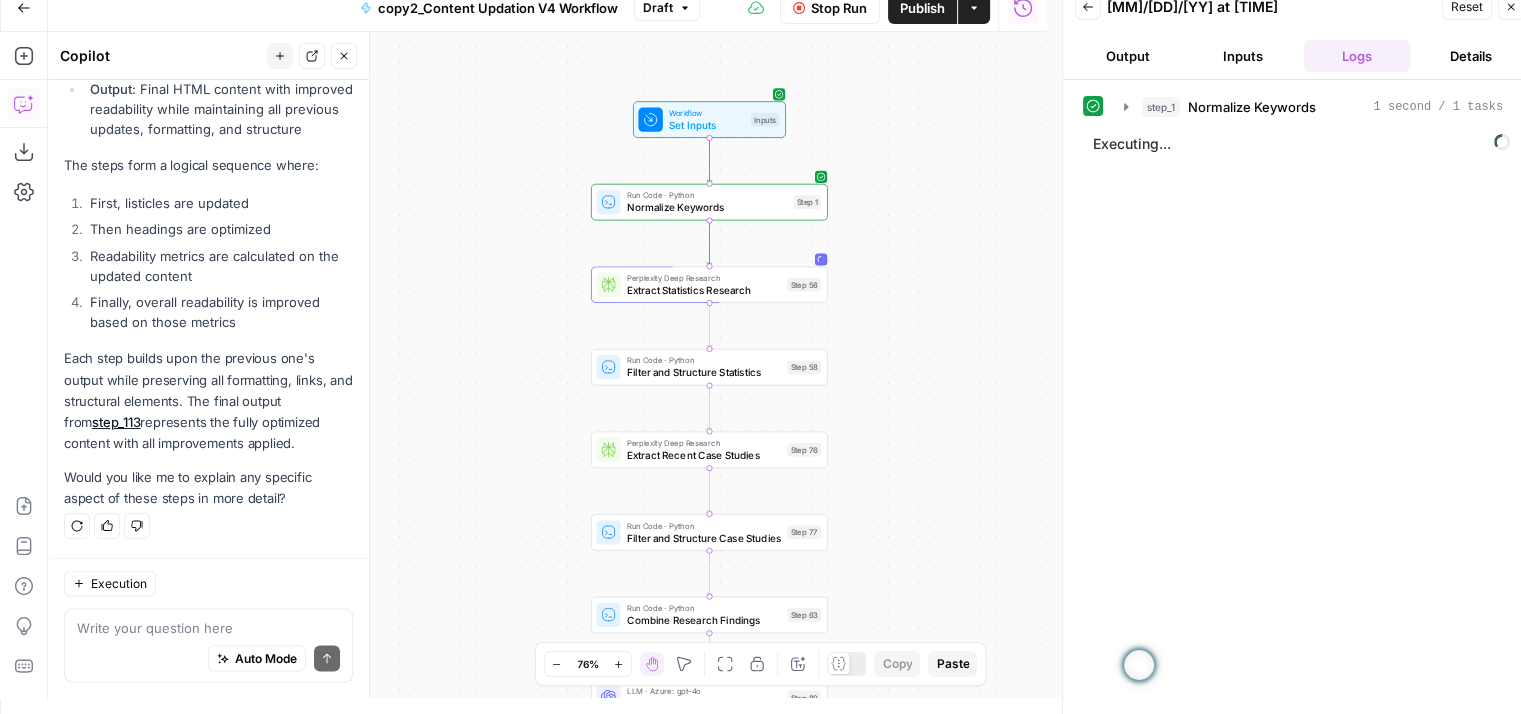 click on "Publish" at bounding box center (922, 8) 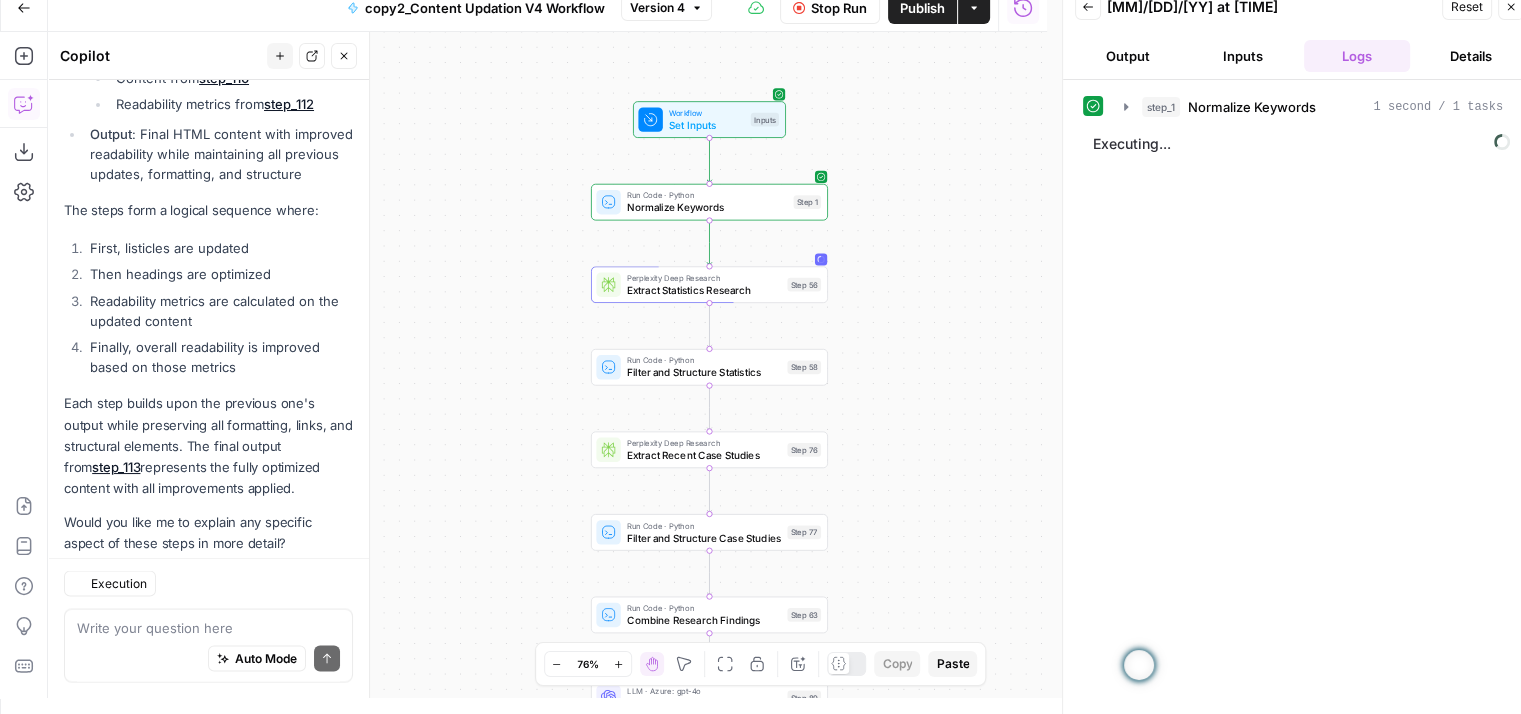 scroll, scrollTop: 3892, scrollLeft: 0, axis: vertical 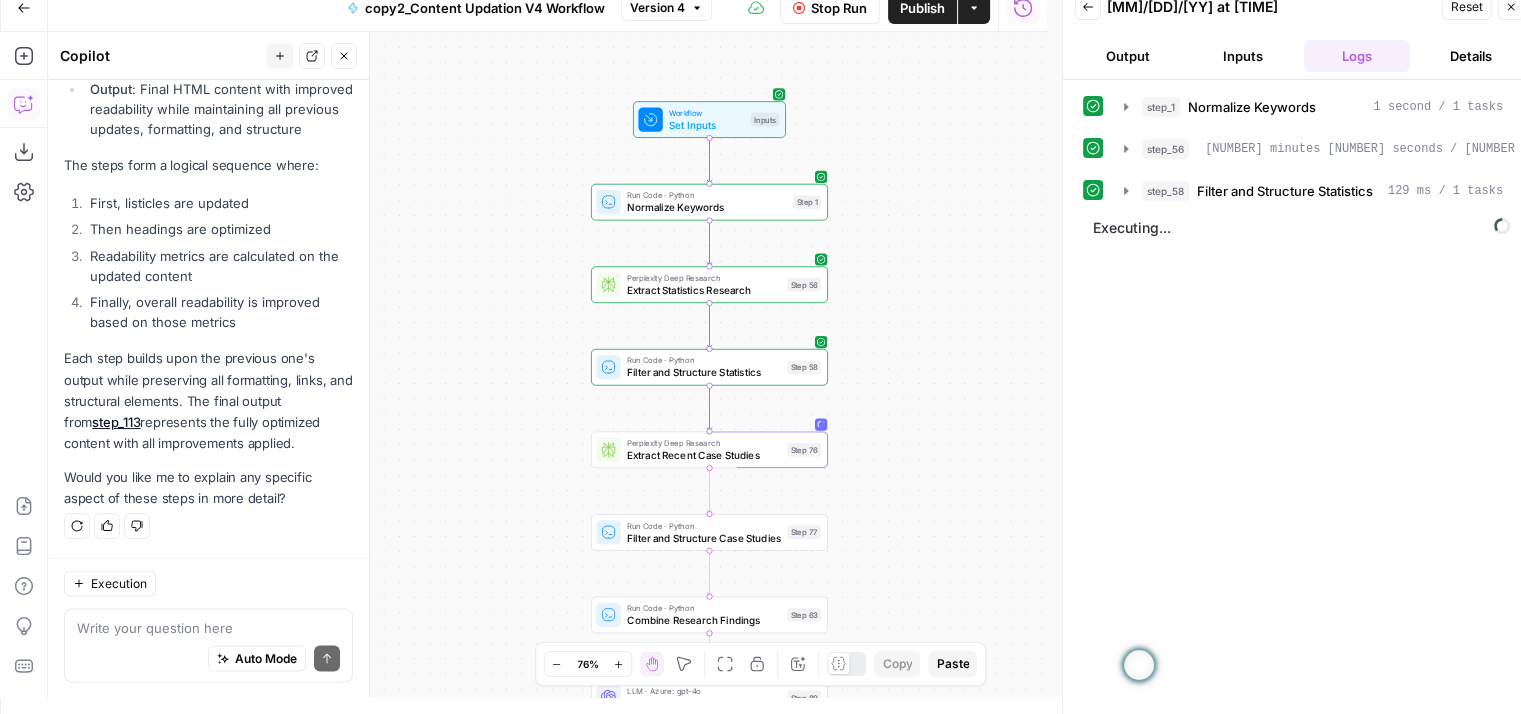 click on "step_1 Normalize Keywords 1 second / 1 tasks step_56 Extract Statistics Research 3 minutes 2 seconds / 5 tasks step_58 Filter and Structure Statistics 129 ms / 1 tasks Executing..." at bounding box center [1299, 397] 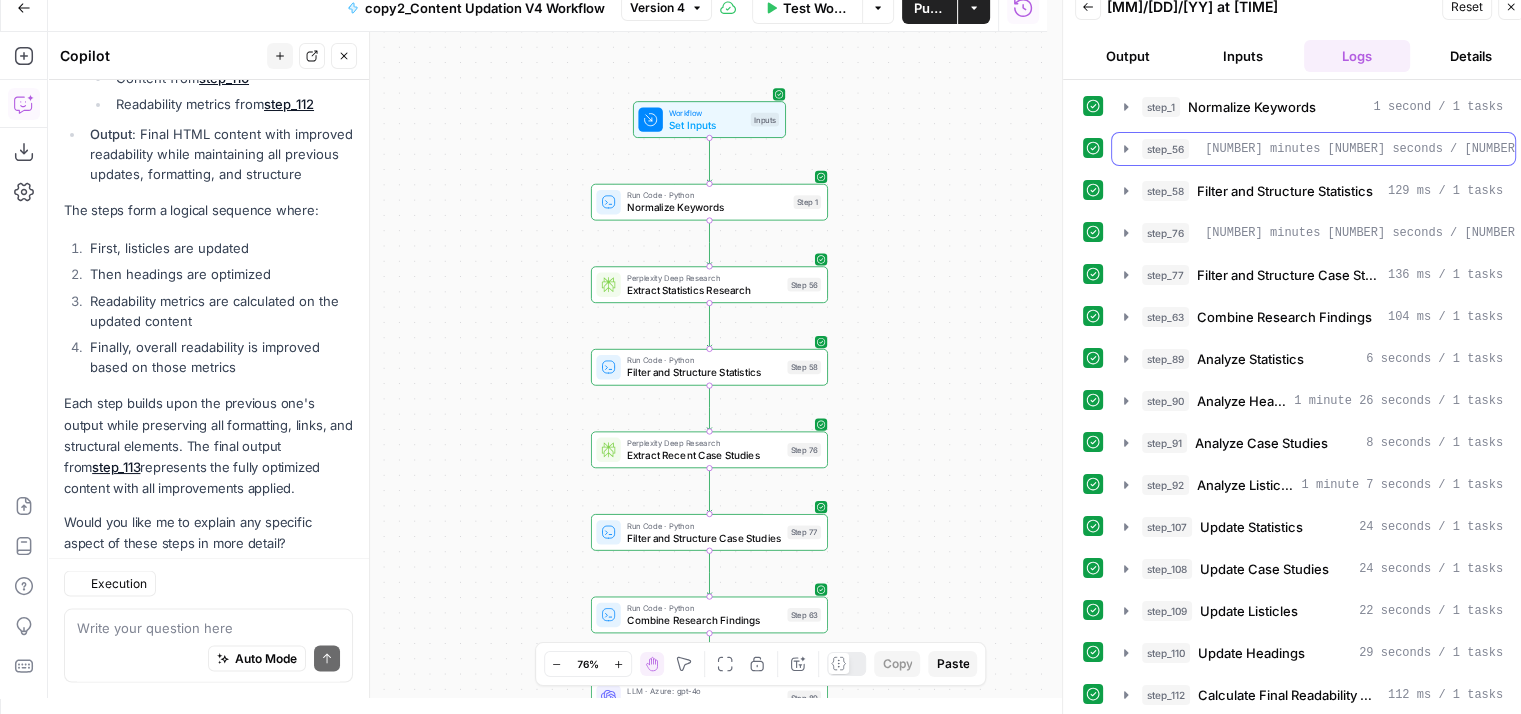 scroll, scrollTop: 3892, scrollLeft: 0, axis: vertical 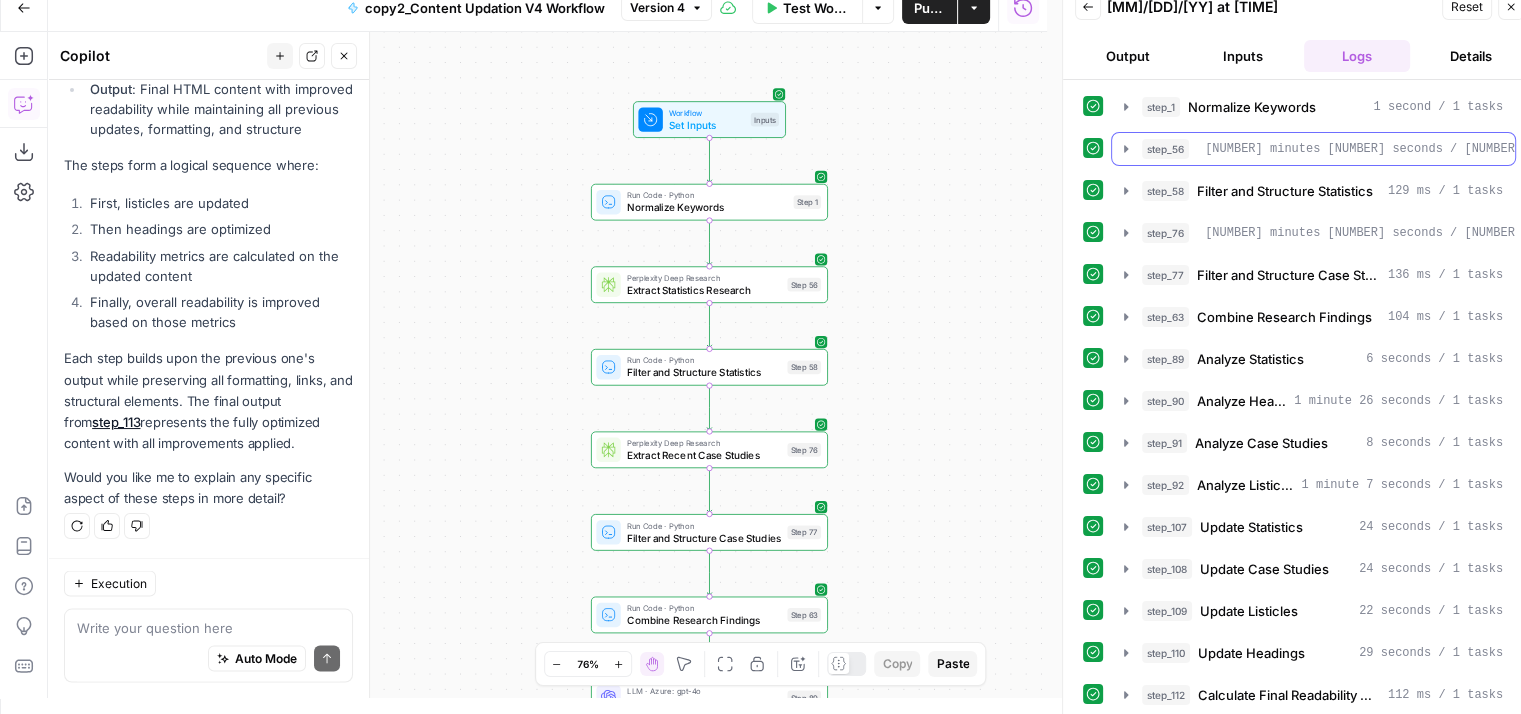 click on "Extract Statistics Research" at bounding box center [1197, 149] 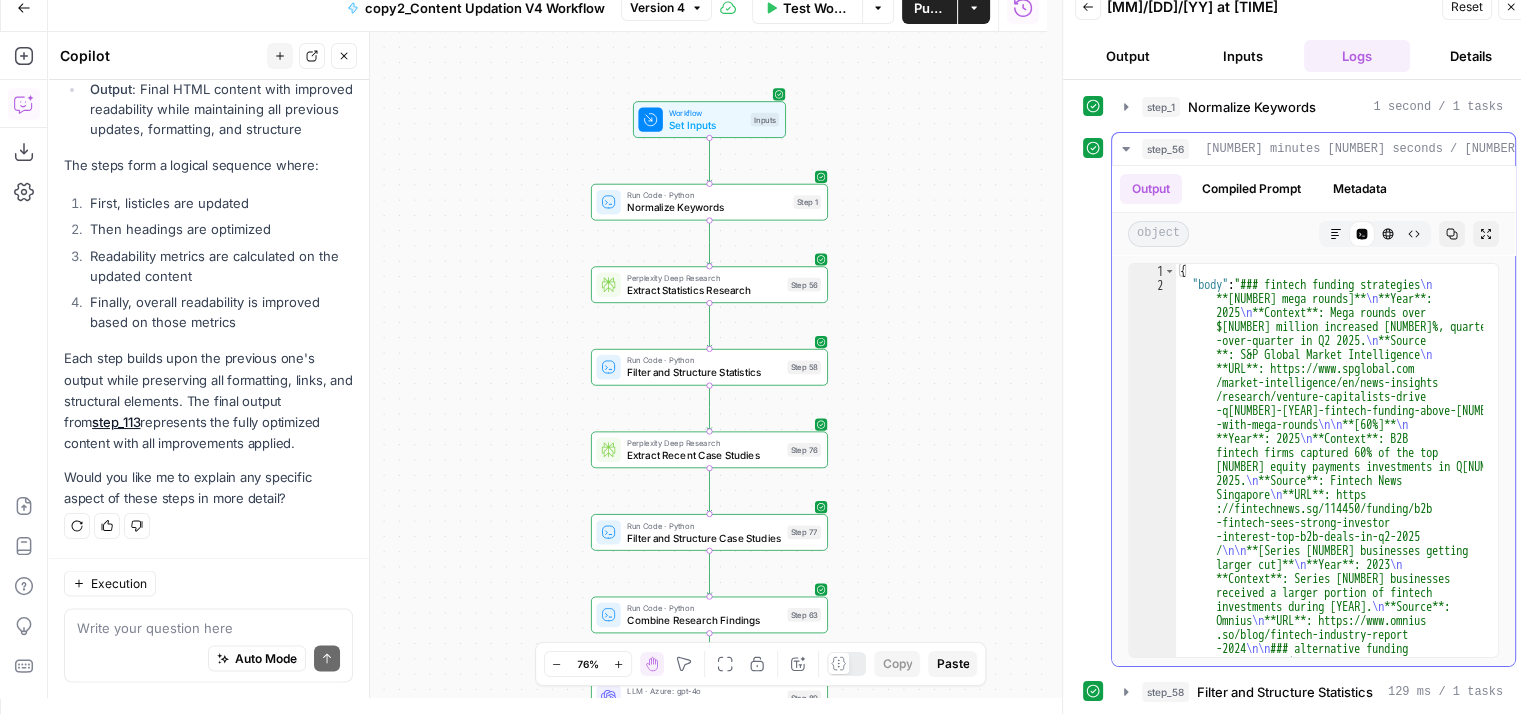 click on "Extract Statistics Research" at bounding box center (1197, 149) 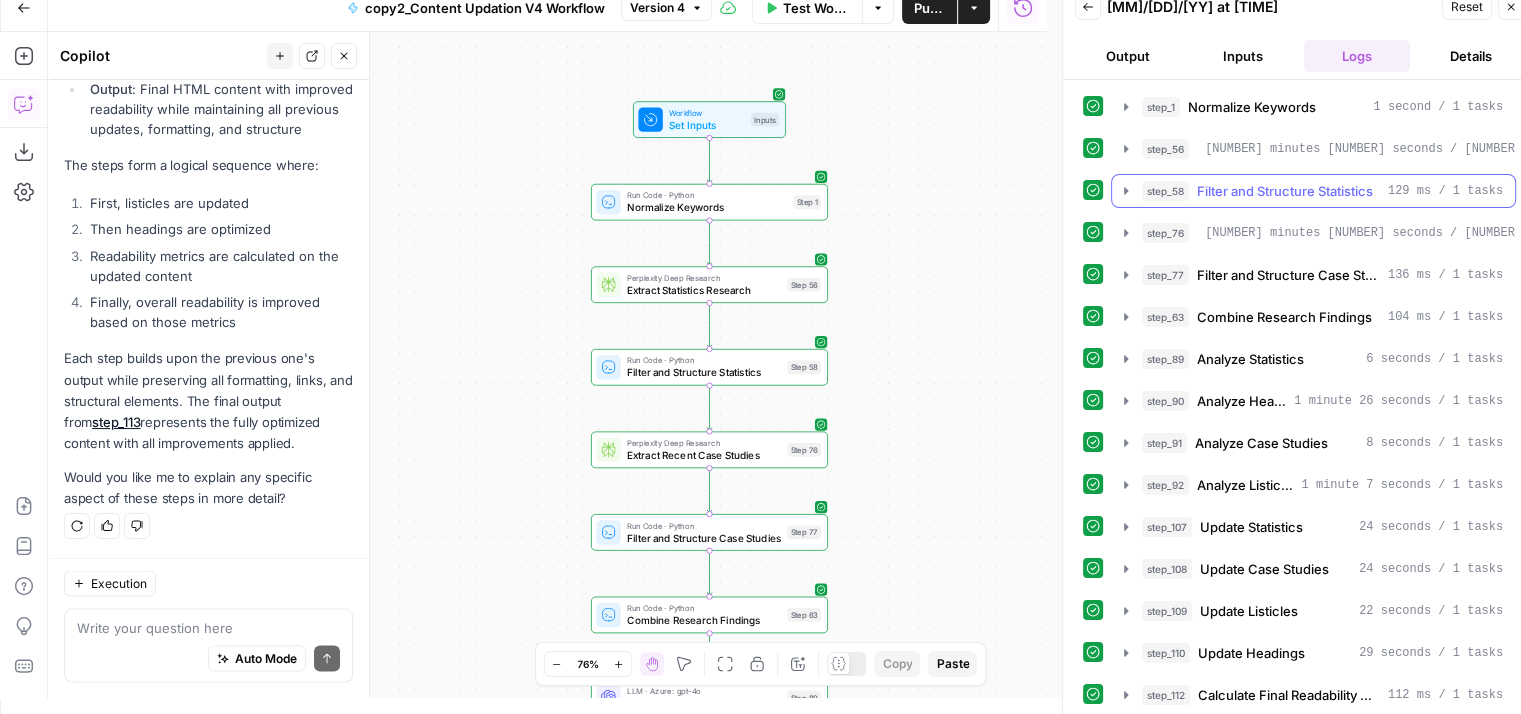click on "Filter and Structure Statistics" at bounding box center (1285, 191) 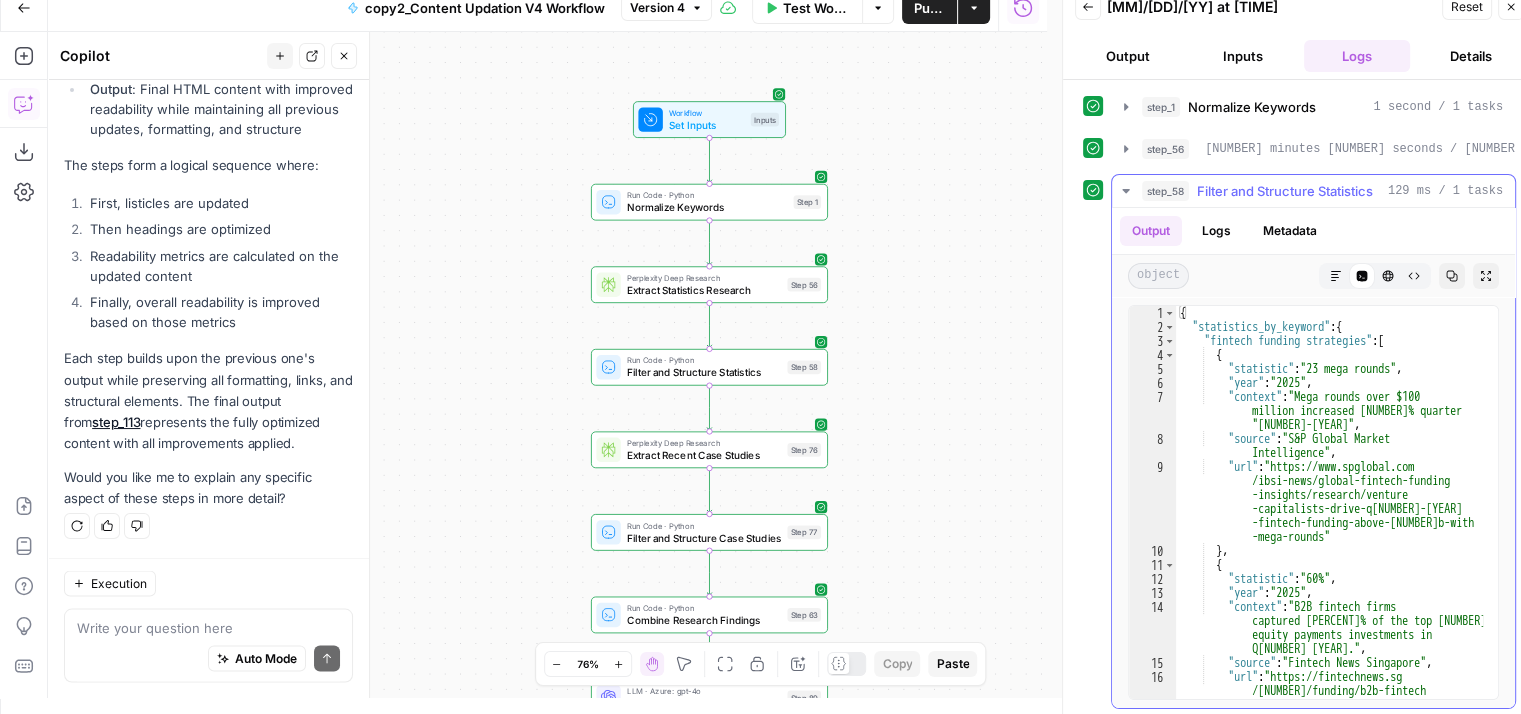 click on "Filter and Structure Statistics" at bounding box center (1285, 191) 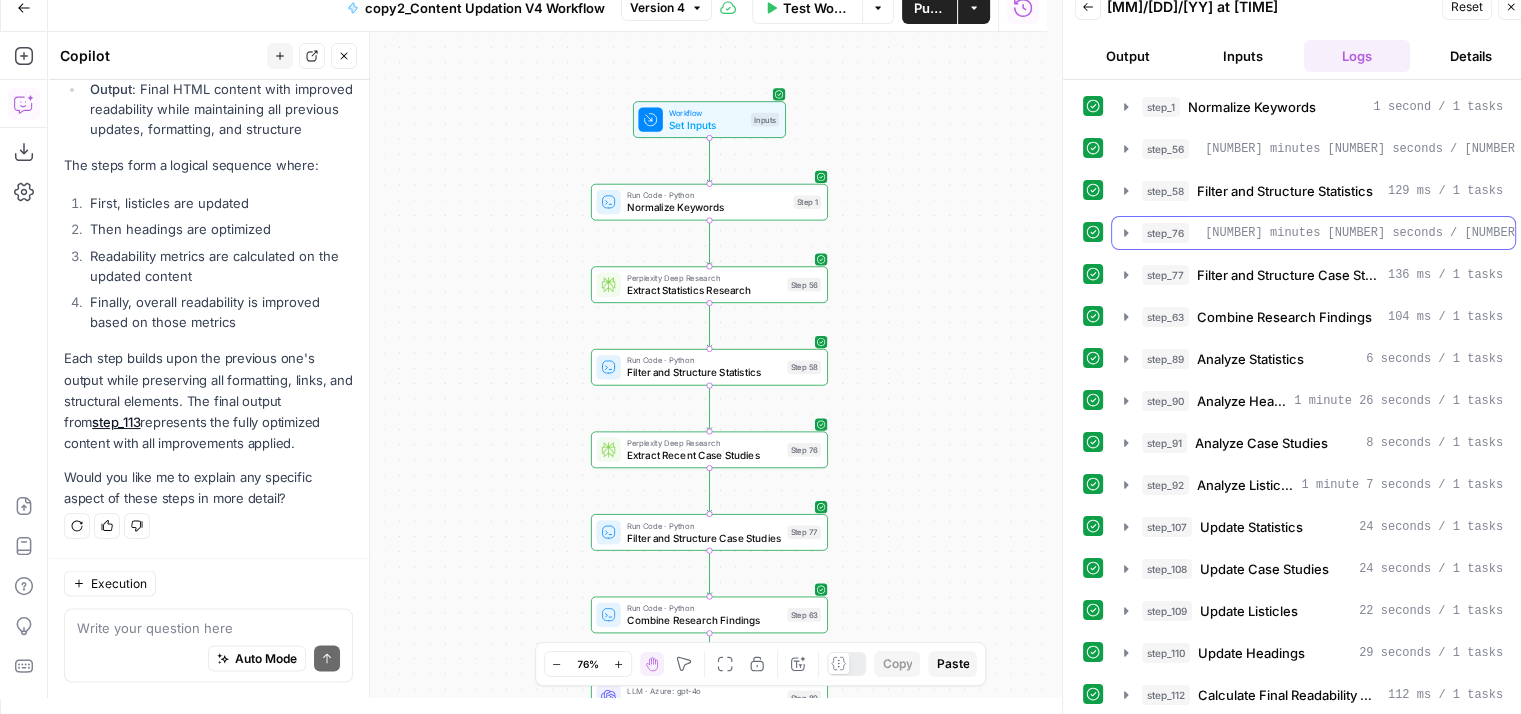 click on "Extract Recent Case Studies" at bounding box center (1197, 233) 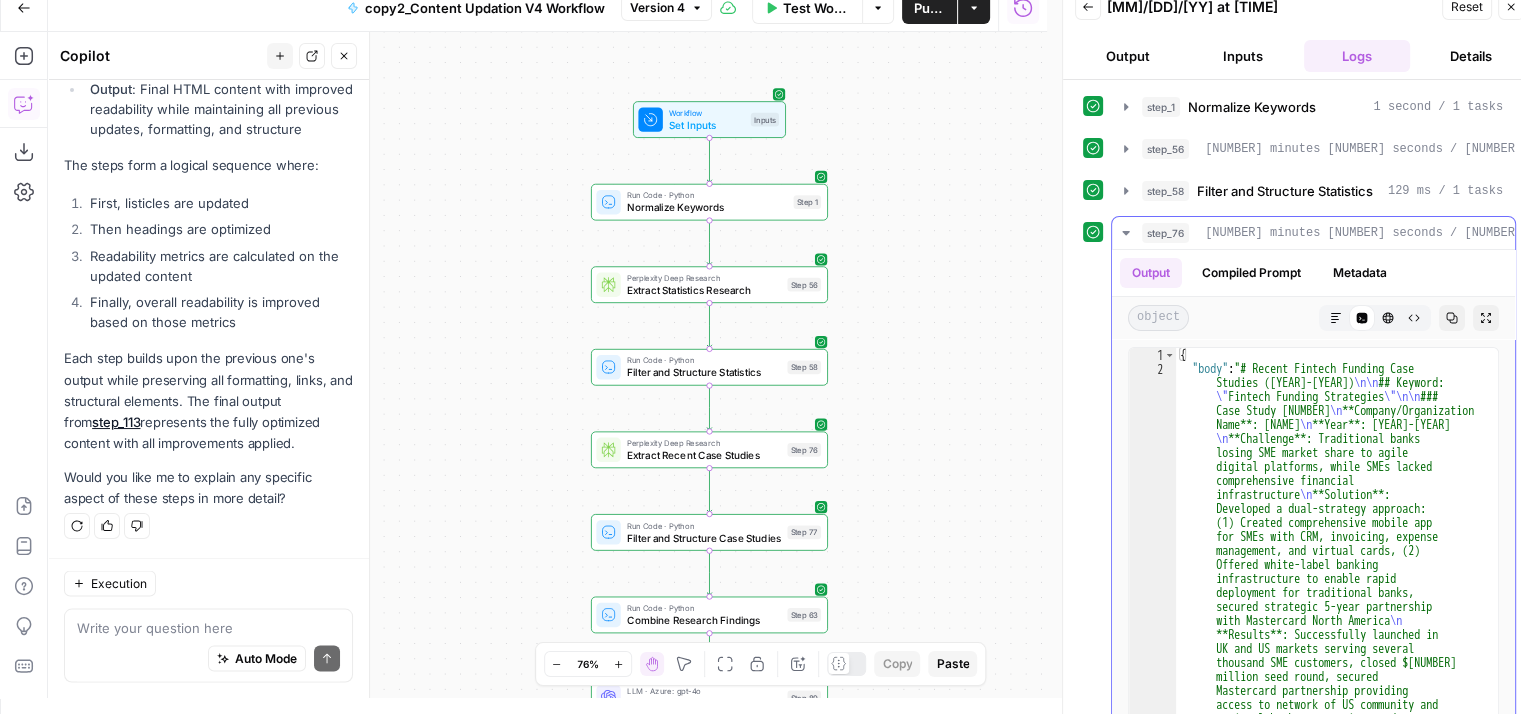 click on "Extract Recent Case Studies" at bounding box center [1197, 233] 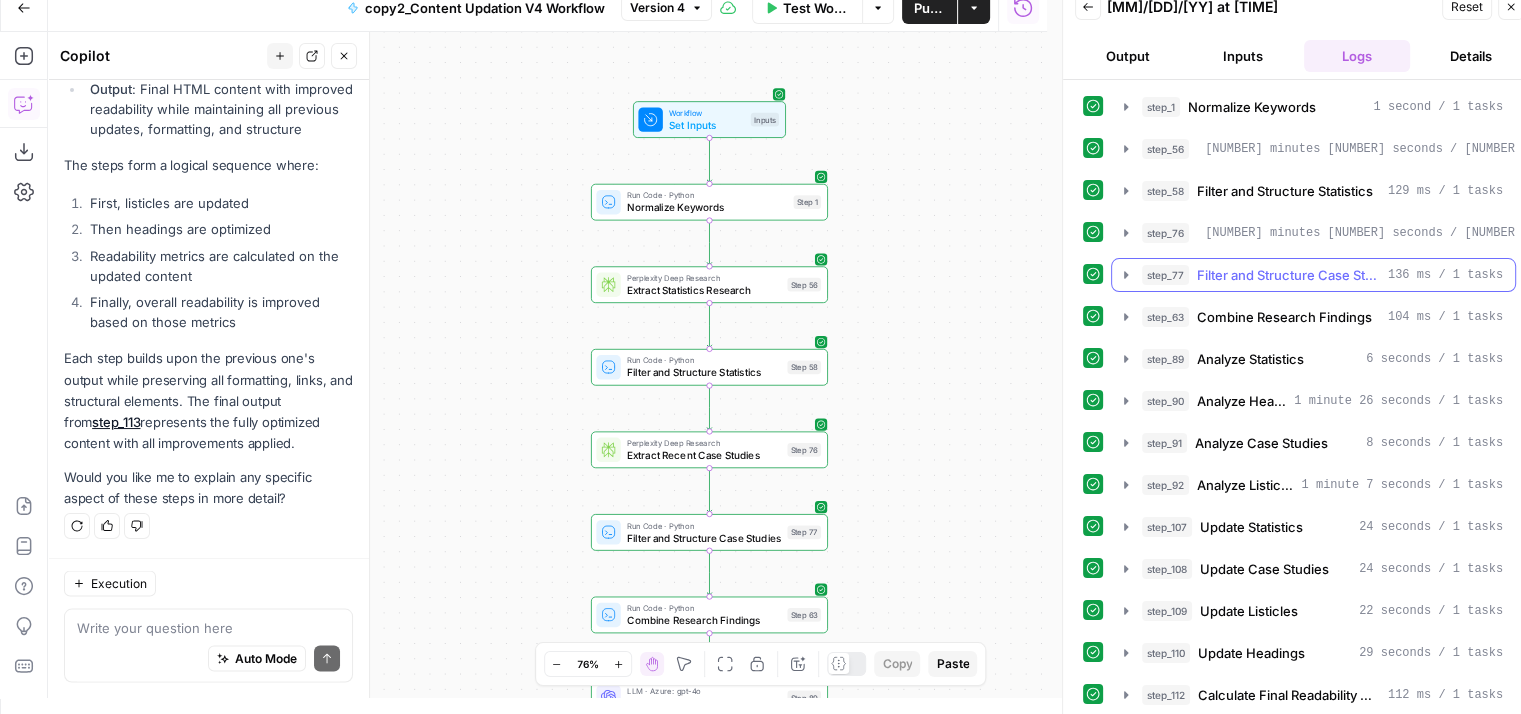 click on "Filter and Structure Case Studies" at bounding box center (1288, 275) 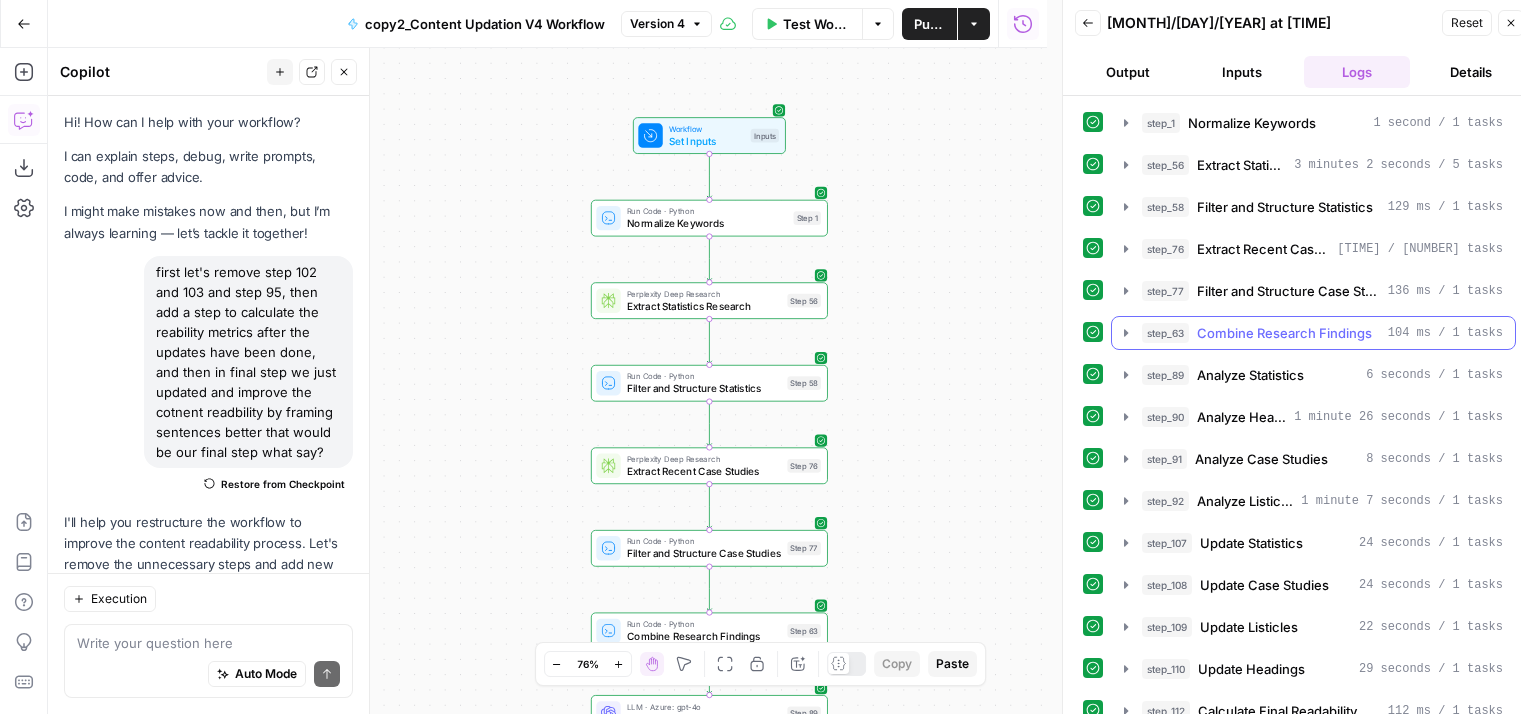 scroll, scrollTop: 16, scrollLeft: 0, axis: vertical 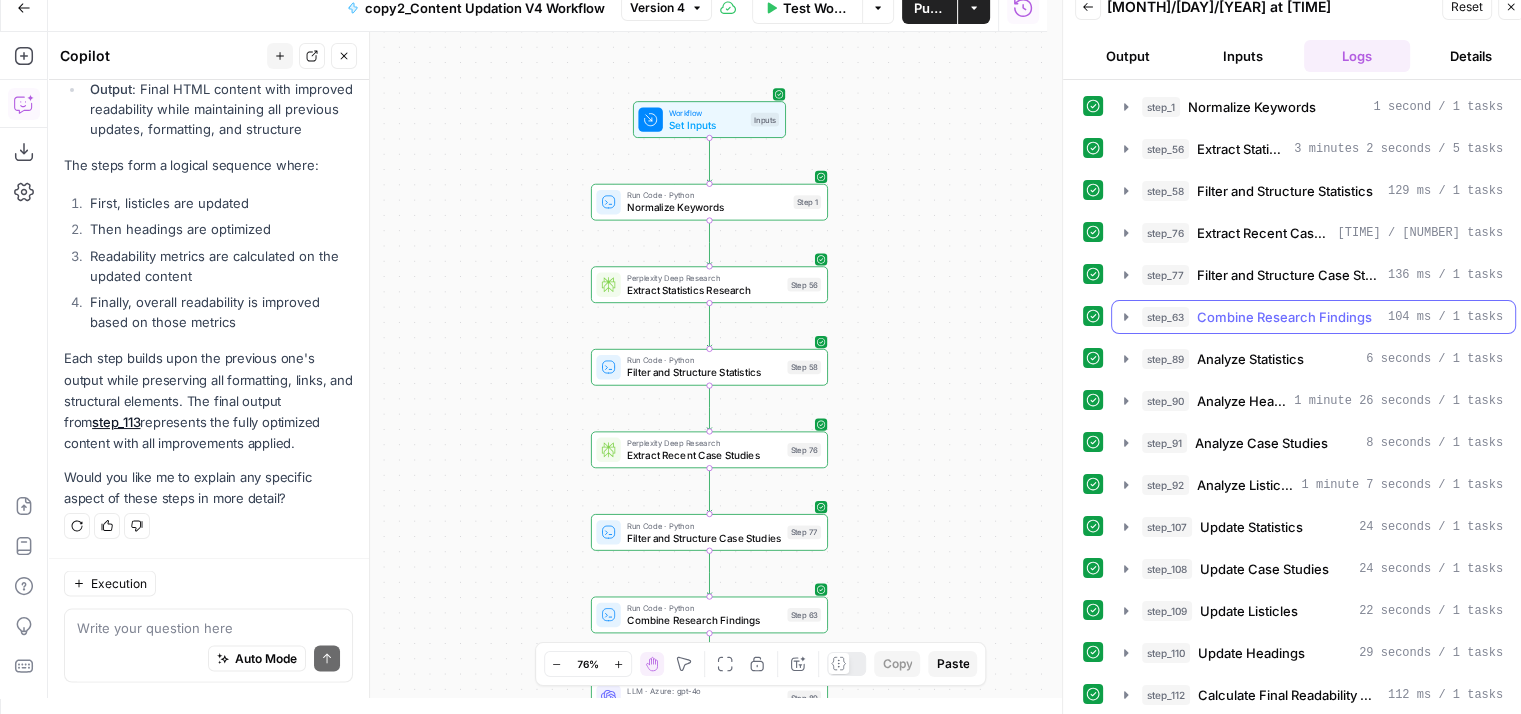 click on "Combine Research Findings" at bounding box center [1284, 317] 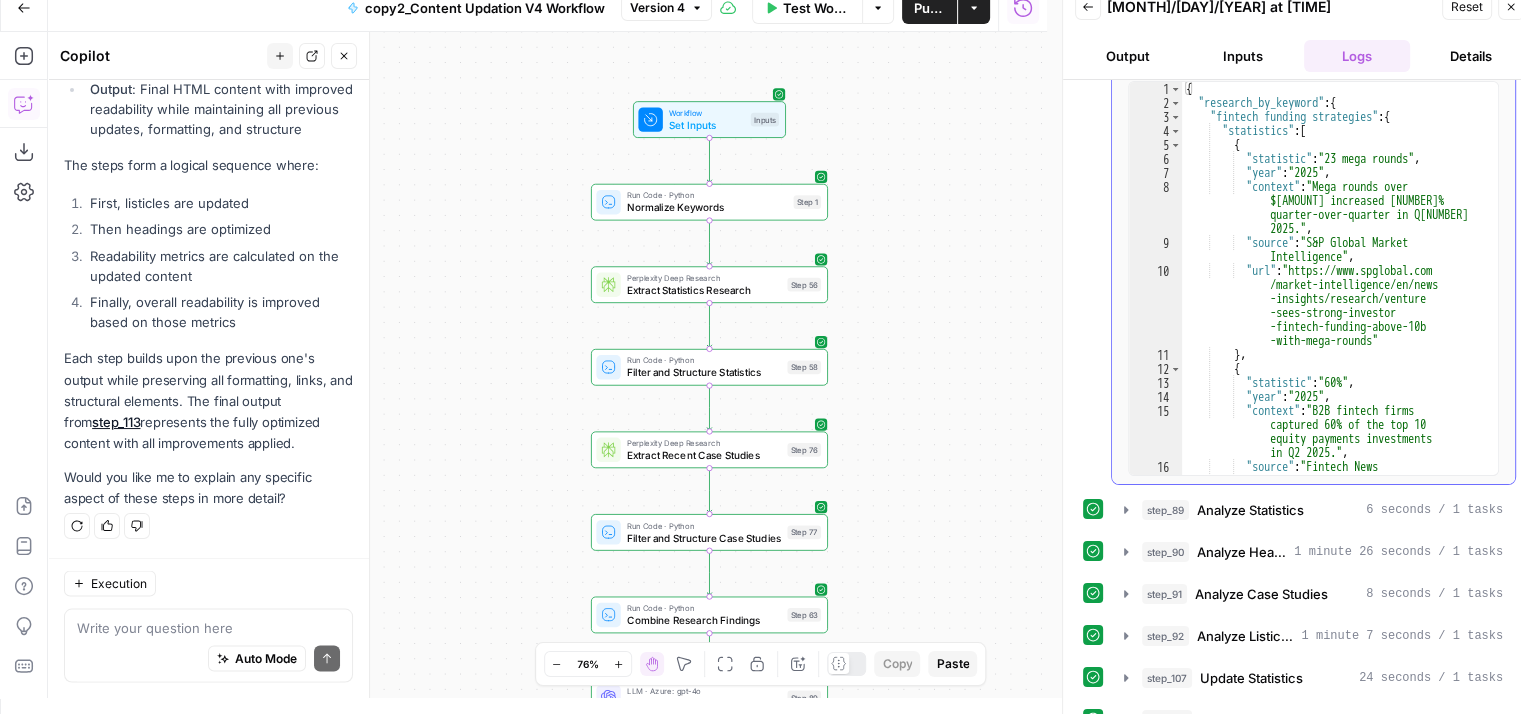 scroll, scrollTop: 360, scrollLeft: 0, axis: vertical 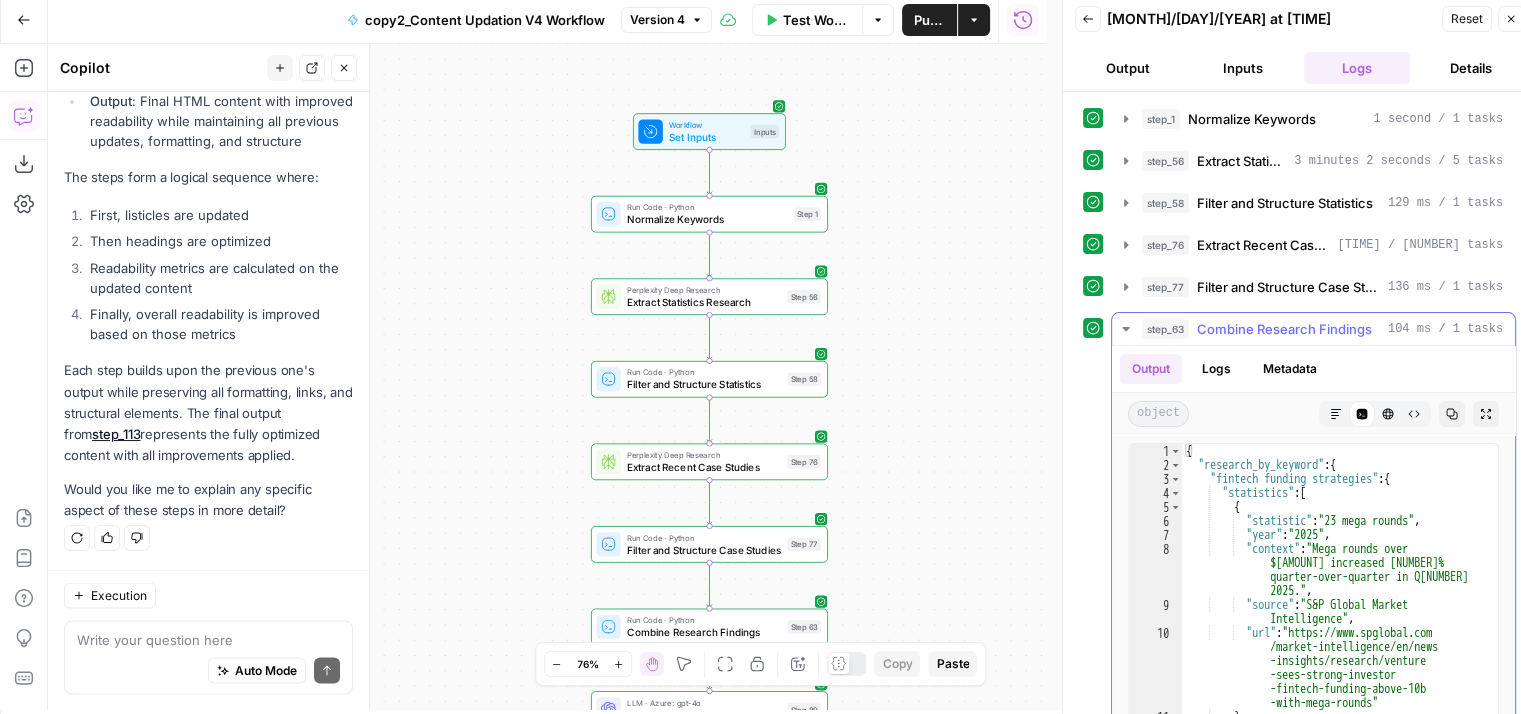 click on "Combine Research Findings" at bounding box center [1284, 329] 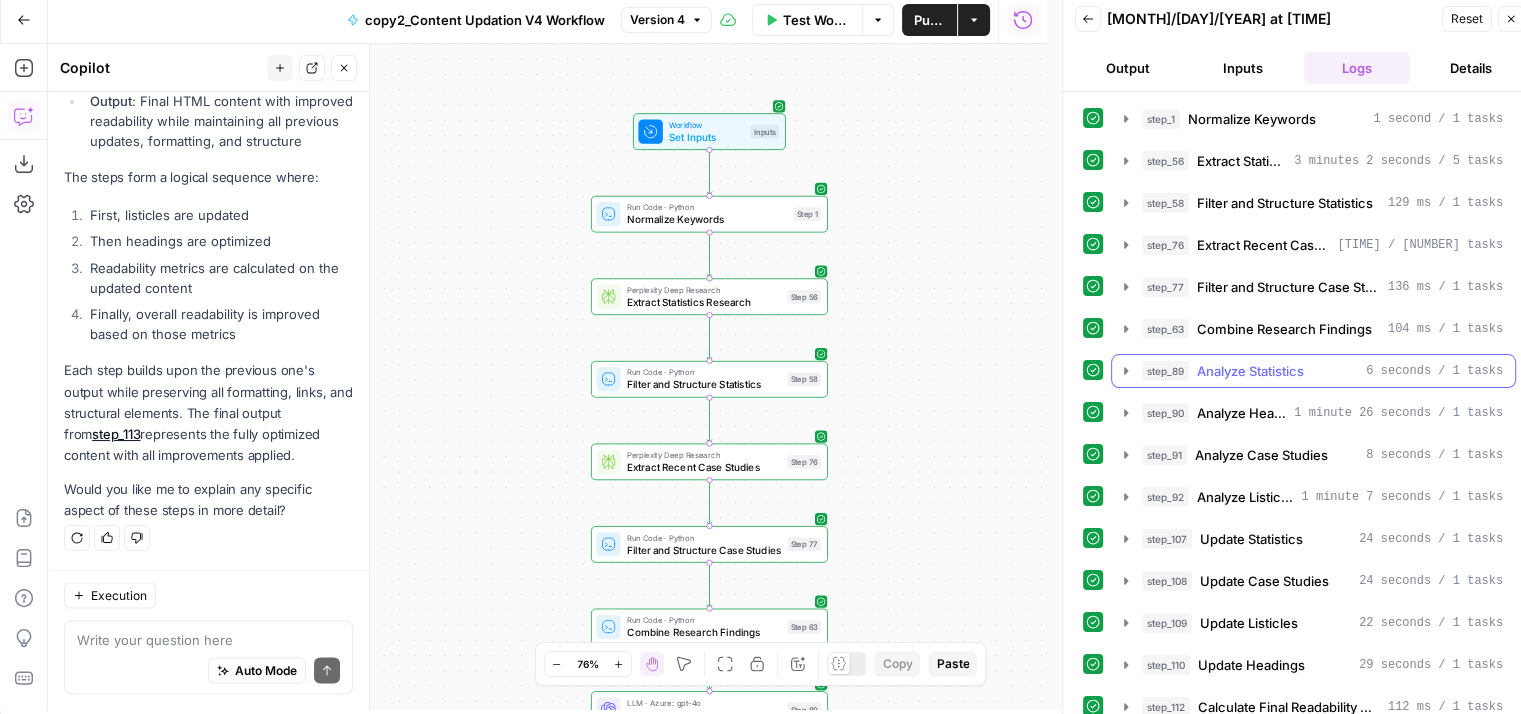 click on "step_89 Analyze Statistics 6 seconds / 1 tasks" at bounding box center (1313, 371) 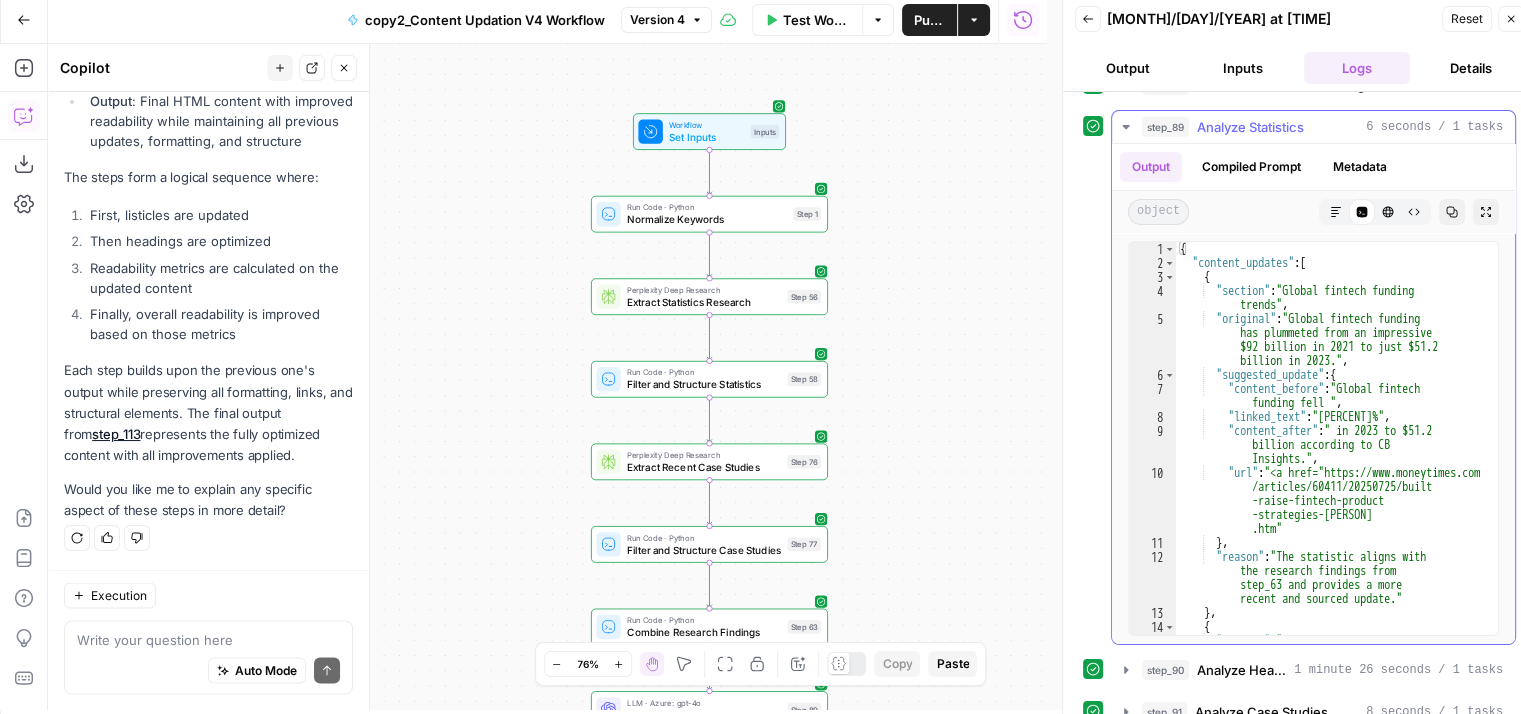 scroll, scrollTop: 248, scrollLeft: 0, axis: vertical 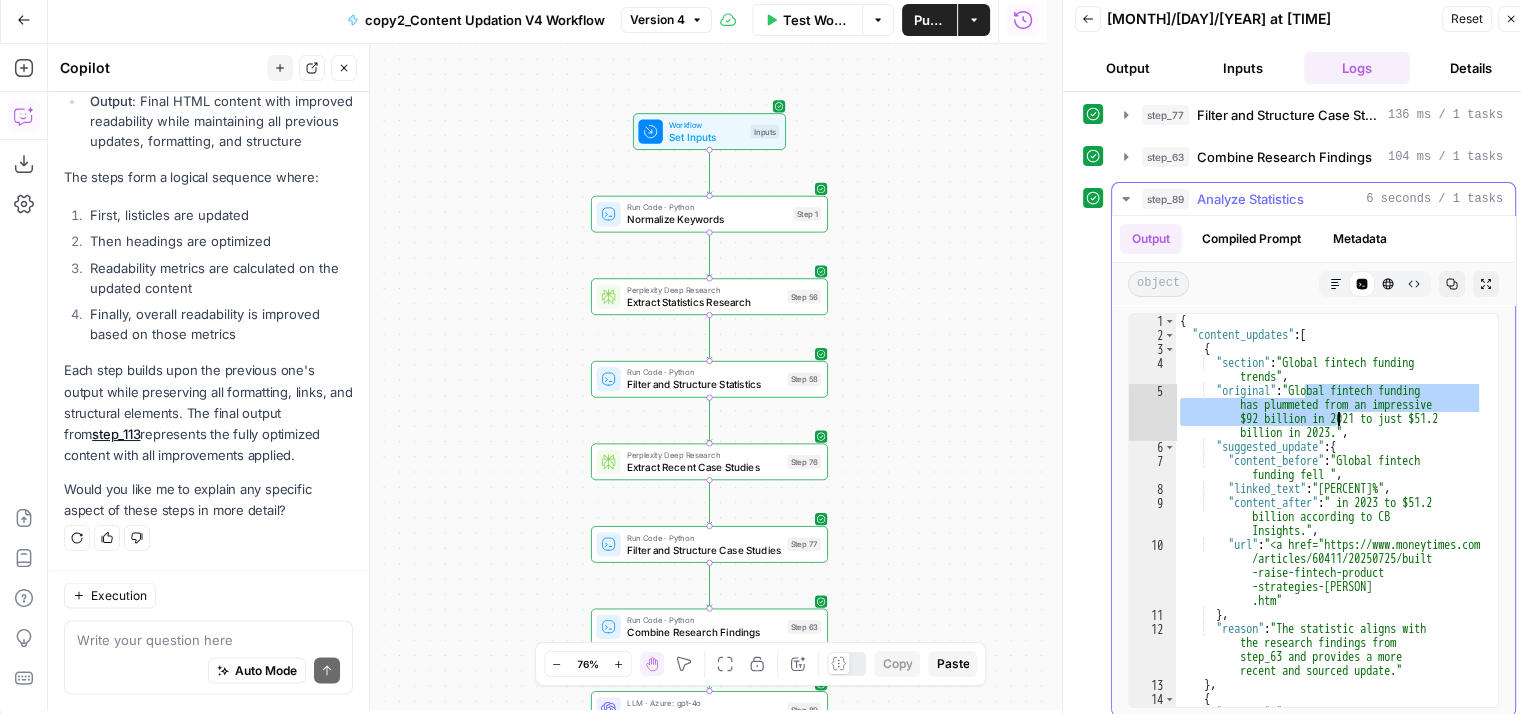 drag, startPoint x: 1307, startPoint y: 385, endPoint x: 1339, endPoint y: 418, distance: 45.96738 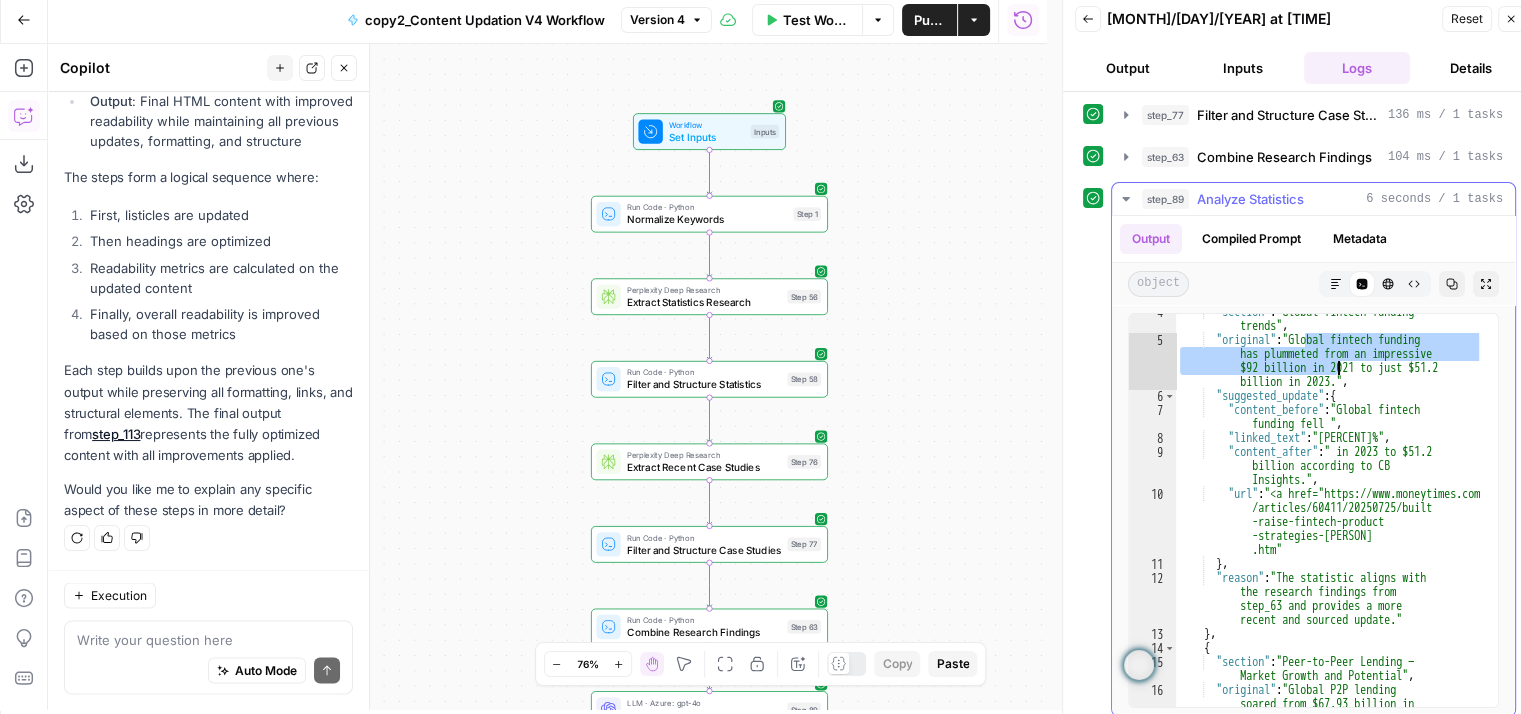 scroll, scrollTop: 63, scrollLeft: 0, axis: vertical 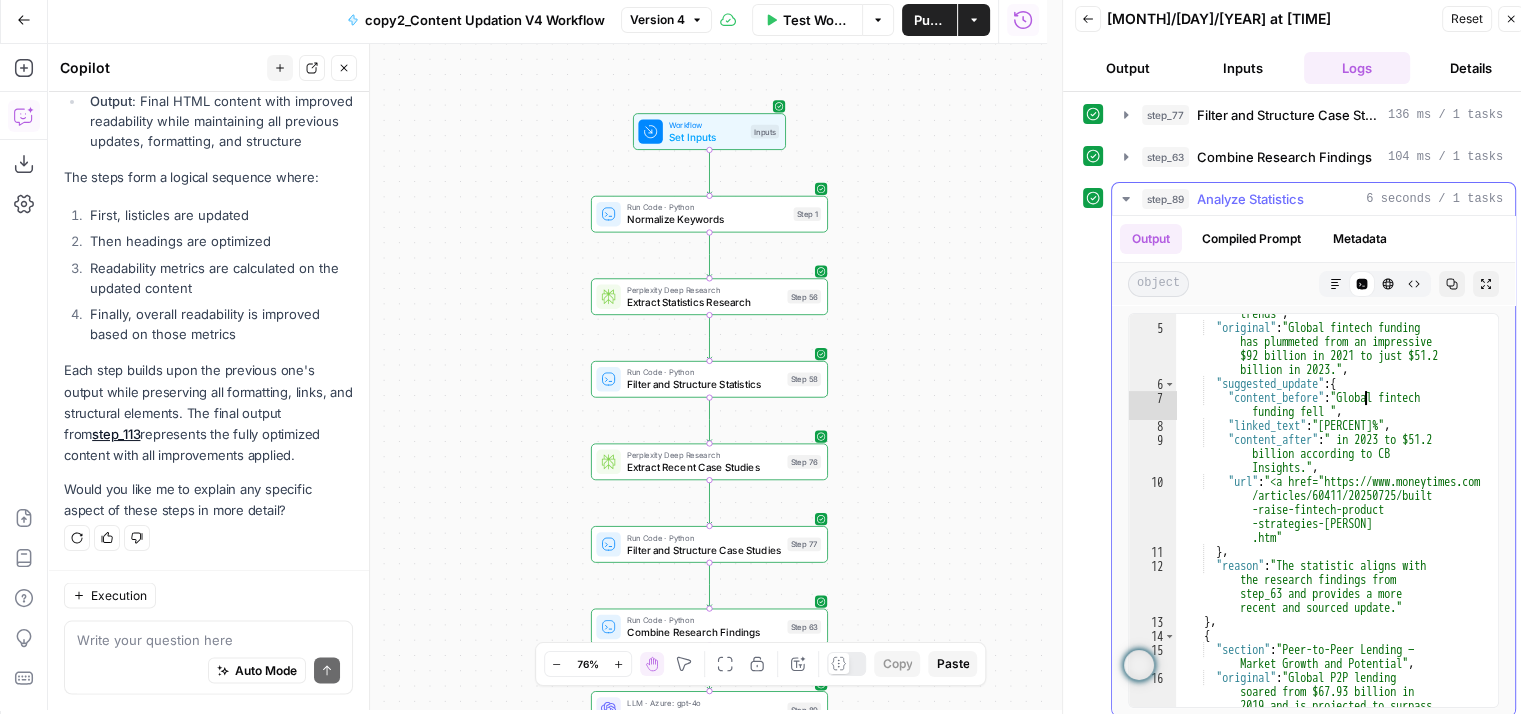 click on ""section" :  "Global fintech funding             trends" ,         "original" :  "Global fintech funding             has plummeted from an impressive             $92 billion in 2021 to just $51.2             billion in 2023." ,         "suggested_update" :  {           "content_before" :  "Global fintech               funding fell " ,           "linked_text" :  "48%" ,           "content_after" :  " in 2023 to $51.2               billion according to CB               Insights." ,           "url" :  "https://www.moneytimes.com              /articles/60411/20250725/built              -raise-fintech-product              -strategies-sophia-kleshchuk              .htm"         } ,         "reason" :  "The statistic aligns with             the research findings from             step_63 and provides a more             recent and sourced update."      } , {" at bounding box center (1329, 532) 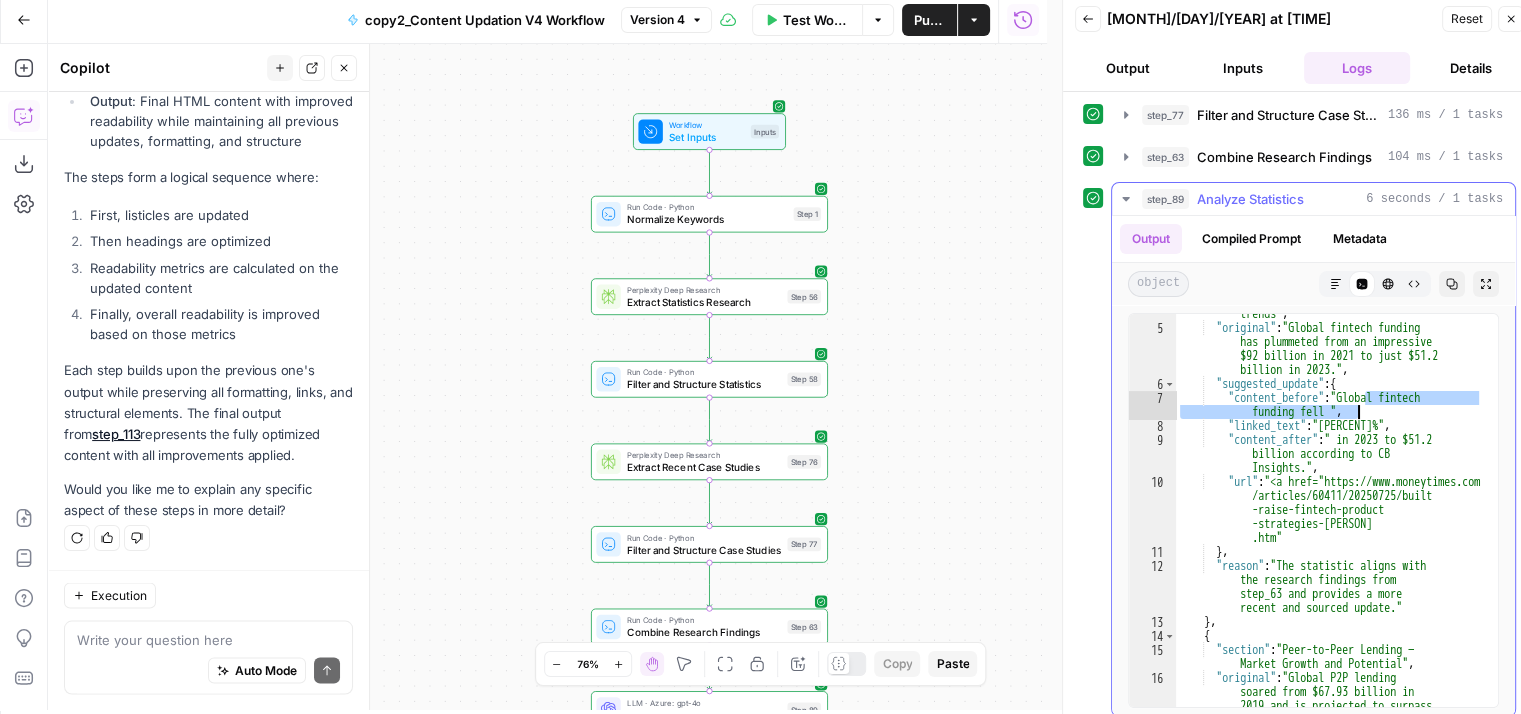 click on ""section" :  "Global fintech funding             trends" ,         "original" :  "Global fintech funding             has plummeted from an impressive             $92 billion in 2021 to just $51.2             billion in 2023." ,         "suggested_update" :  {           "content_before" :  "Global fintech               funding fell " ,           "linked_text" :  "48%" ,           "content_after" :  " in 2023 to $51.2               billion according to CB               Insights." ,           "url" :  "https://www.moneytimes.com              /articles/60411/20250725/built              -raise-fintech-product              -strategies-sophia-kleshchuk              .htm"         } ,         "reason" :  "The statistic aligns with             the research findings from             step_63 and provides a more             recent and sourced update."      } , {" at bounding box center [1329, 532] 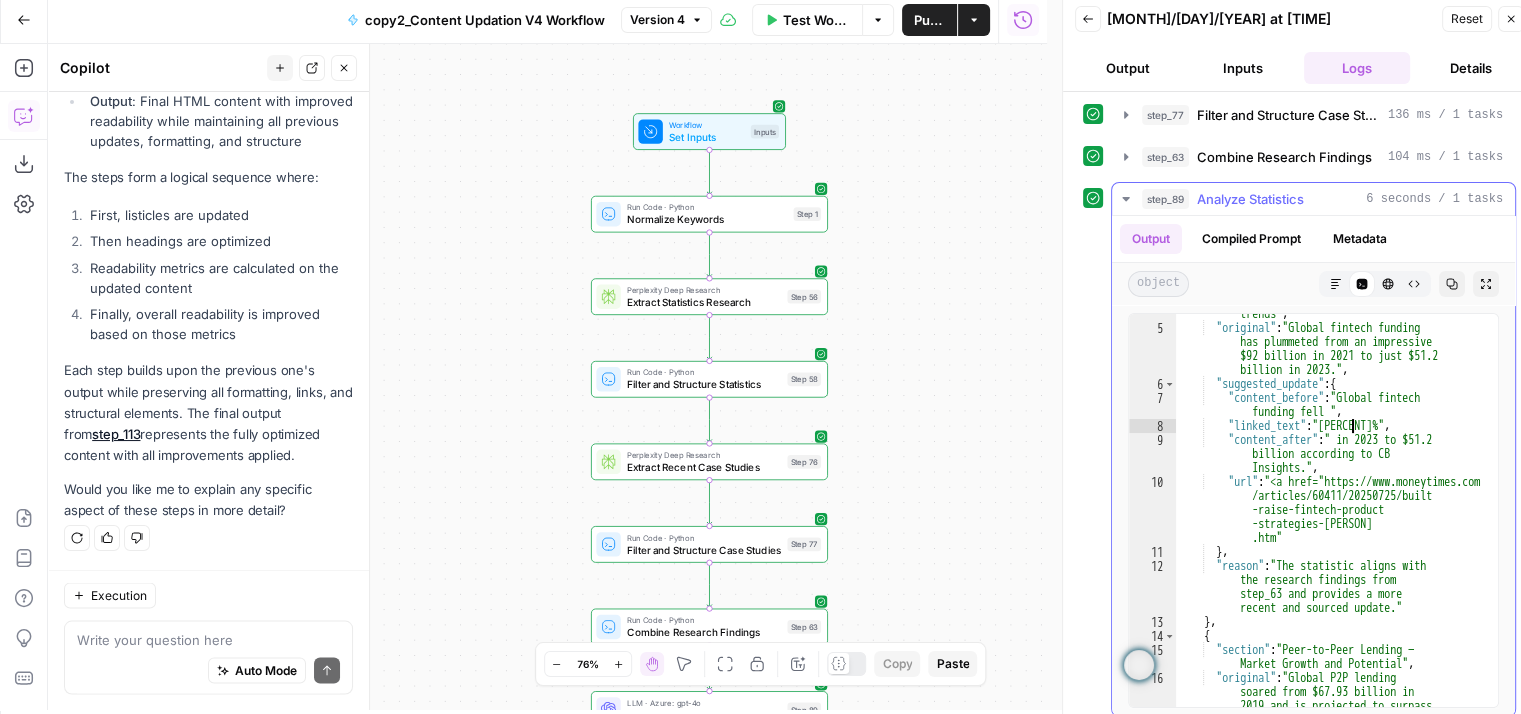 click on ""section" :  "Global fintech funding             trends" ,         "original" :  "Global fintech funding             has plummeted from an impressive             $92 billion in 2021 to just $51.2             billion in 2023." ,         "suggested_update" :  {           "content_before" :  "Global fintech               funding fell " ,           "linked_text" :  "48%" ,           "content_after" :  " in 2023 to $51.2               billion according to CB               Insights." ,           "url" :  "https://www.moneytimes.com              /articles/60411/20250725/built              -raise-fintech-product              -strategies-sophia-kleshchuk              .htm"         } ,         "reason" :  "The statistic aligns with             the research findings from             step_63 and provides a more             recent and sourced update."      } , {" at bounding box center [1329, 532] 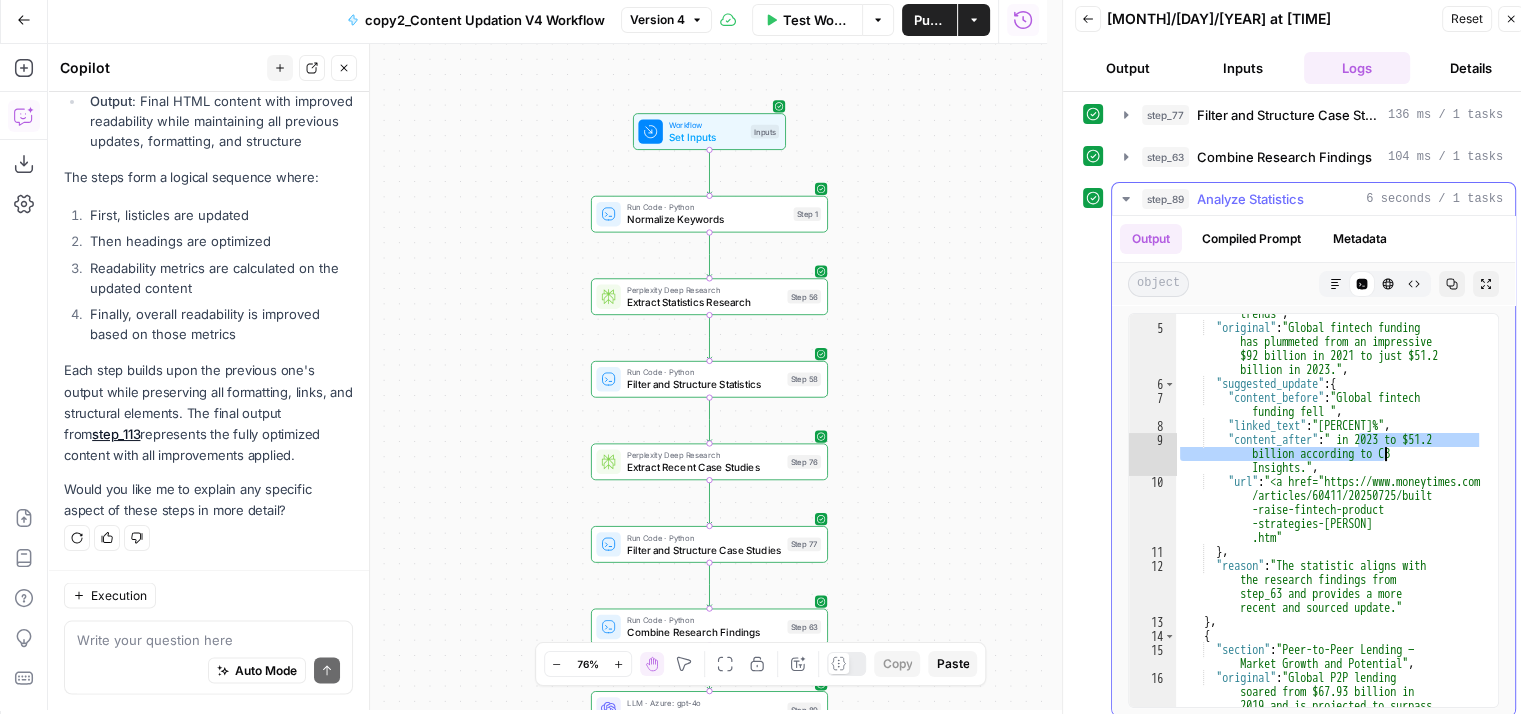 drag, startPoint x: 1360, startPoint y: 435, endPoint x: 1384, endPoint y: 456, distance: 31.890438 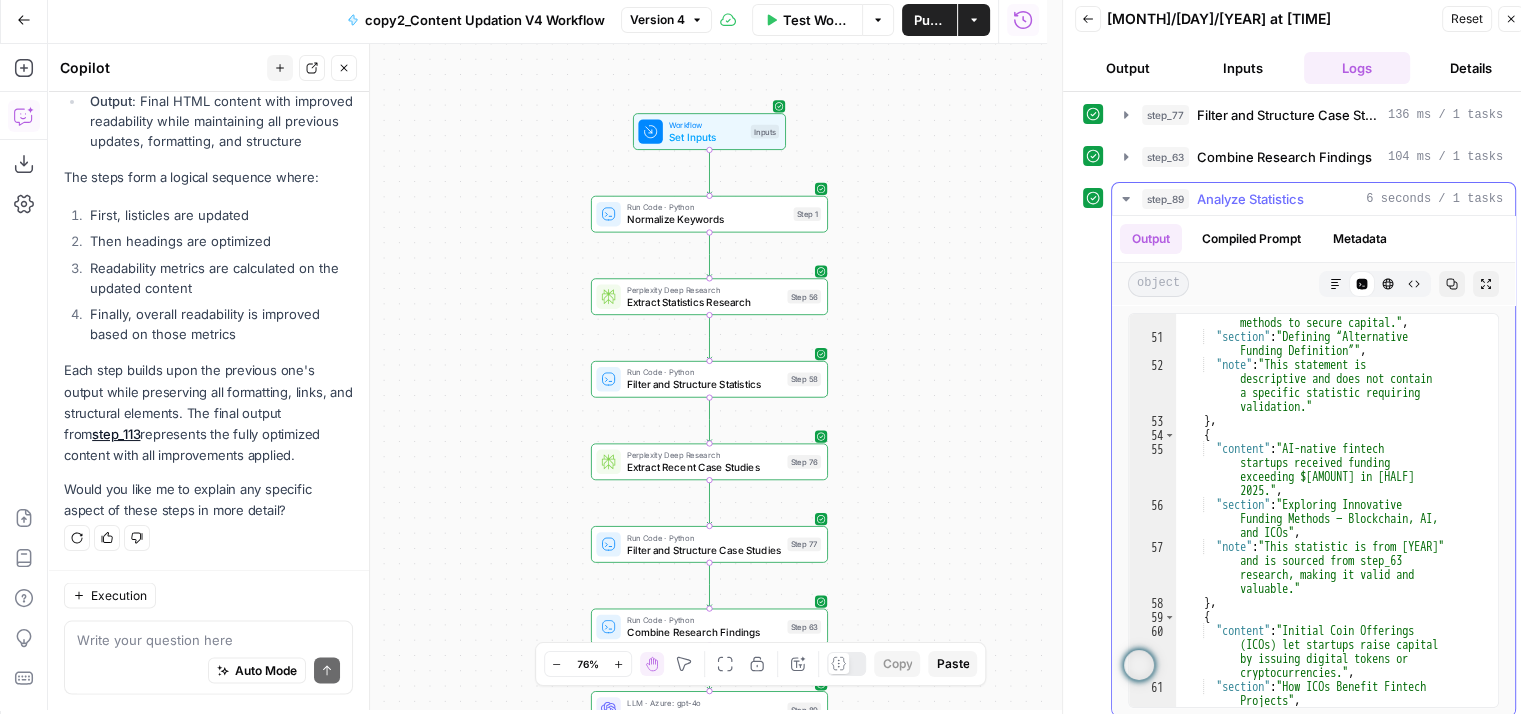 scroll, scrollTop: 1382, scrollLeft: 0, axis: vertical 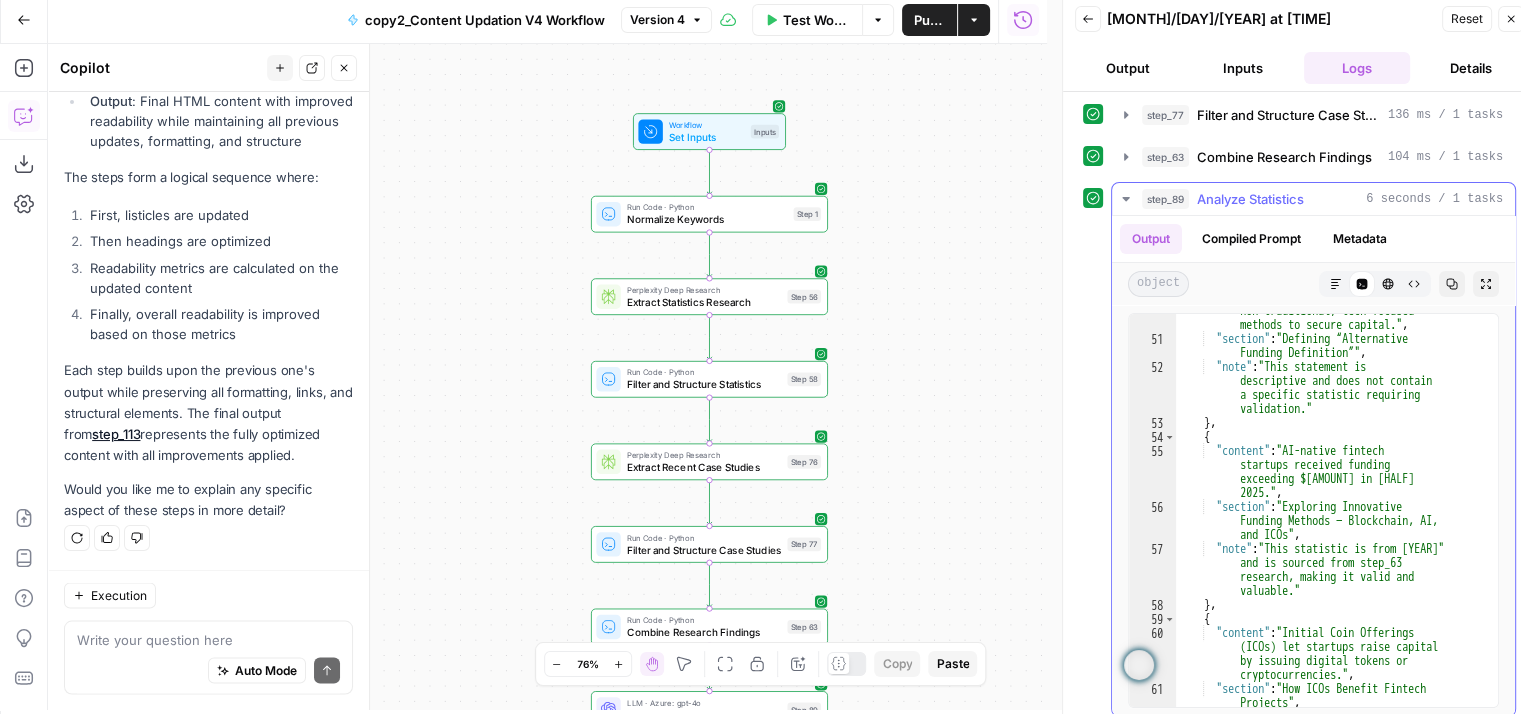 click on "step_89 Analyze Statistics 6 seconds / 1 tasks" at bounding box center [1322, 199] 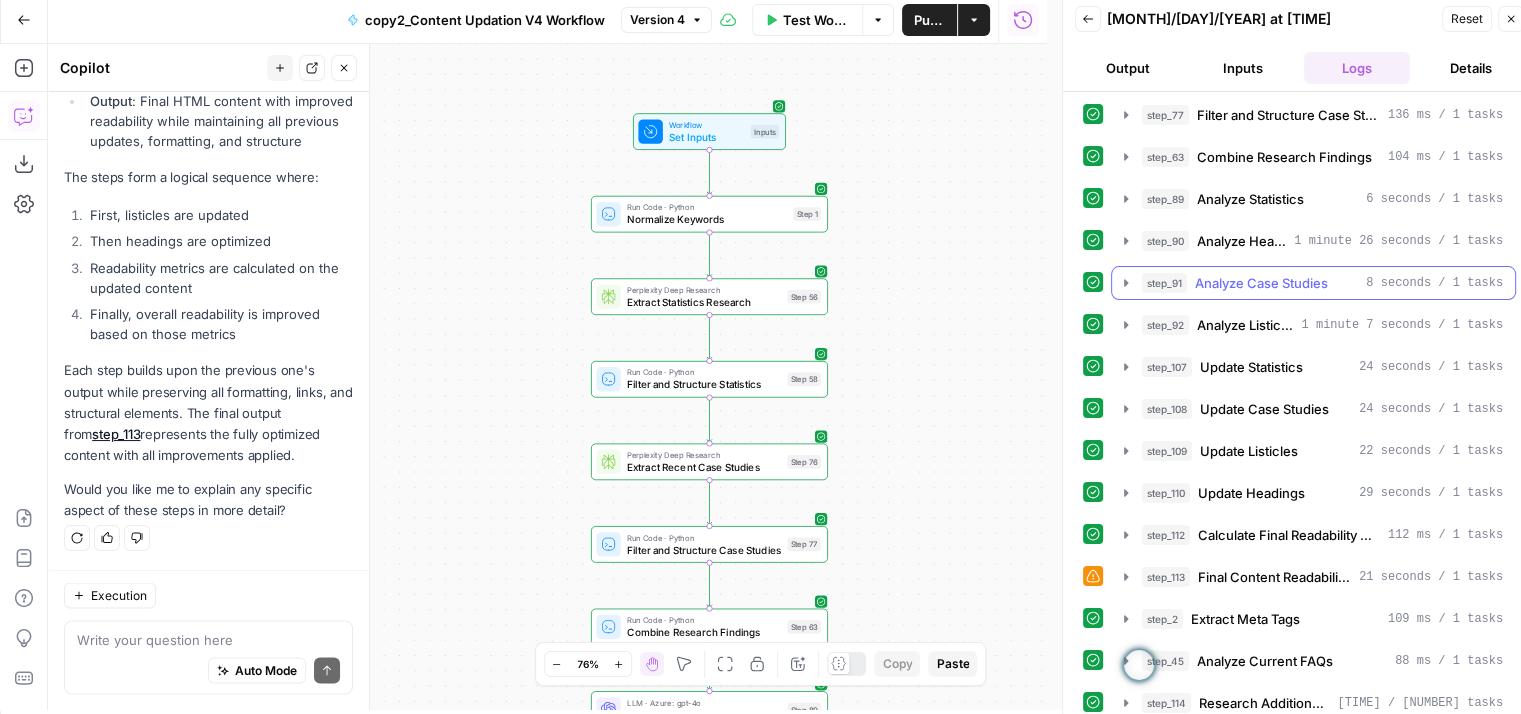 click on "Analyze Case Studies" at bounding box center (1261, 283) 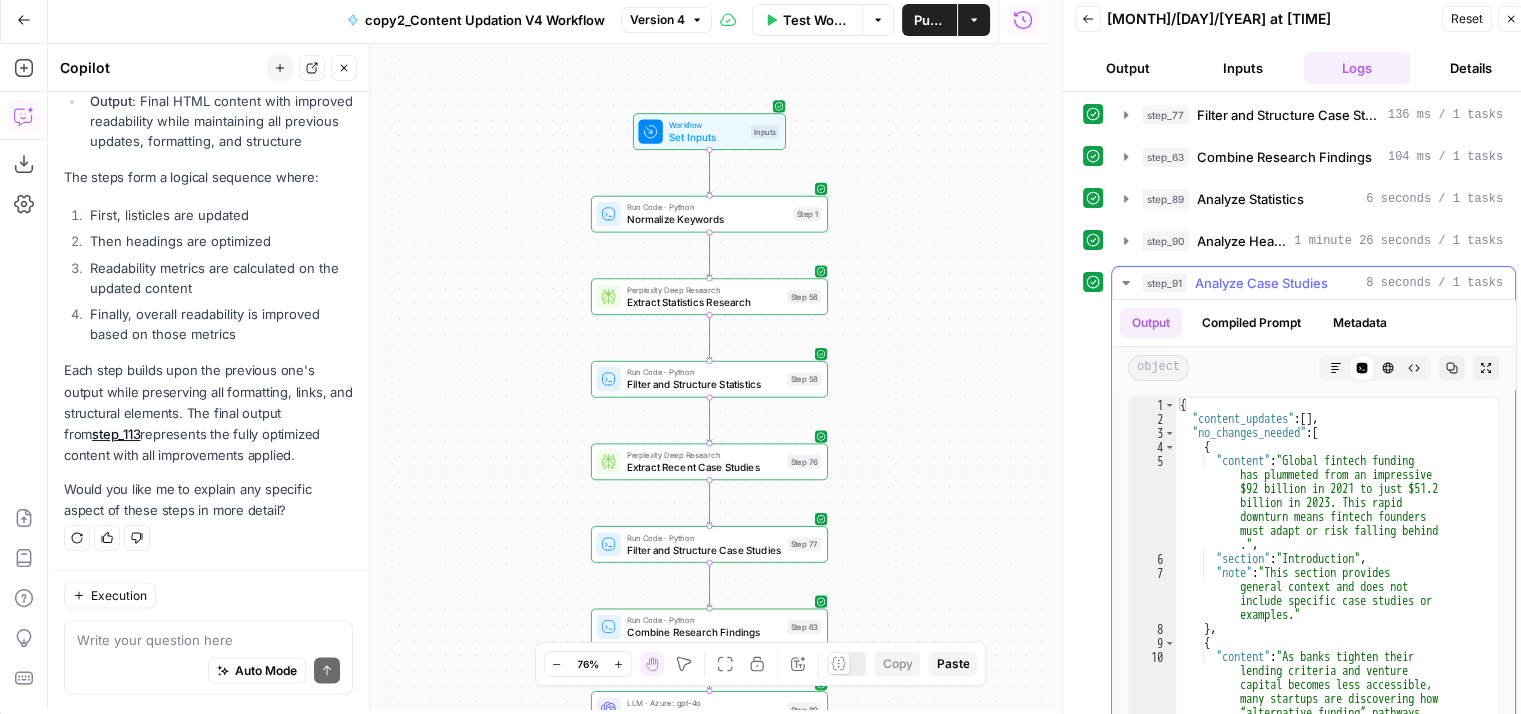 type on "**********" 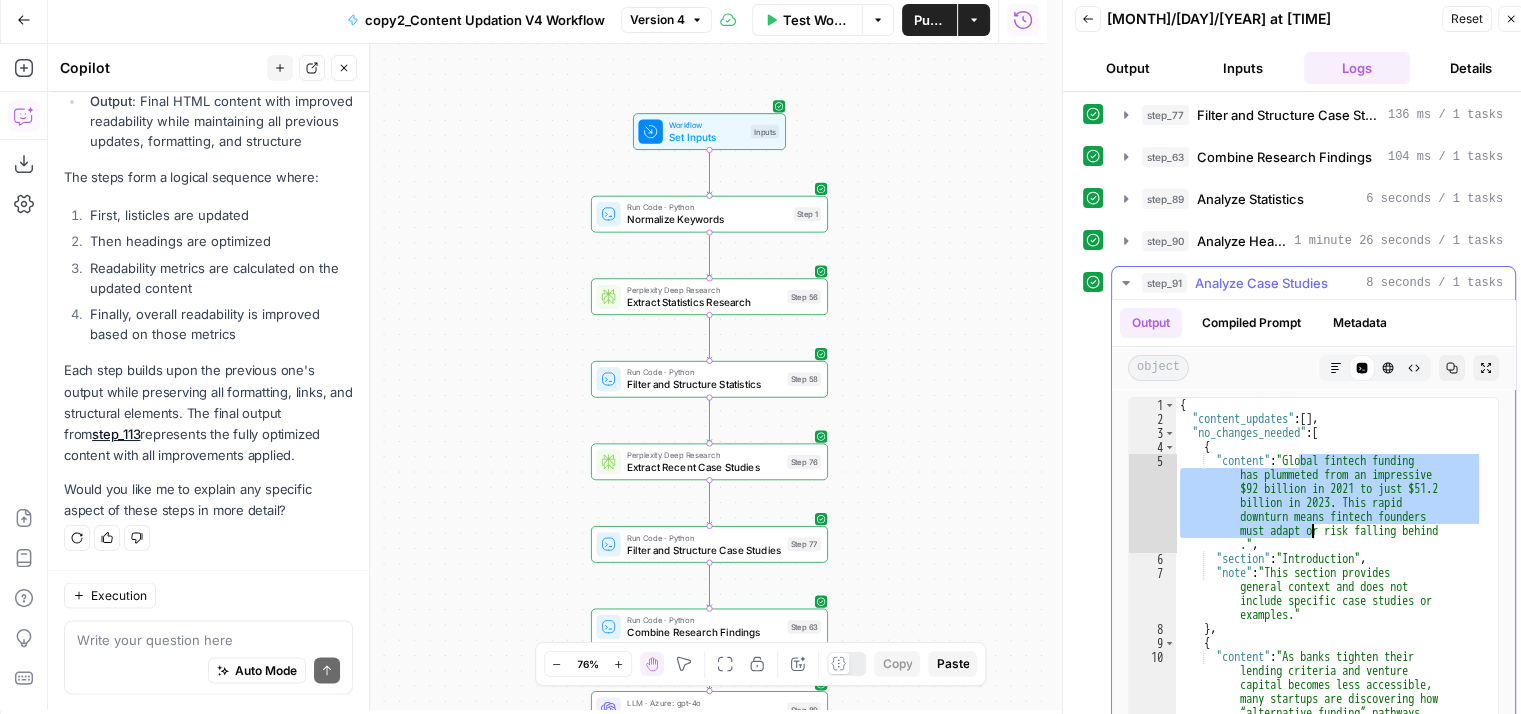 drag, startPoint x: 1301, startPoint y: 456, endPoint x: 1312, endPoint y: 530, distance: 74.8131 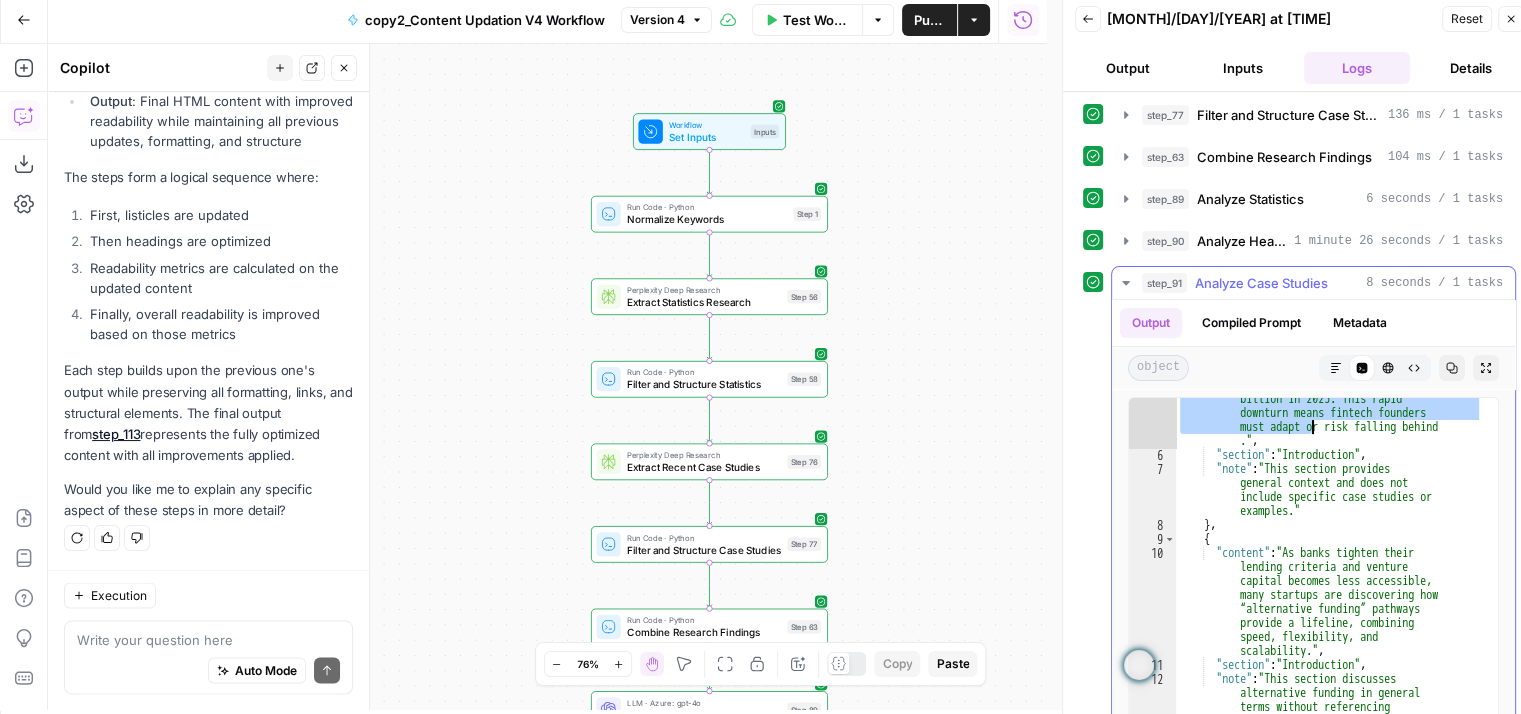 scroll, scrollTop: 104, scrollLeft: 0, axis: vertical 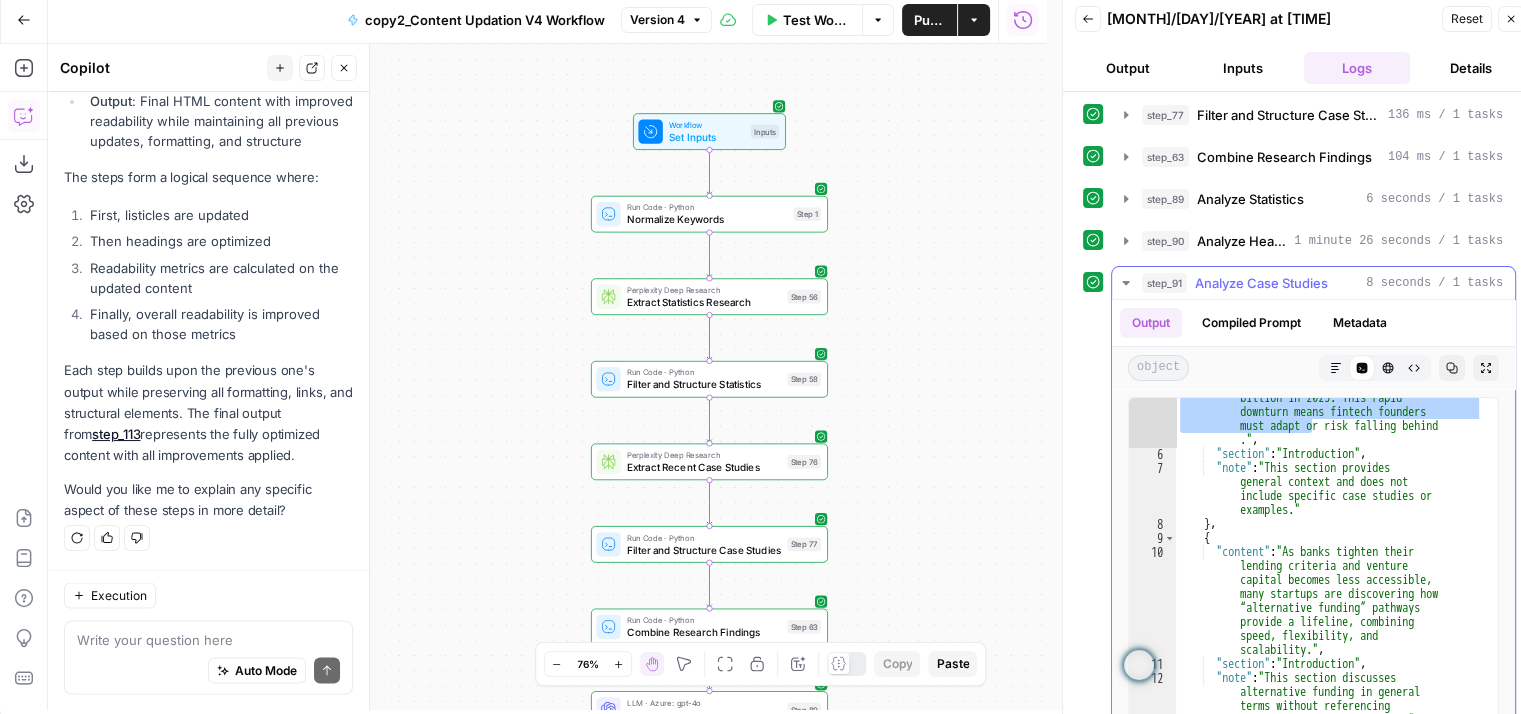 click on "Analyze Case Studies" at bounding box center [1261, 283] 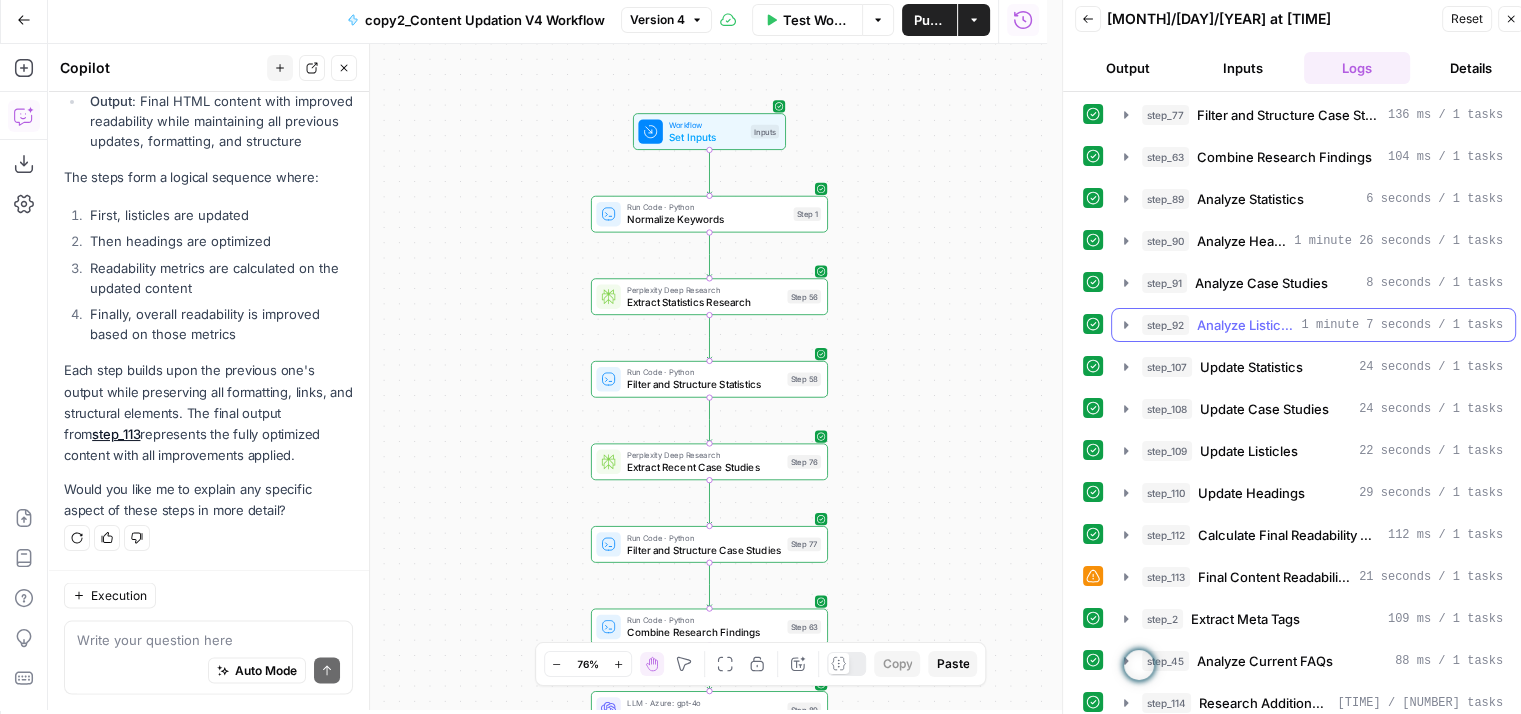 click on "Analyze Listicle Items" at bounding box center (1245, 325) 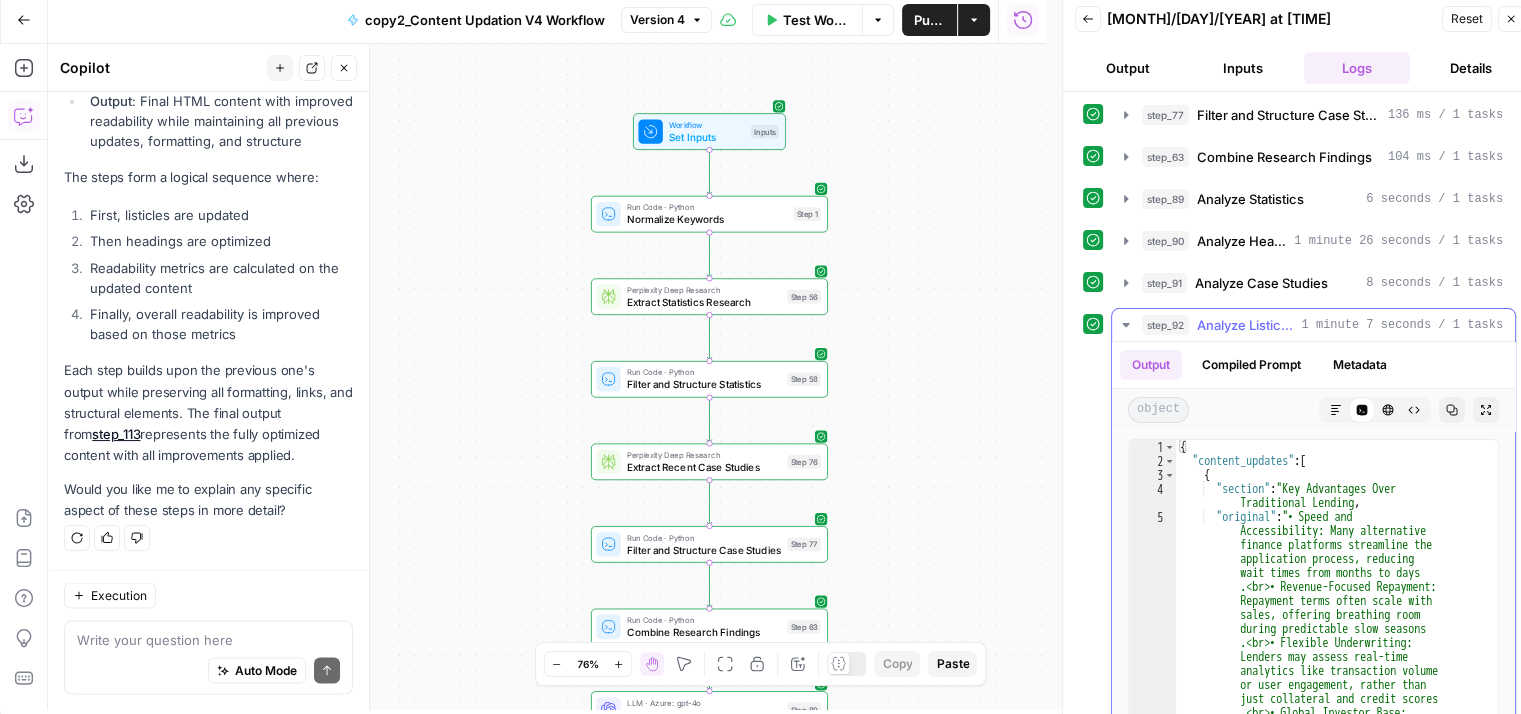 click on "Analyze Listicle Items" at bounding box center (1245, 325) 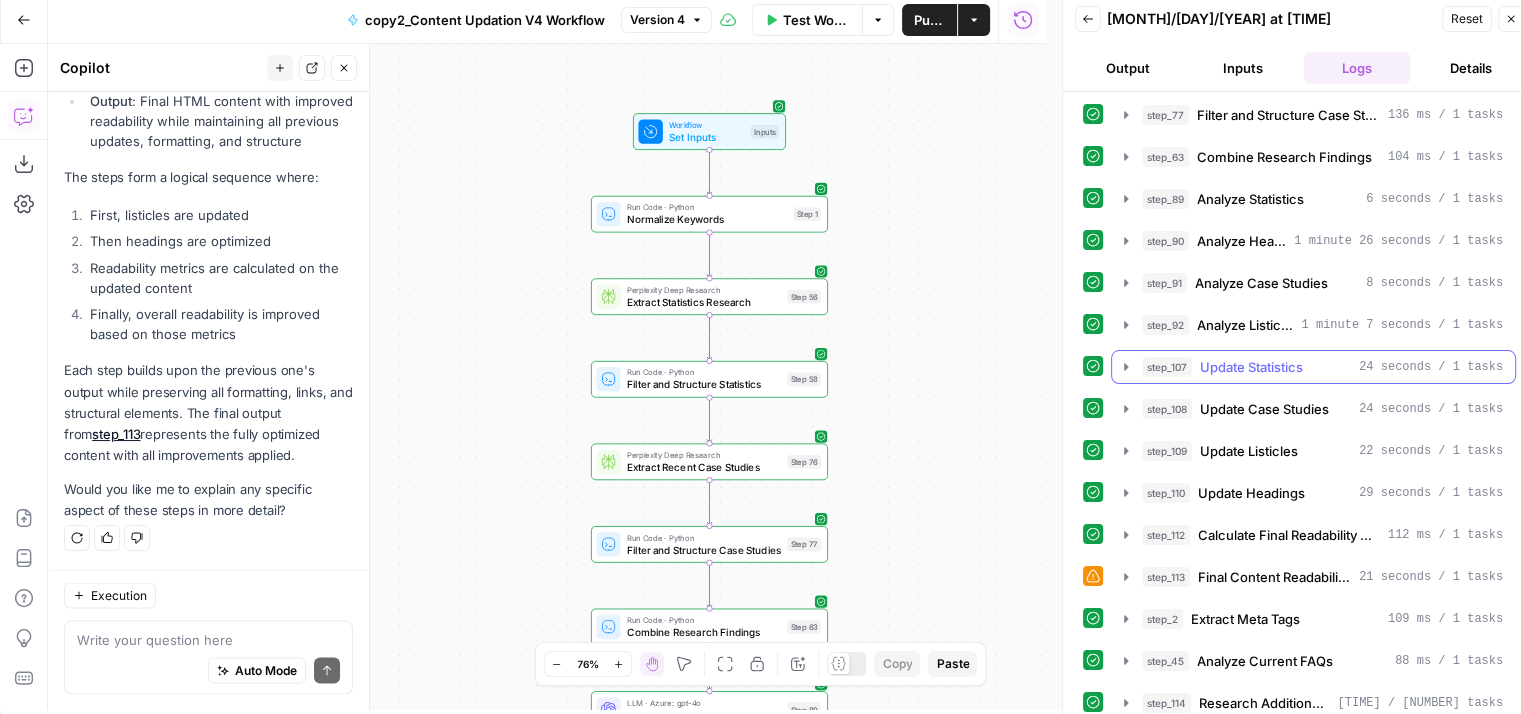 click on "Update Statistics" at bounding box center (1251, 367) 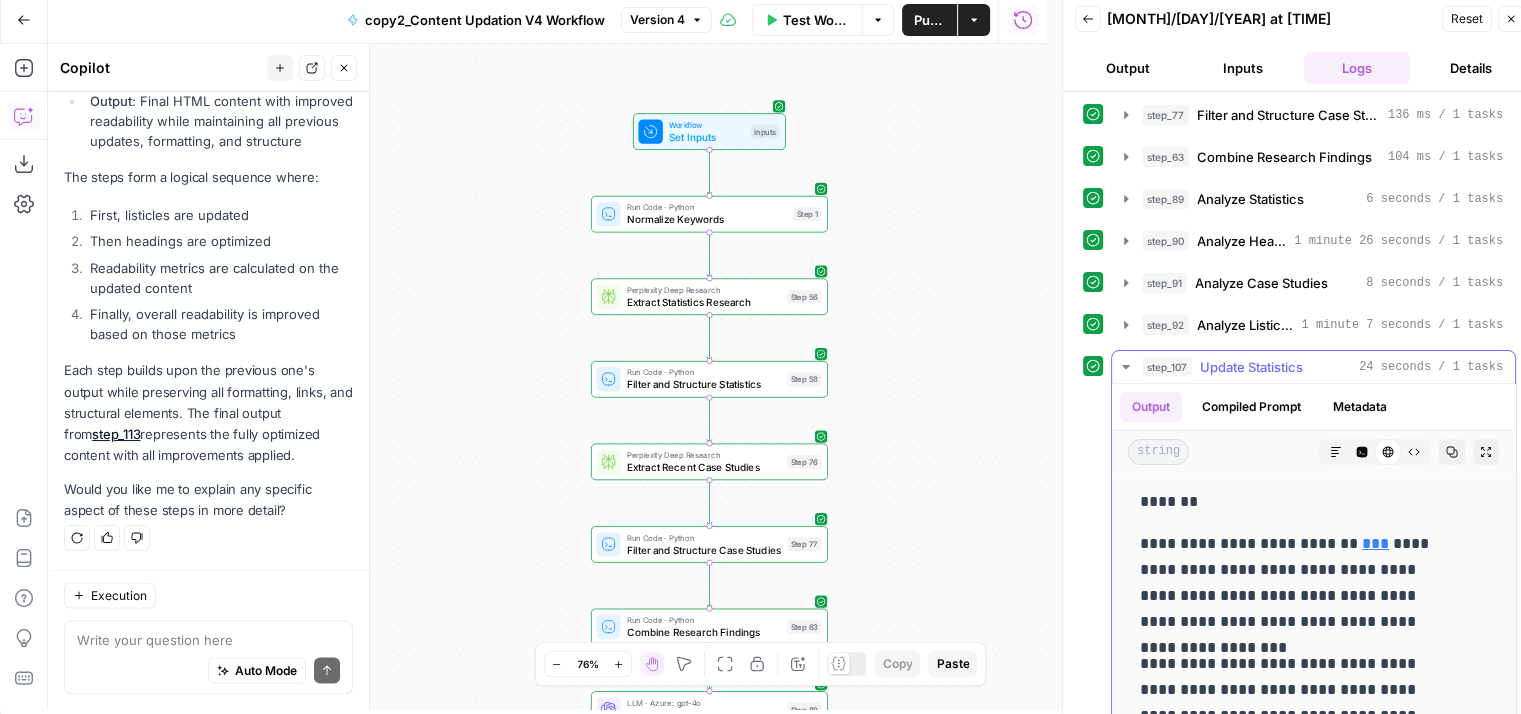 scroll, scrollTop: 0, scrollLeft: 0, axis: both 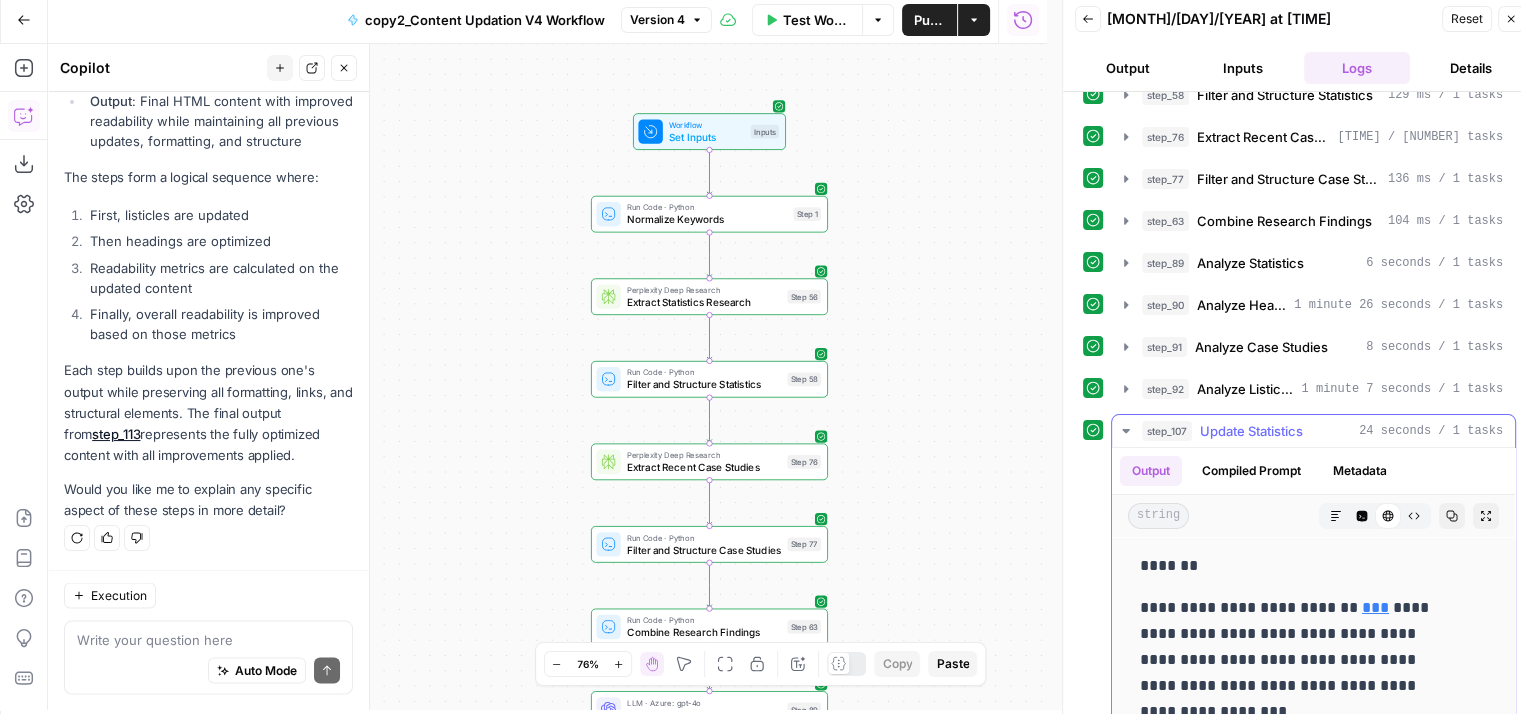 click on "Update Statistics" at bounding box center [1251, 431] 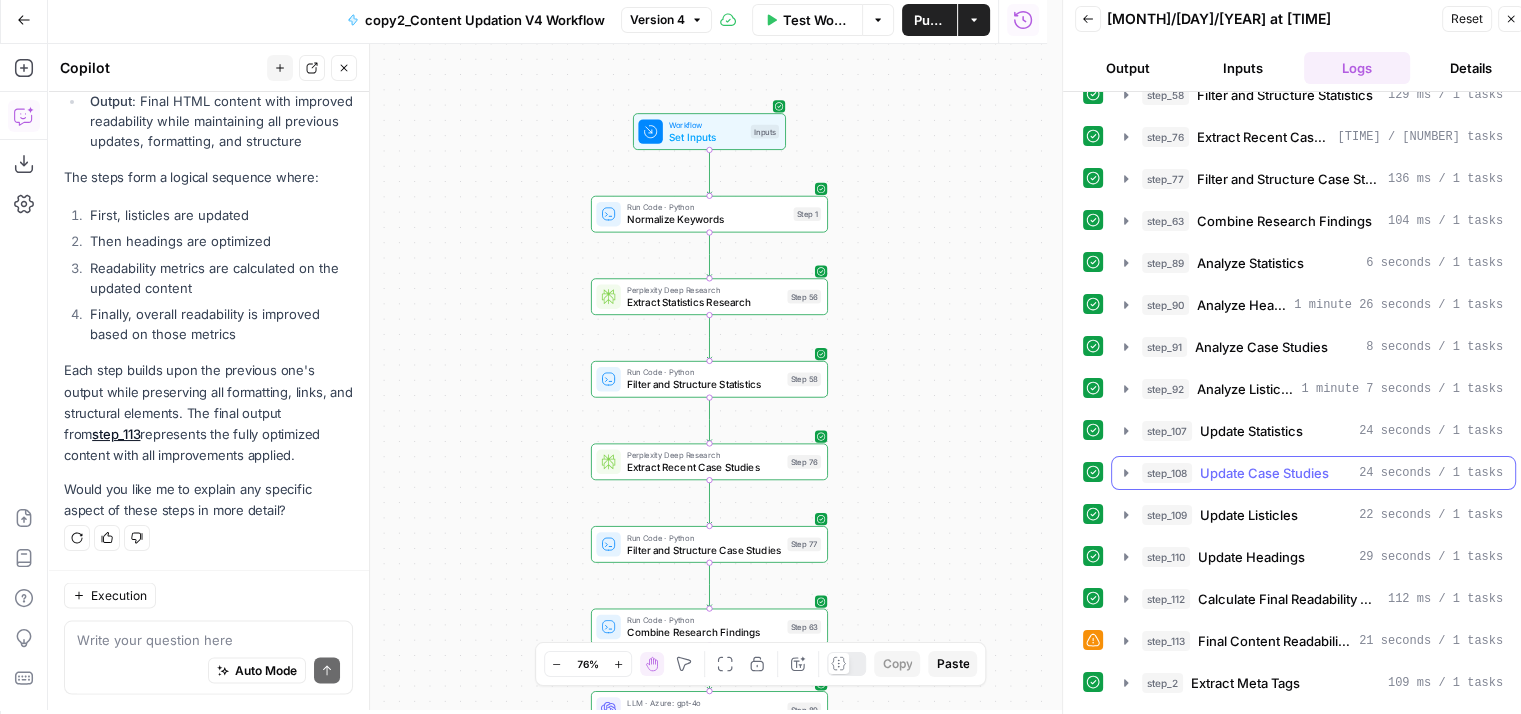 click on "step_108 Update Case Studies 24 seconds / 1 tasks" at bounding box center [1313, 473] 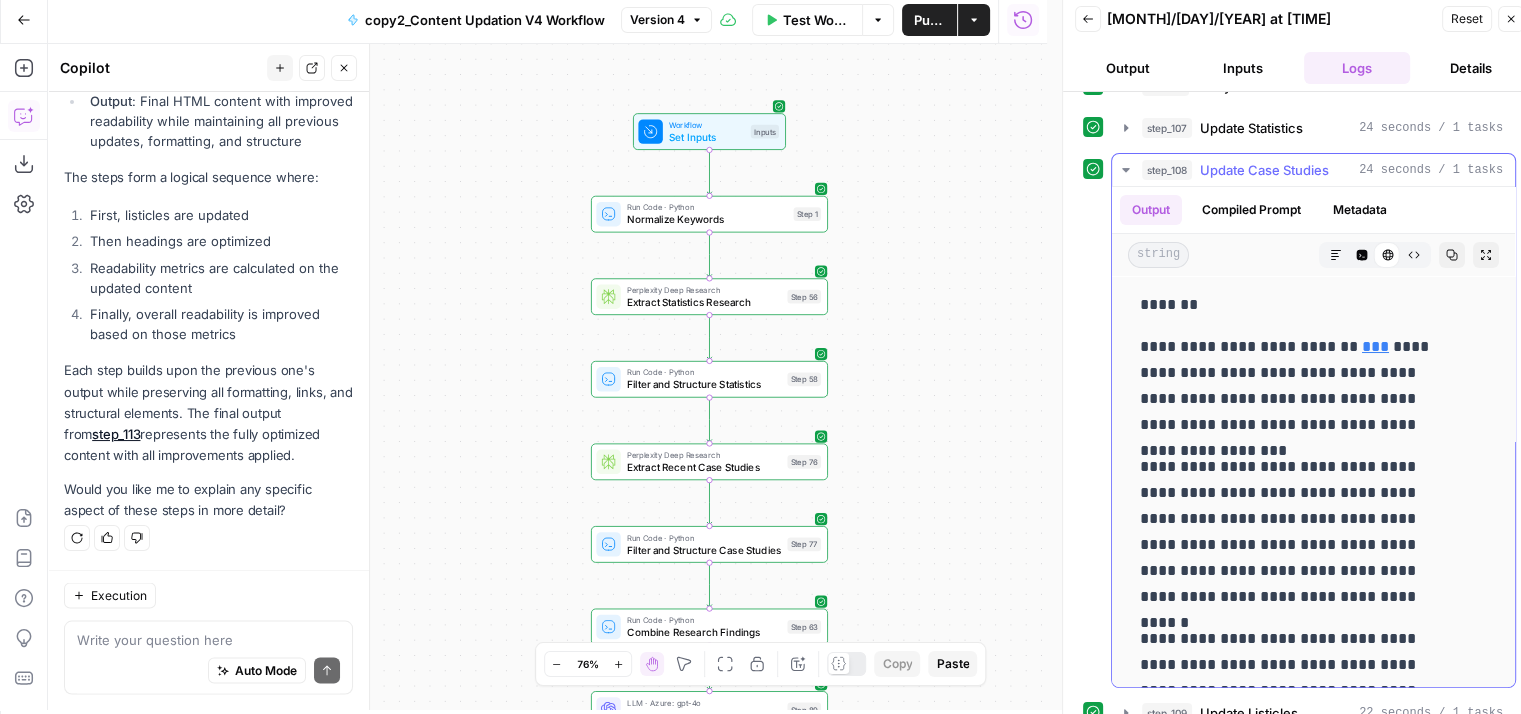 scroll, scrollTop: 430, scrollLeft: 0, axis: vertical 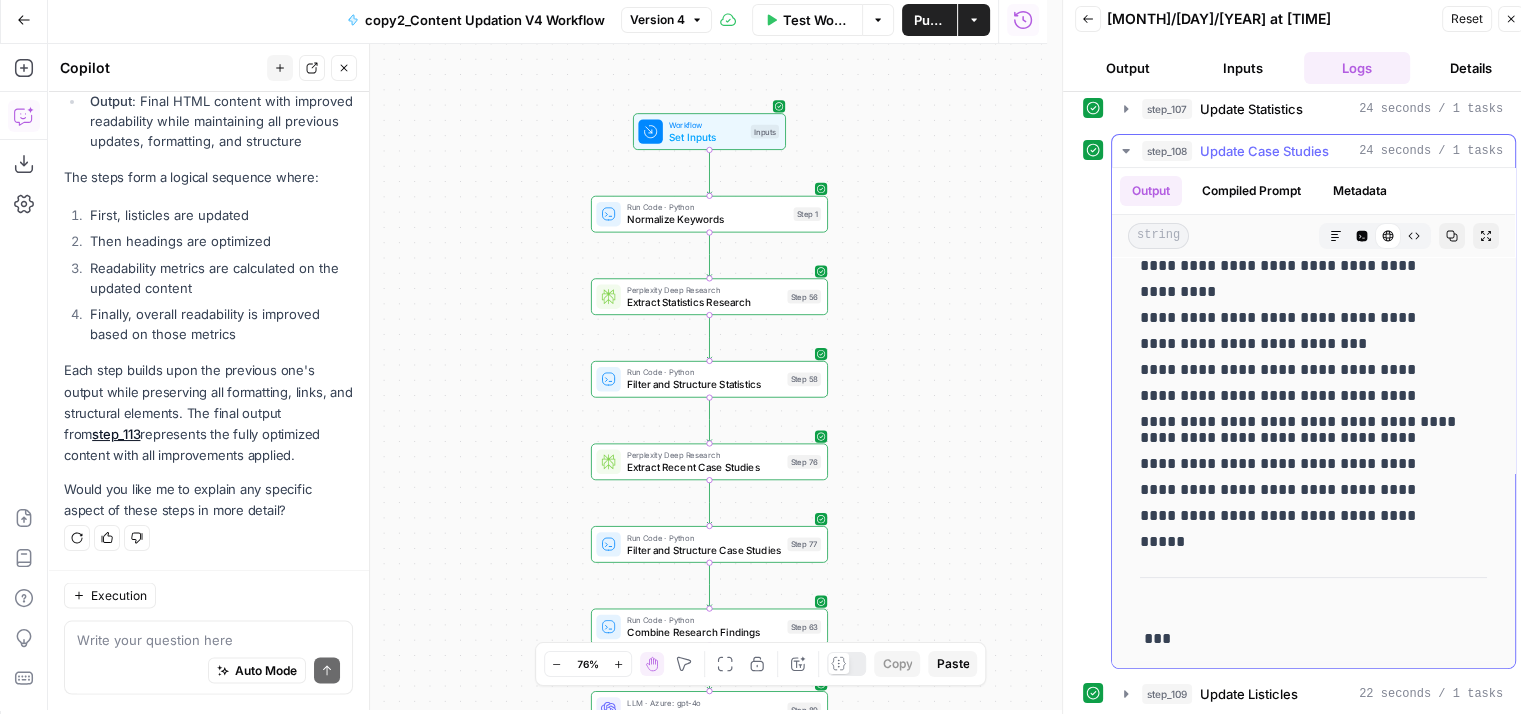 click on "Update Case Studies" at bounding box center [1264, 151] 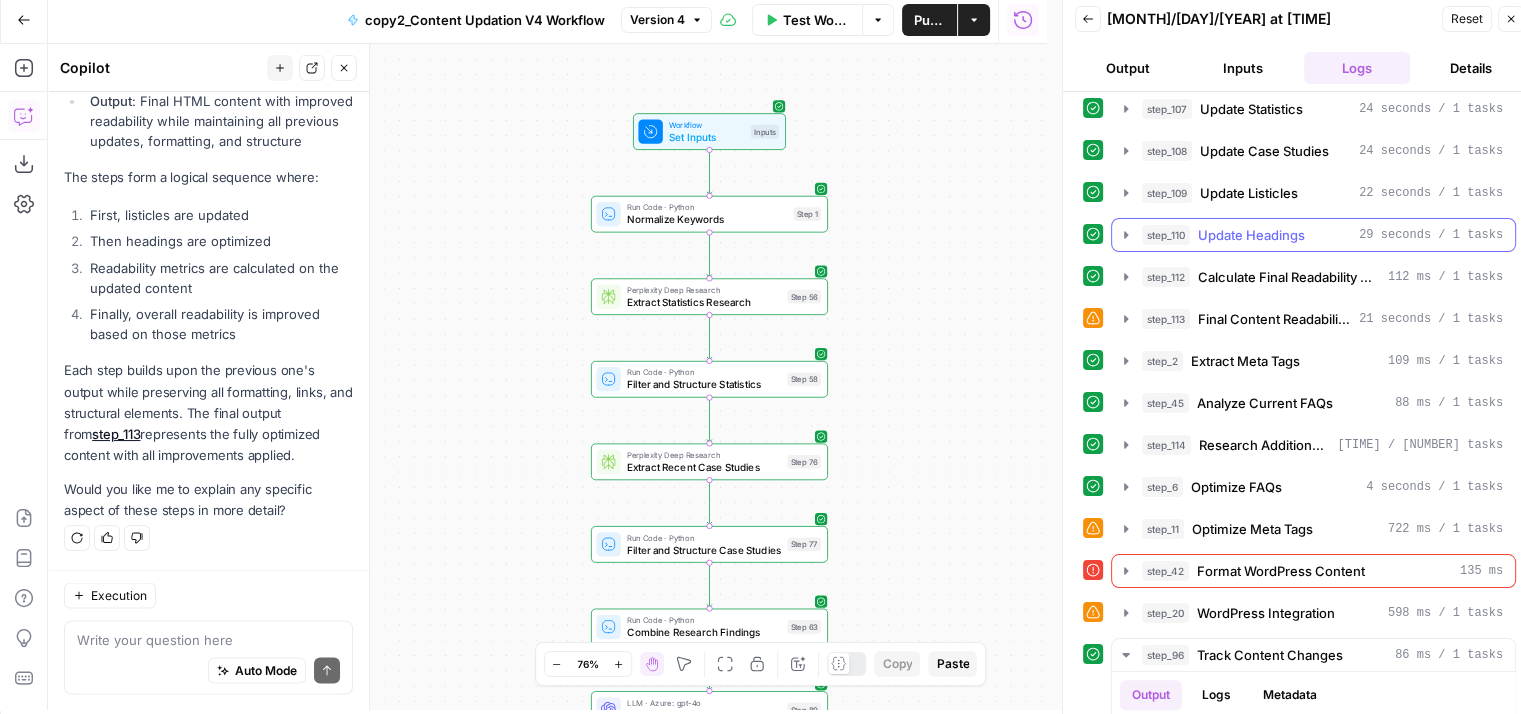 click on "Update Headings" at bounding box center [1251, 235] 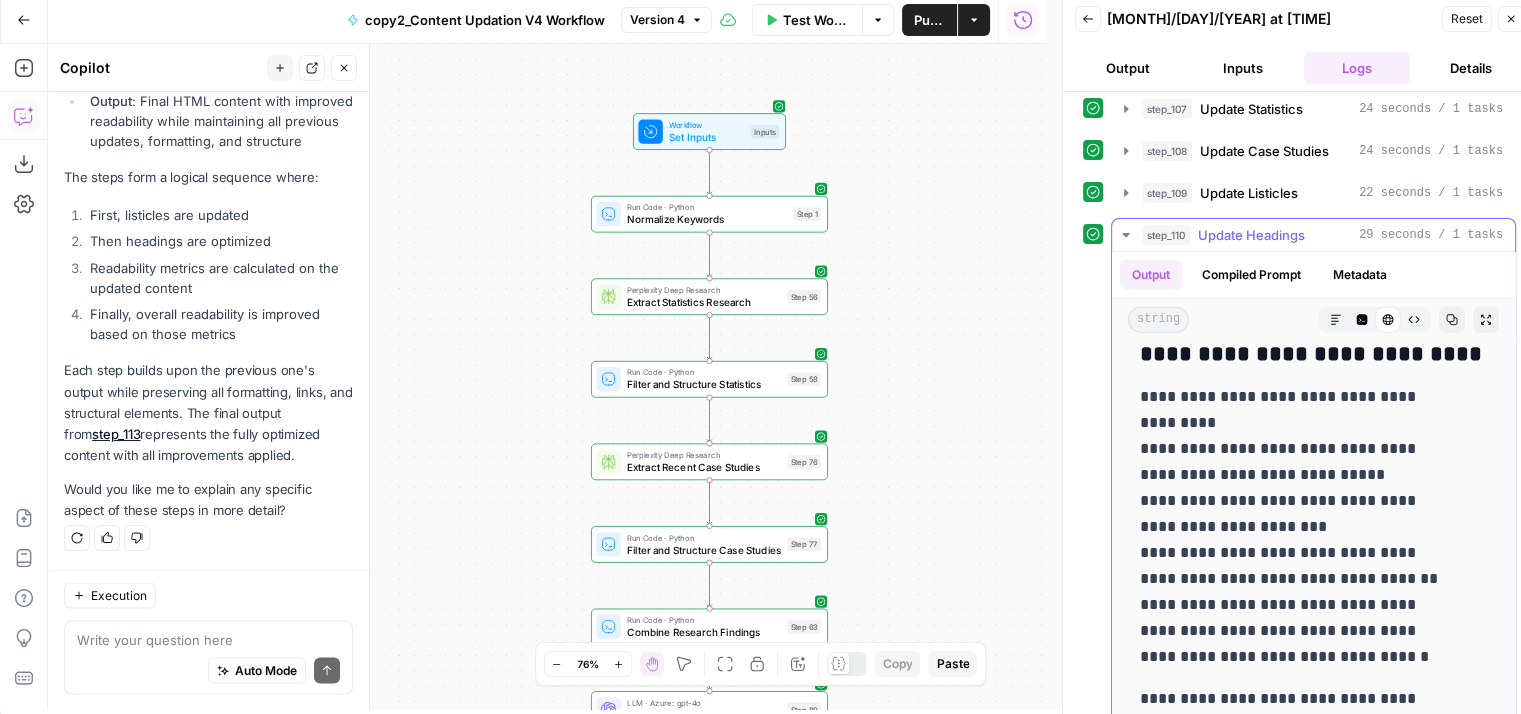 scroll, scrollTop: 5188, scrollLeft: 0, axis: vertical 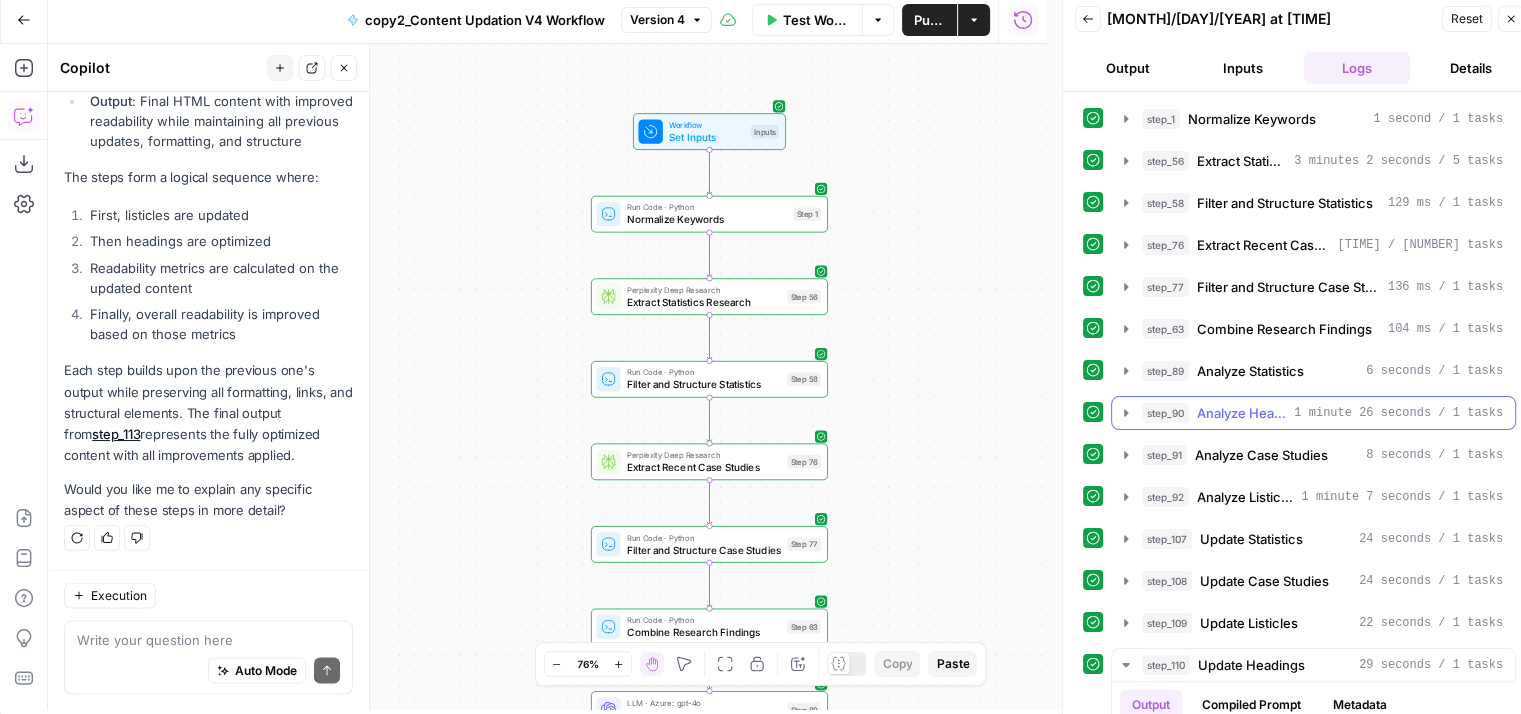 click on "Analyze Headings" at bounding box center [1241, 413] 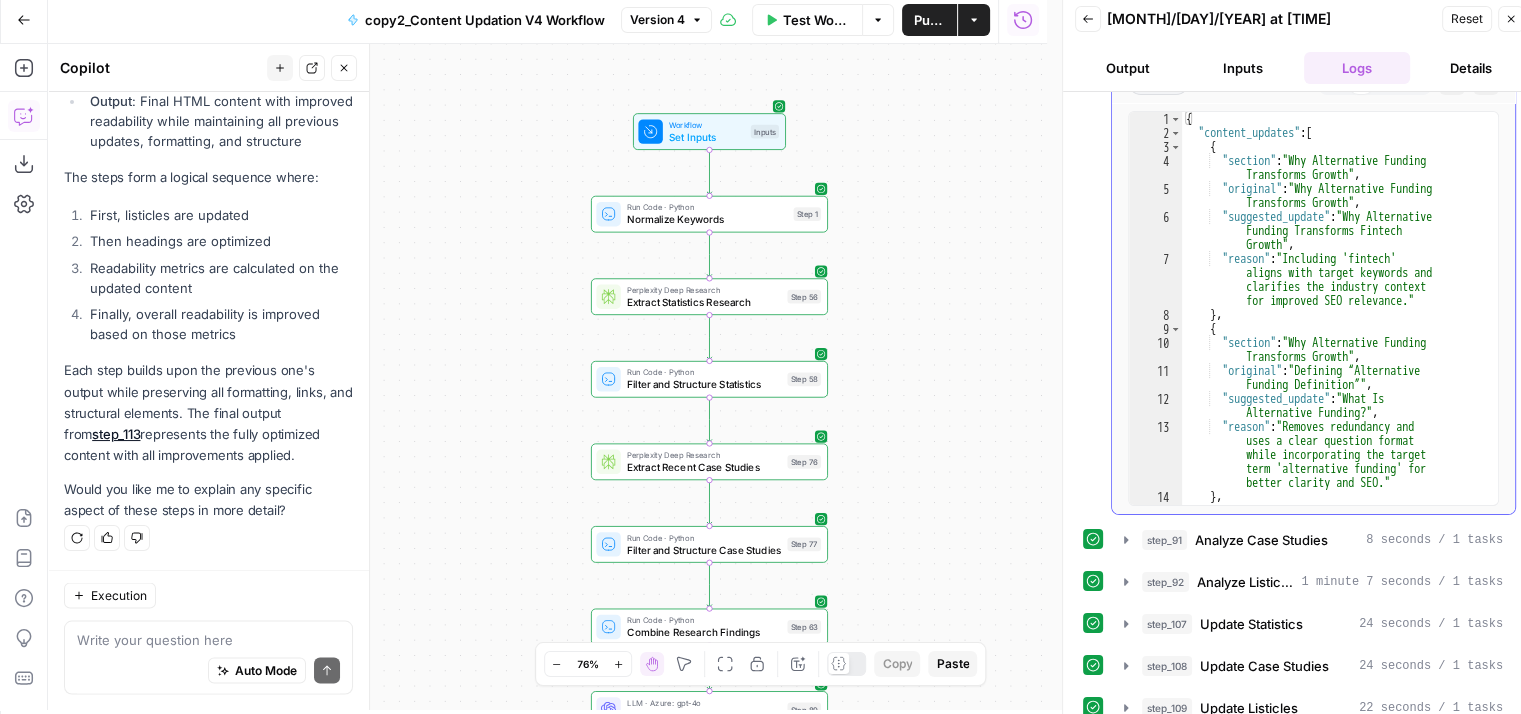 scroll, scrollTop: 422, scrollLeft: 0, axis: vertical 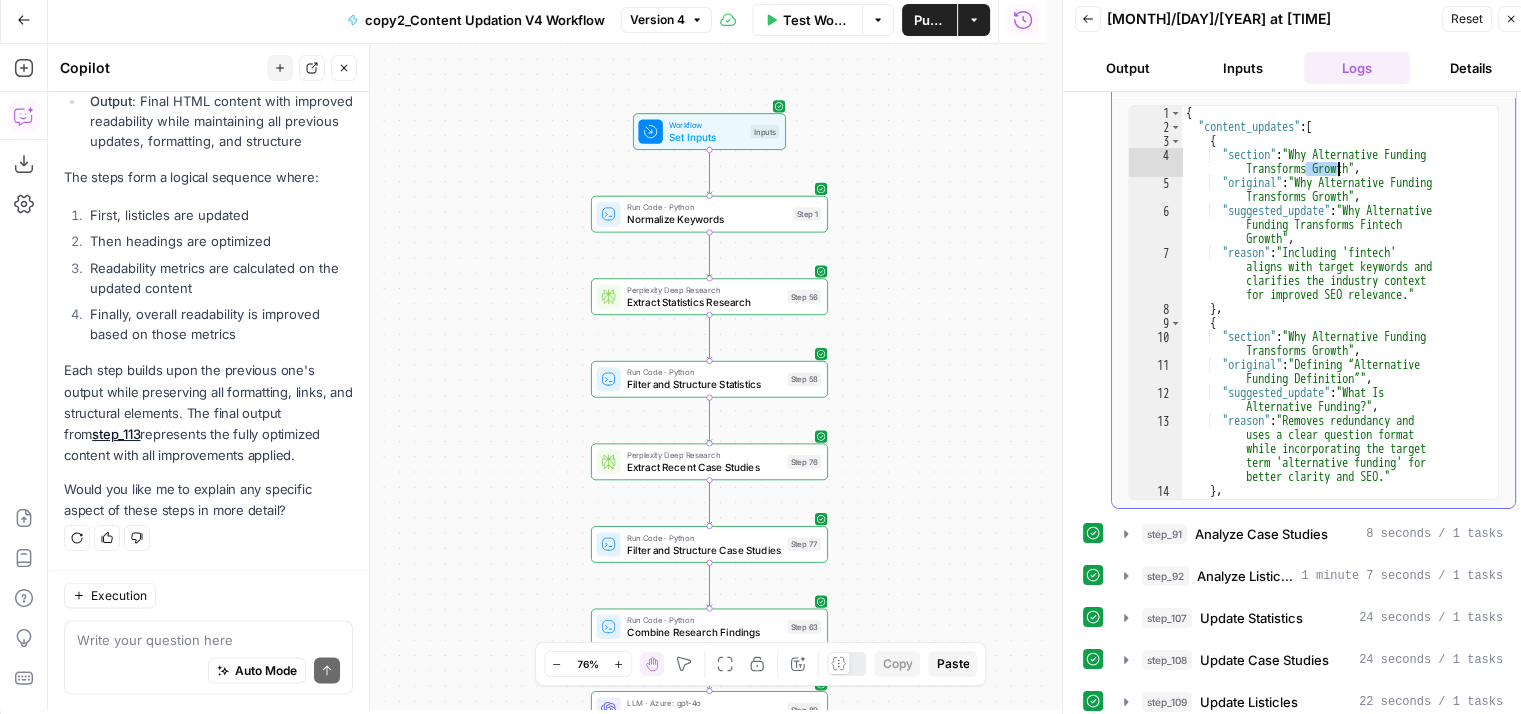 drag, startPoint x: 1304, startPoint y: 157, endPoint x: 1340, endPoint y: 161, distance: 36.221542 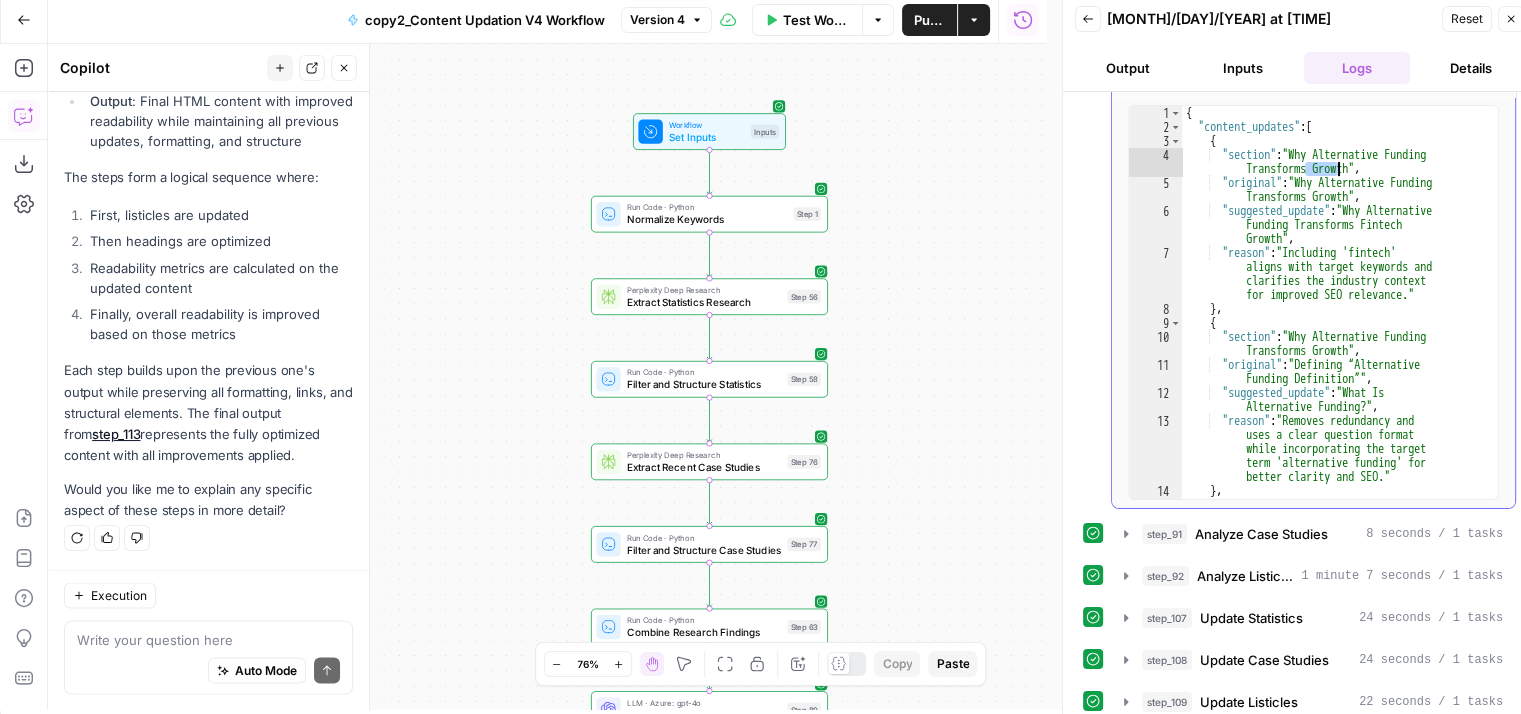 click on "{    "content_updates" :  [      {         "section" :  "Why Alternative Funding             Transforms Growth" ,         "original" :  "Why Alternative Funding             Transforms Growth" ,         "suggested_update" :  "Why Alternative             Funding Transforms Fintech             Growth" ,         "reason" :  "Including 'fintech'             aligns with target keywords and             clarifies the industry context             for improved SEO relevance."      } ,      {         "section" :  "Why Alternative Funding             Transforms Growth" ,         "original" :  "Defining “Alternative             Funding Definition”" ,         "suggested_update" :  "What Is             Alternative Funding?" ,         "reason" :  "Removes redundancy and             uses a clear question format             while incorporating the target                             } ," at bounding box center [1332, 302] 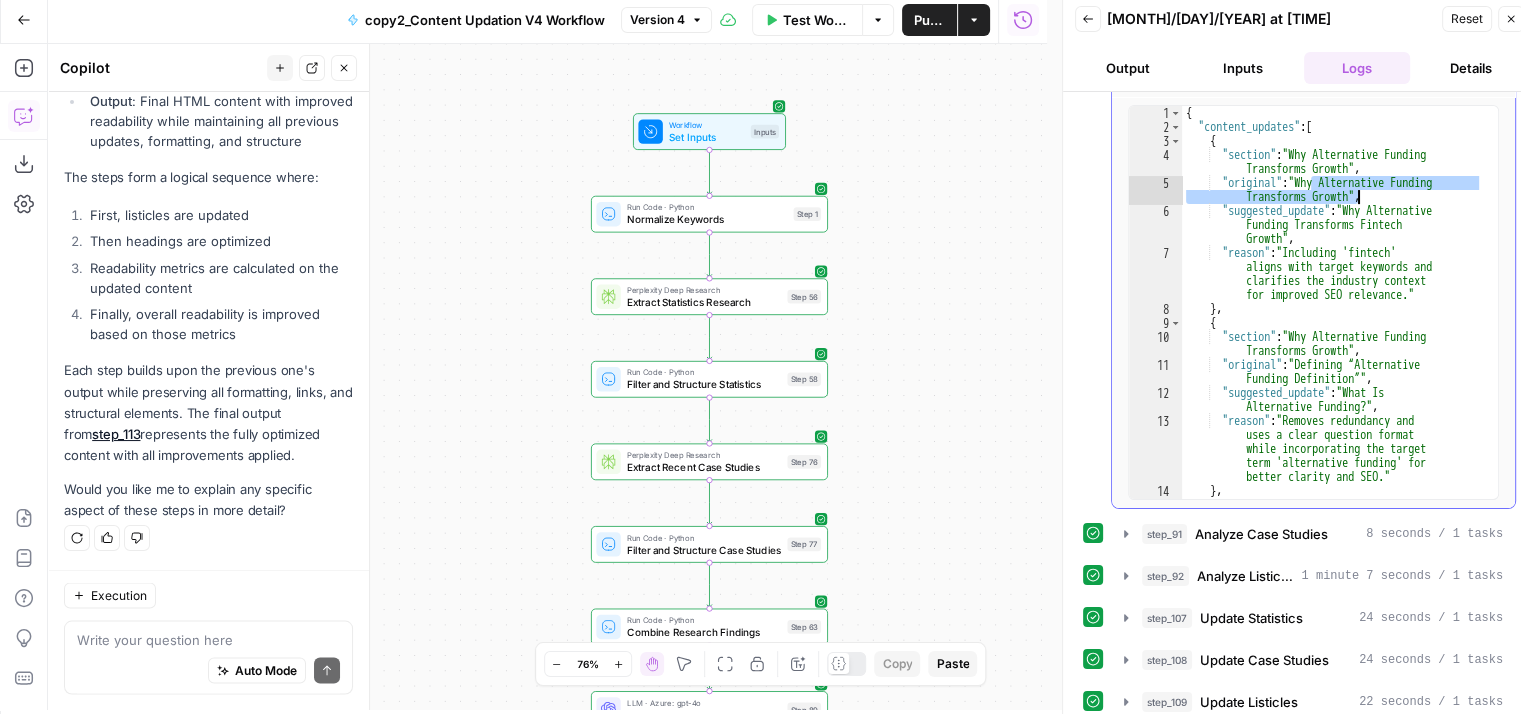 drag, startPoint x: 1314, startPoint y: 177, endPoint x: 1360, endPoint y: 193, distance: 48.703182 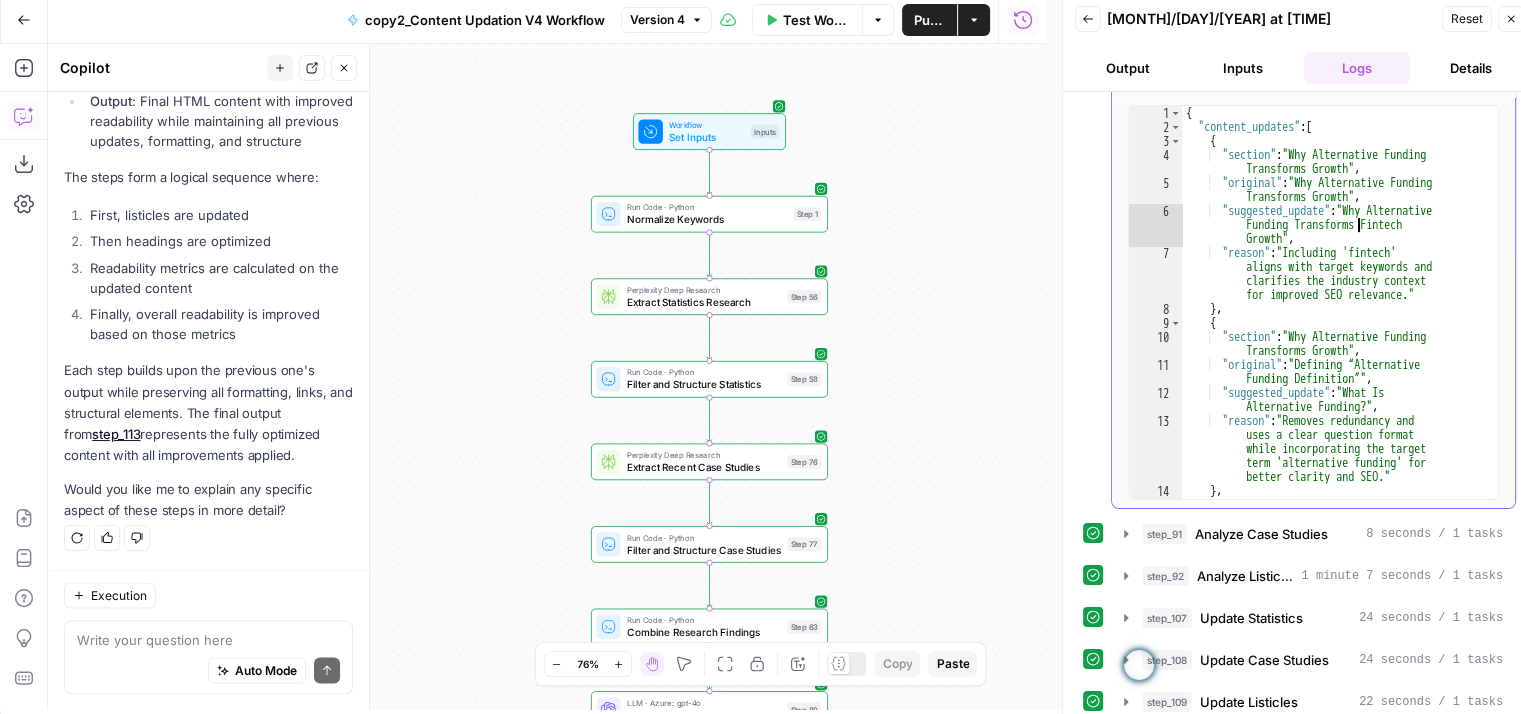 click on "{    "content_updates" :  [      {         "section" :  "Why Alternative Funding             Transforms Growth" ,         "original" :  "Why Alternative Funding             Transforms Growth" ,         "suggested_update" :  "Why Alternative             Funding Transforms Fintech             Growth" ,         "reason" :  "Including 'fintech'             aligns with target keywords and             clarifies the industry context             for improved SEO relevance."      } ,      {         "section" :  "Why Alternative Funding             Transforms Growth" ,         "original" :  "Defining “Alternative             Funding Definition”" ,         "suggested_update" :  "What Is             Alternative Funding?" ,         "reason" :  "Removes redundancy and             uses a clear question format             while incorporating the target                             } ," at bounding box center [1332, 331] 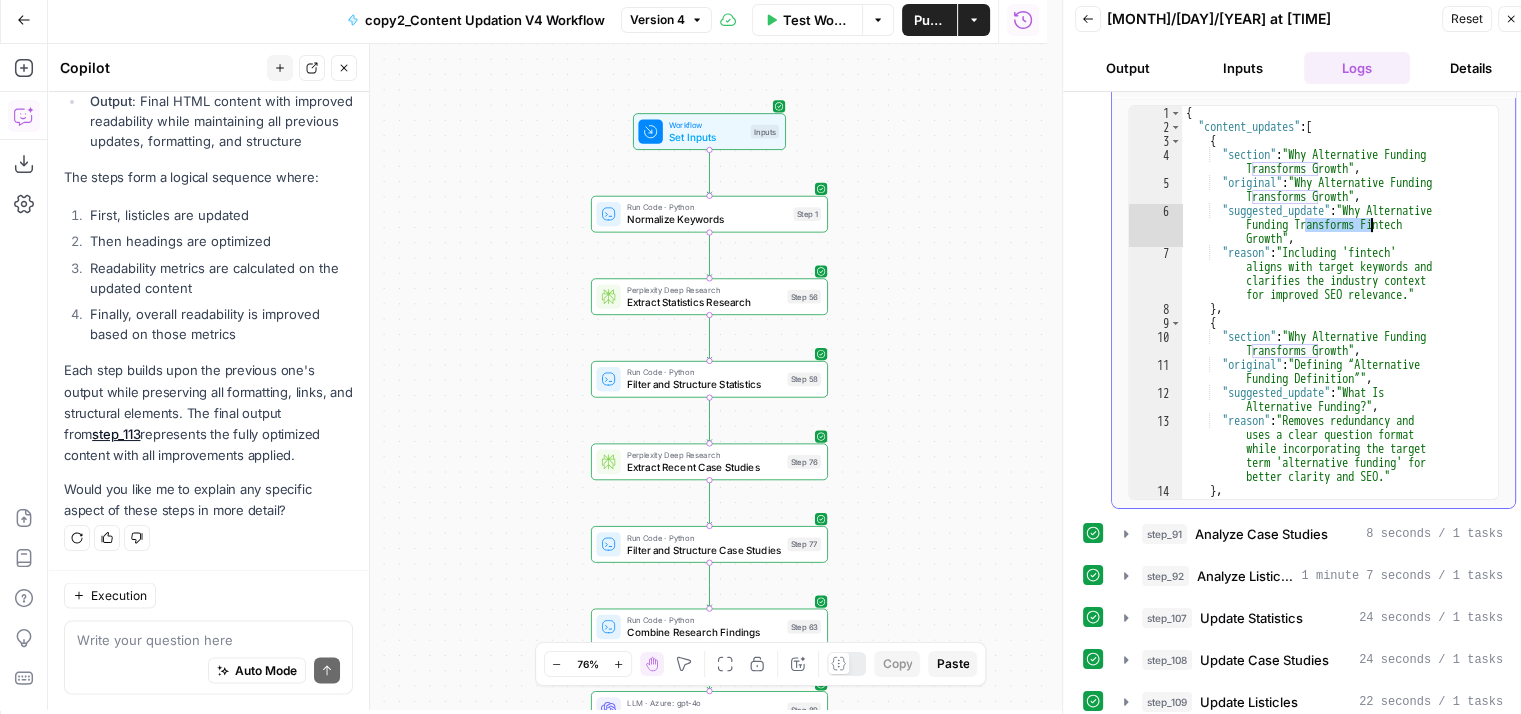 drag, startPoint x: 1360, startPoint y: 213, endPoint x: 1358, endPoint y: 224, distance: 11.18034 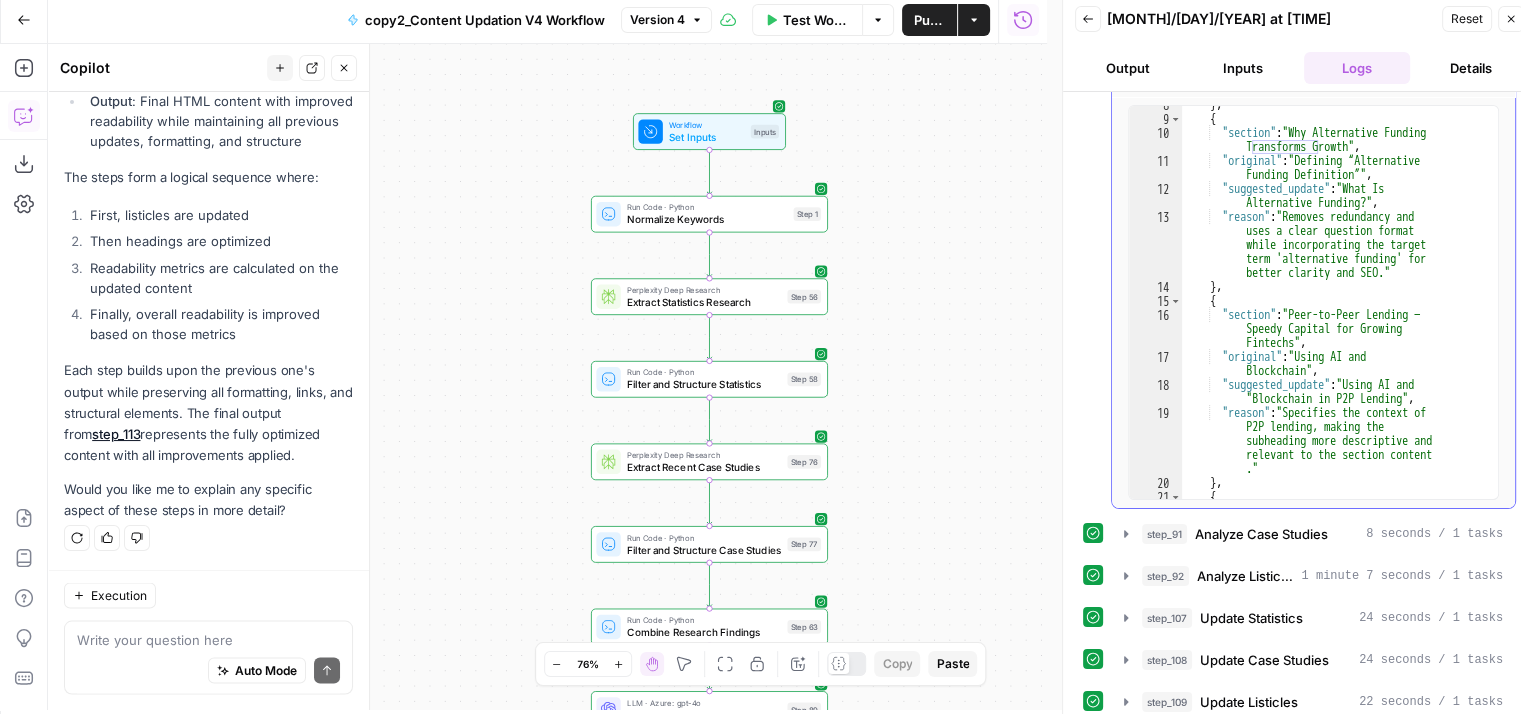 scroll, scrollTop: 204, scrollLeft: 0, axis: vertical 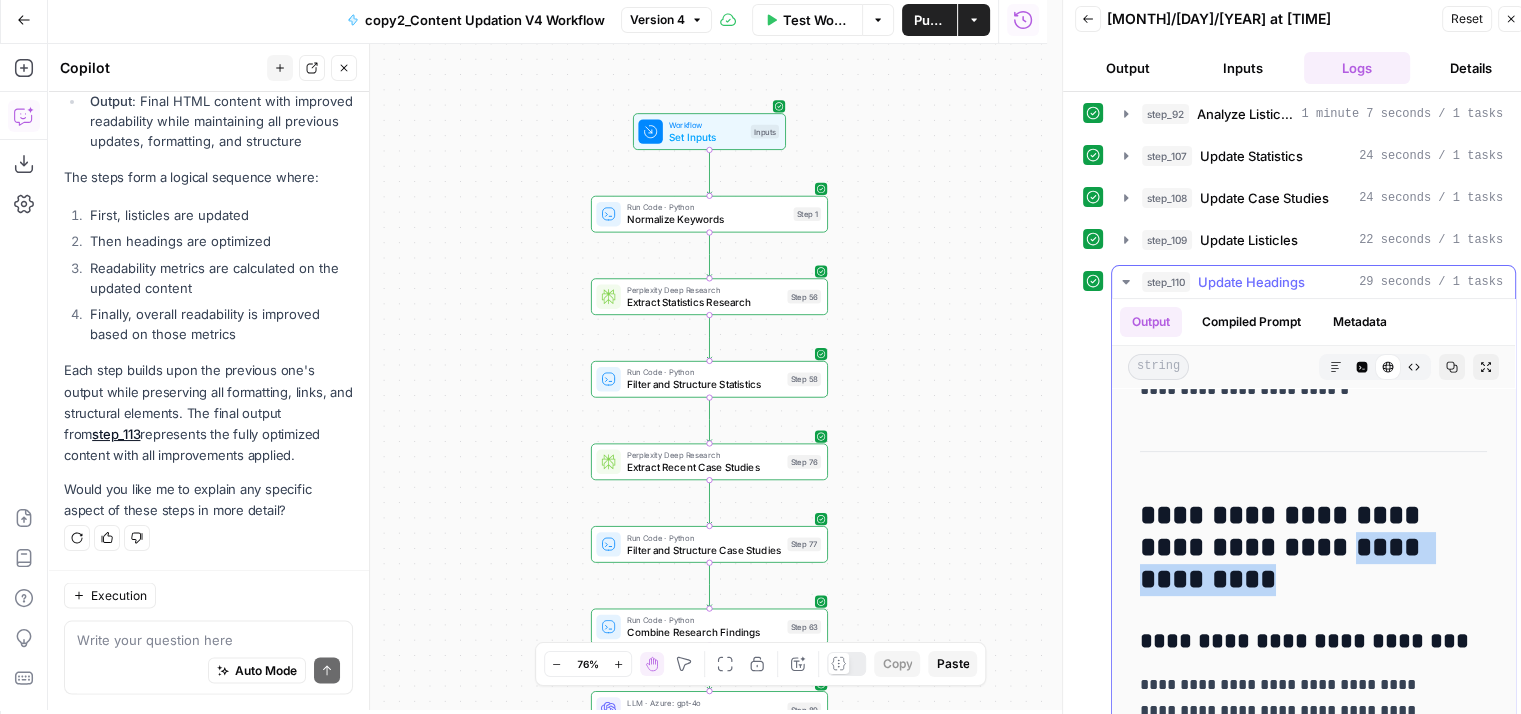 drag, startPoint x: 1136, startPoint y: 565, endPoint x: 1347, endPoint y: 563, distance: 211.00948 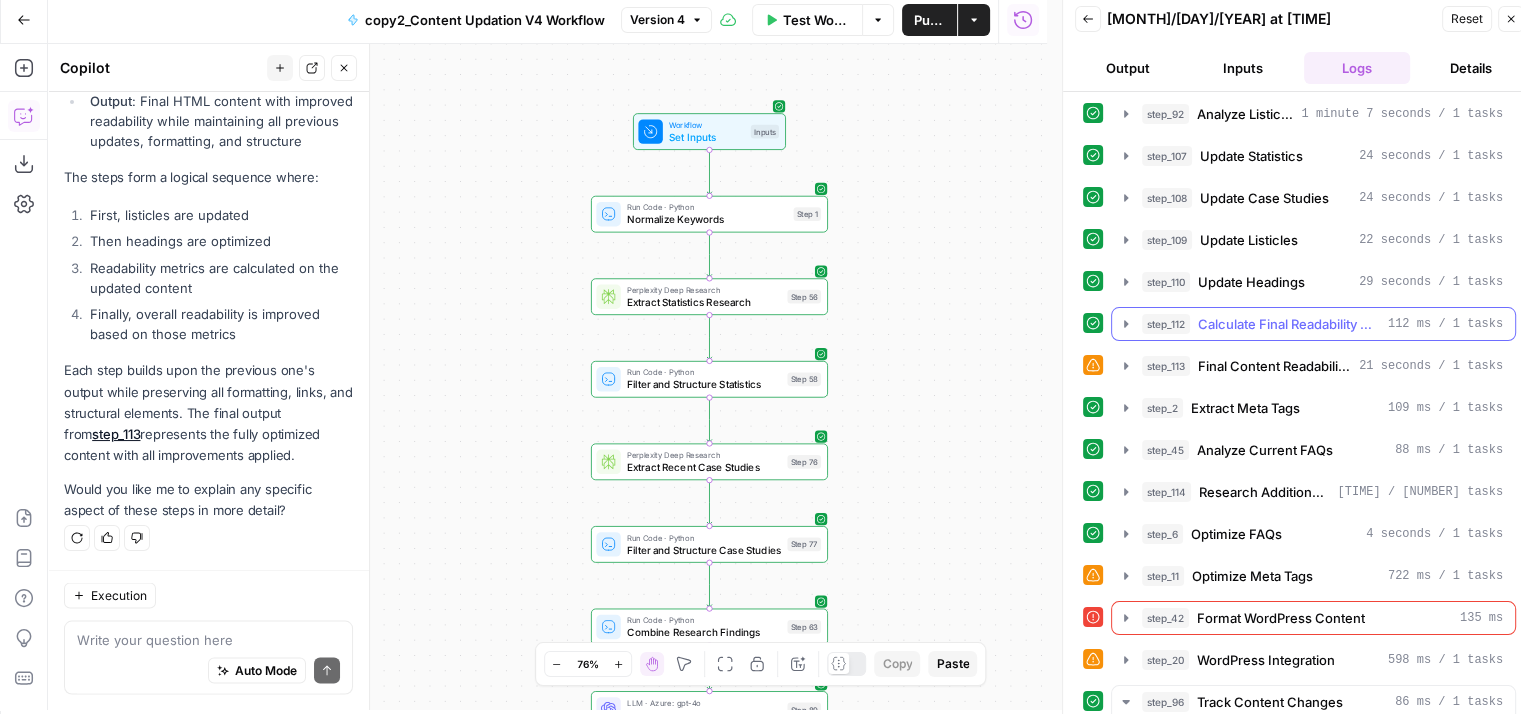 click on "Calculate Final Readability Metrics" at bounding box center (1289, 324) 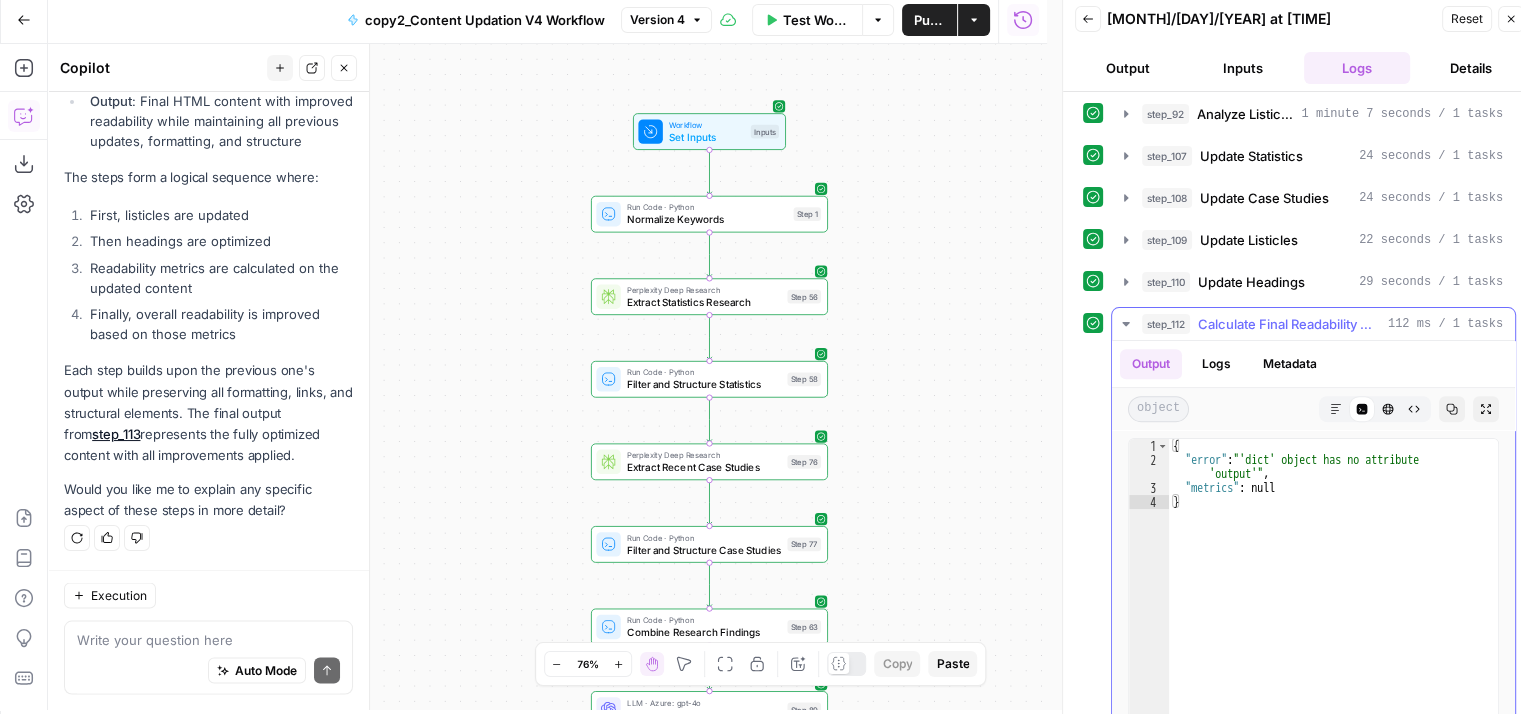 click on "Calculate Final Readability Metrics" at bounding box center [1289, 324] 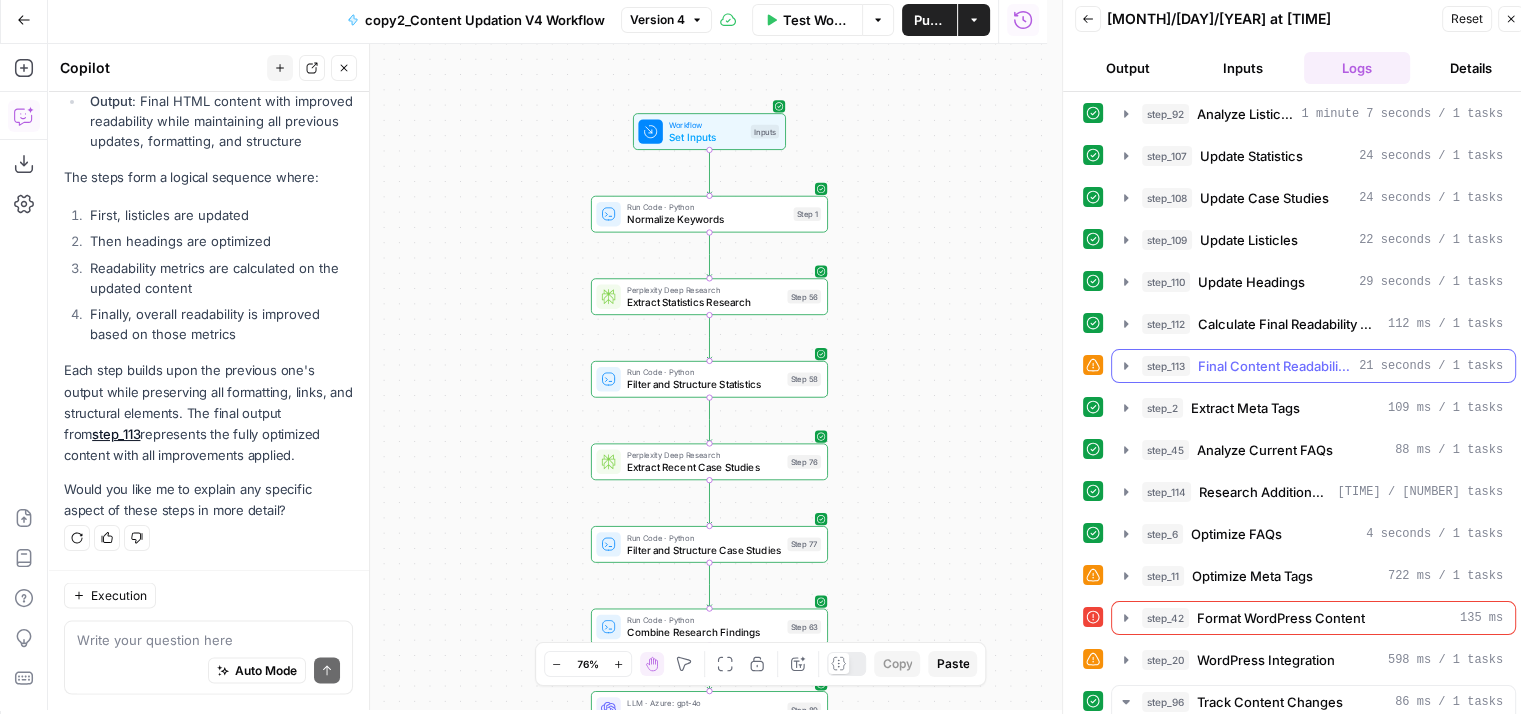 click on "Final Content Readability Improvement" at bounding box center [1274, 366] 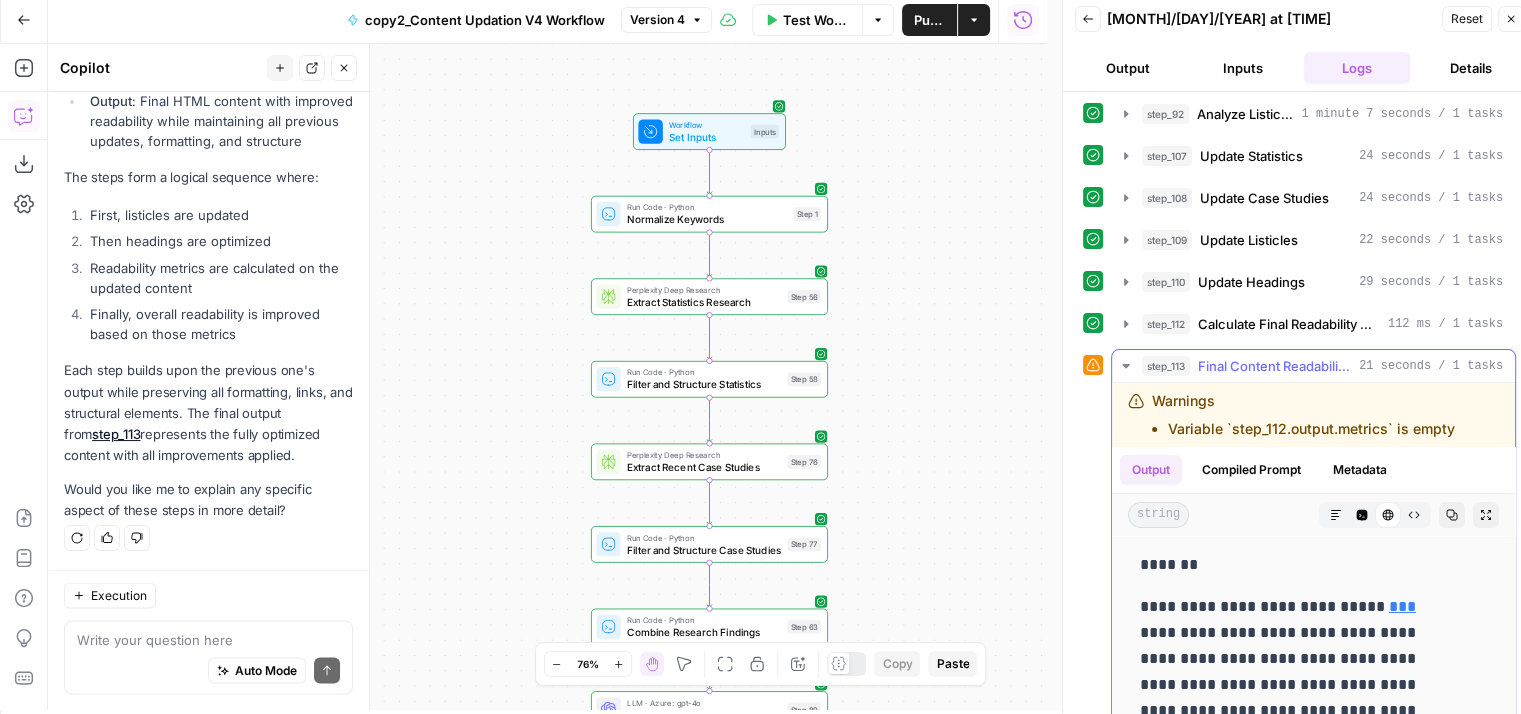 click on "Final Content Readability Improvement" at bounding box center [1274, 366] 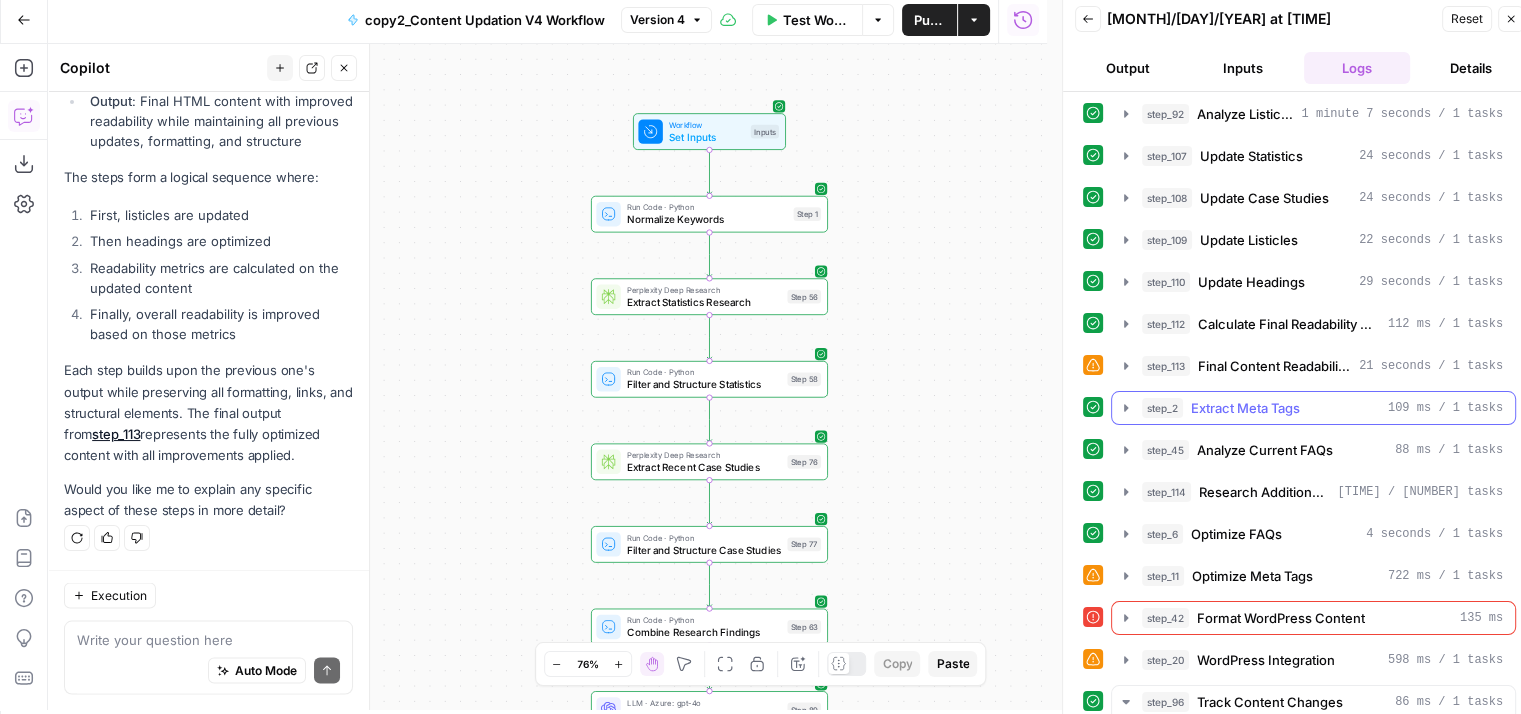 click on "Extract Meta Tags" at bounding box center (1245, 408) 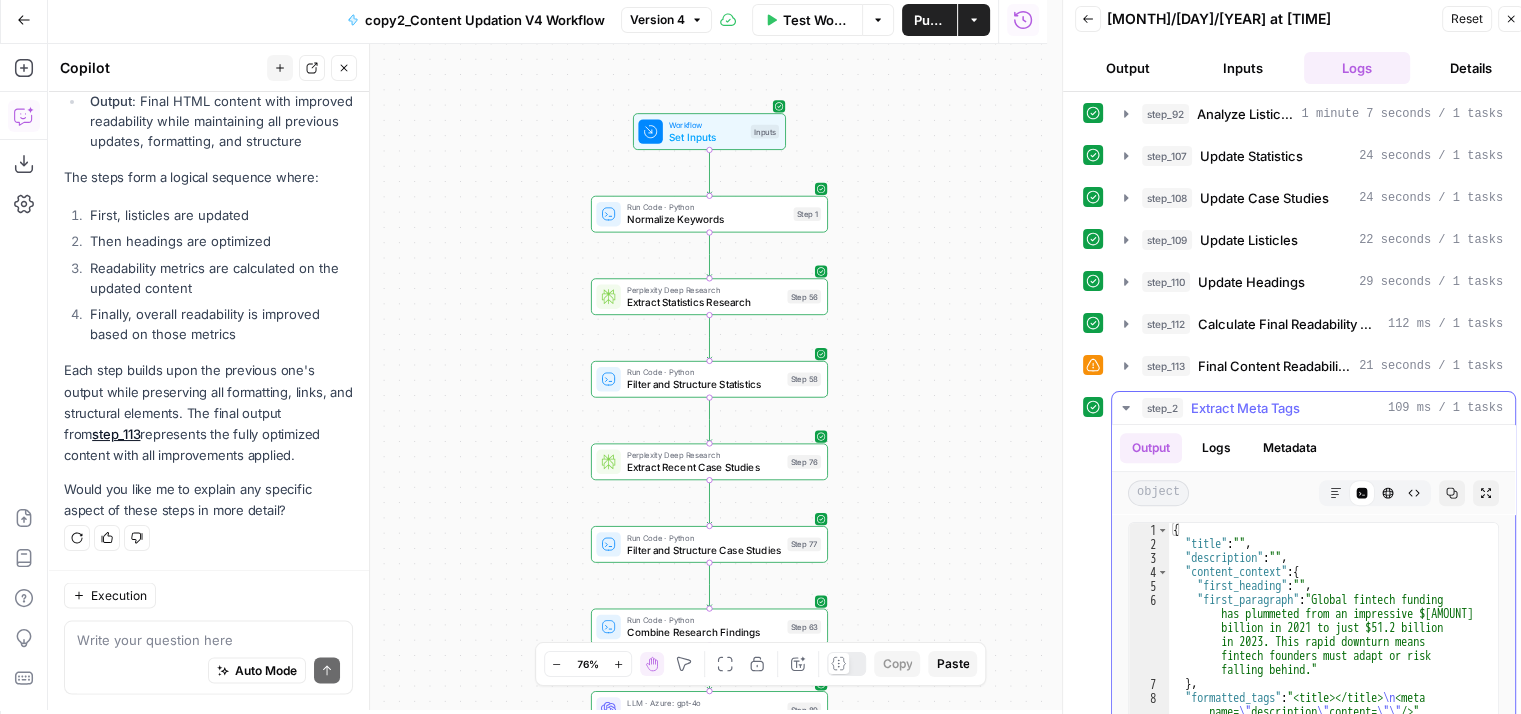 click on "Extract Meta Tags" at bounding box center [1245, 408] 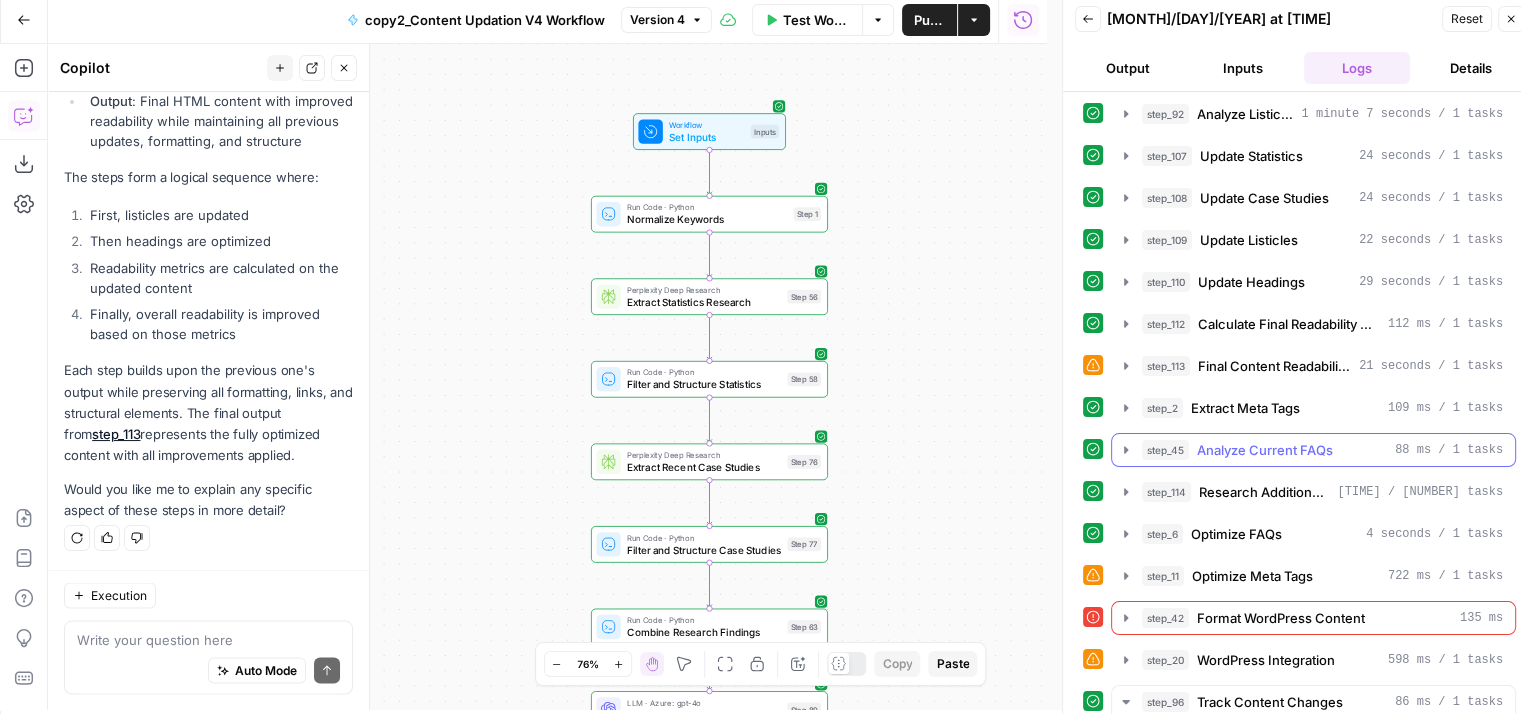 click on "Analyze Current FAQs" at bounding box center (1265, 450) 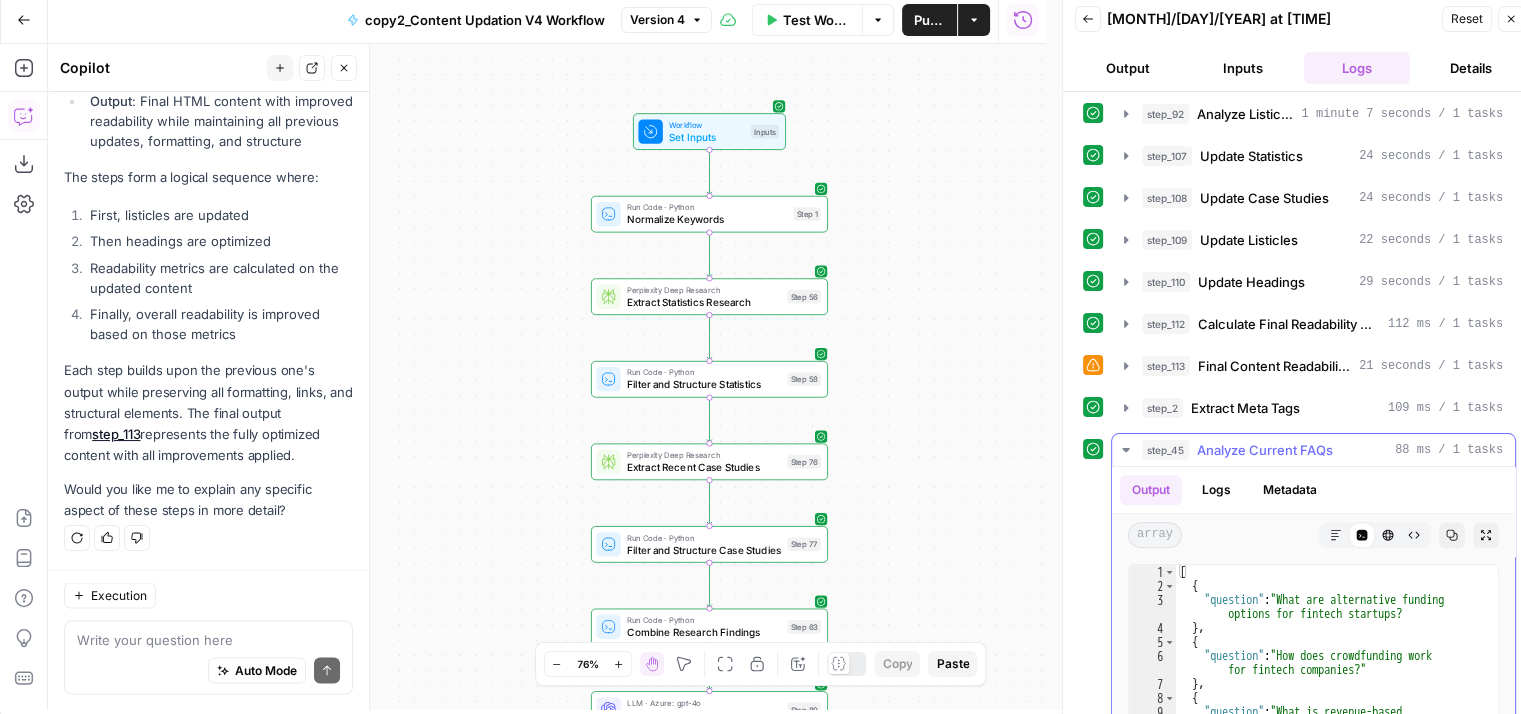 click on "Analyze Current FAQs" at bounding box center (1265, 450) 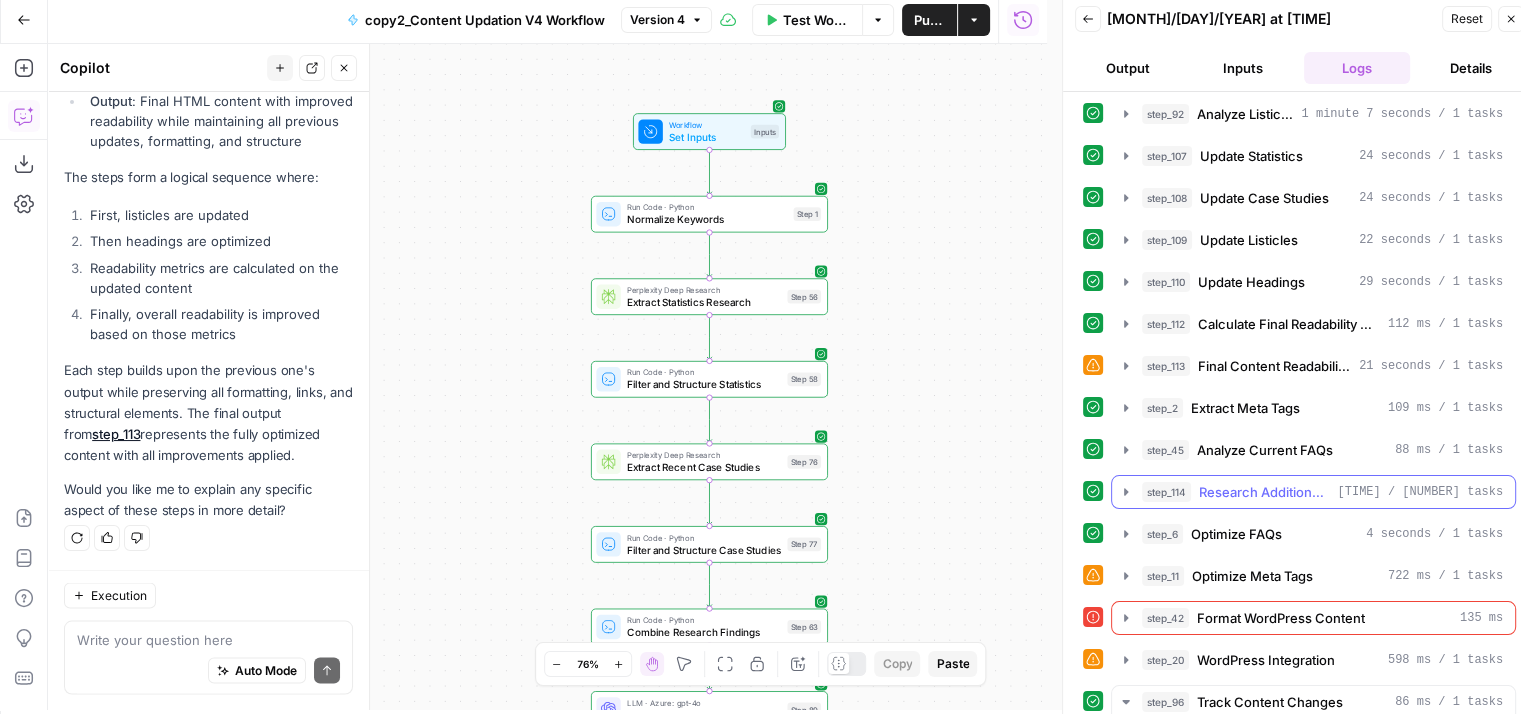 click on "Research Additional FAQ Topics" at bounding box center [1264, 492] 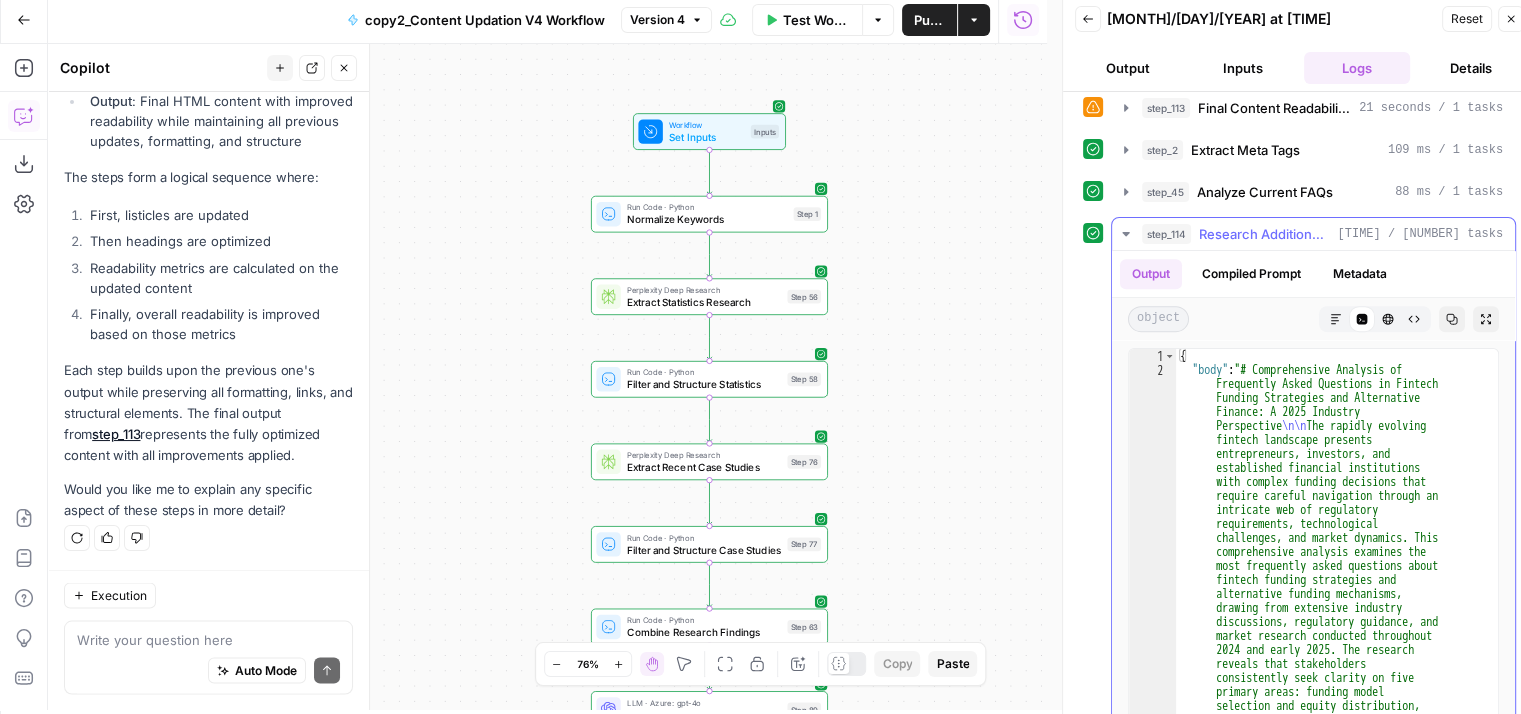 scroll, scrollTop: 1222, scrollLeft: 0, axis: vertical 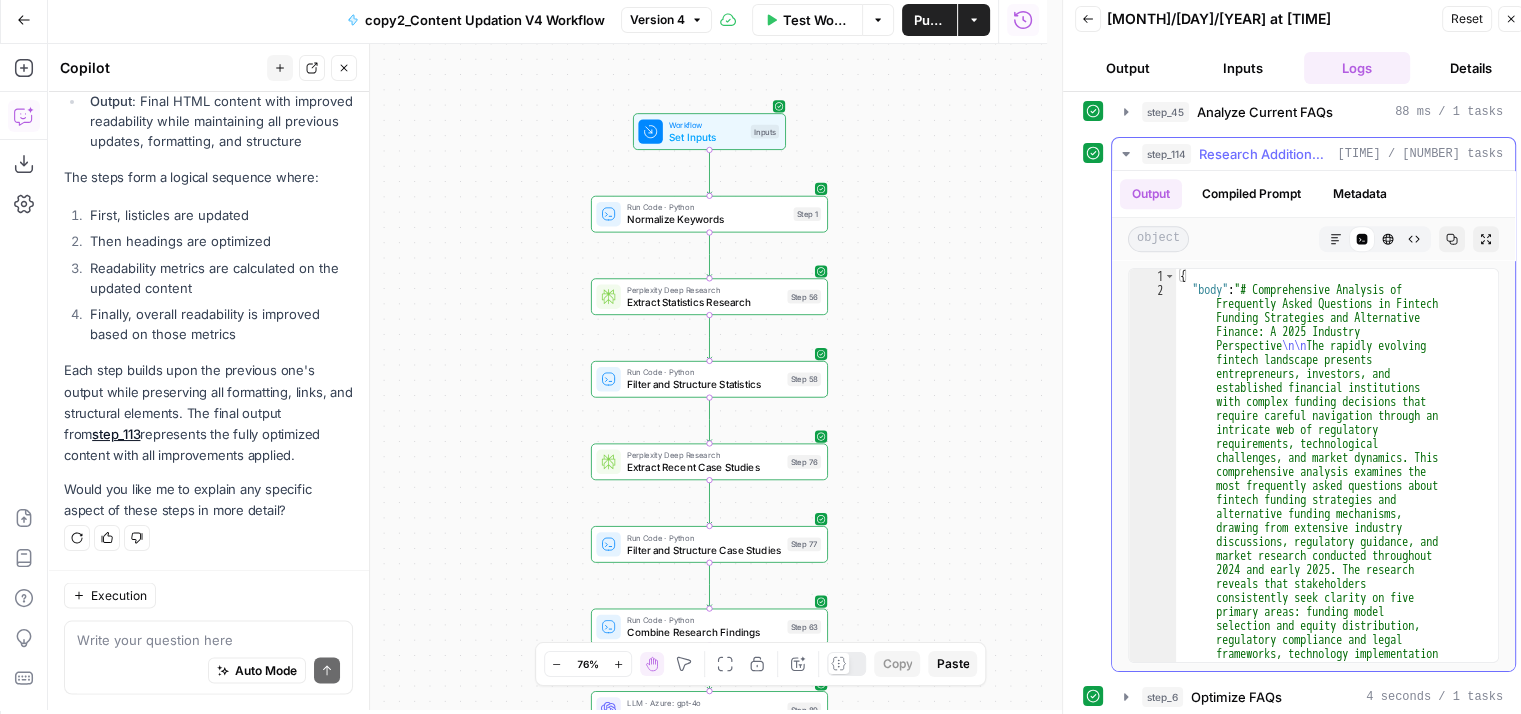 click on "5 minutes 10 seconds / 10 tasks" at bounding box center [1420, 154] 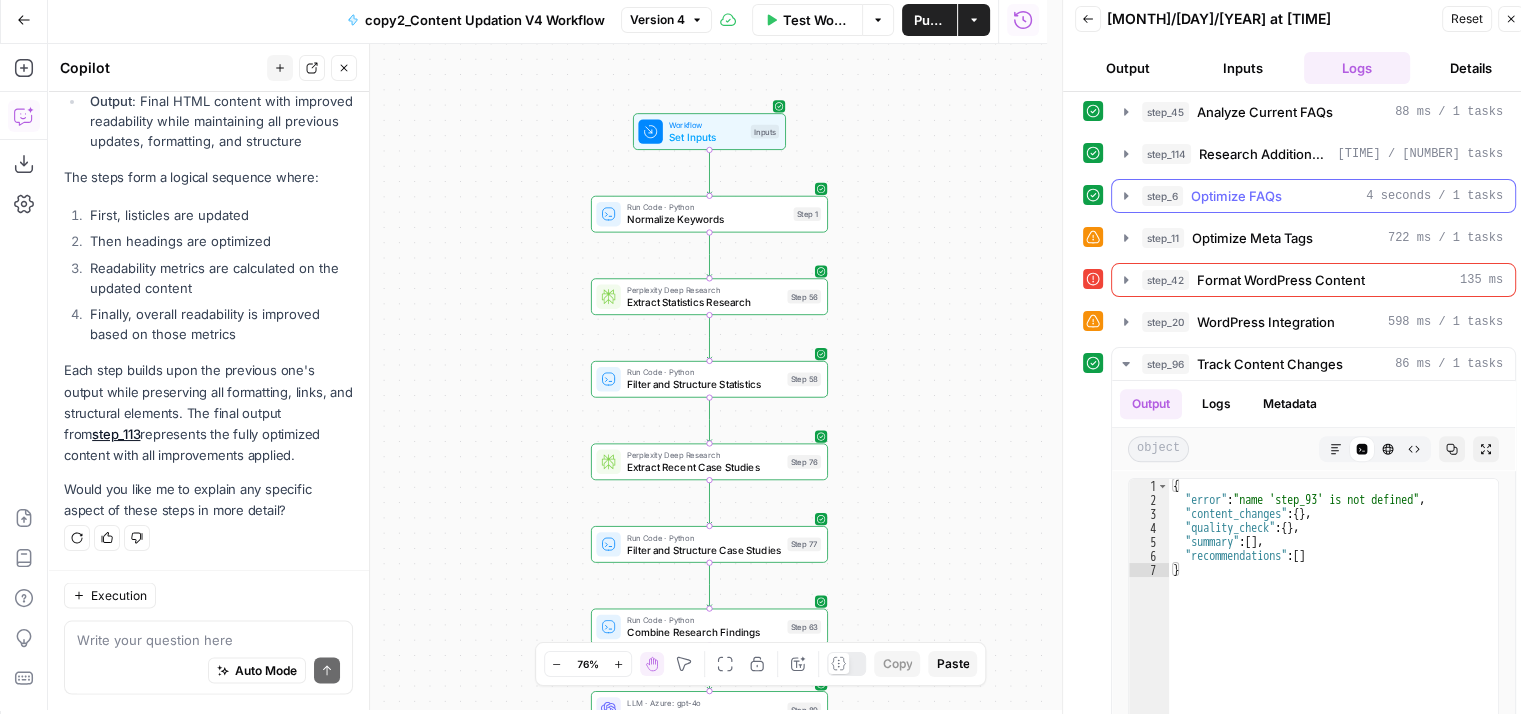 click on "step_6 Optimize FAQs 4 seconds / 1 tasks" at bounding box center [1322, 196] 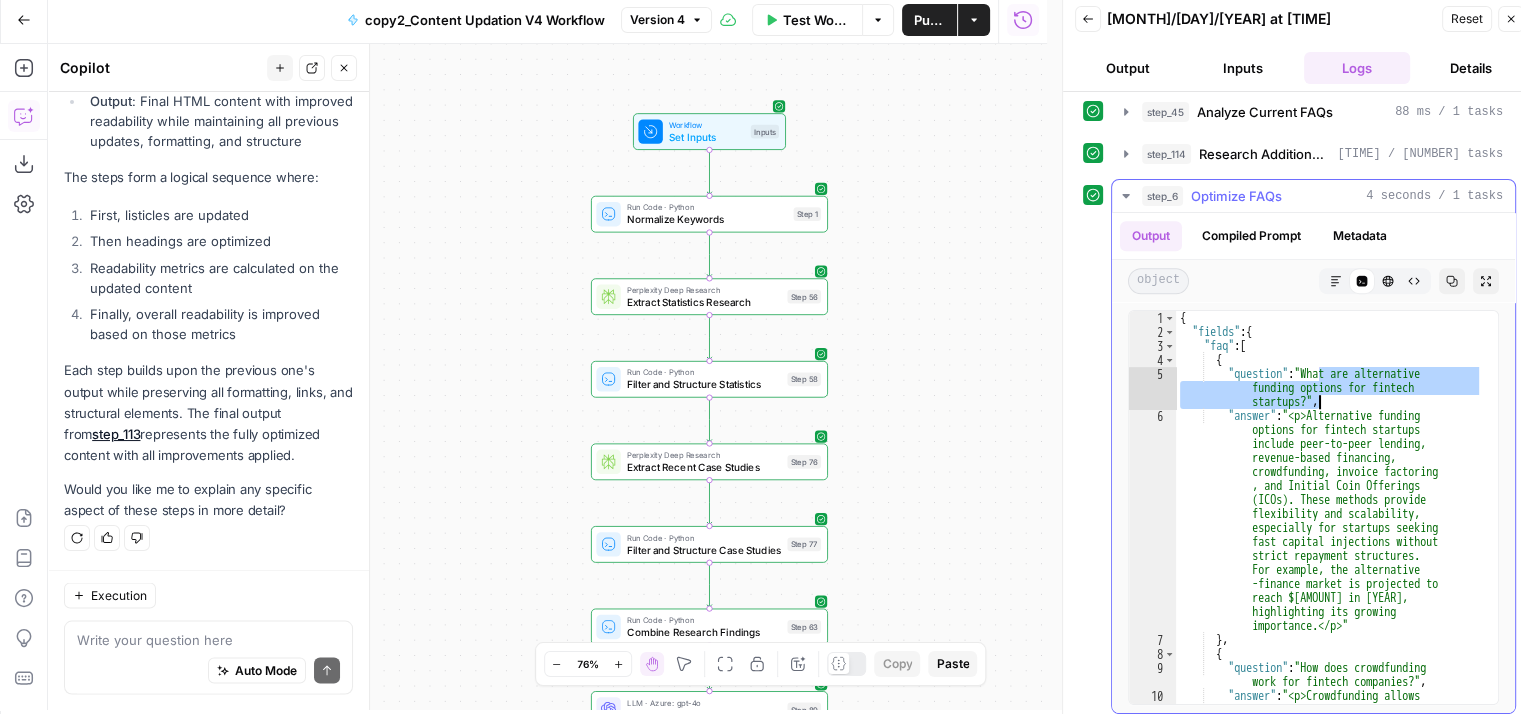 drag, startPoint x: 1315, startPoint y: 365, endPoint x: 1315, endPoint y: 392, distance: 27 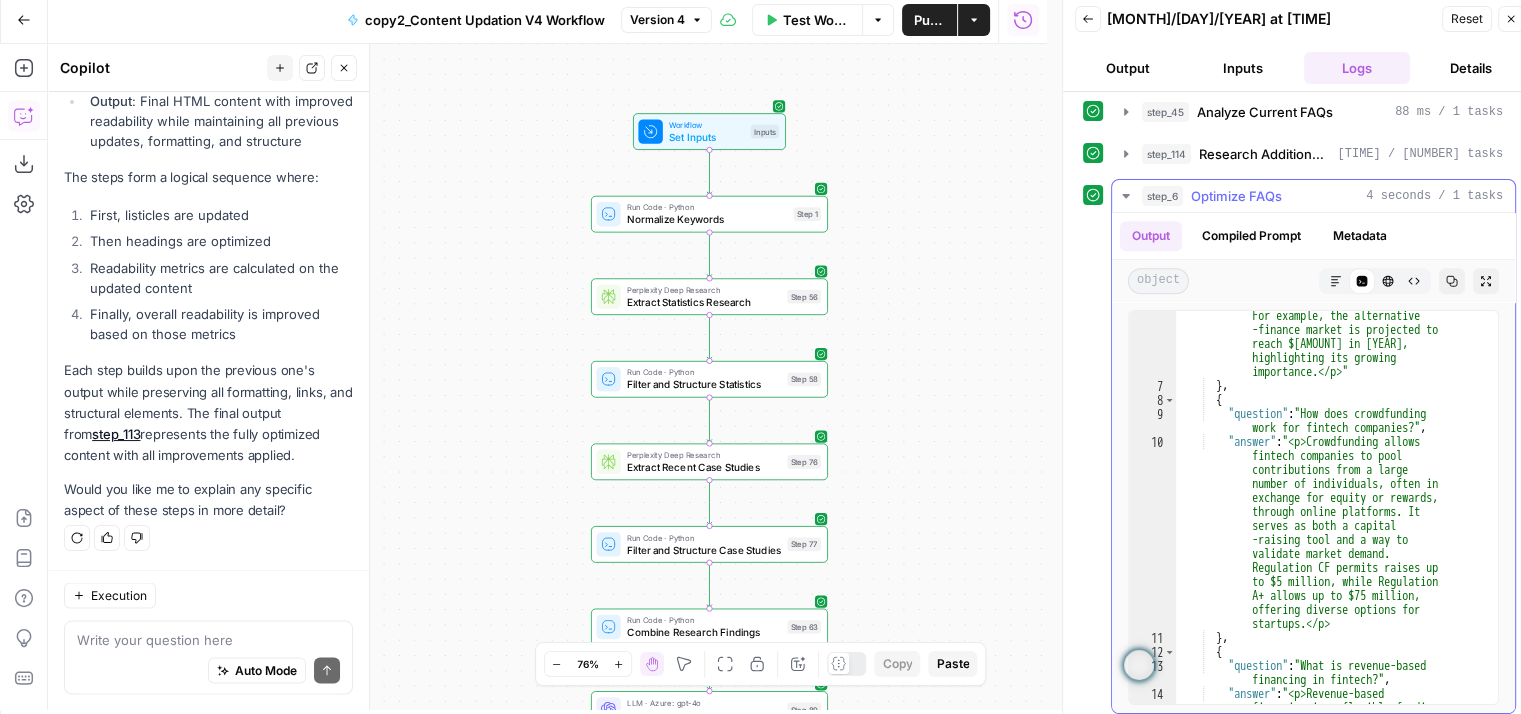 scroll, scrollTop: 255, scrollLeft: 0, axis: vertical 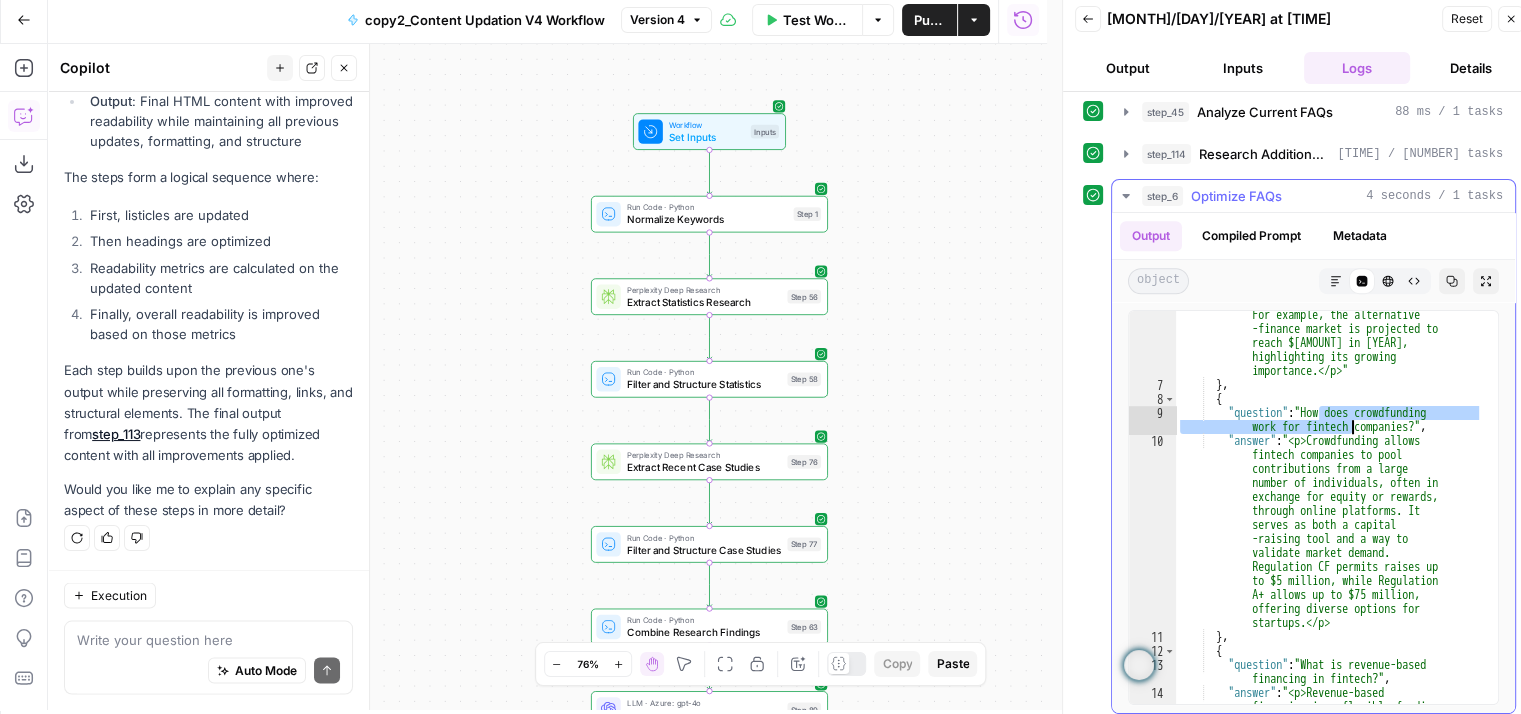 drag, startPoint x: 1316, startPoint y: 397, endPoint x: 1351, endPoint y: 414, distance: 38.910152 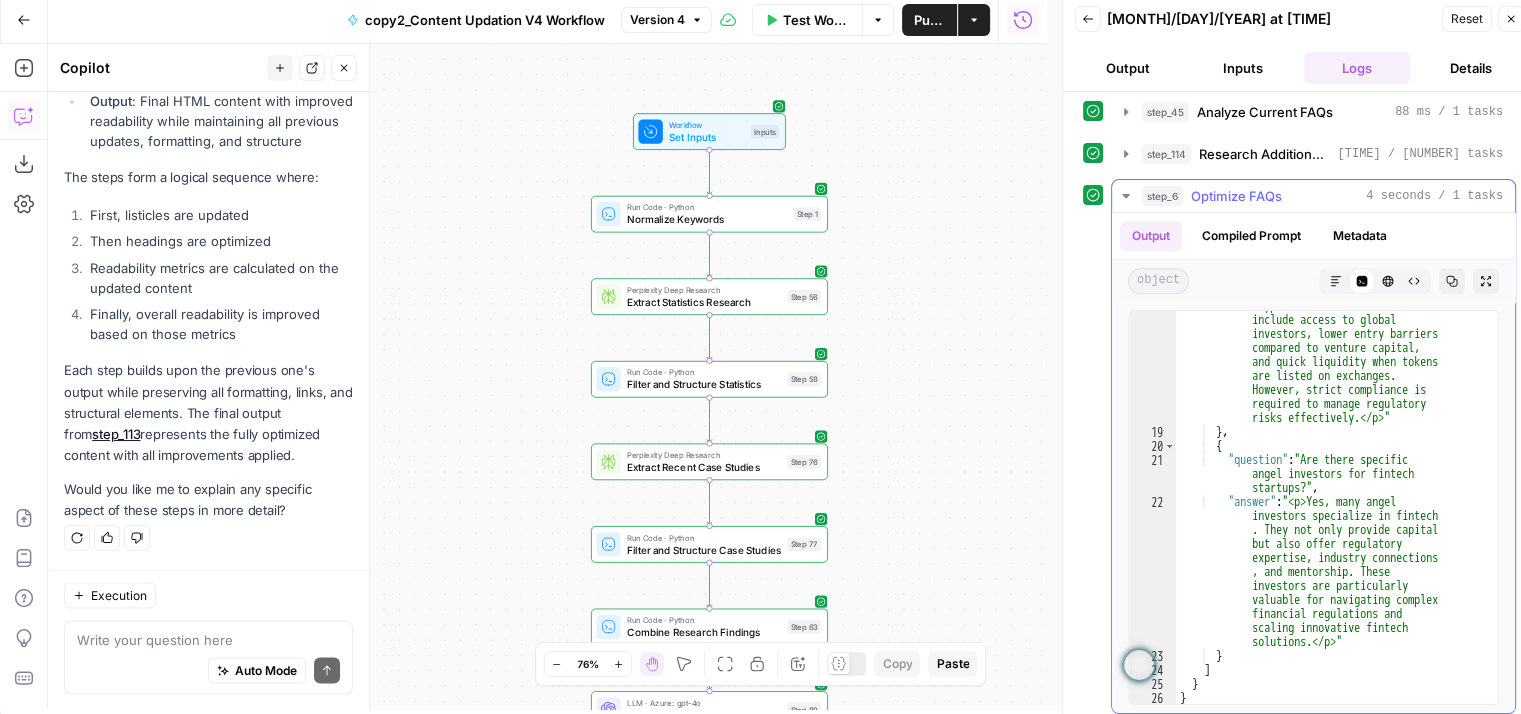 scroll, scrollTop: 936, scrollLeft: 0, axis: vertical 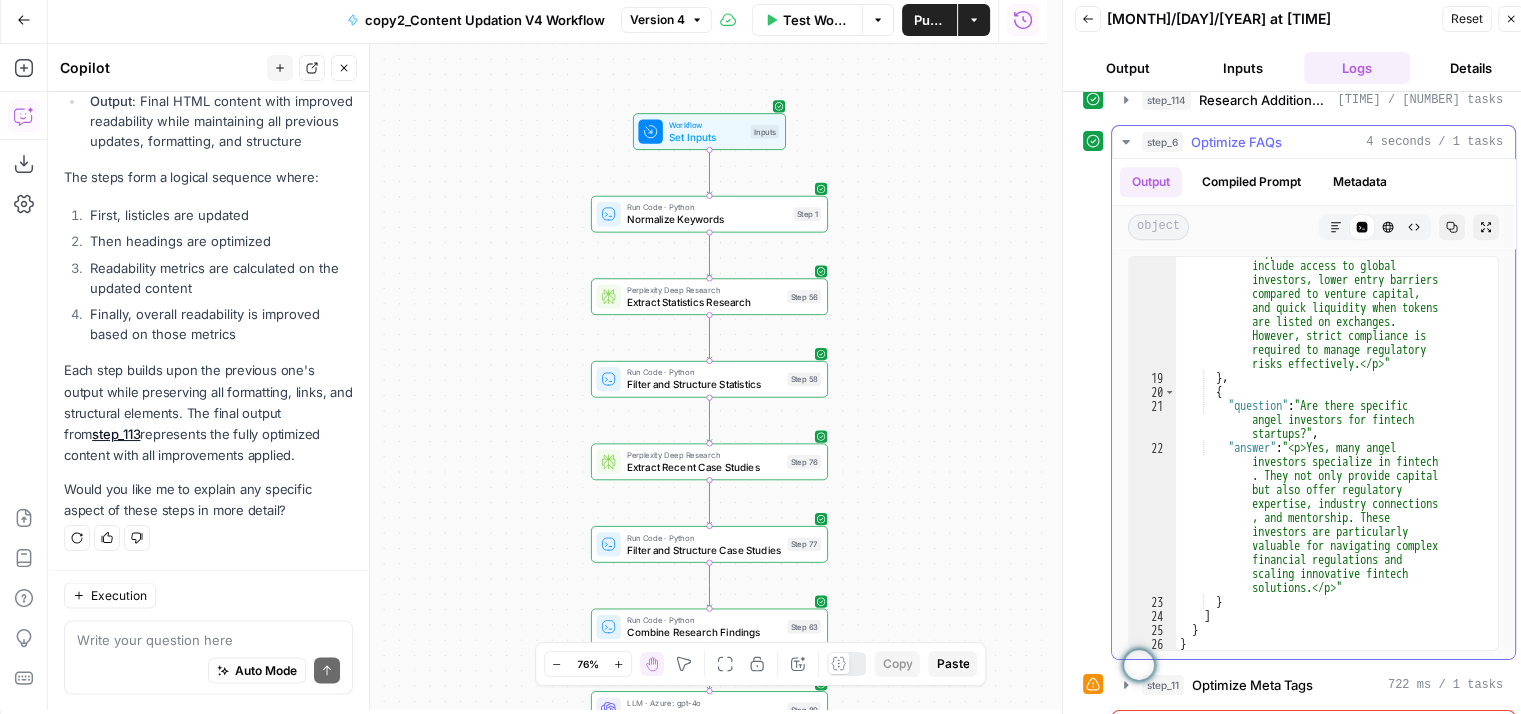 click on "step_6 Optimize FAQs 4 seconds / 1 tasks" at bounding box center (1322, 142) 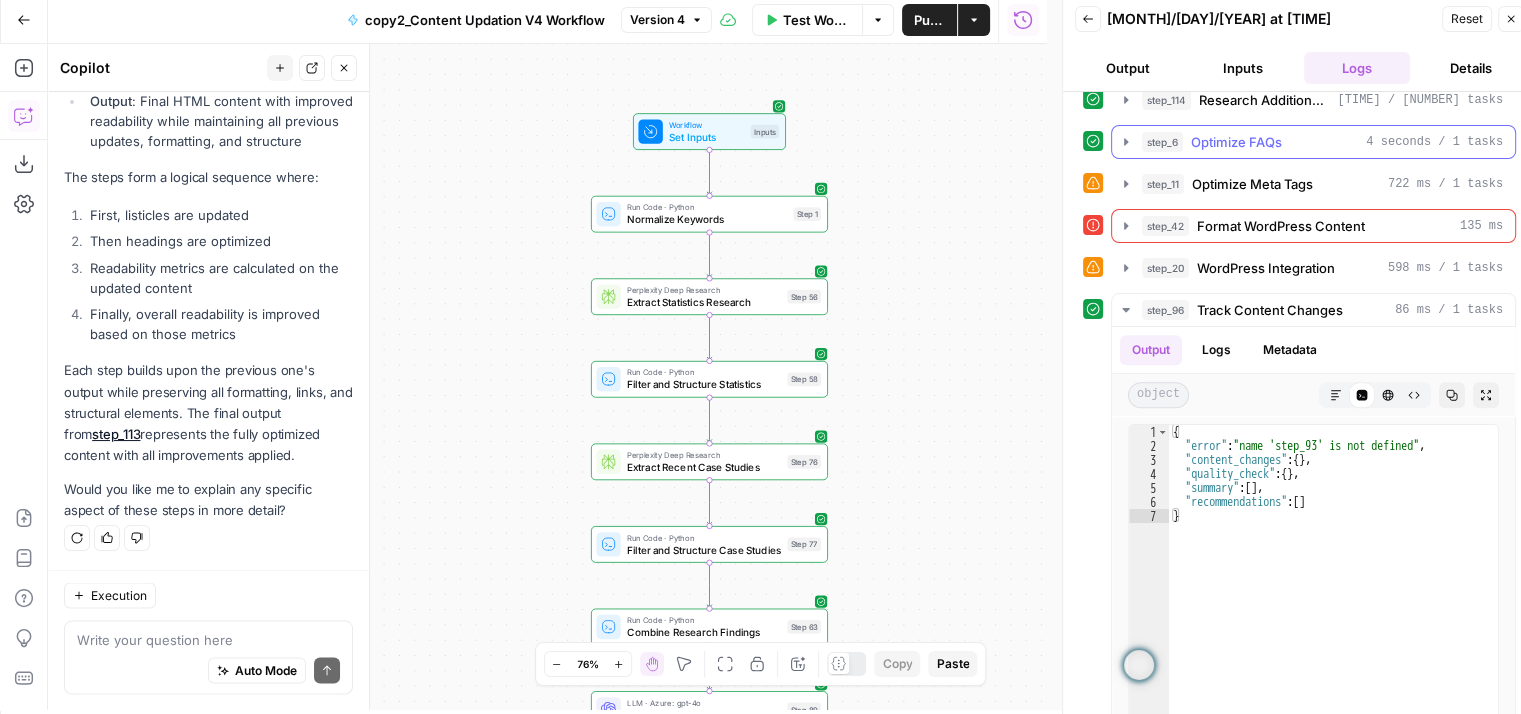click on "step_6 Optimize FAQs 4 seconds / 1 tasks" at bounding box center (1322, 142) 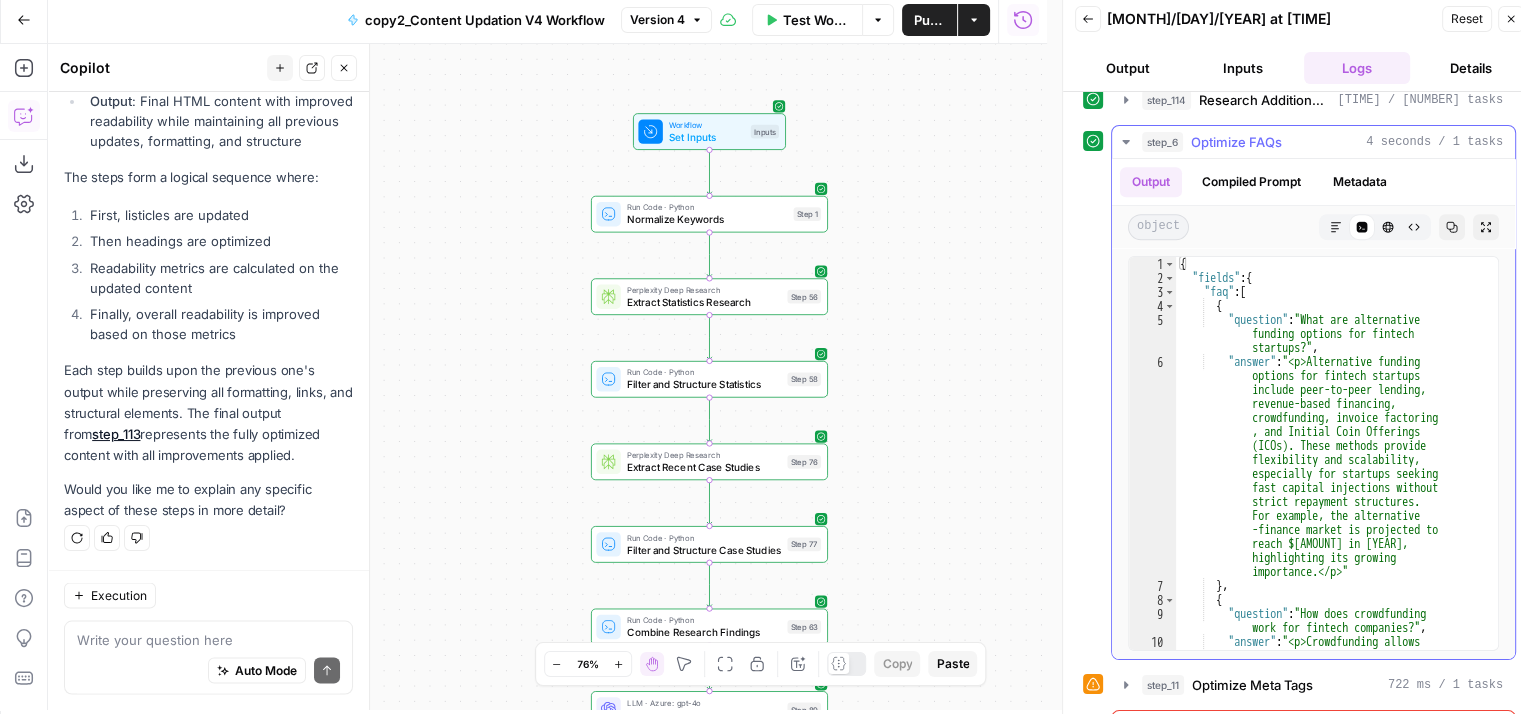 click on "step_6 Optimize FAQs 4 seconds / 1 tasks" at bounding box center [1322, 142] 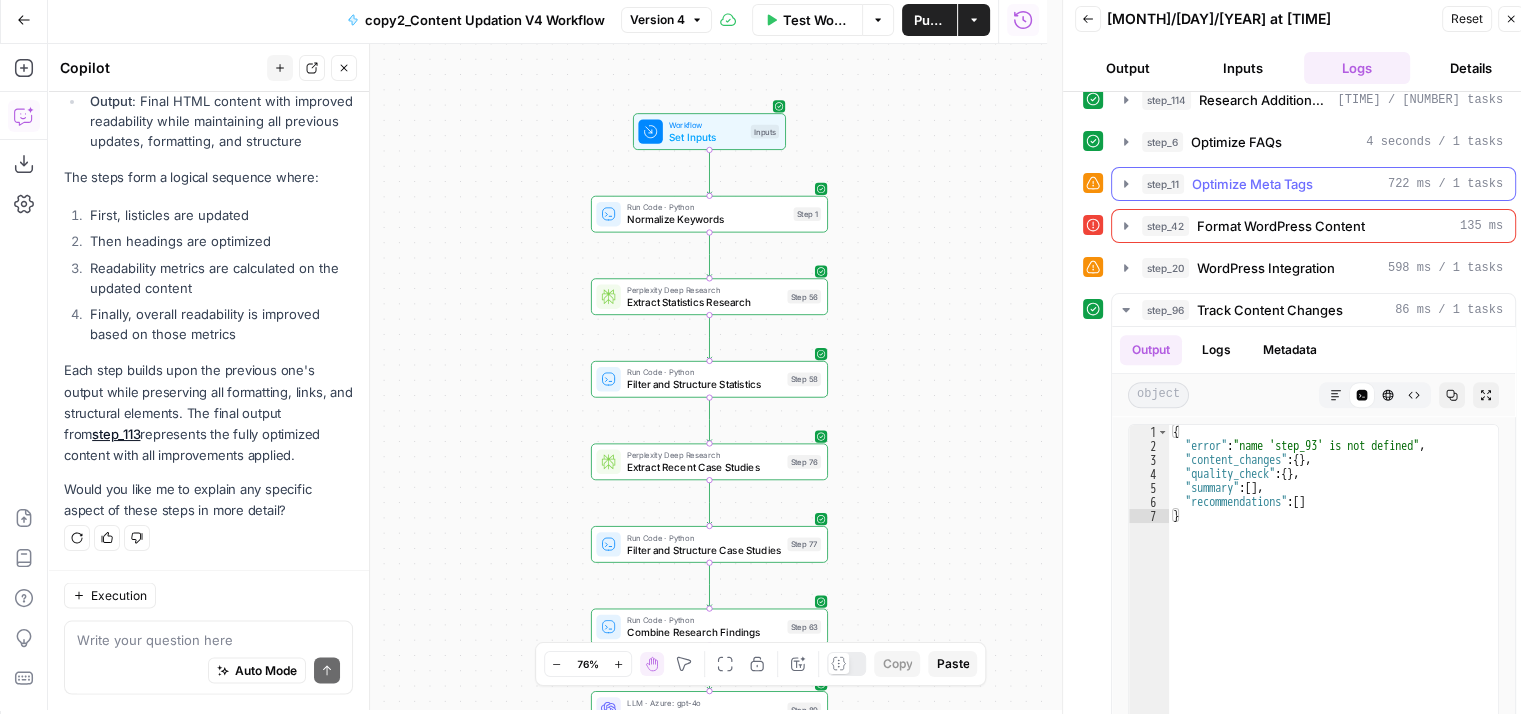 click on "step_11 Optimize Meta Tags 722 ms / 1 tasks" at bounding box center [1313, 184] 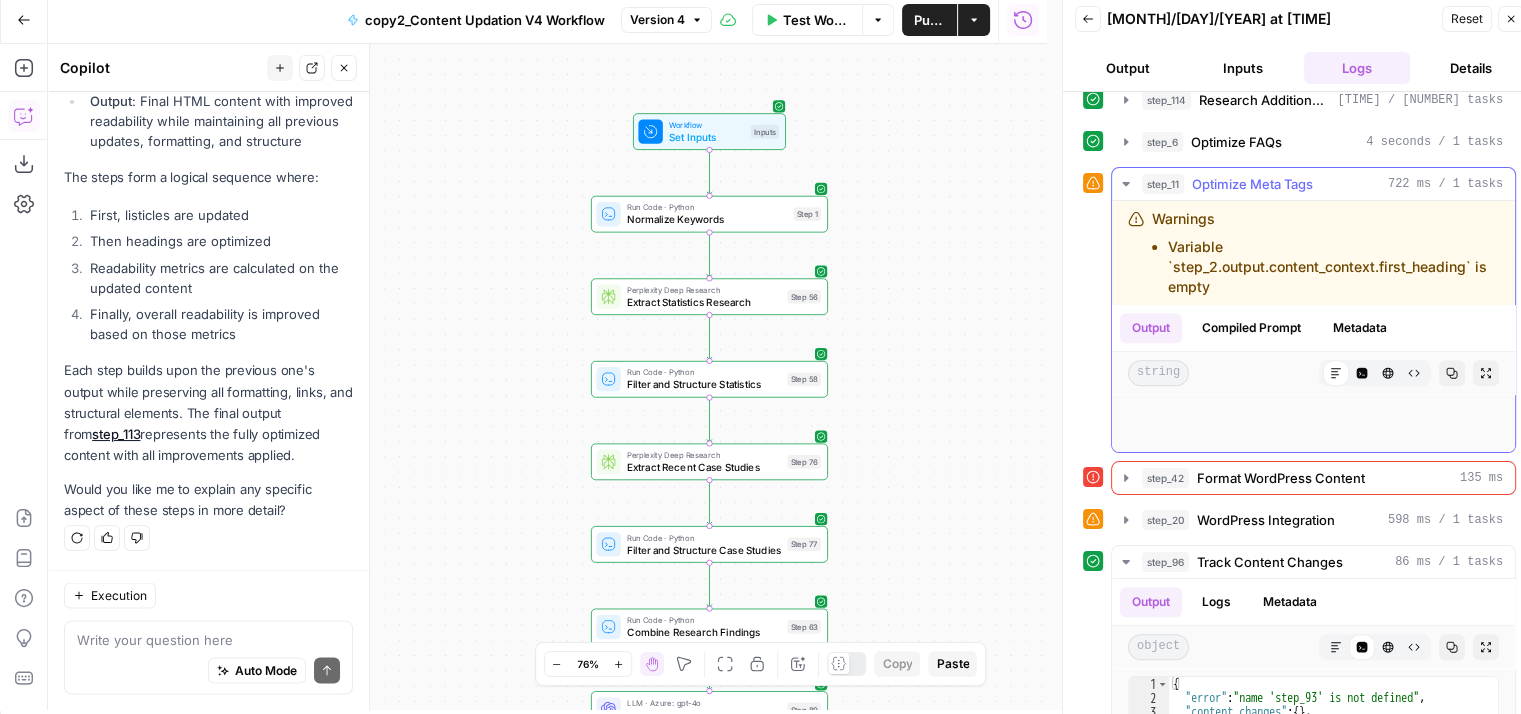 click on "step_11 Optimize Meta Tags 722 ms / 1 tasks" at bounding box center [1313, 184] 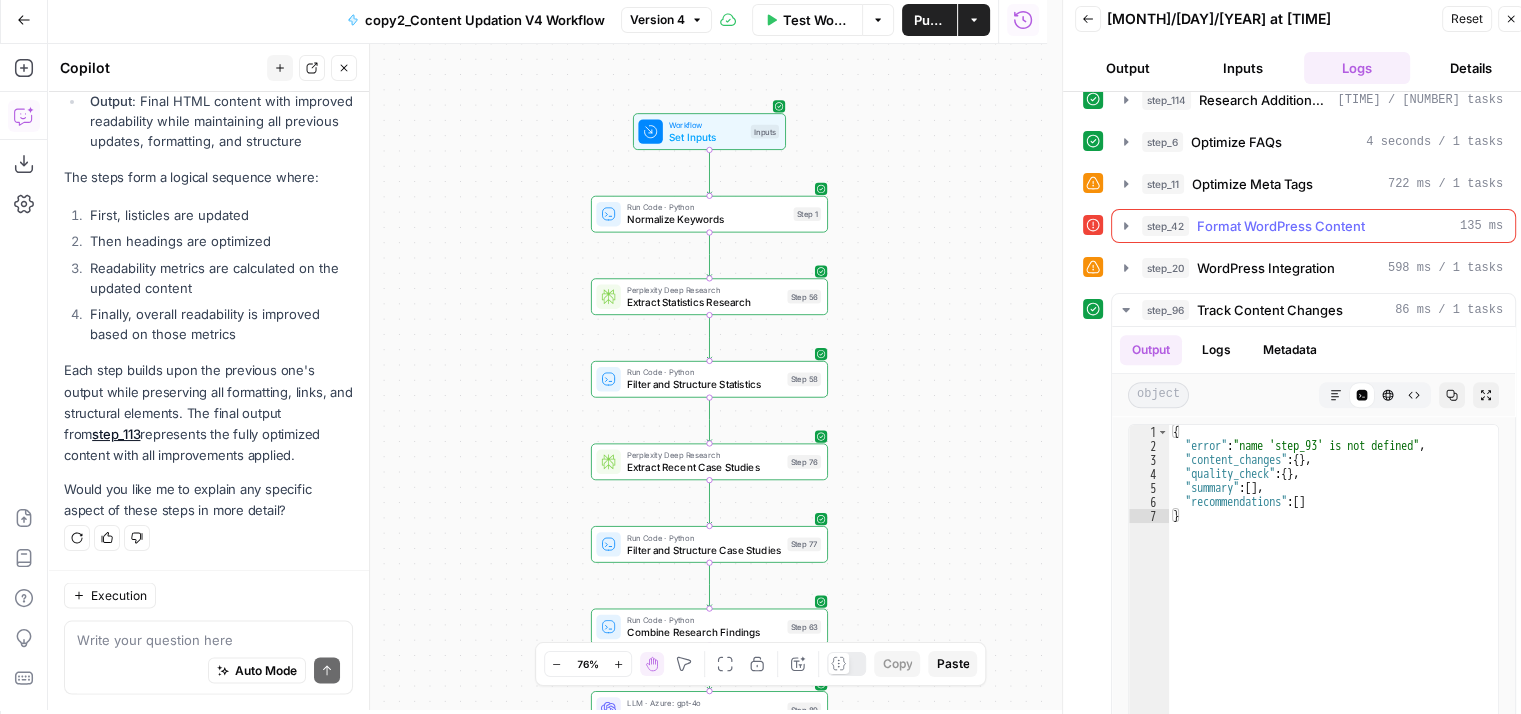 click on "Format WordPress Content" at bounding box center (1281, 226) 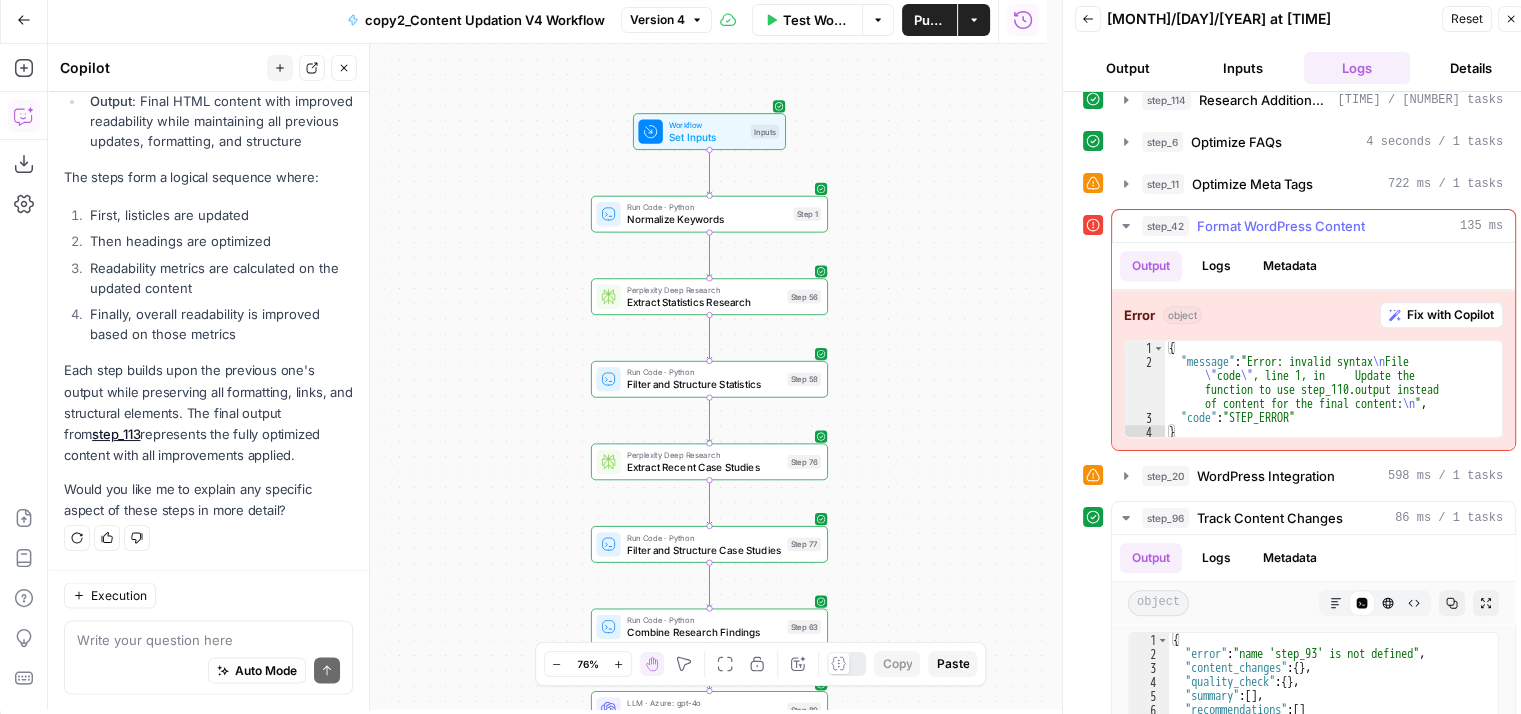 click on "Format WordPress Content" at bounding box center (1281, 226) 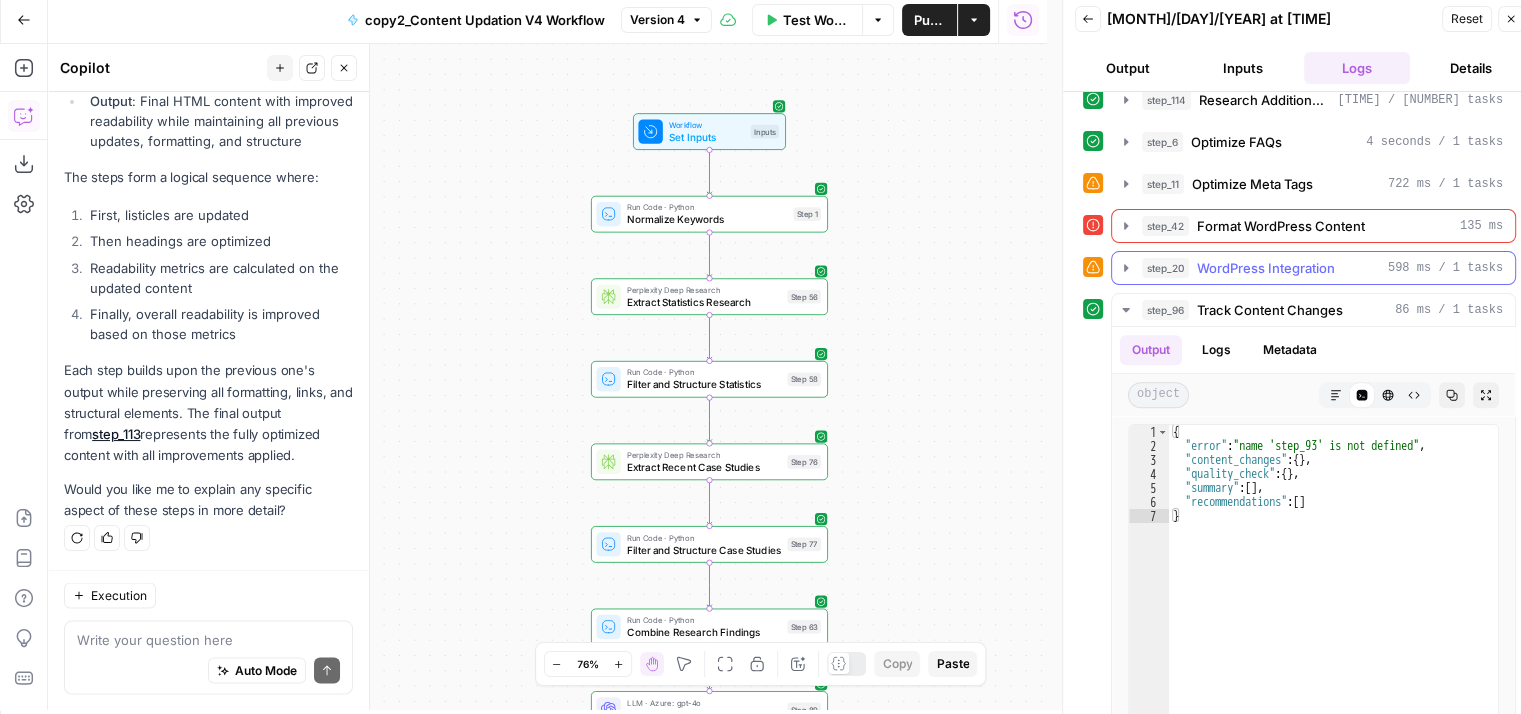 click on "WordPress Integration" at bounding box center (1266, 268) 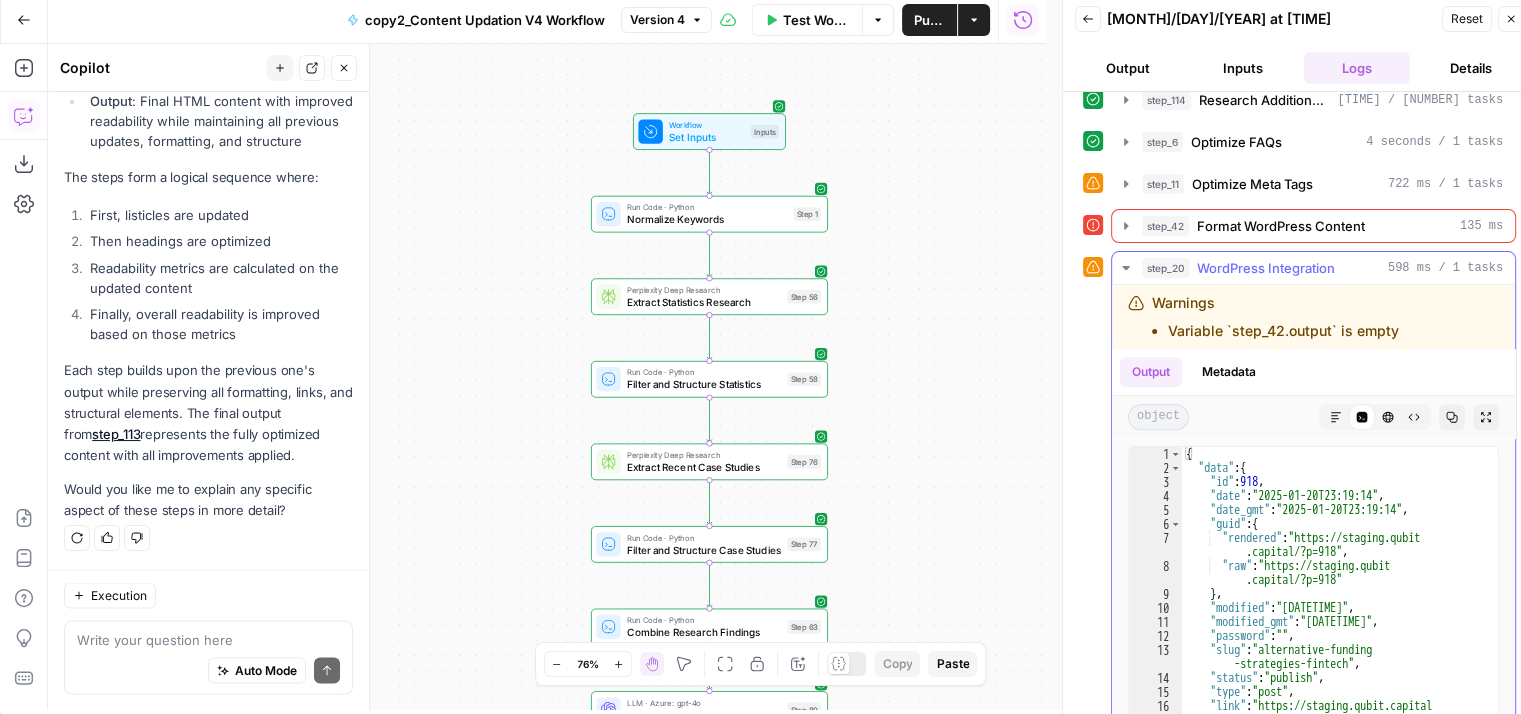 click on "WordPress Integration" at bounding box center (1266, 268) 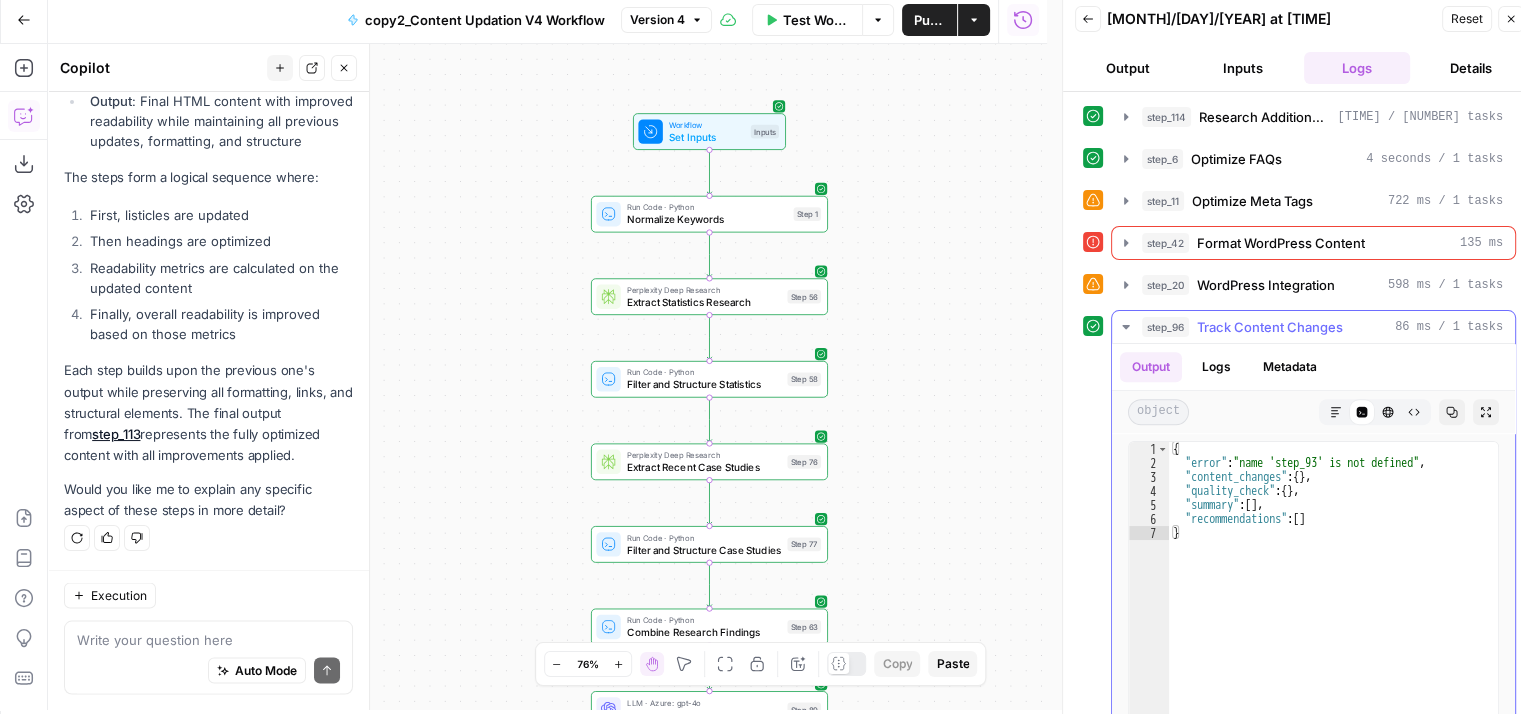 scroll, scrollTop: 0, scrollLeft: 0, axis: both 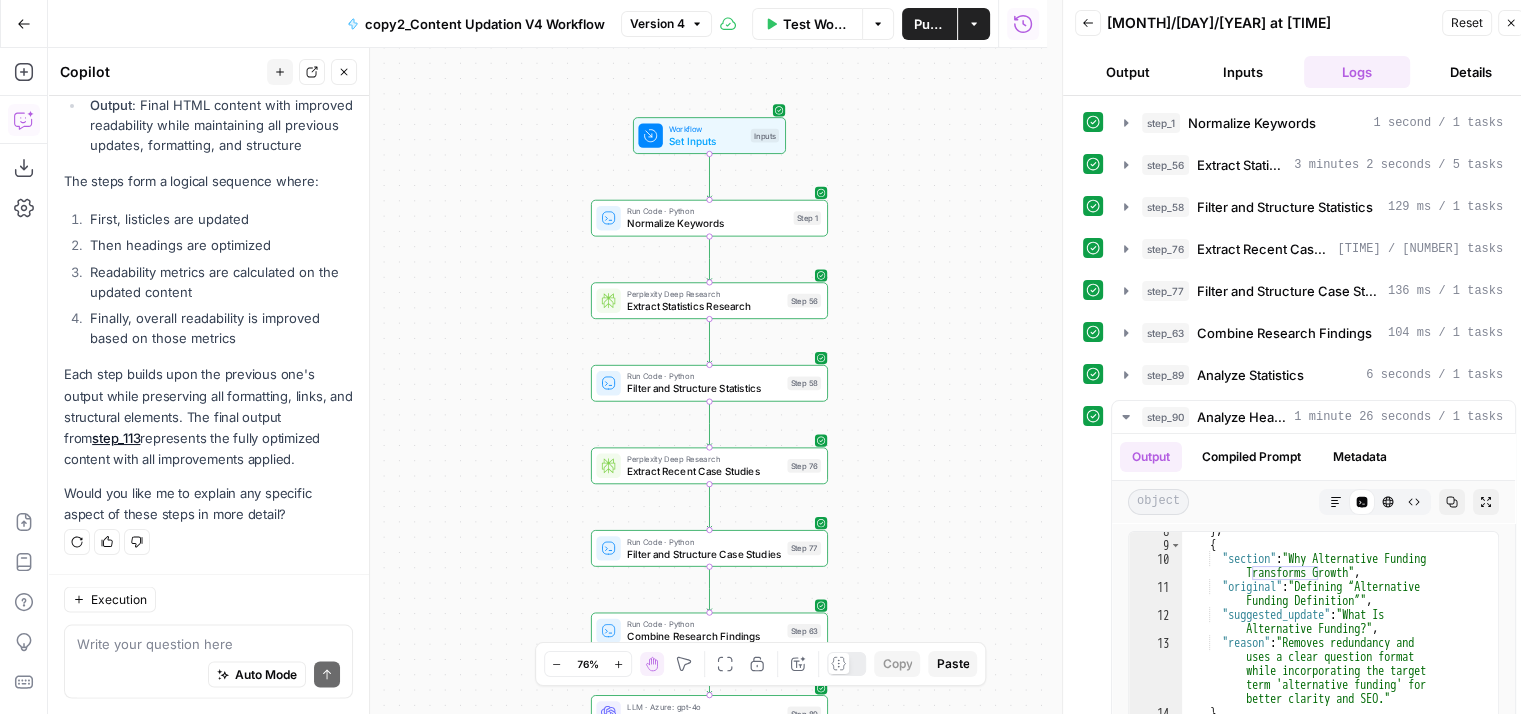 click on "Auto Mode Send" at bounding box center (208, 675) 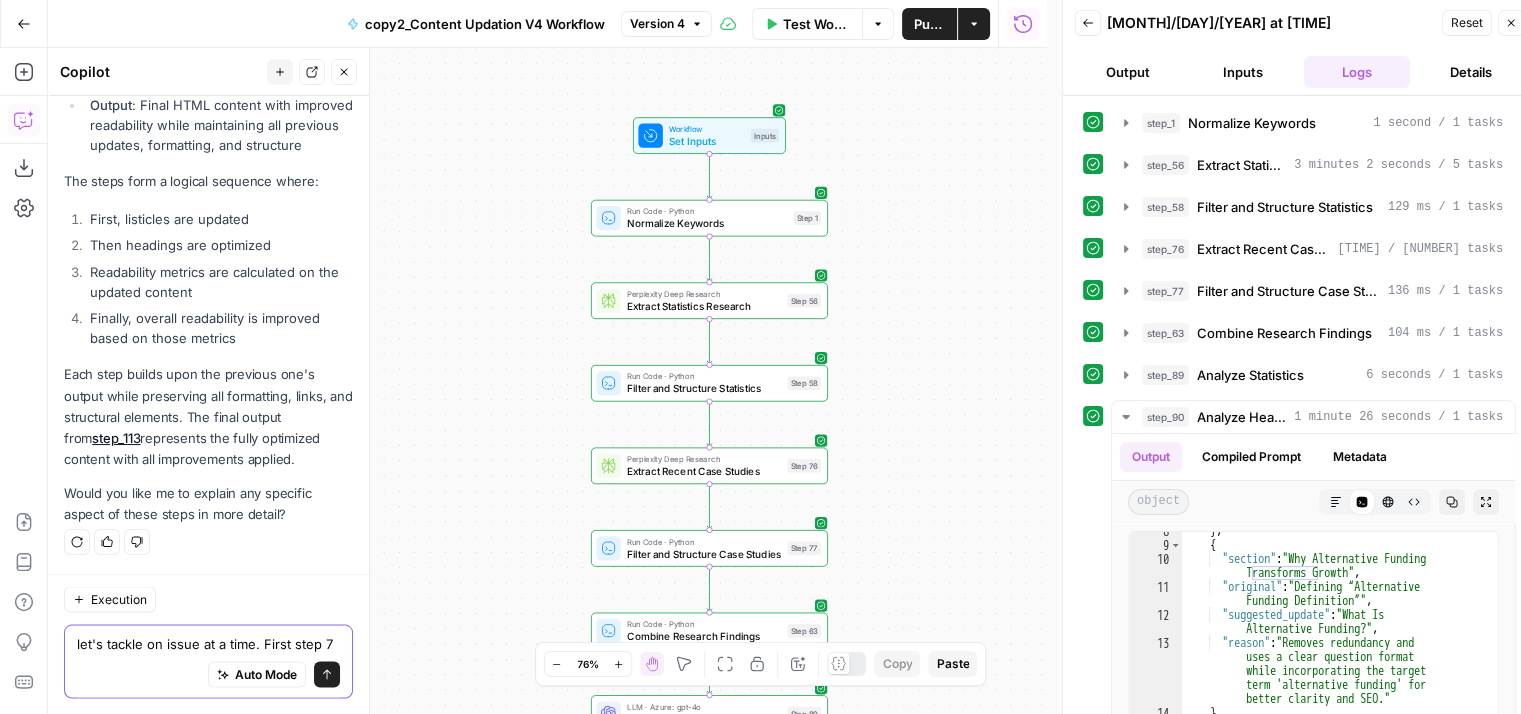 scroll, scrollTop: 3912, scrollLeft: 0, axis: vertical 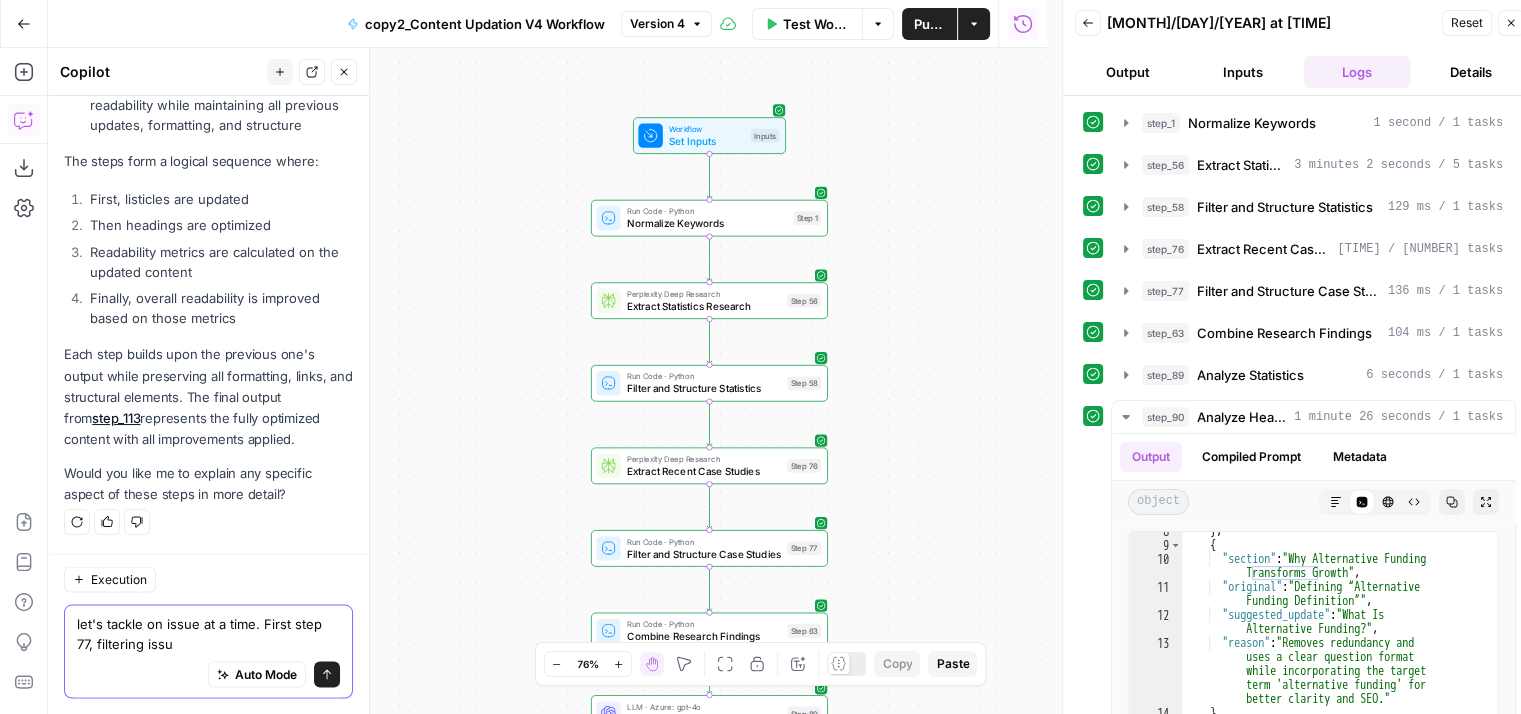 type on "let's tackle on issue at a time. First step 77, filtering issue" 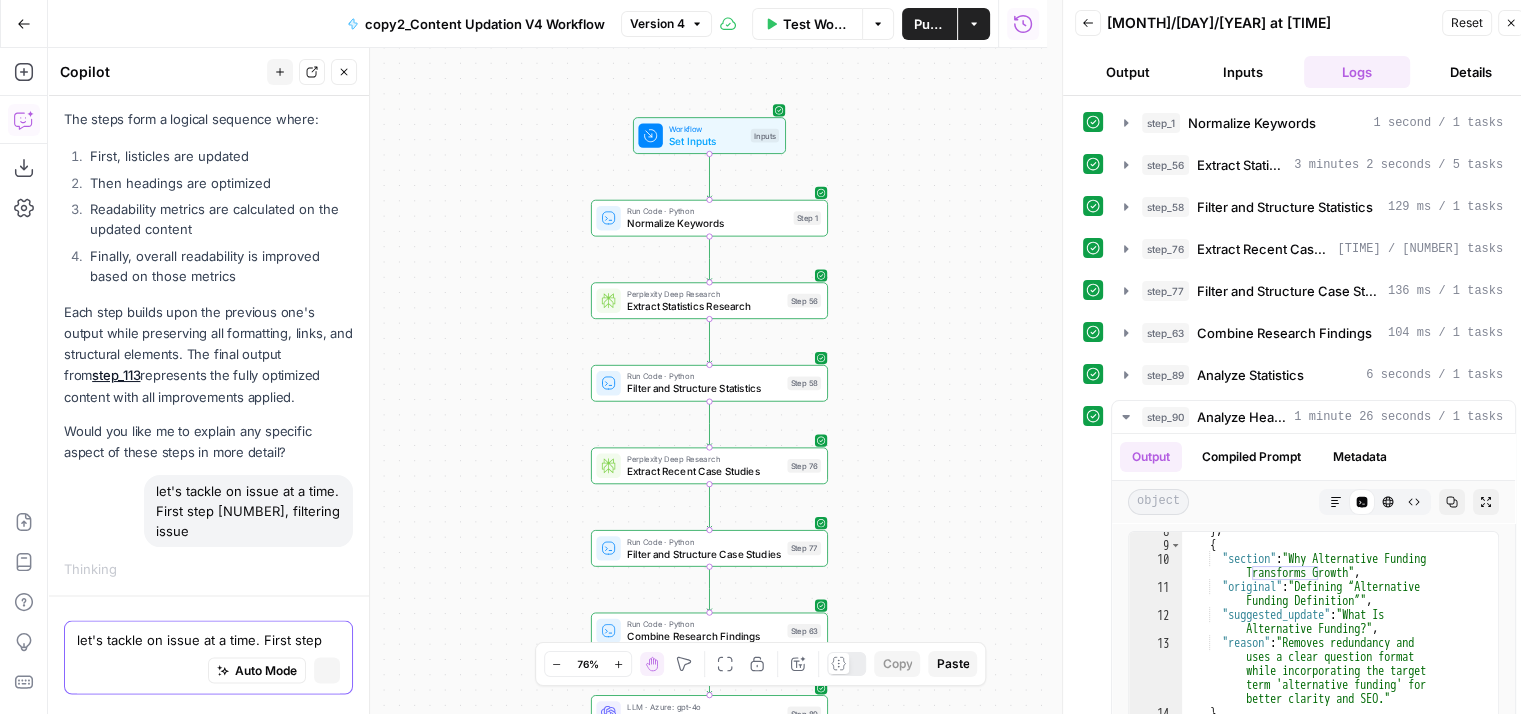 scroll, scrollTop: 3879, scrollLeft: 0, axis: vertical 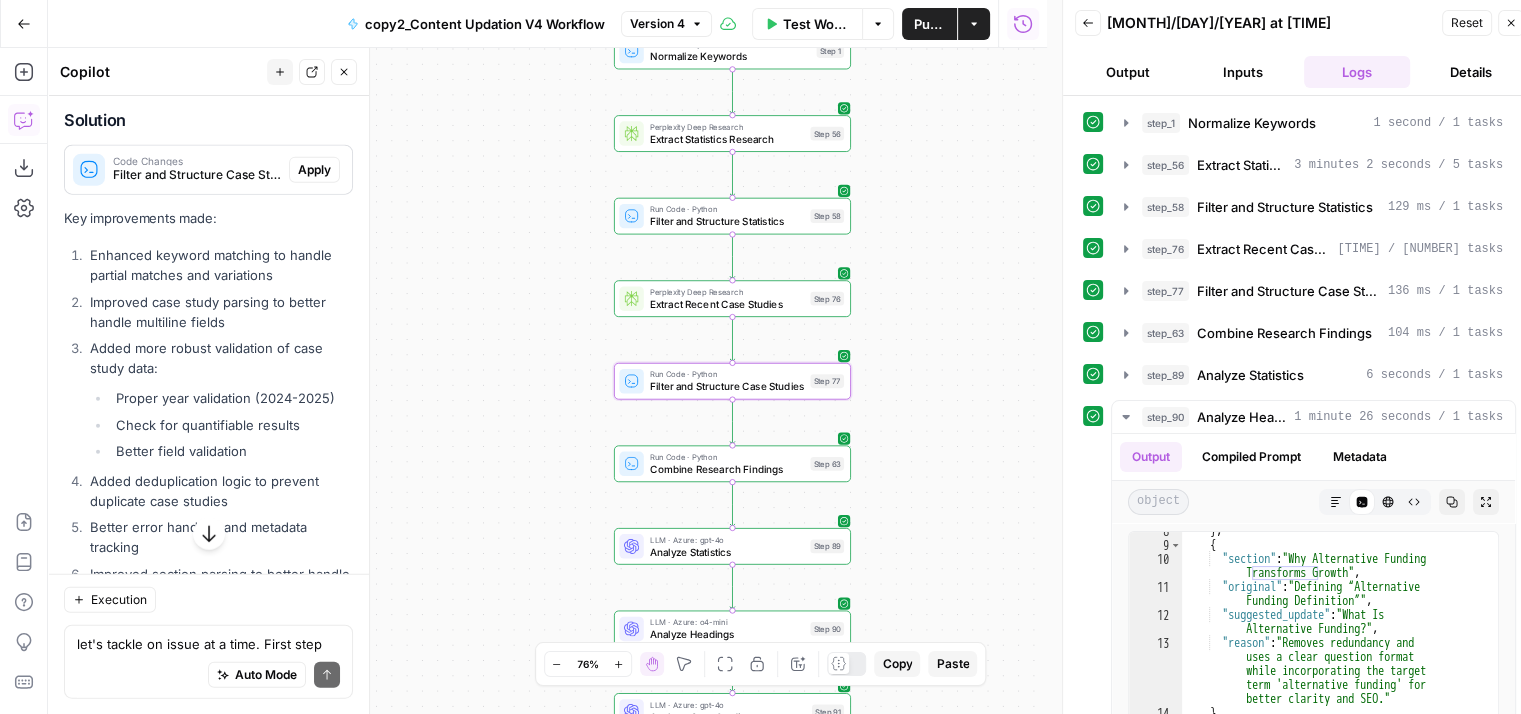 click on "Apply" at bounding box center (314, 170) 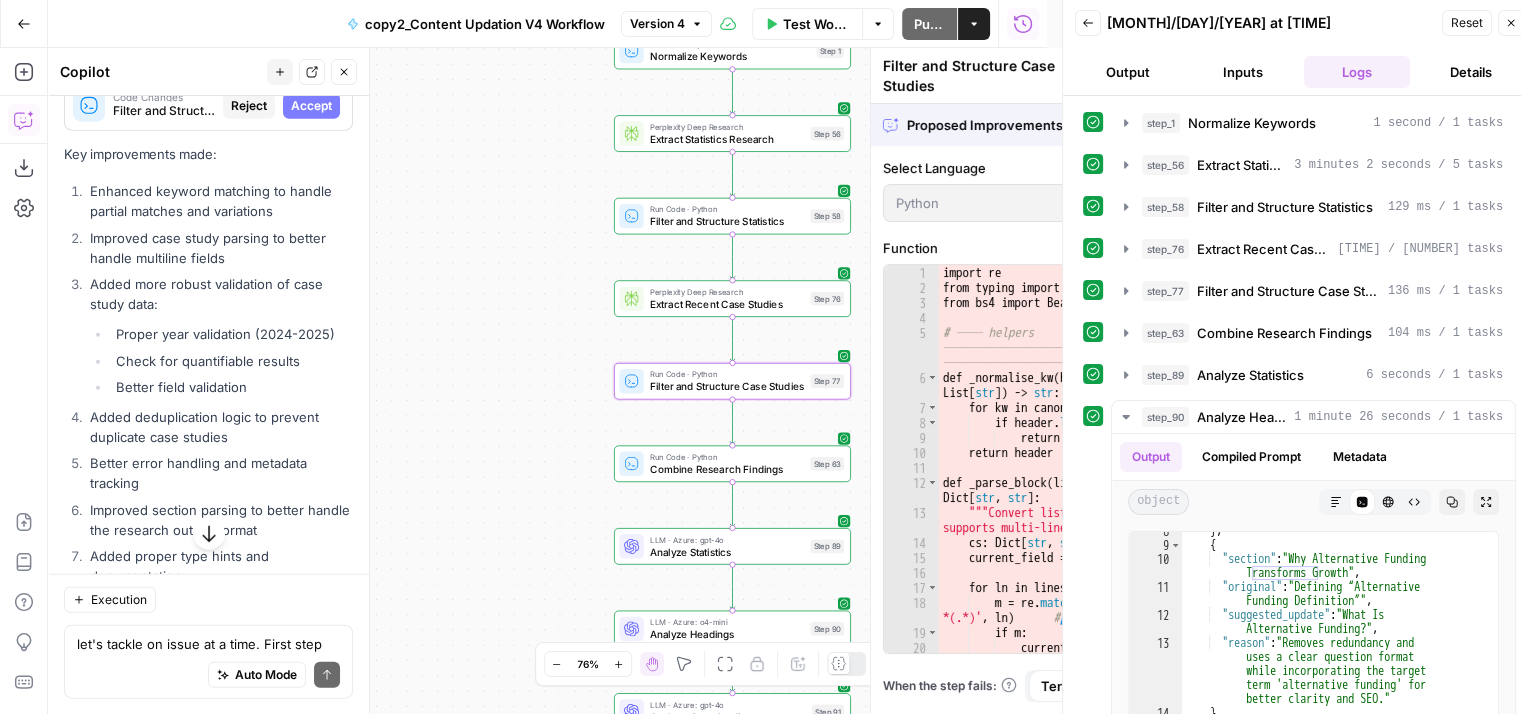 scroll, scrollTop: 4753, scrollLeft: 0, axis: vertical 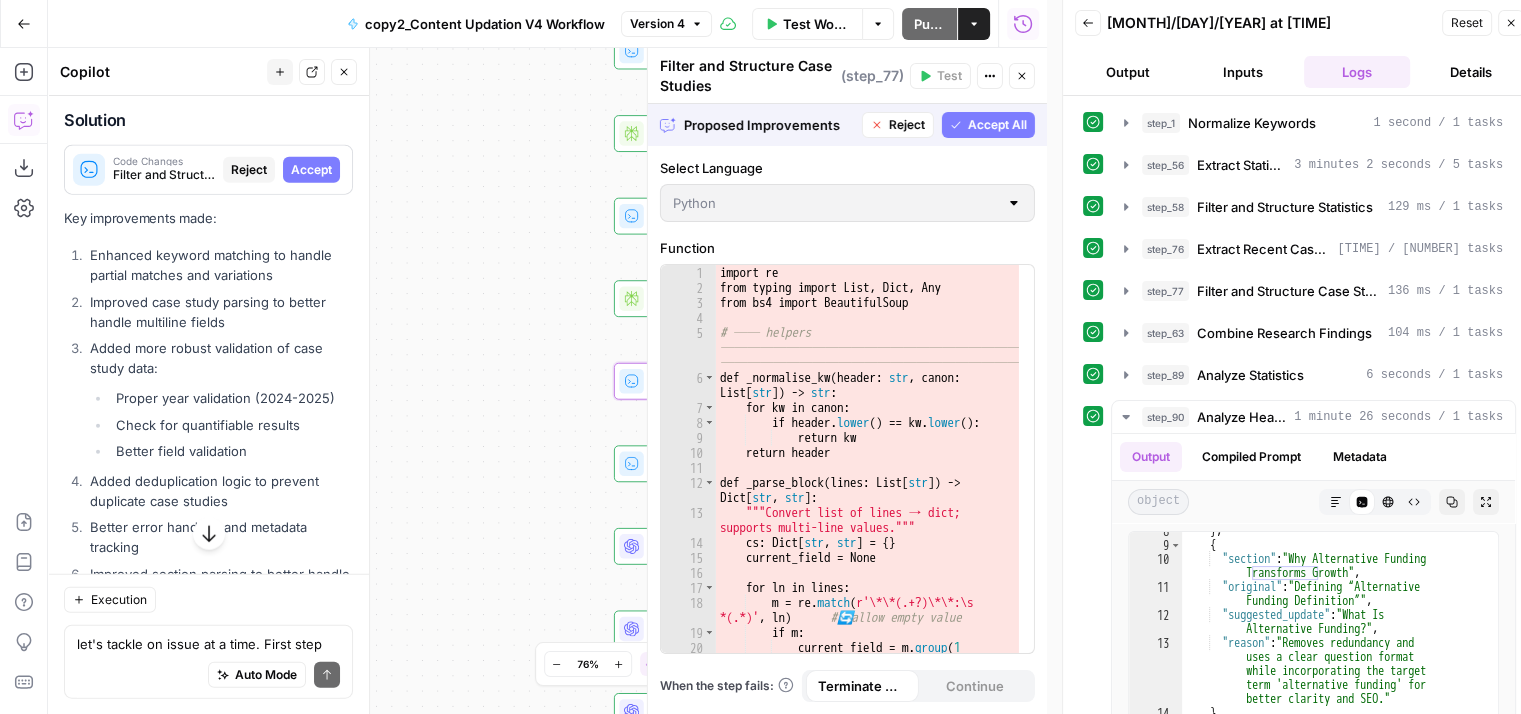 click on "Accept" at bounding box center (311, 170) 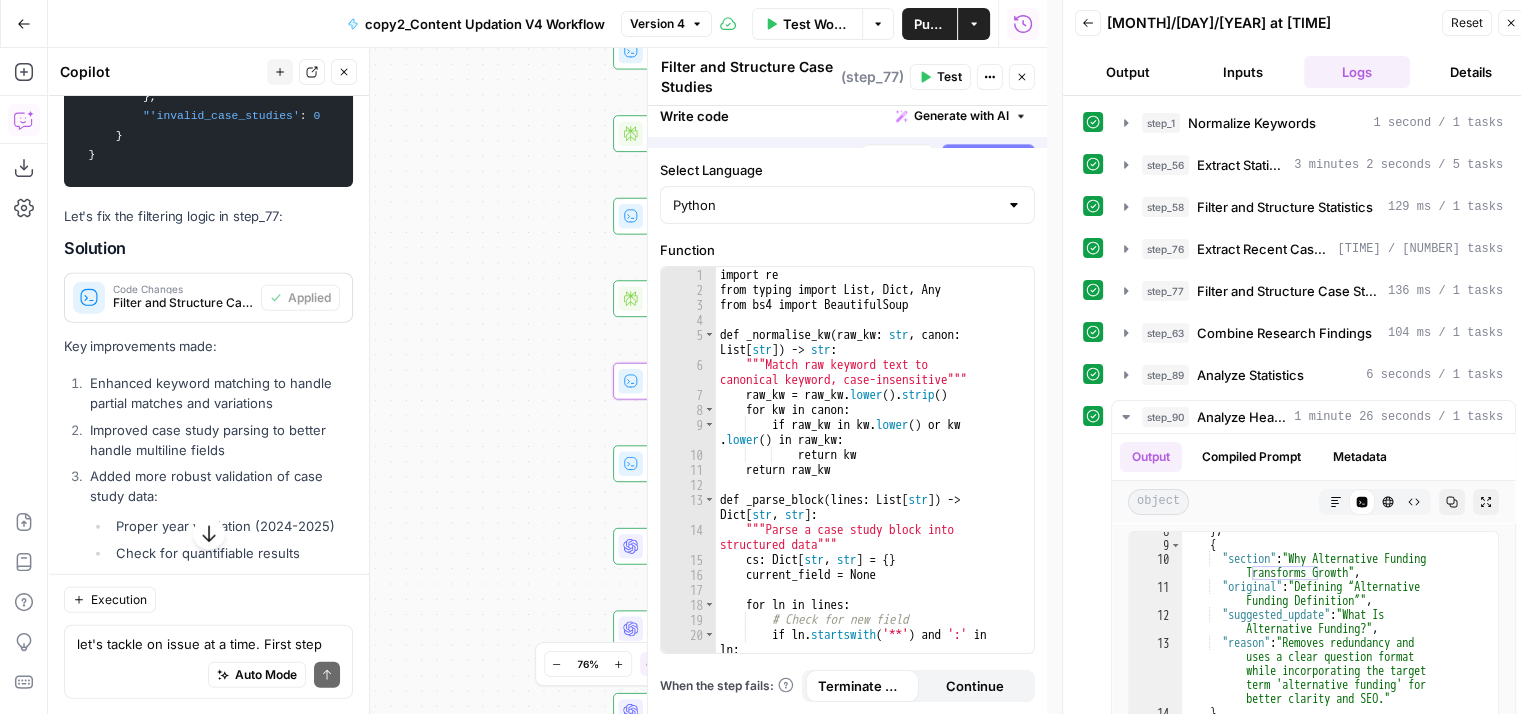 scroll, scrollTop: 4881, scrollLeft: 0, axis: vertical 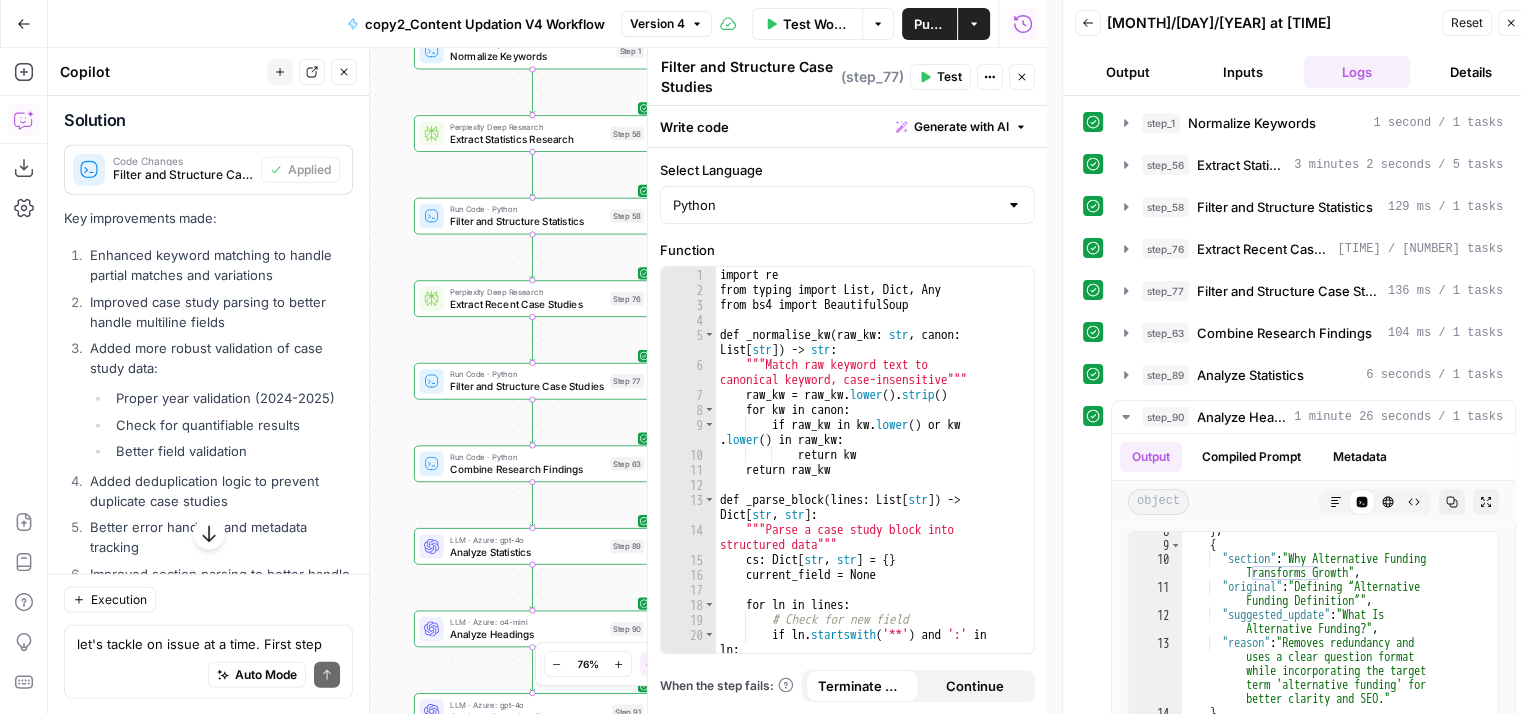 click on "Test" at bounding box center [940, 77] 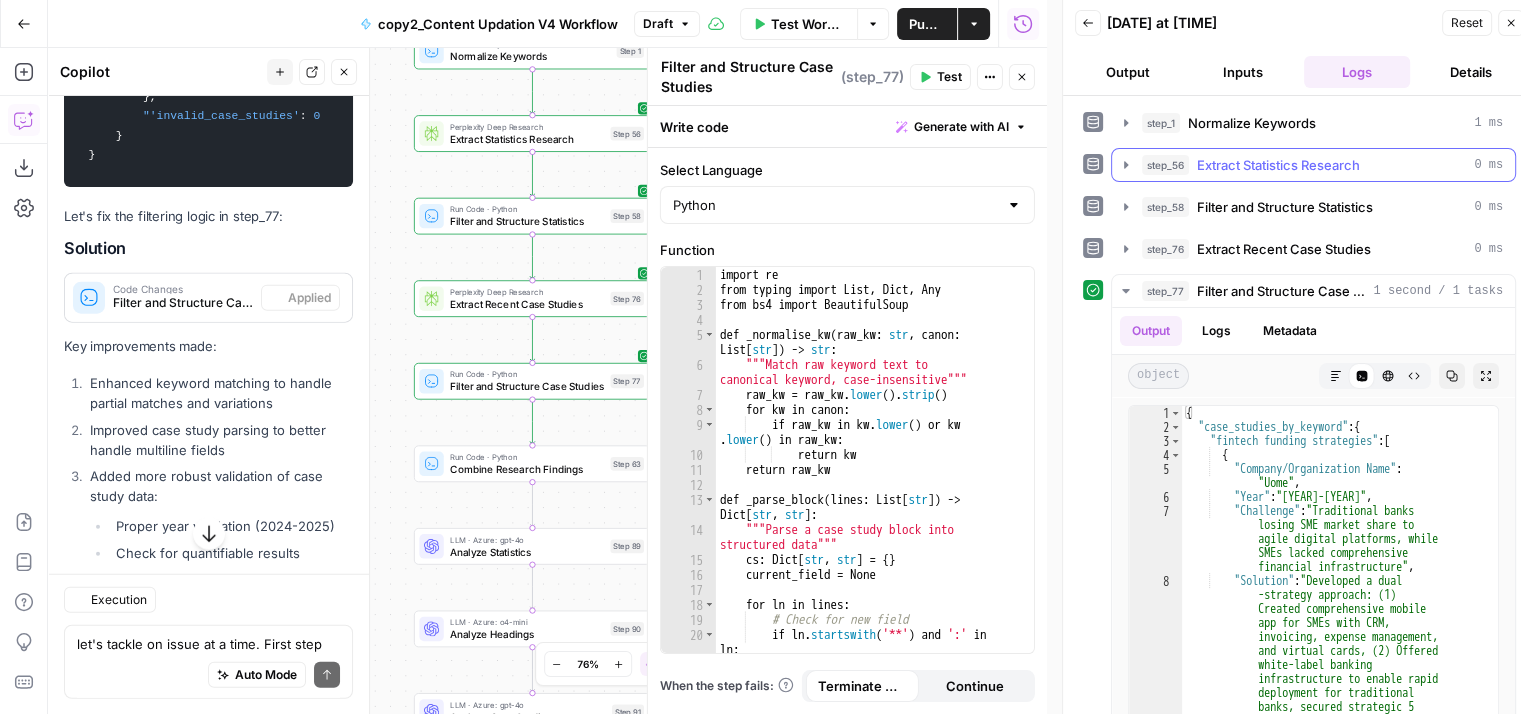 scroll, scrollTop: 4881, scrollLeft: 0, axis: vertical 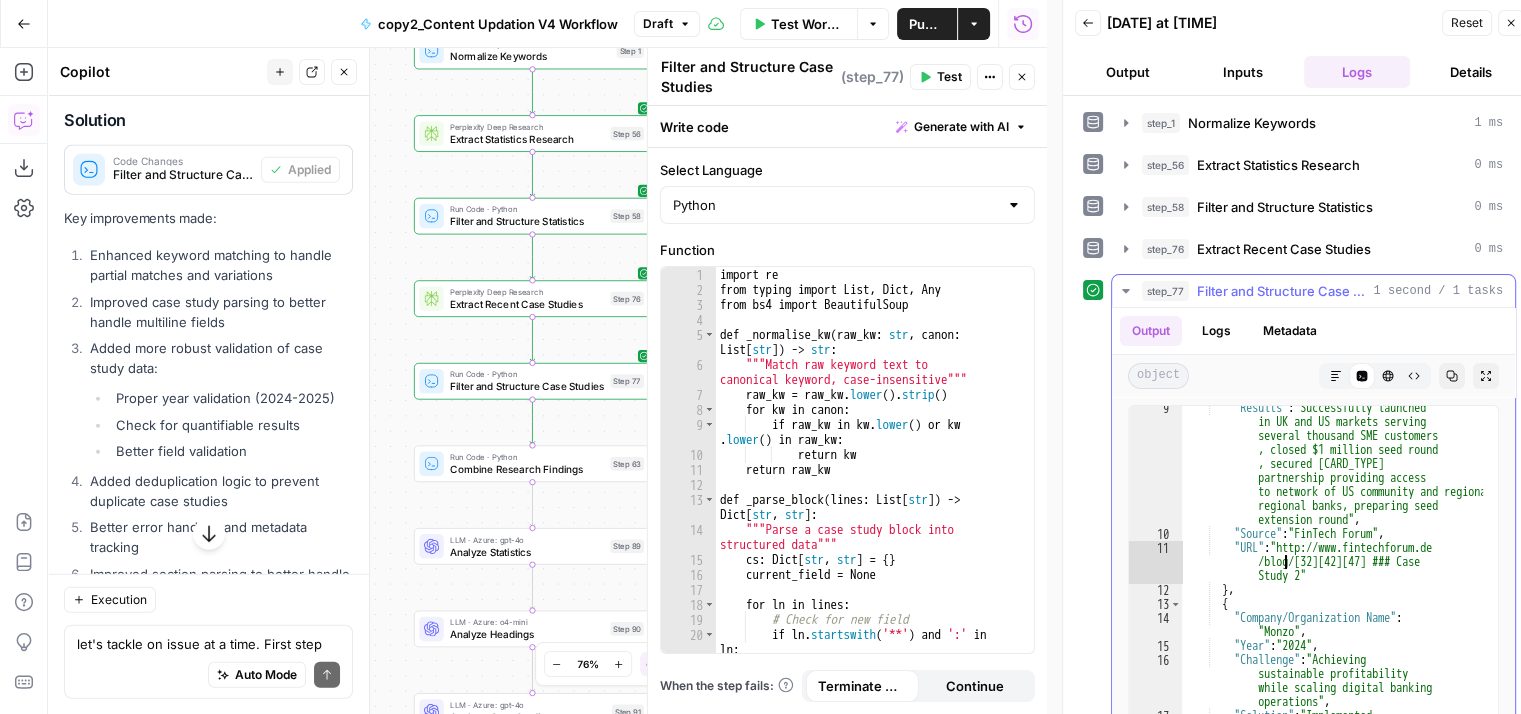 click on ""Results" :  "Successfully launched               in UK and US markets serving               several thousand SME customers              , closed $1 million seed round              , secured Mastercard               partnership providing access               to network of US community and               regional banks, preparing seed               extension round" ,           "Source" :  "FinTech Forum" ,           "URL" :  "http://www.fintechforum.de              /blog/[32][42][47] ### Case               Study 2"         } ,         {           "Company/Organization Name" :               "Monzo" ,           "Year" :  "2024" ,           "Challenge" :  "Achieving               sustainable profitability               while scaling digital banking               operations" ,           "Solution" :  "Implemented               ," at bounding box center [1332, 724] 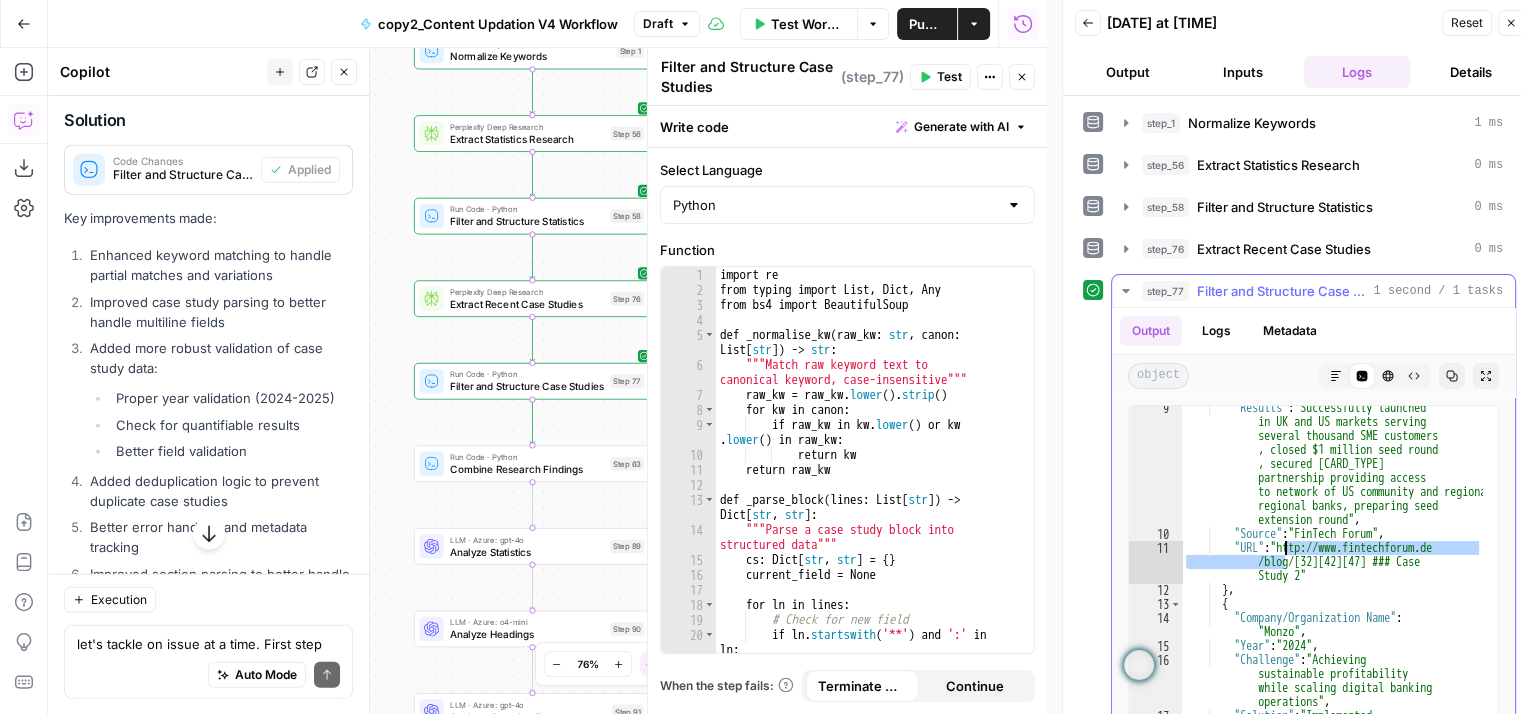click on ""Results" :  "Successfully launched               in UK and US markets serving               several thousand SME customers              , closed $1 million seed round              , secured Mastercard               partnership providing access               to network of US community and               regional banks, preparing seed               extension round" ,           "Source" :  "FinTech Forum" ,           "URL" :  "http://www.fintechforum.de              /blog/[32][42][47] ### Case               Study 2"         } ,         {           "Company/Organization Name" :               "Monzo" ,           "Year" :  "2024" ,           "Challenge" :  "Achieving               sustainable profitability               while scaling digital banking               operations" ,           "Solution" :  "Implemented               ," at bounding box center [1332, 602] 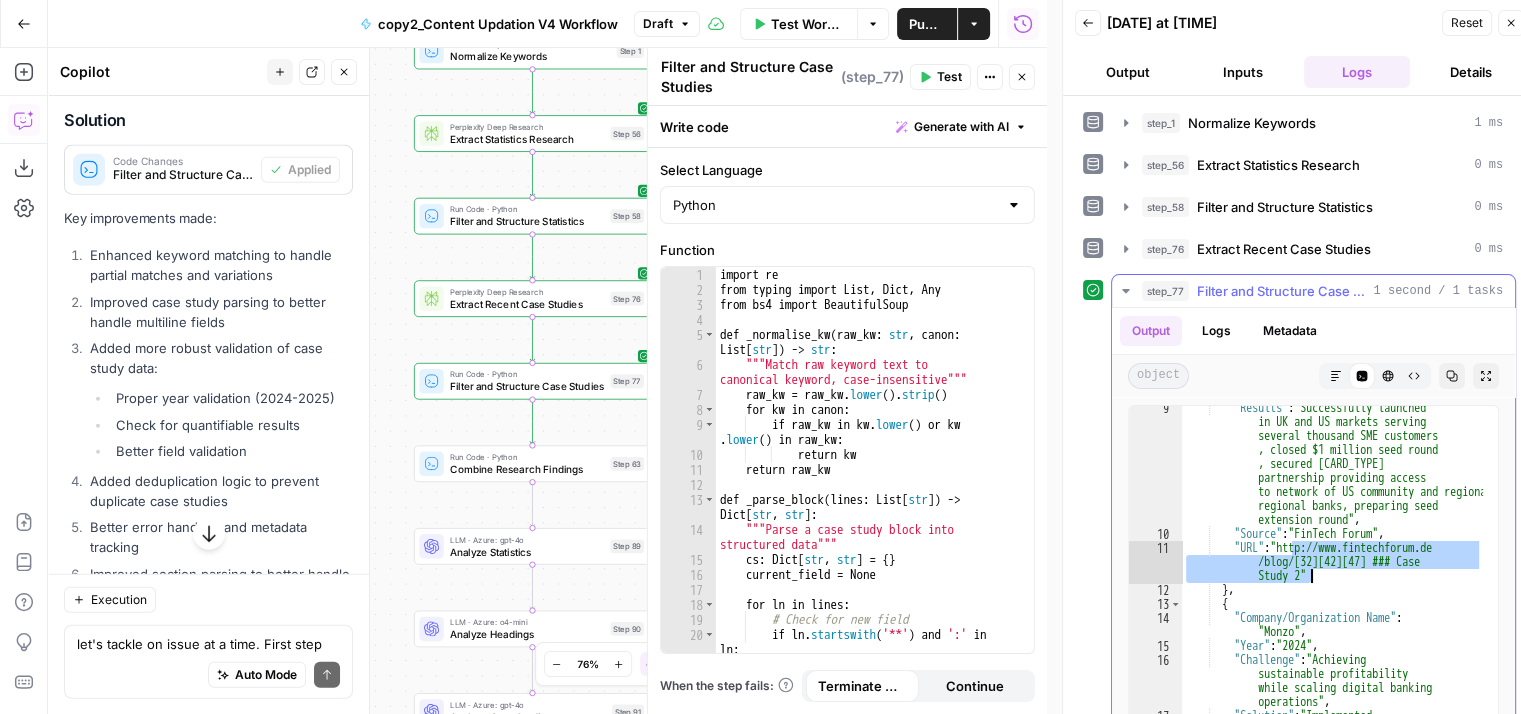 drag, startPoint x: 1291, startPoint y: 545, endPoint x: 1311, endPoint y: 571, distance: 32.80244 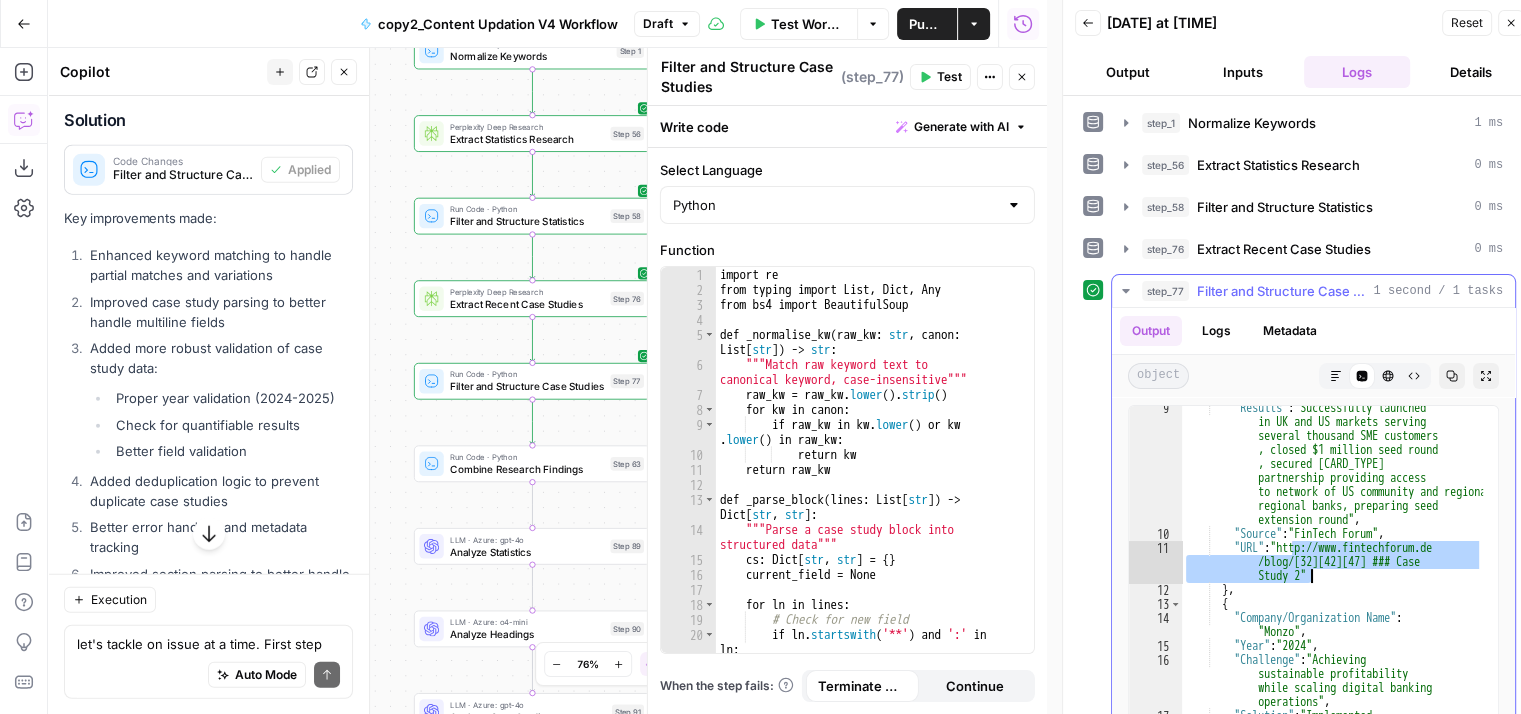 click on ""Results" :  "Successfully launched               in UK and US markets serving               several thousand SME customers              , closed $1 million seed round              , secured Mastercard               partnership providing access               to network of US community and               regional banks, preparing seed               extension round" ,           "Source" :  "FinTech Forum" ,           "URL" :  "http://www.fintechforum.de              /blog/[32][42][47] ### Case               Study 2"         } ,         {           "Company/Organization Name" :               "Monzo" ,           "Year" :  "2024" ,           "Challenge" :  "Achieving               sustainable profitability               while scaling digital banking               operations" ,           "Solution" :  "Implemented               ," at bounding box center (1332, 724) 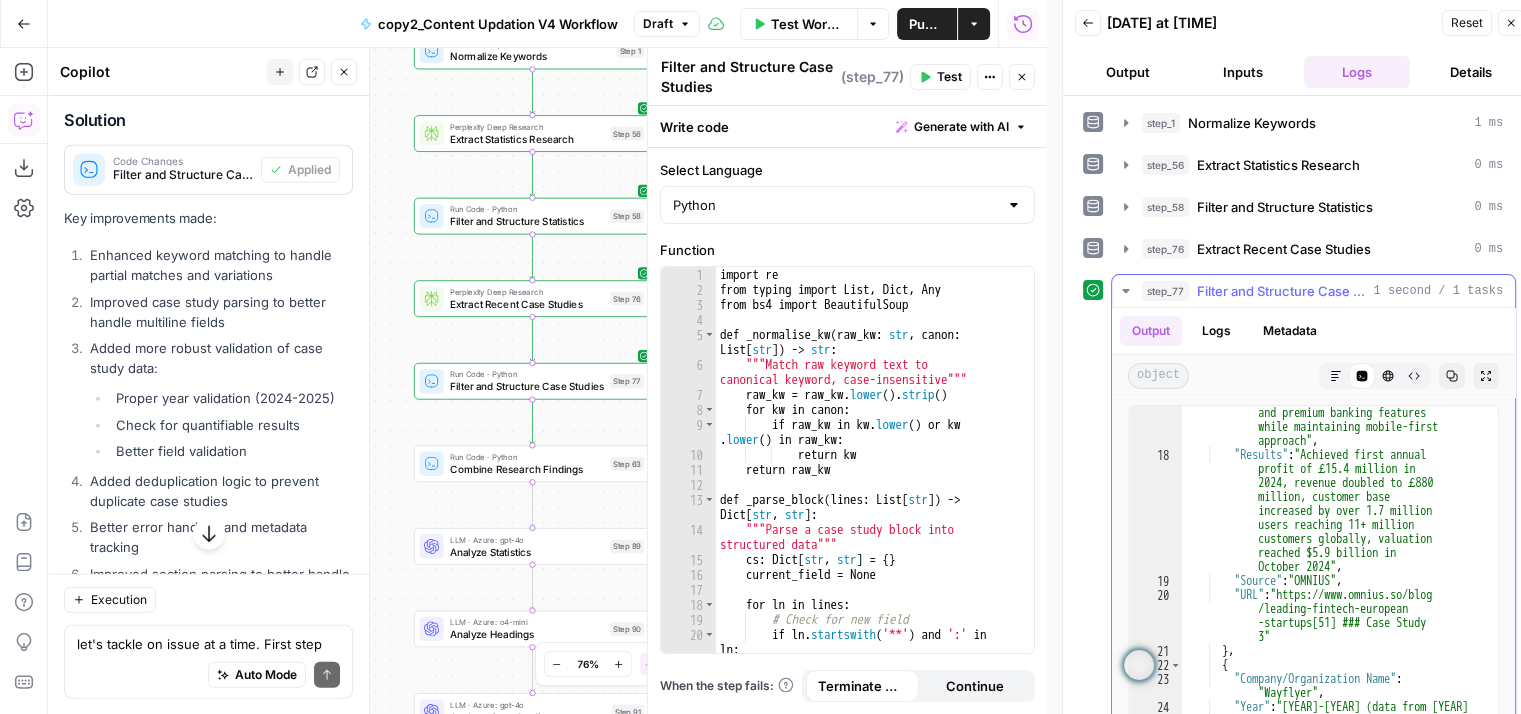 scroll, scrollTop: 702, scrollLeft: 0, axis: vertical 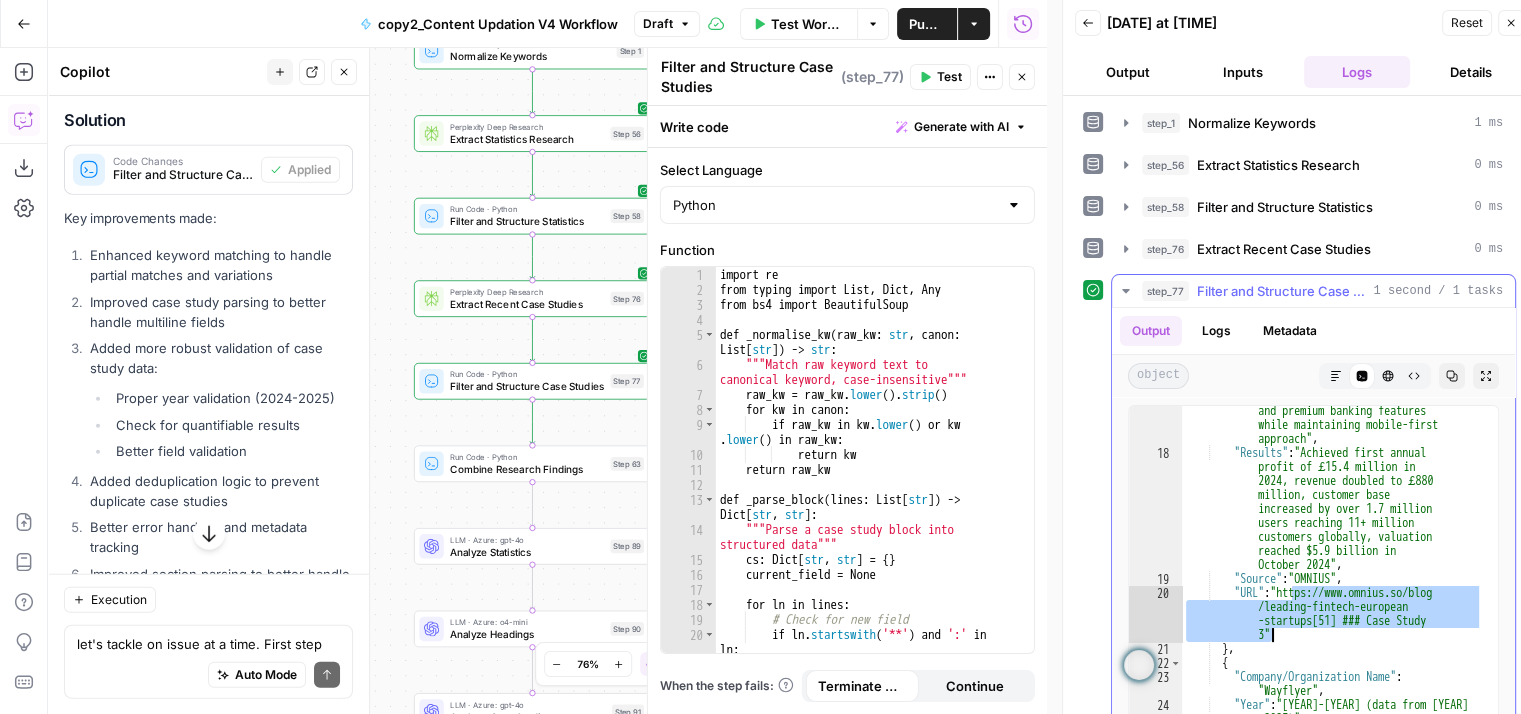 drag, startPoint x: 1292, startPoint y: 593, endPoint x: 1272, endPoint y: 630, distance: 42.059483 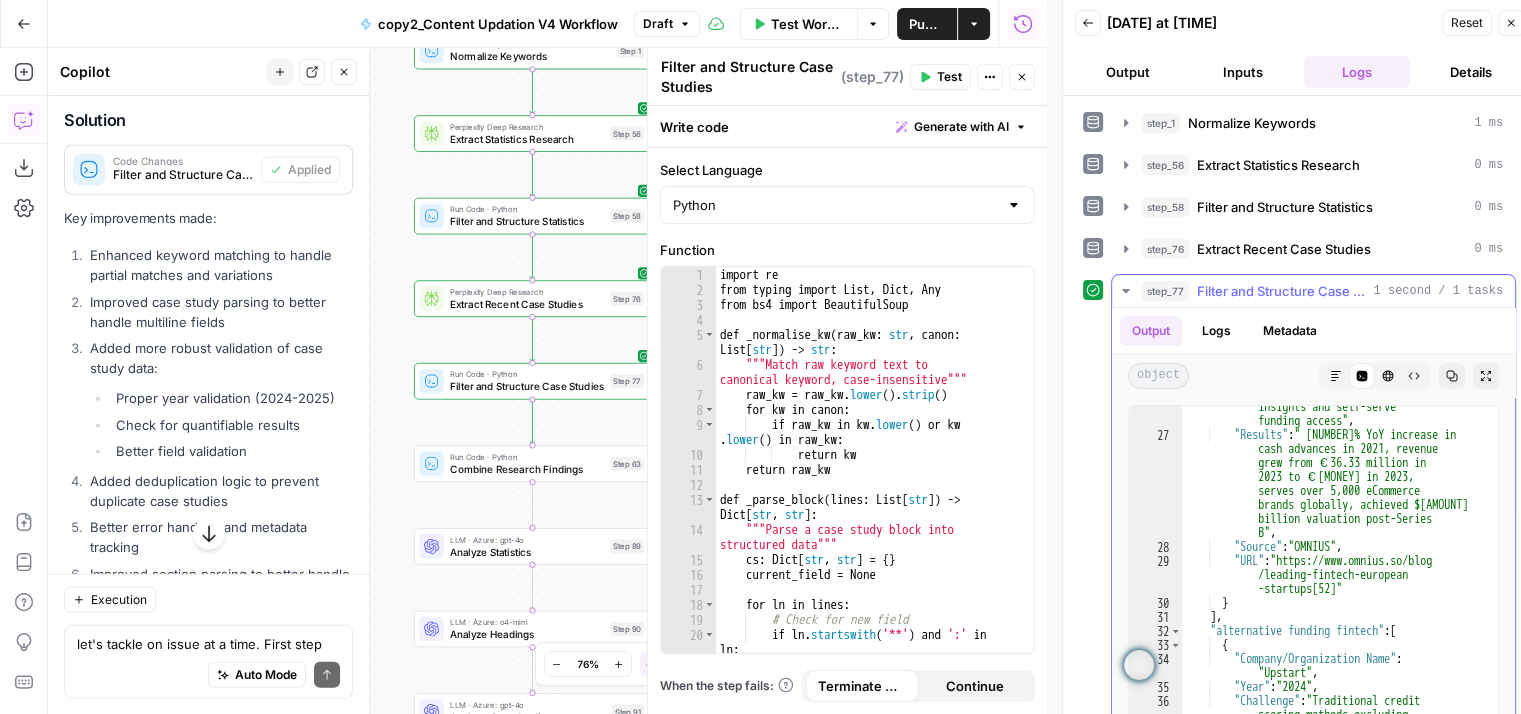 scroll, scrollTop: 1156, scrollLeft: 0, axis: vertical 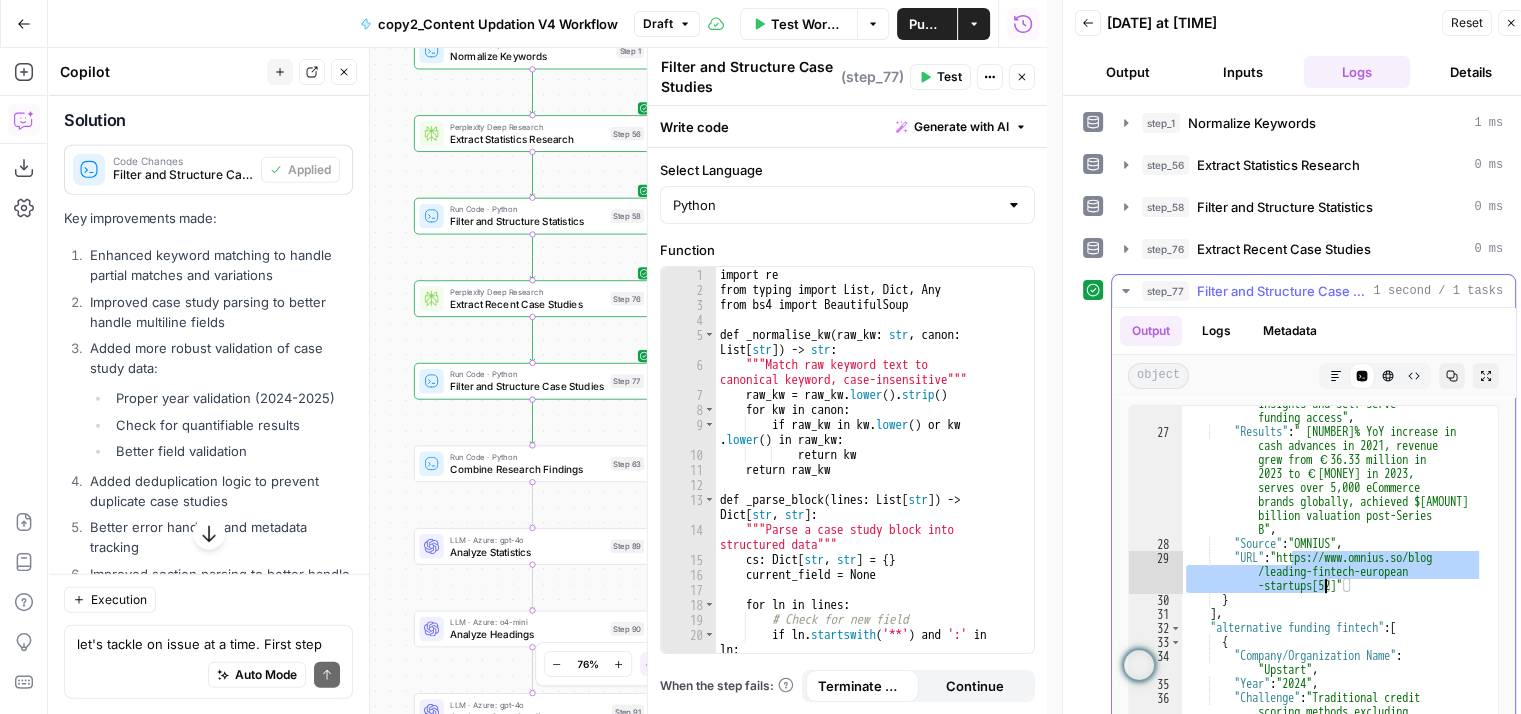drag, startPoint x: 1292, startPoint y: 557, endPoint x: 1327, endPoint y: 580, distance: 41.880783 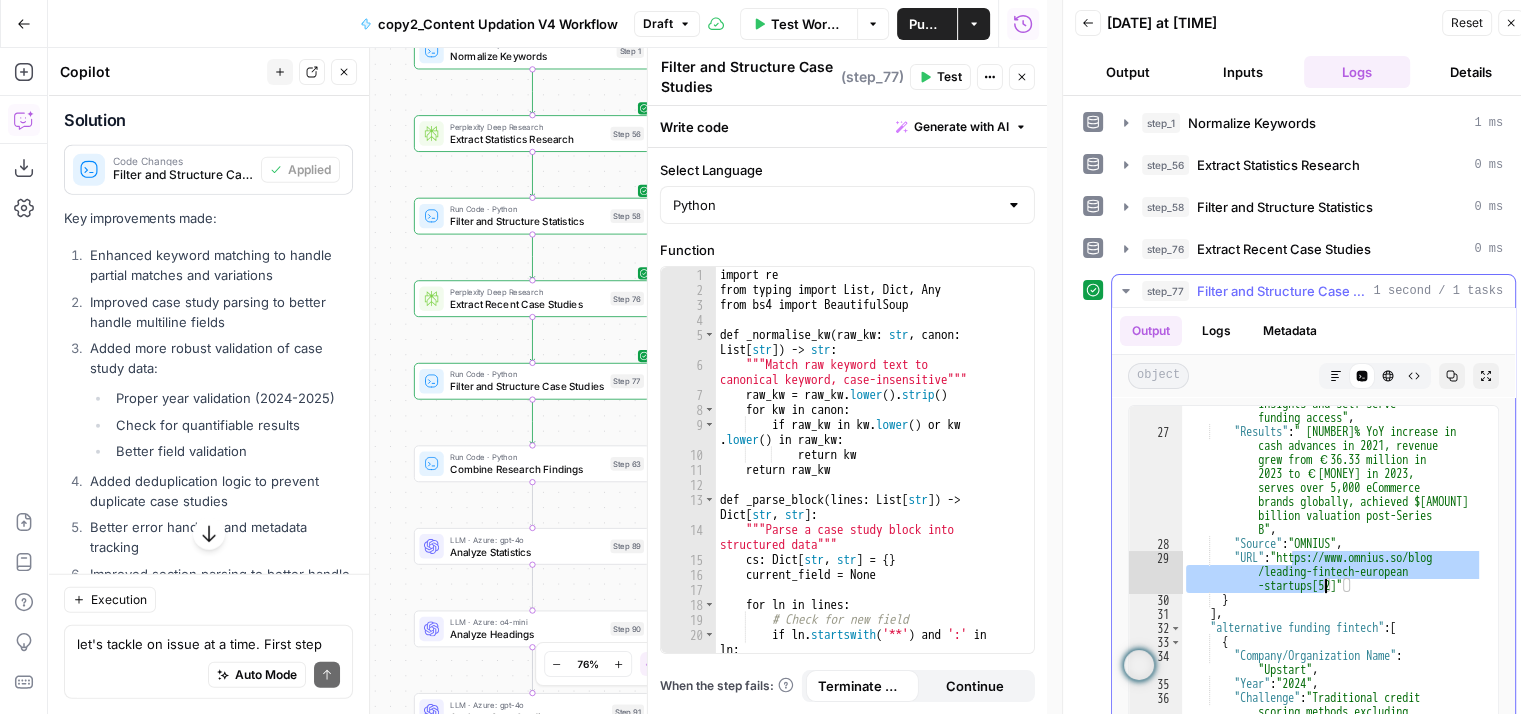 click on ""Solution" :  "Developed non              -dilutive revenue-based               financing model combined with               data-driven analytics,               providing daily performance               insights and self-serve               funding access" ,           "Results" :  "900% YoY increase in               cash advances in 2021, revenue               grew from €36.33 million in               2022 to €62.5 million in 2023,               serves over 5,000 eCommerce               brands globally, achieved $1.6               billion valuation post-Series               B" ,           "Source" :  "OMNIUS" ,           "URL" :  "https://www.omnius.so/blog              /leading-fintech-european              -startups[52]"         }      ] ,      "alternative funding fintech" :  [         {           :  "Upstart" , :" at bounding box center (1332, 622) 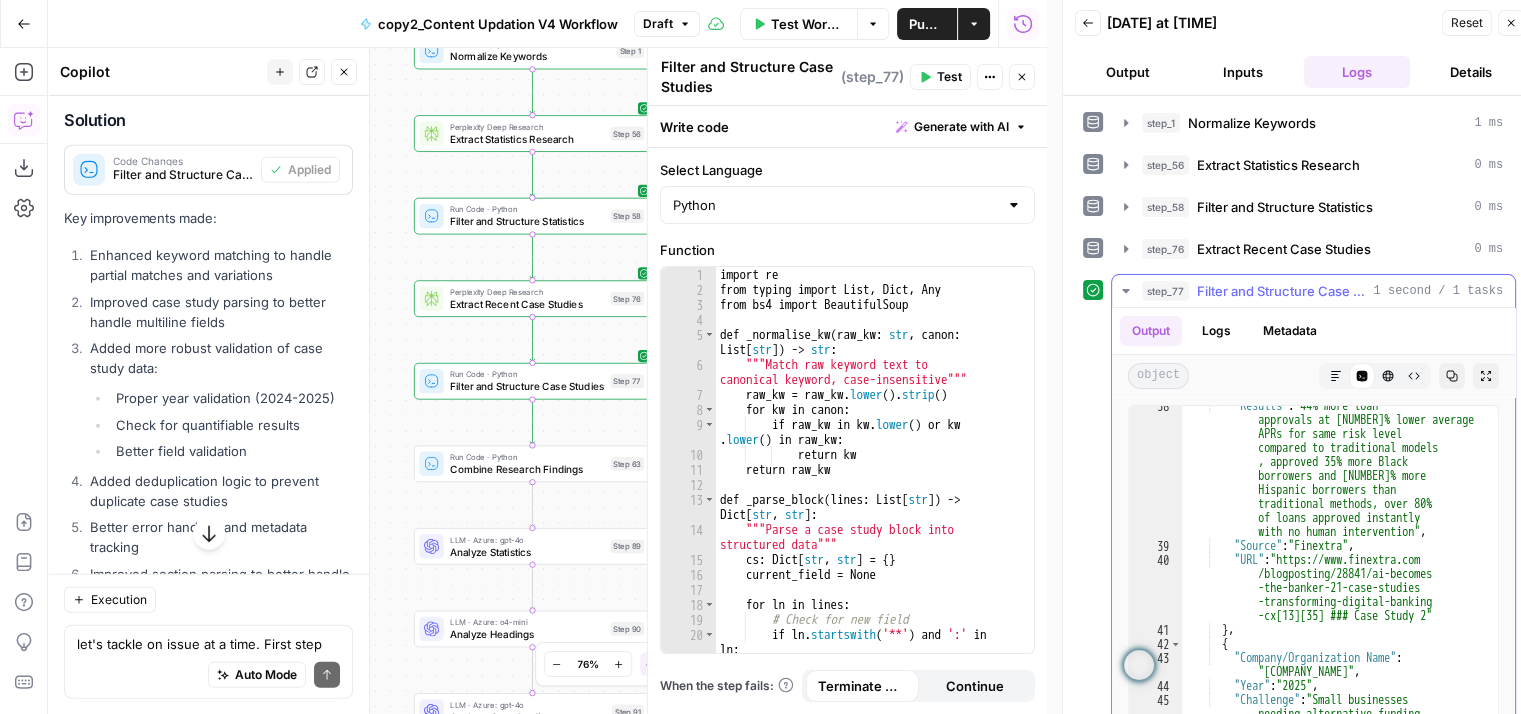 scroll, scrollTop: 1626, scrollLeft: 0, axis: vertical 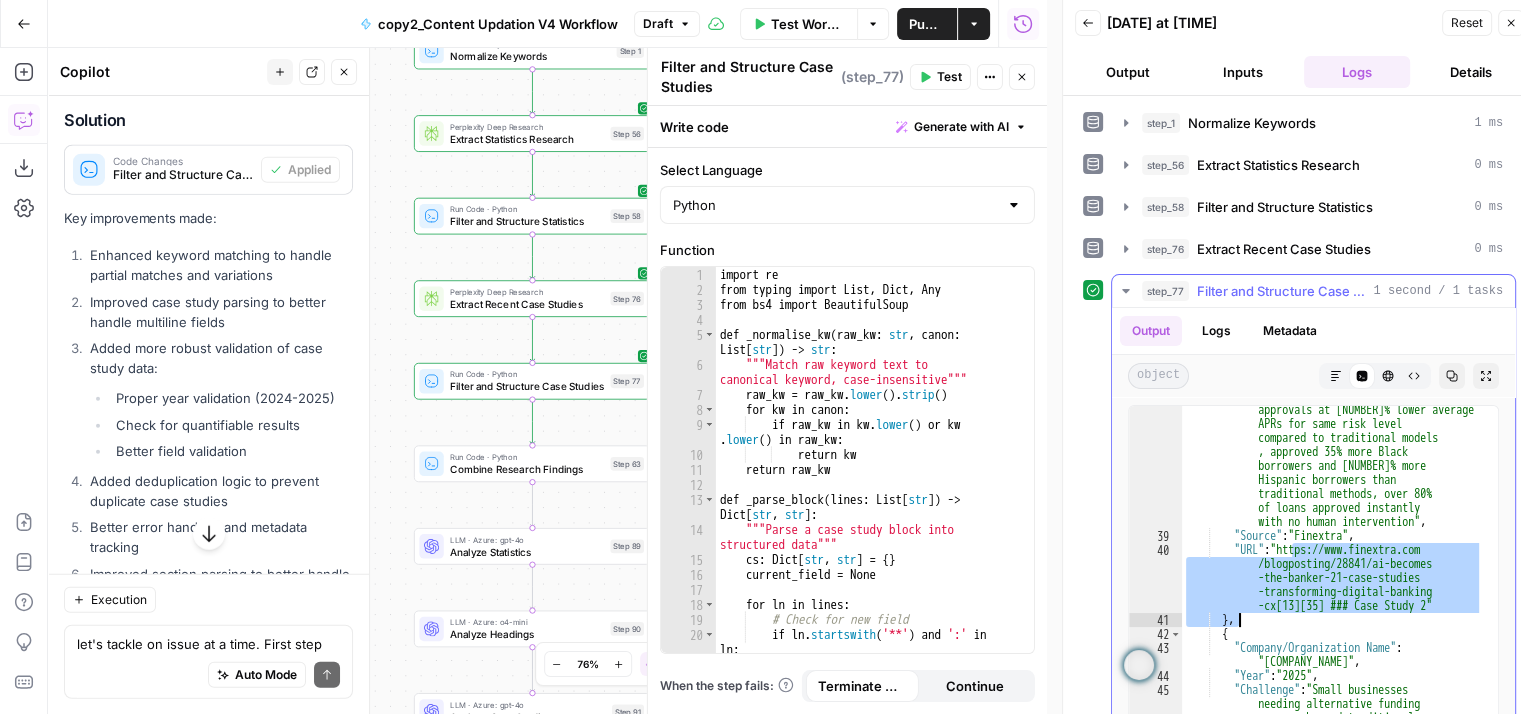 drag, startPoint x: 1288, startPoint y: 553, endPoint x: 1449, endPoint y: 610, distance: 170.79227 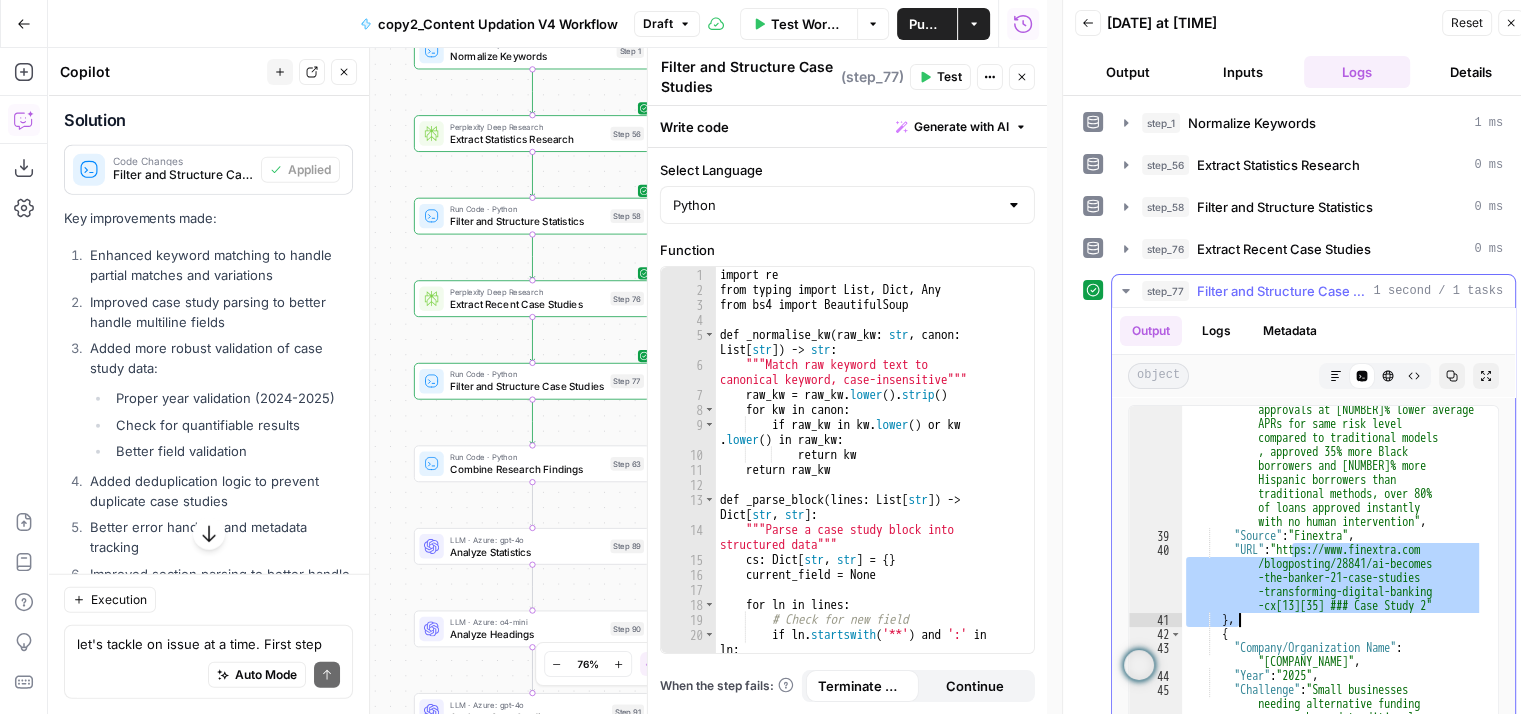 click on ""Results" :  "44% more loan               approvals at 36% lower average               APRs for same risk level               compared to traditional models              , approved 35% more Black               borrowers and 46% more               Hispanic borrowers than               traditional methods, over 80%               of loans approved instantly               with no human intervention" ,           "Source" :  "Finextra" ,           "URL" :  "https://www.finextra.com              /blogposting/28841/ai-becomes              -the-banker-21-case-studies              -transforming-digital-banking              -cx[13][35] ### Case Study 2"         } ,         {           "Company/Organization Name" :               "Honeycomb Credit" ,           "Year" :  "2025" ,           "Challenge" :  "Small businesses" at bounding box center (1332, 698) 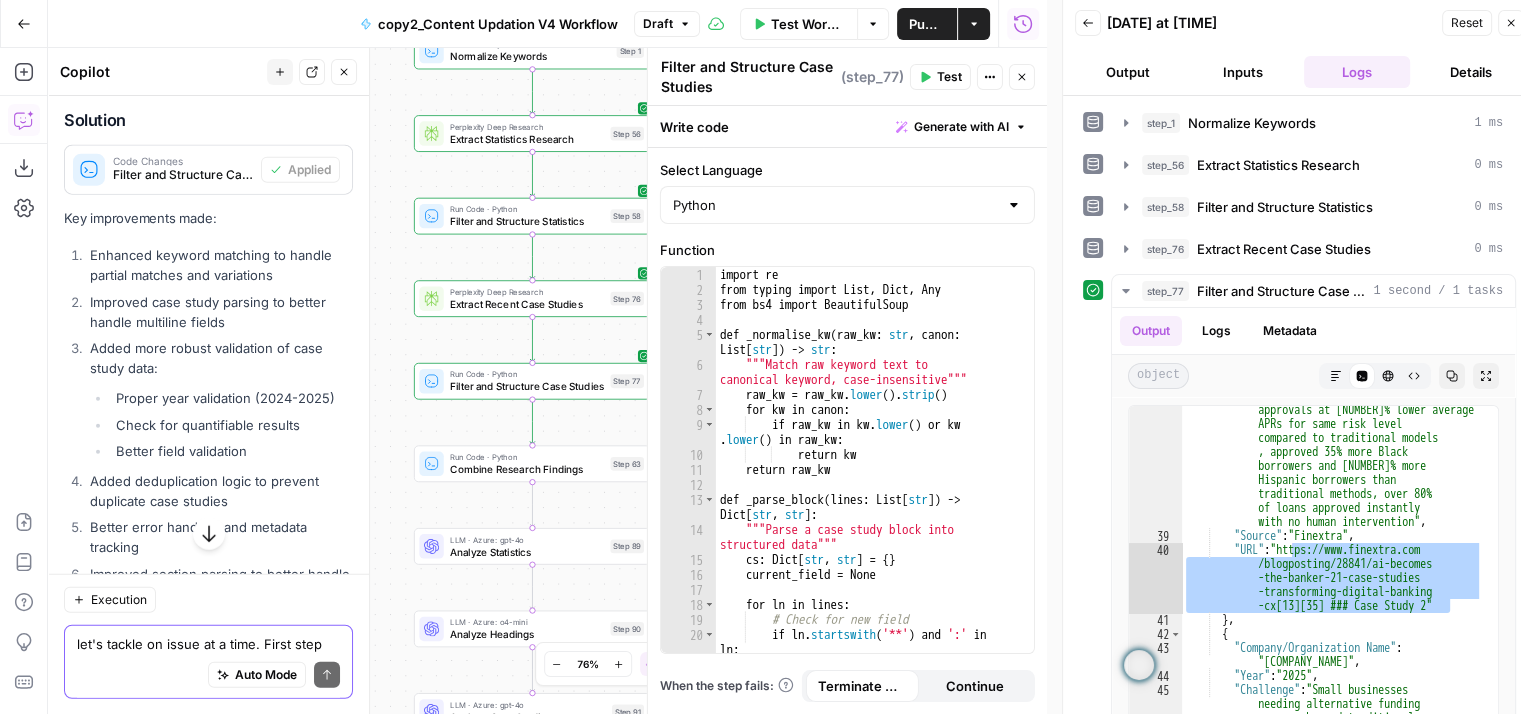 click on "let's tackle on issue at a time. First step 77, filtering issue" at bounding box center (208, 643) 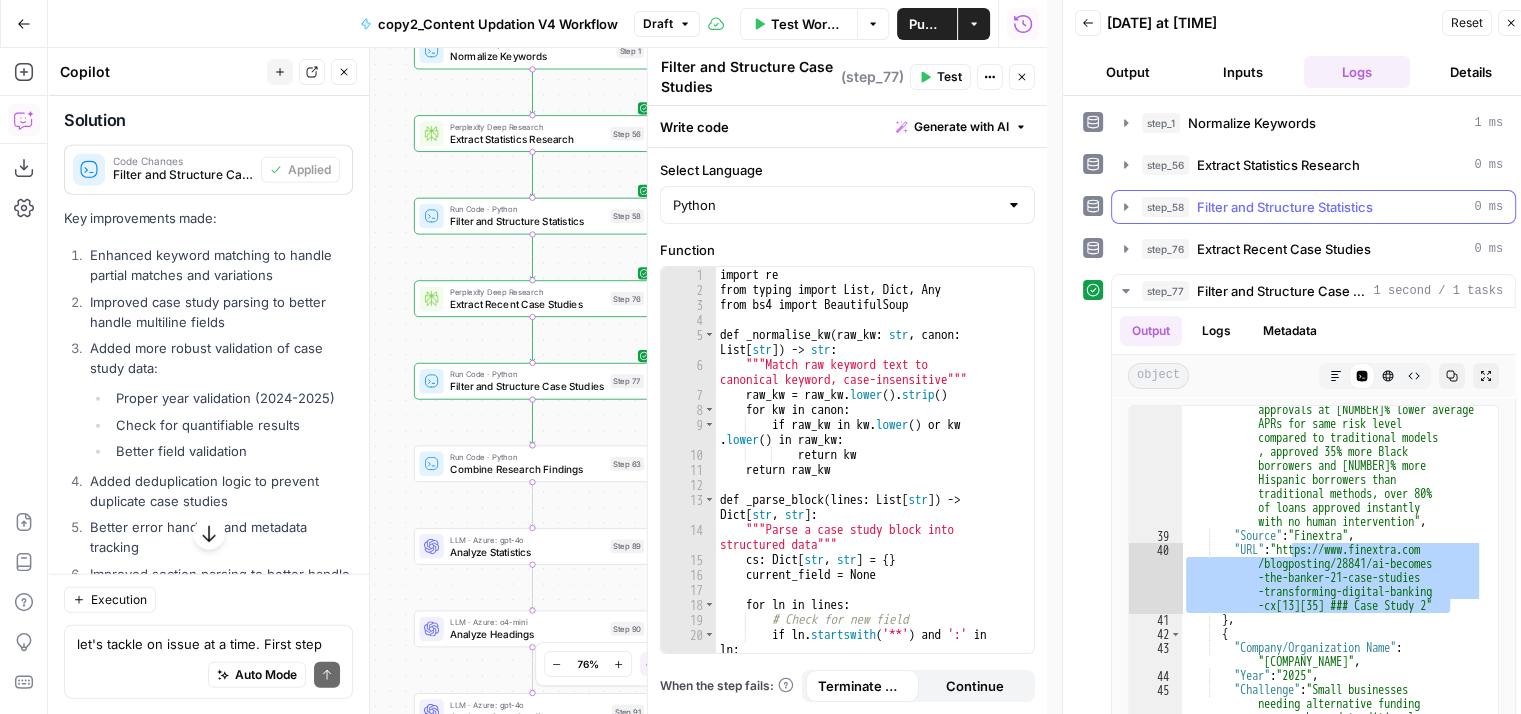 click on "Filter and Structure Statistics" at bounding box center (1285, 207) 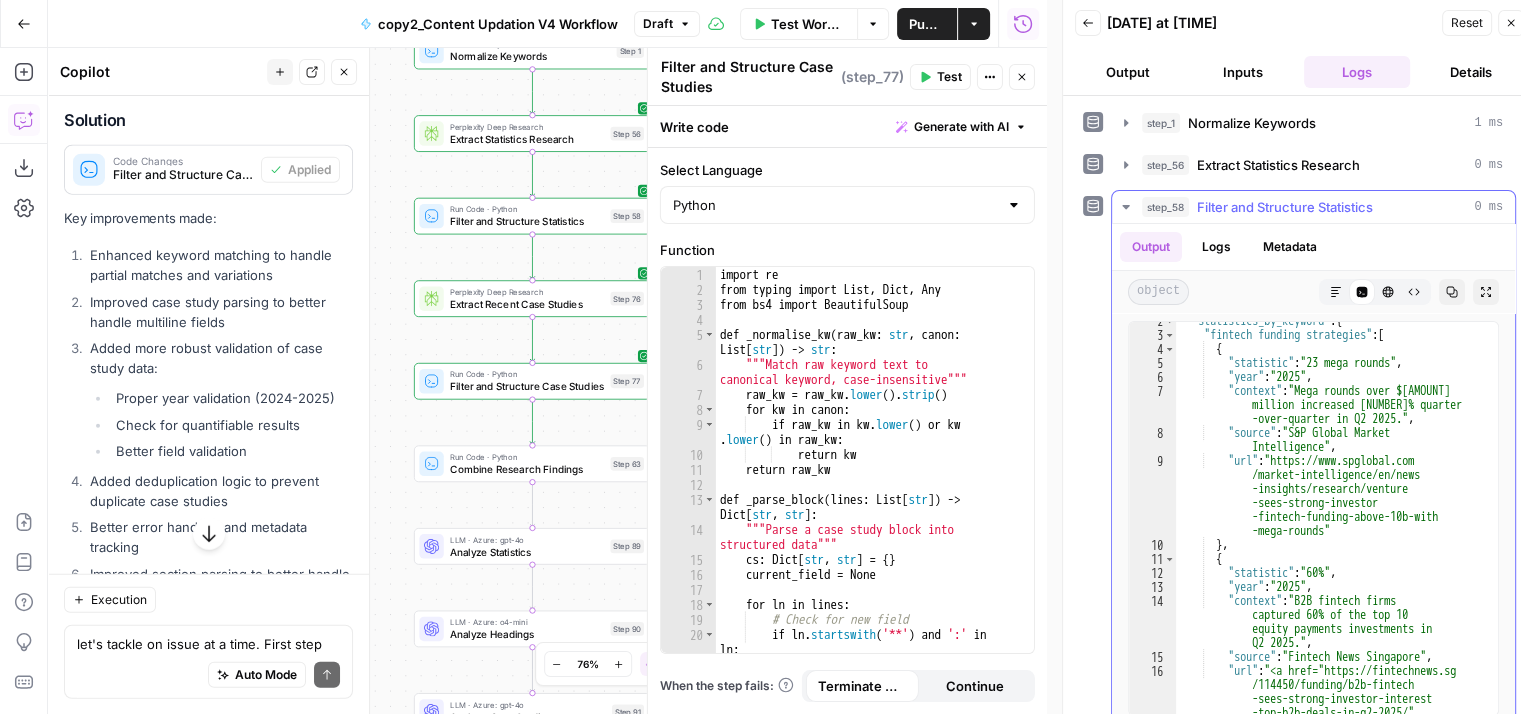 scroll, scrollTop: 22, scrollLeft: 0, axis: vertical 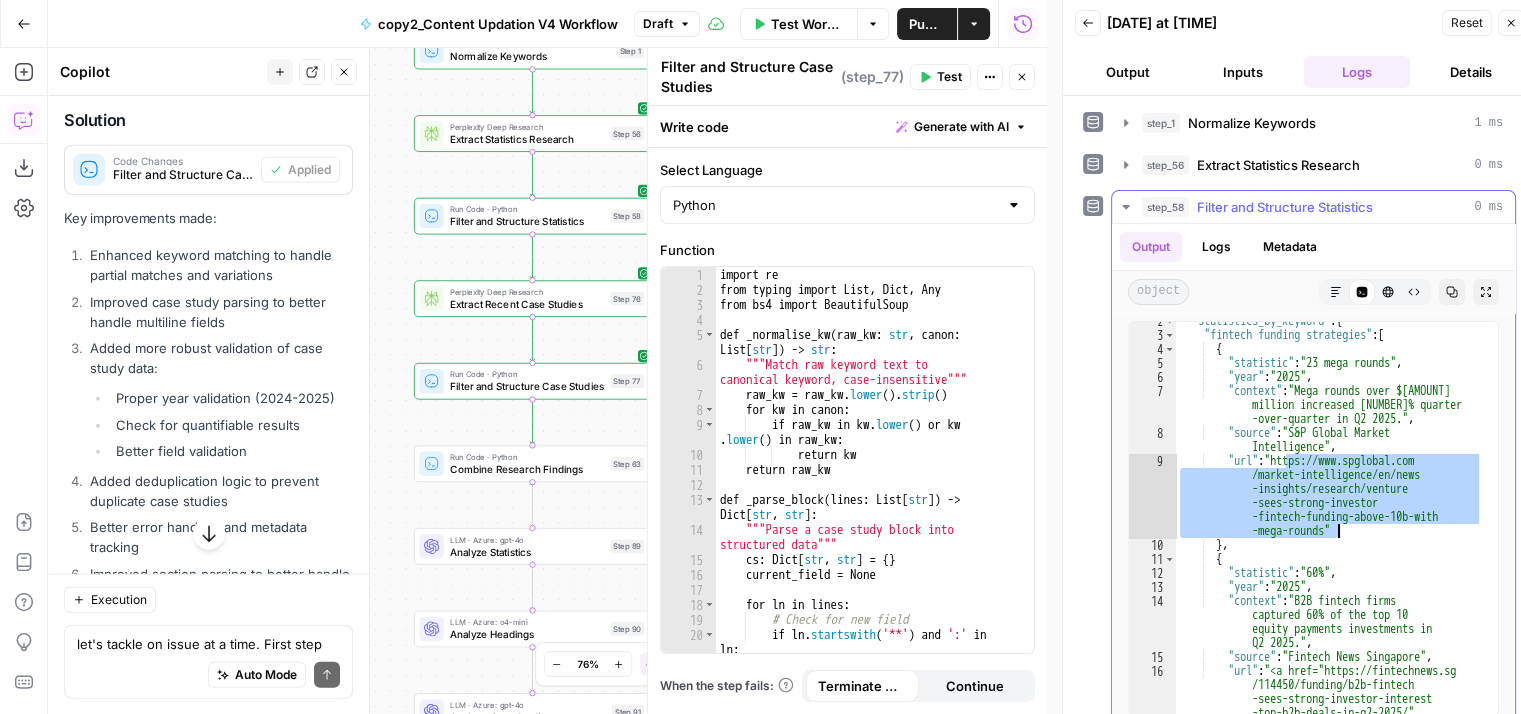 drag, startPoint x: 1287, startPoint y: 461, endPoint x: 1335, endPoint y: 529, distance: 83.23461 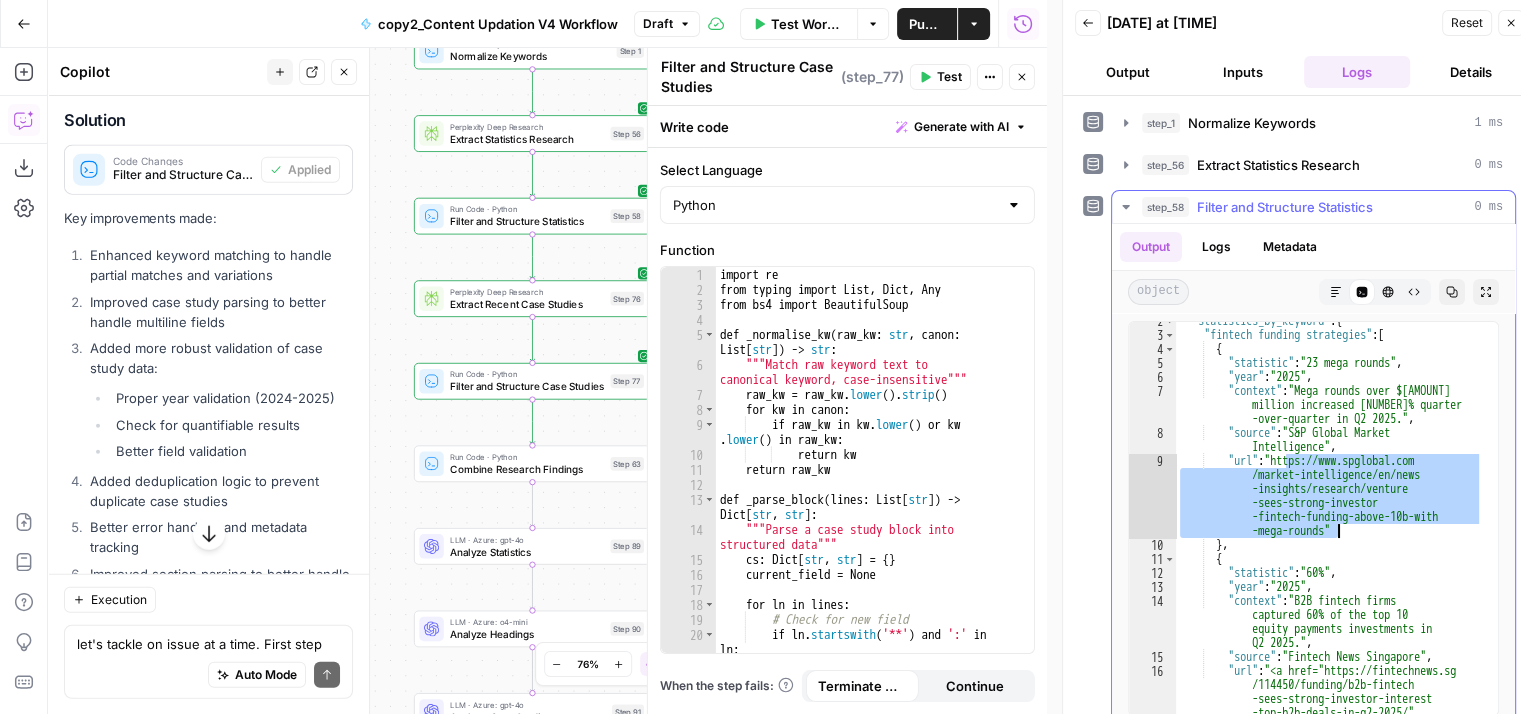 click on ""statistics_by_keyword" :  {      "fintech funding strategies" :  [         {           "statistic" :  "23 mega rounds" ,           "year" :  "2025" ,           "context" :  "Mega rounds over $100               million increased 109% quarter              -over-quarter in Q2 2025." ,           "source" :  "S&P Global Market               Intelligence" ,           "url" :  "https://www.spglobal.com              /market-intelligence/en/news              -insights/research/venture              -capitalists-drive-q2-2025              -fintech-funding-above-10b-with              -mega-rounds"         } ,         {           "statistic" :  "60%" ,           "year" :  "2025" ,           "context" :  "B2B fintech firms               captured 60% of the top 10               equity payments investments in               Q2 2025." ,           "source" :  "Fintech News Singapore" ,      :" at bounding box center (1329, 525) 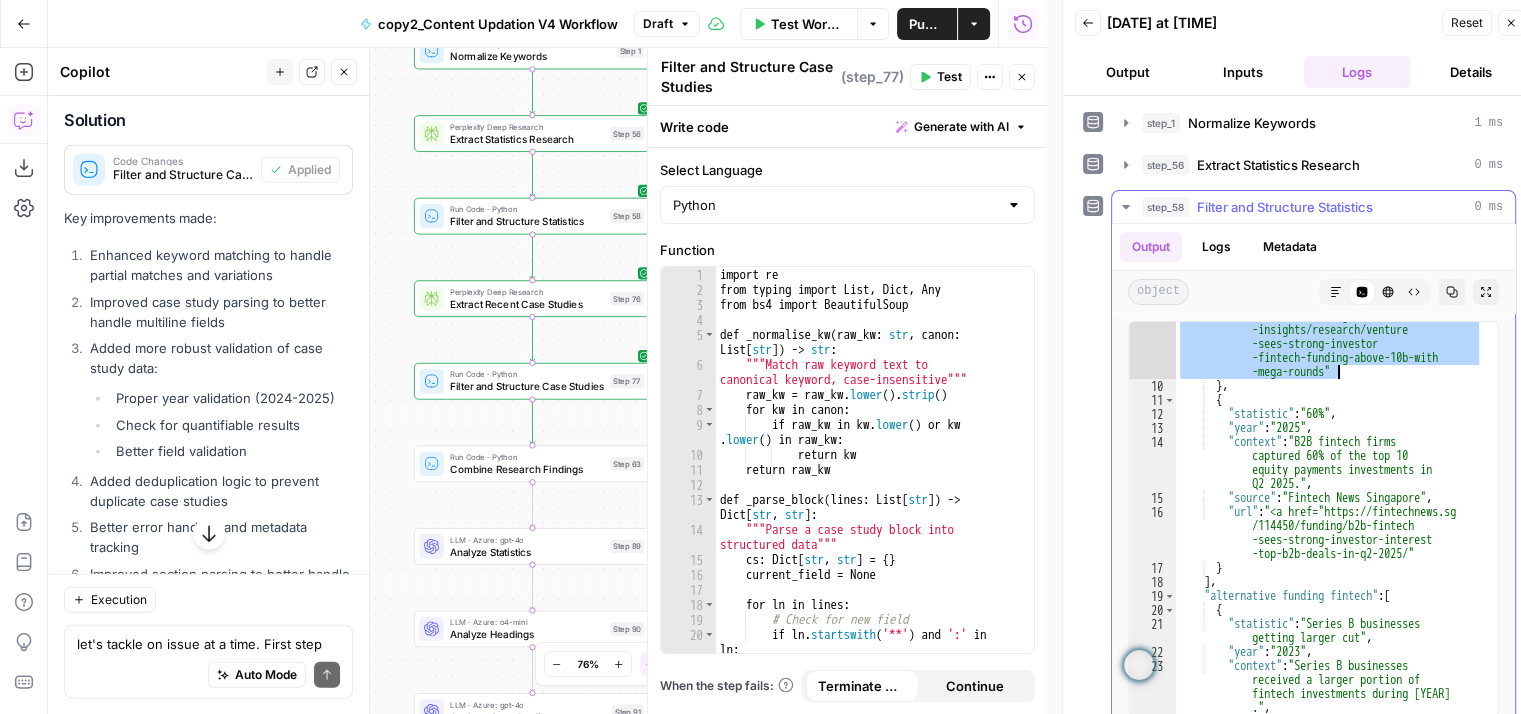 scroll, scrollTop: 181, scrollLeft: 0, axis: vertical 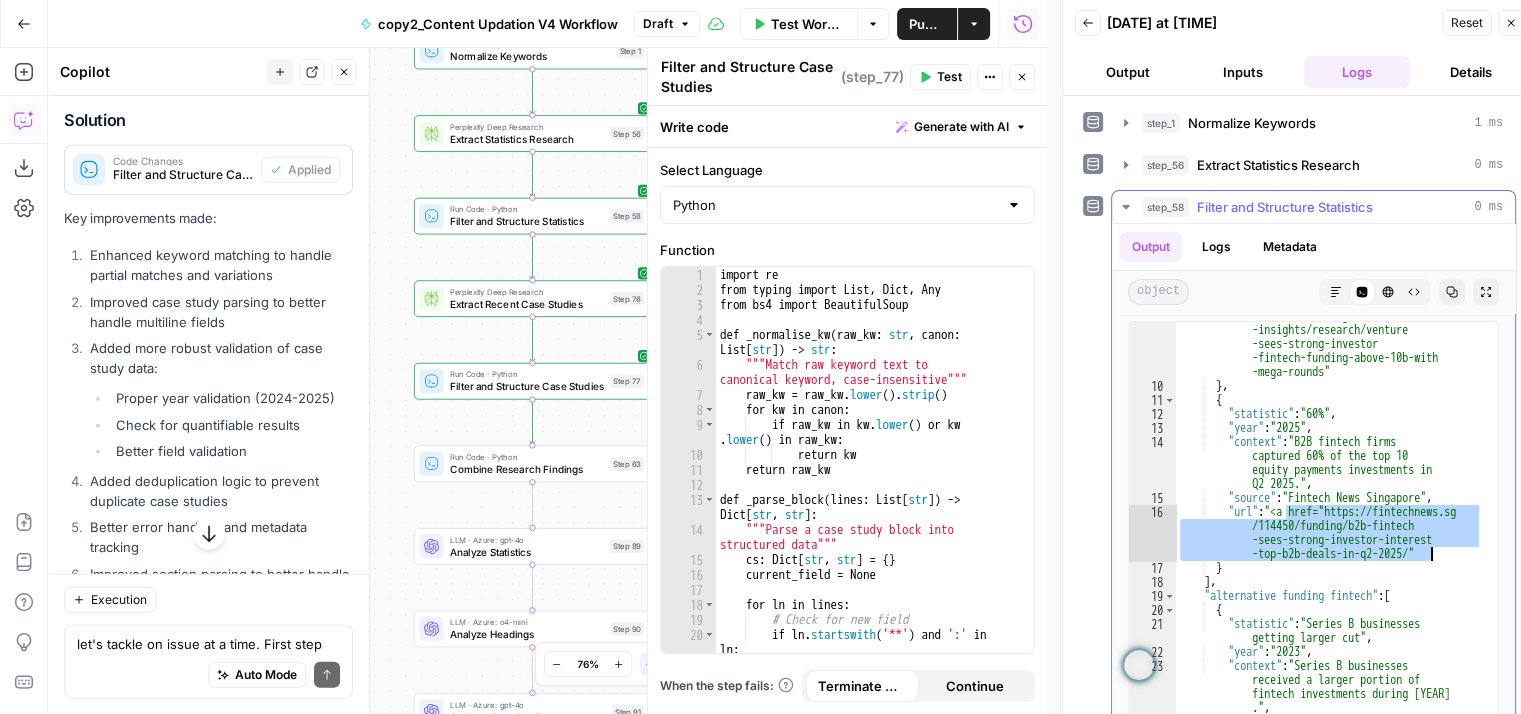drag, startPoint x: 1284, startPoint y: 506, endPoint x: 1430, endPoint y: 556, distance: 154.32434 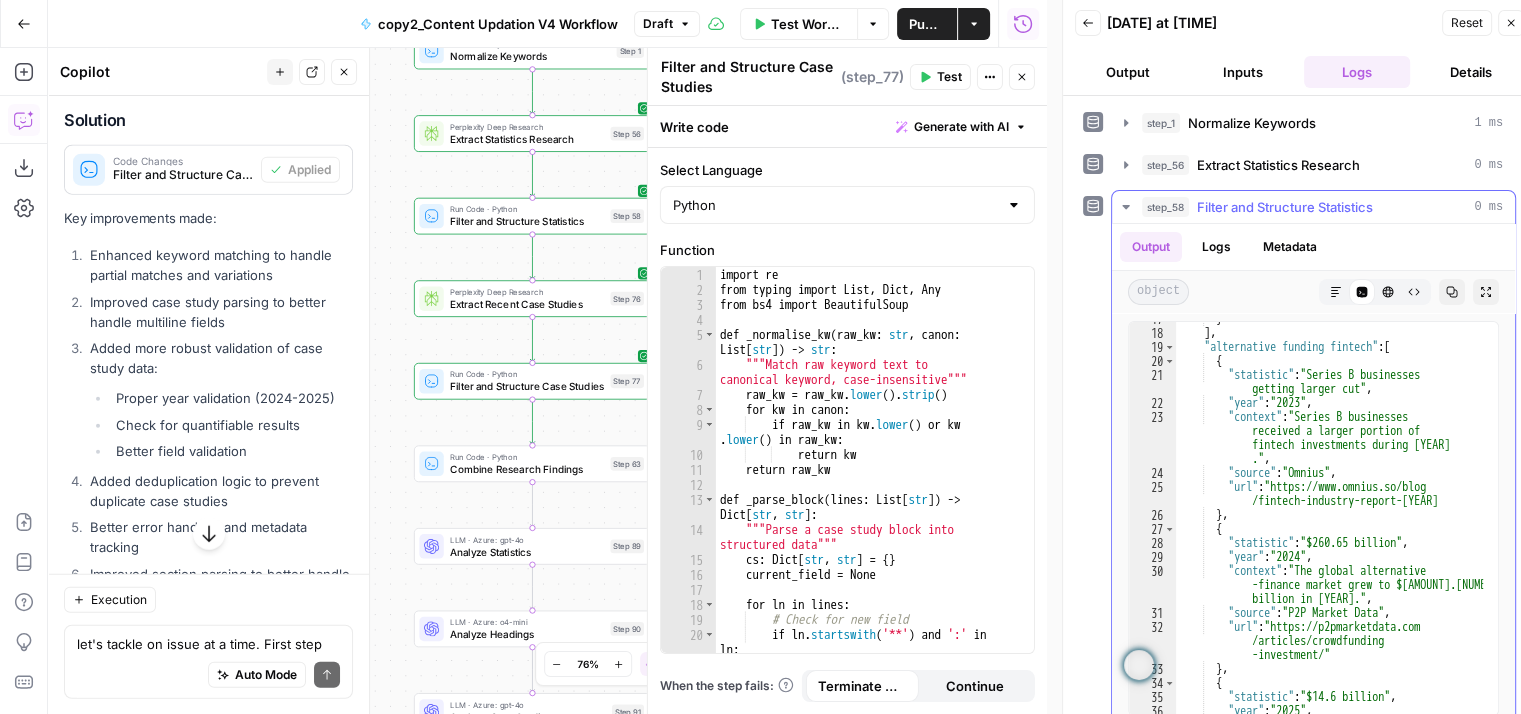 scroll, scrollTop: 476, scrollLeft: 0, axis: vertical 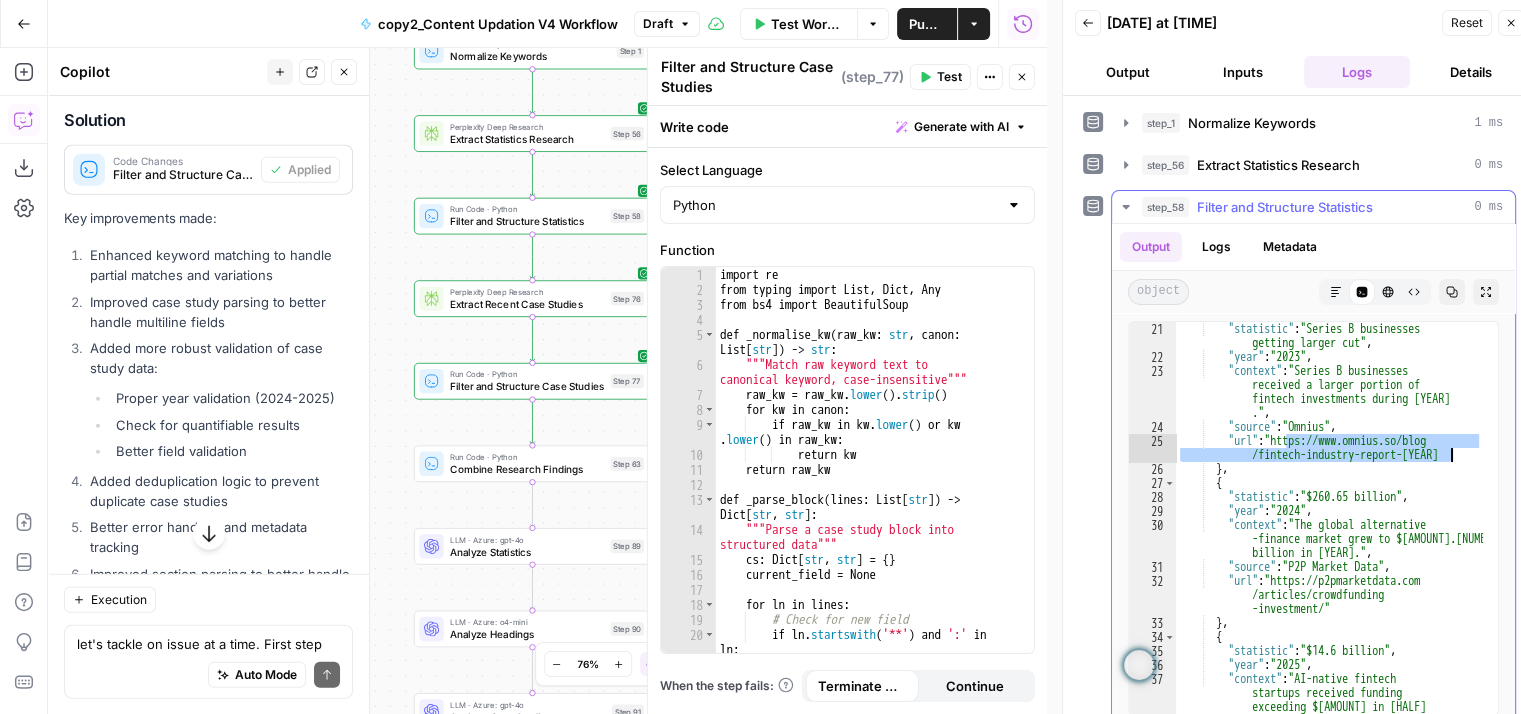 drag, startPoint x: 1285, startPoint y: 441, endPoint x: 1451, endPoint y: 460, distance: 167.08382 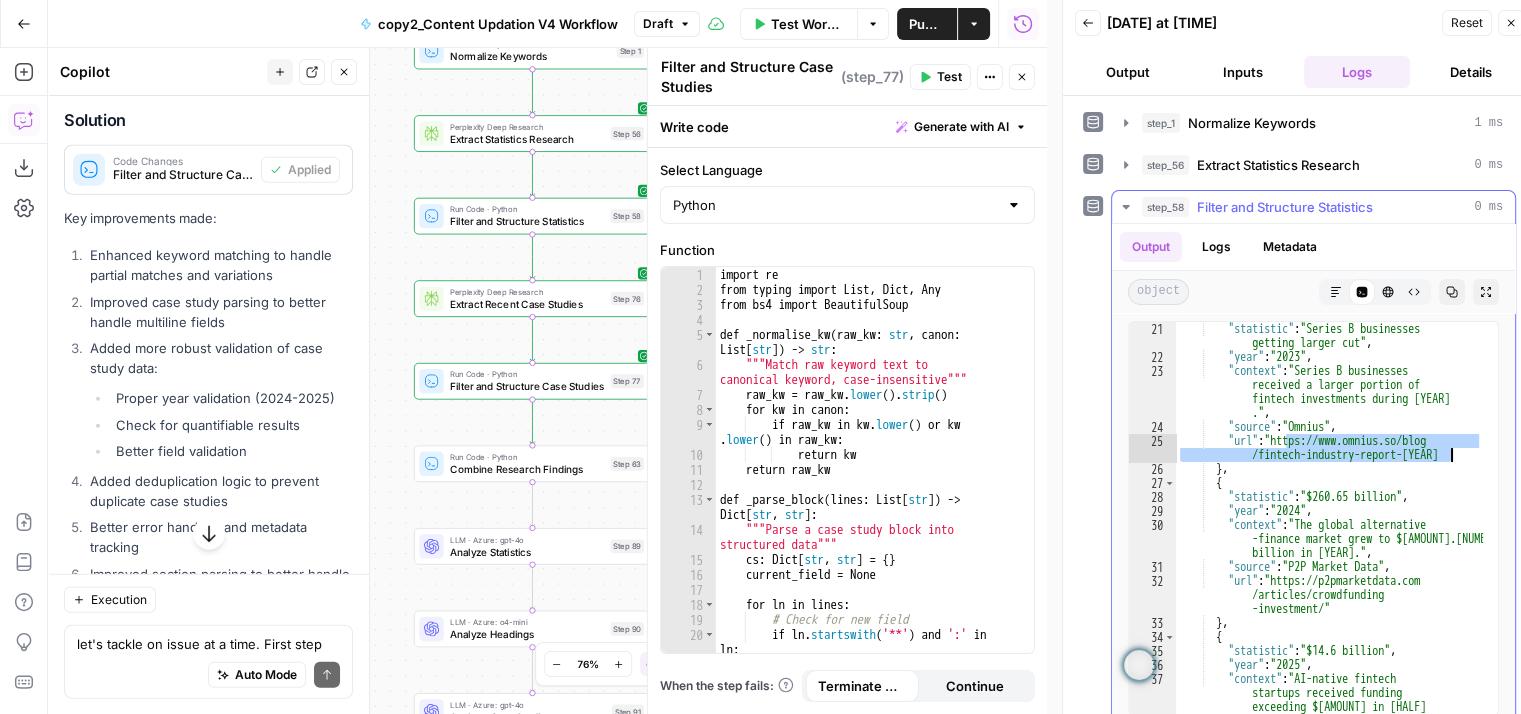 click on "{           "statistic" :  "Series B businesses               getting larger cut" ,           "year" :  "2023" ,           "context" :  "Series B businesses               received a larger portion of               fintech investments during 2023              ." ,           "source" :  "Omnius" ,           "url" :  "https://www.omnius.so/blog              /fintech-industry-report-2024"         } ,         {           "statistic" :  "$260.65 billion" ,           "year" :  "2024" ,           "context" :  "The global alternative              -finance market grew to $260.65               billion in 2024." ,           "source" :  "P2P Market Data" ,           "url" :  "https://p2pmarketdata.com              /articles/crowdfunding              -investment/"         } ,         {           "statistic" :  "$14.6 billion" ,           "year" :  "2025" ,           "context" :  "AI-native fintech  2025." ," at bounding box center (1329, 540) 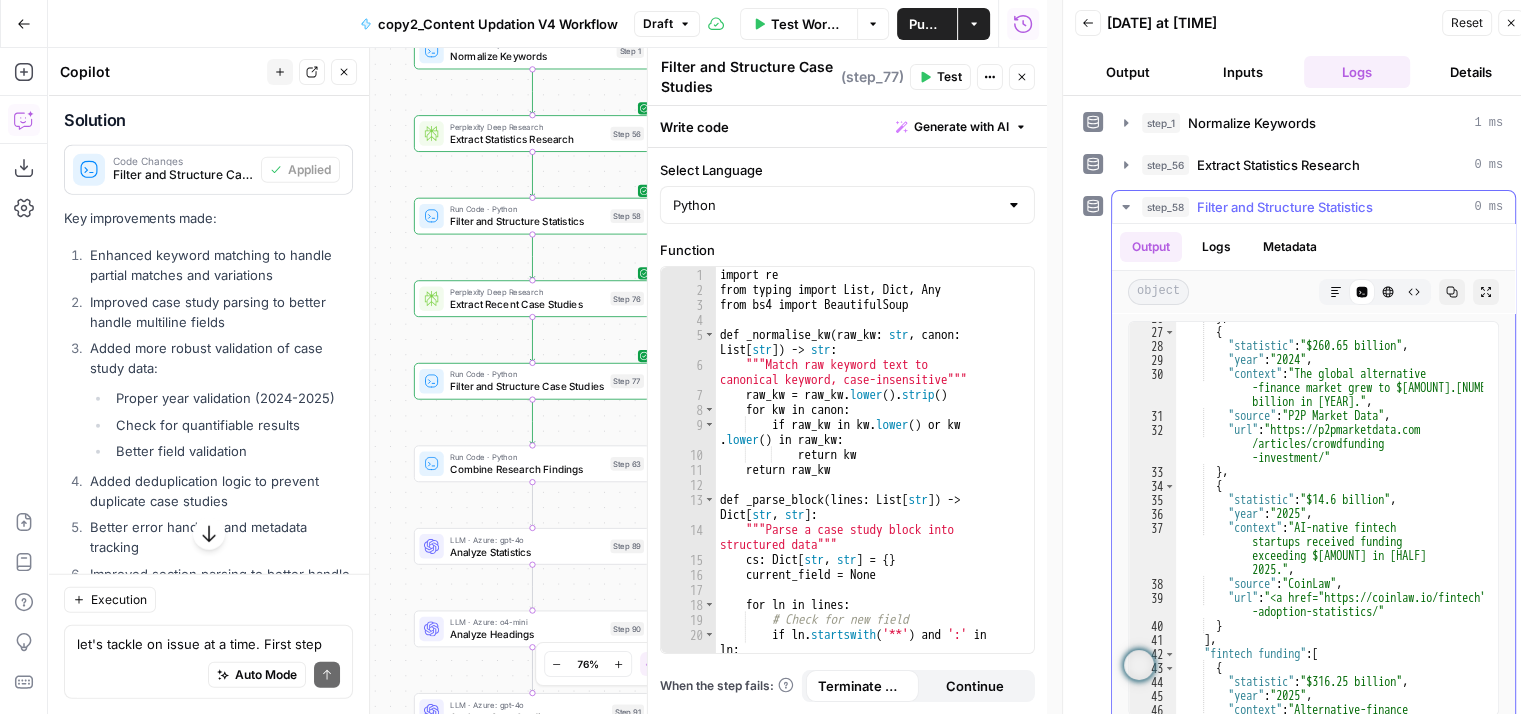 scroll, scrollTop: 628, scrollLeft: 0, axis: vertical 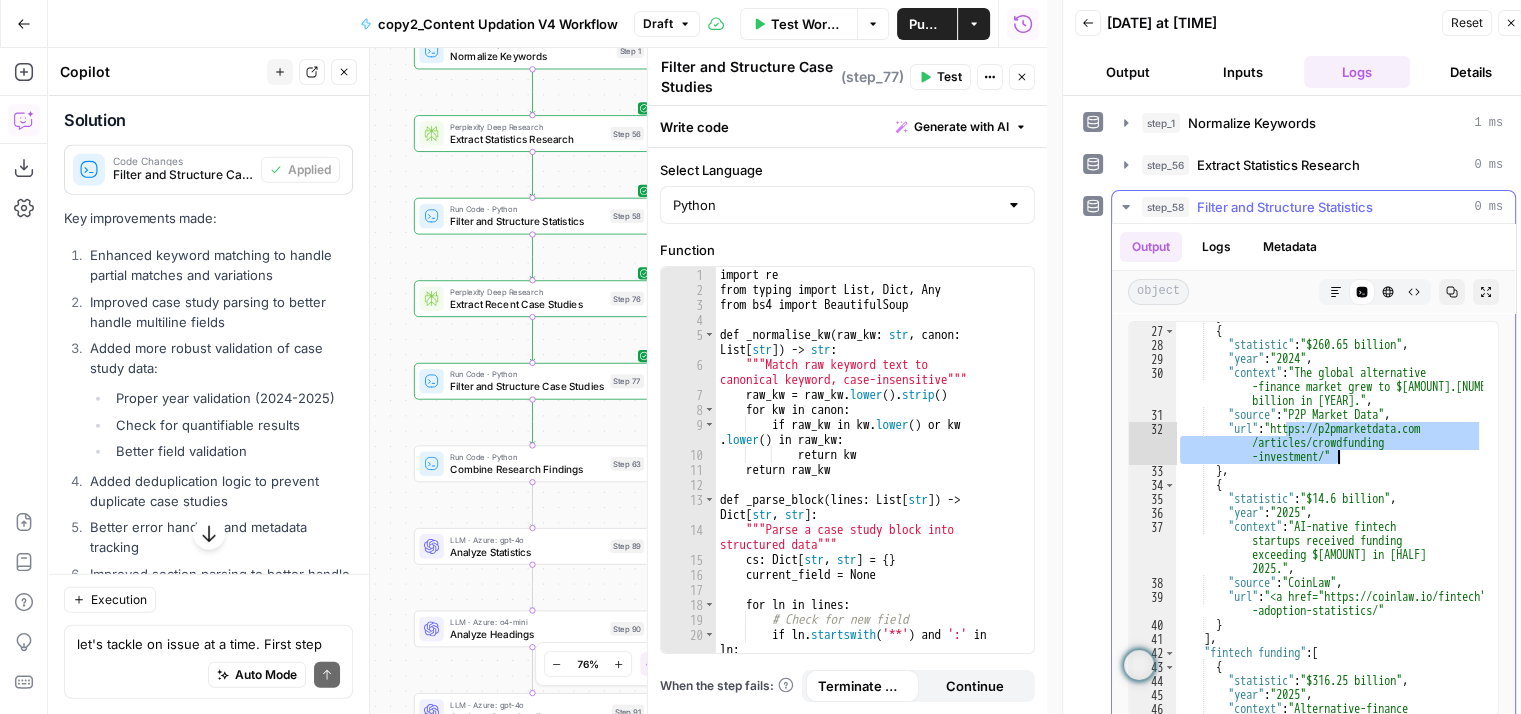 drag, startPoint x: 1284, startPoint y: 427, endPoint x: 1336, endPoint y: 454, distance: 58.59181 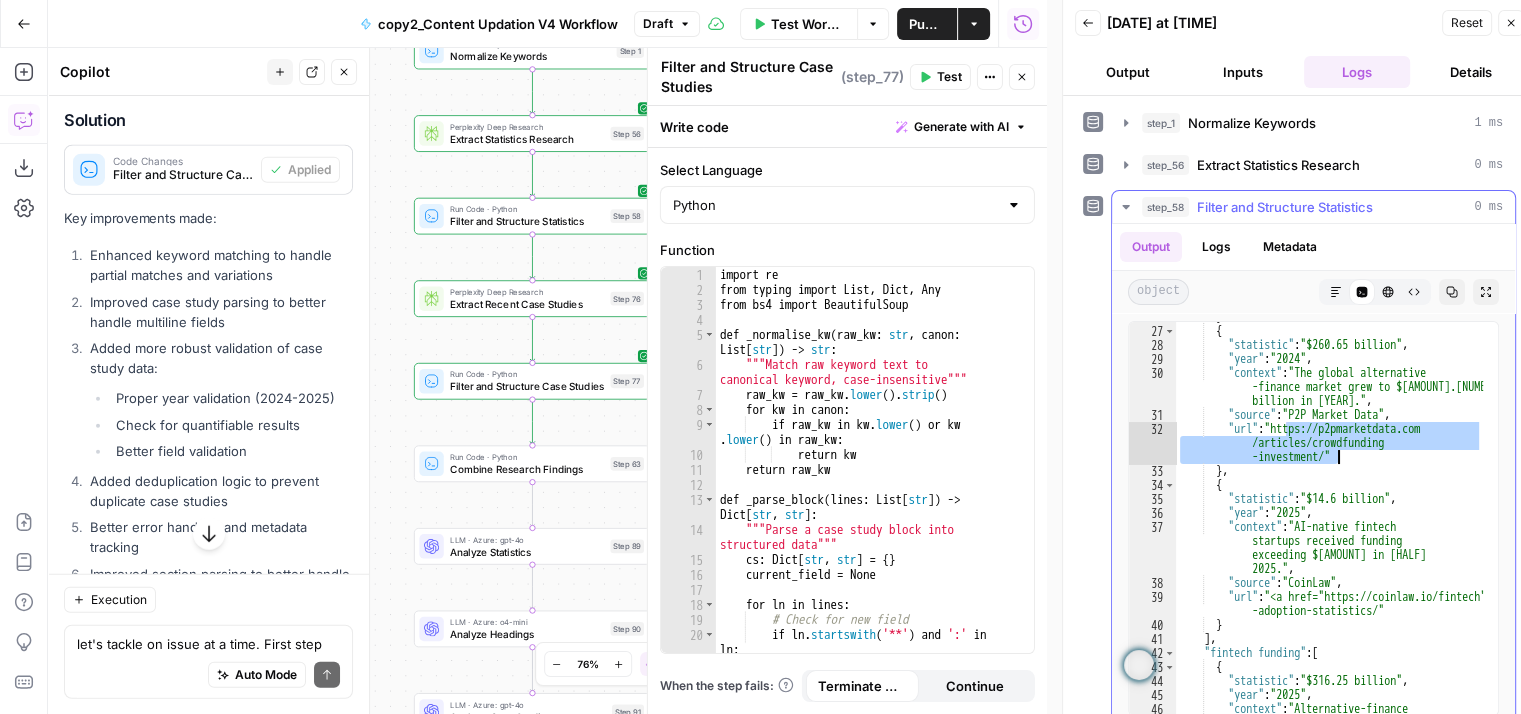 click on "} ,         {           "statistic" :  "$260.65 billion" ,           "year" :  "2024" ,           "context" :  "The global alternative              -finance market grew to $260.65               billion in 2024." ,           "source" :  "P2P Market Data" ,           "url" :  "https://p2pmarketdata.com              /articles/crowdfunding              -investment/"         } ,         {           "statistic" :  "$14.6 billion" ,           "year" :  "2025" ,           "context" :  "AI-native fintech               startups received funding               exceeding $14.6 billion in H1               2025." ,           "source" :  "CoinLaw" ,           "url" :  "https://coinlaw.io/fintech              -adoption-statistics/"         }      ] ,      "fintech funding" :  [         {           "statistic" :  "$316.25 billion" ,           "year" :  "2025" ,           "context" :  "Alternative-finance  ," at bounding box center [1329, 535] 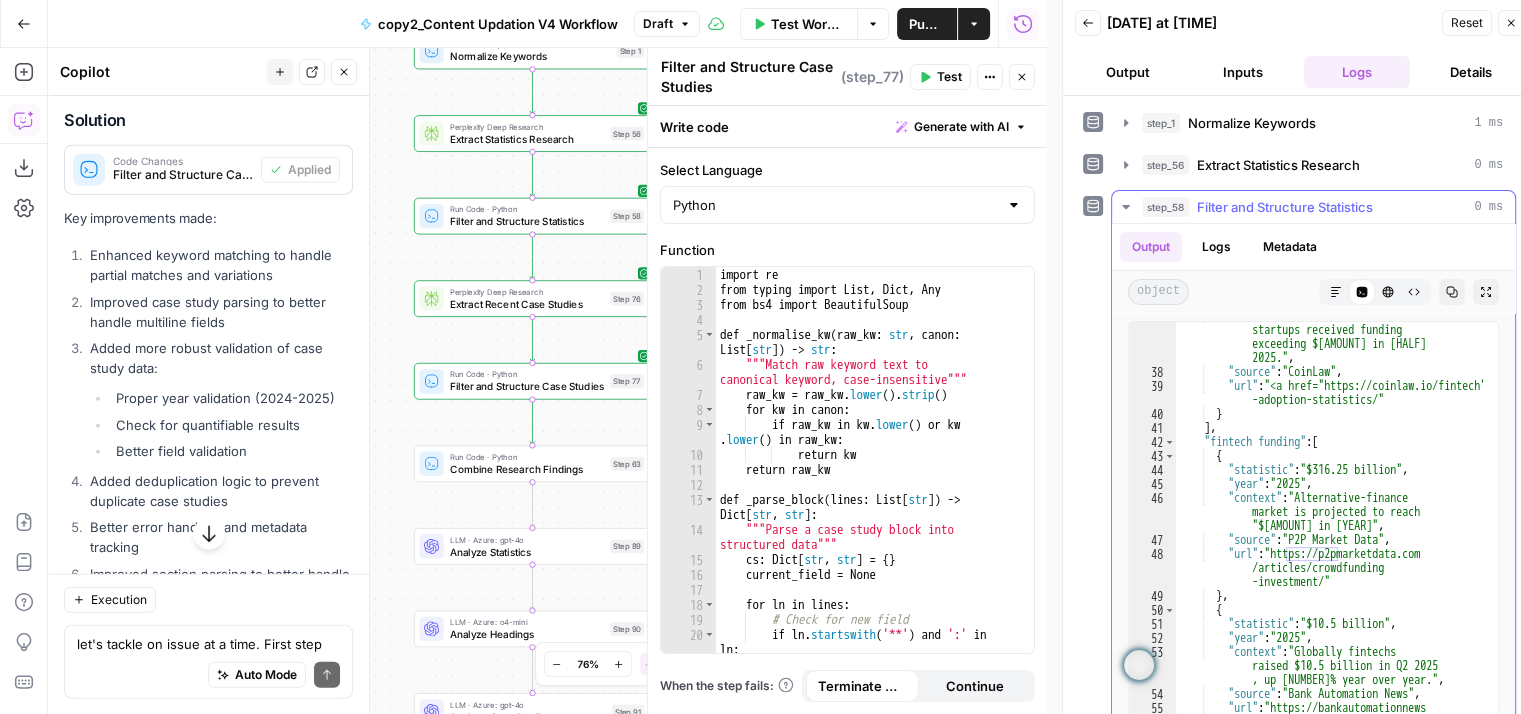 scroll, scrollTop: 839, scrollLeft: 0, axis: vertical 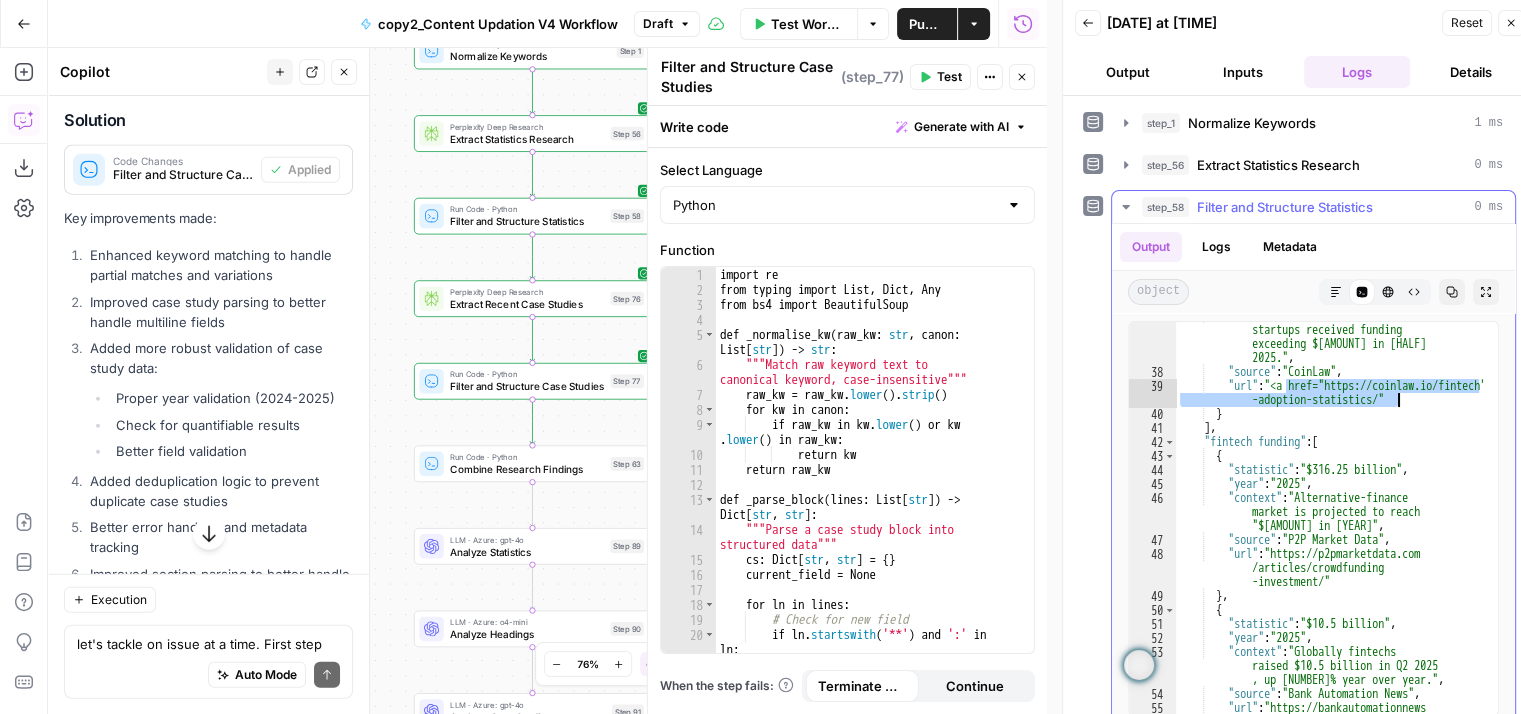 drag, startPoint x: 1287, startPoint y: 389, endPoint x: 1397, endPoint y: 403, distance: 110.88733 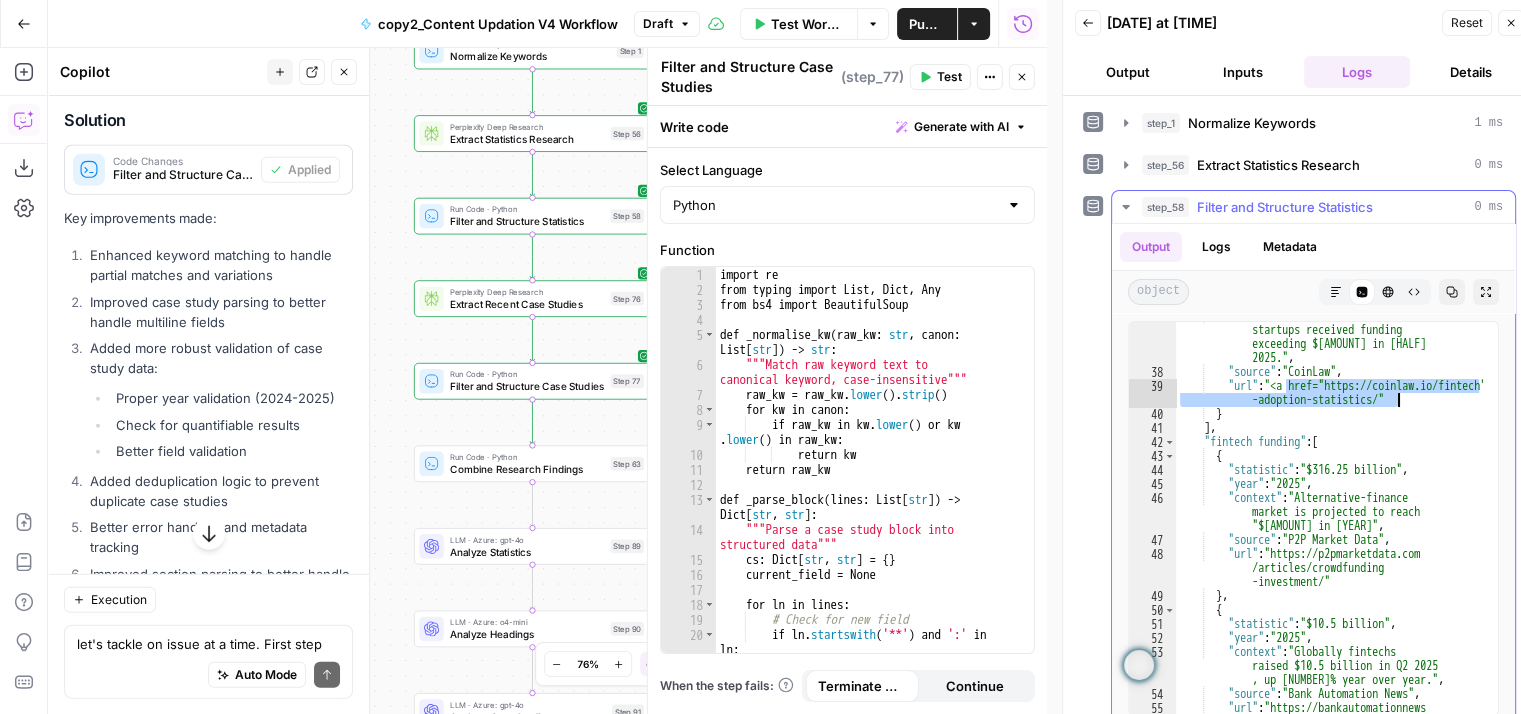 click on ""context" :  "AI-native fintech               startups received funding               exceeding $14.6 billion in H1               2025." ,           "source" :  "CoinLaw" ,           "url" :  "https://coinlaw.io/fintech              -adoption-statistics/"         }      ] ,      "fintech funding" :  [         {           "statistic" :  "$316.25 billion" ,           "year" :  "2025" ,           "context" :  "Alternative-finance               market is projected to reach               $316.25 billion in 2025." ,           "source" :  "P2P Market Data" ,           "url" :  "https://p2pmarketdata.com              /articles/crowdfunding              -investment/"         } ,         {           "statistic" :  "$10.5 billion" ,           "year" :  "2025" ,           "context" :  "Globally fintechs               raised $10.5 billion in Q2 2025              , up 2% year over year." ," at bounding box center (1329, 562) 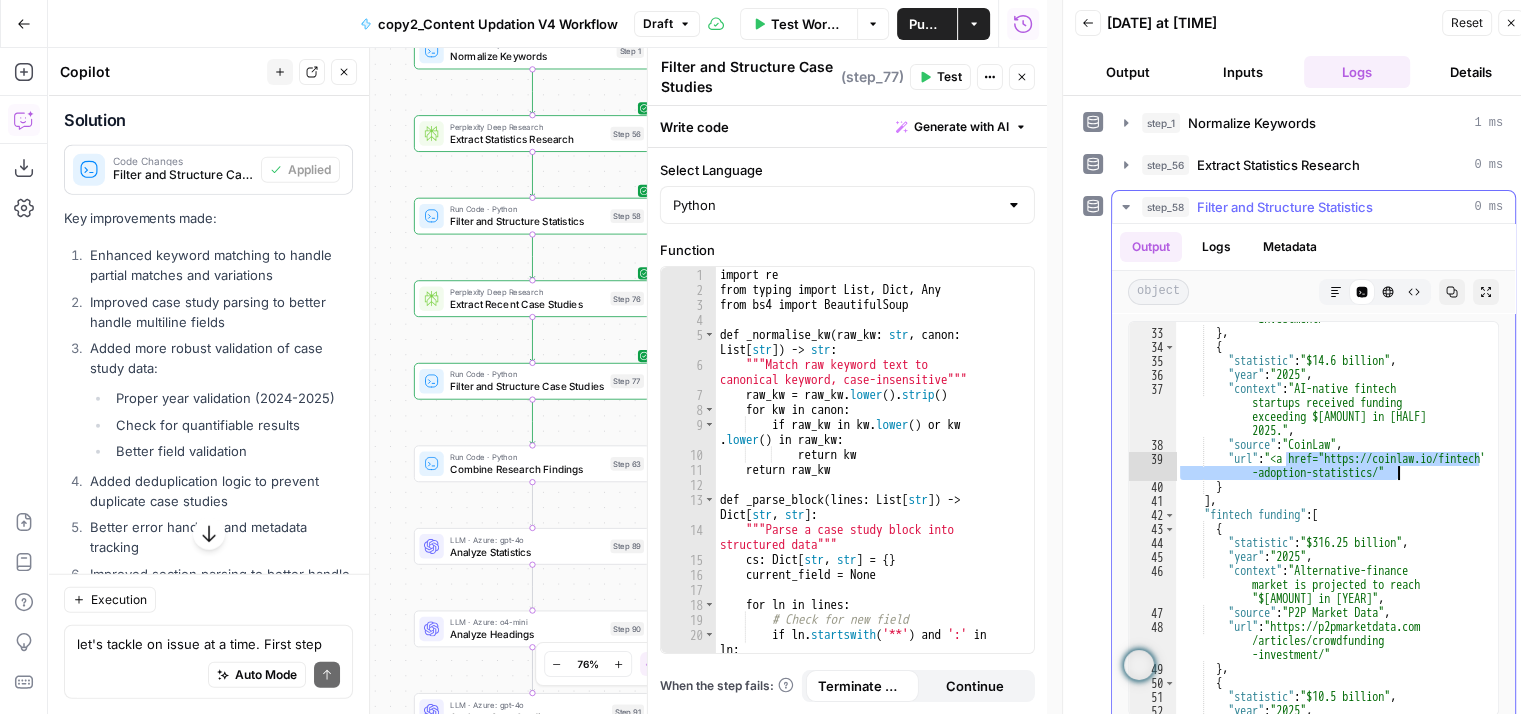 scroll, scrollTop: 762, scrollLeft: 0, axis: vertical 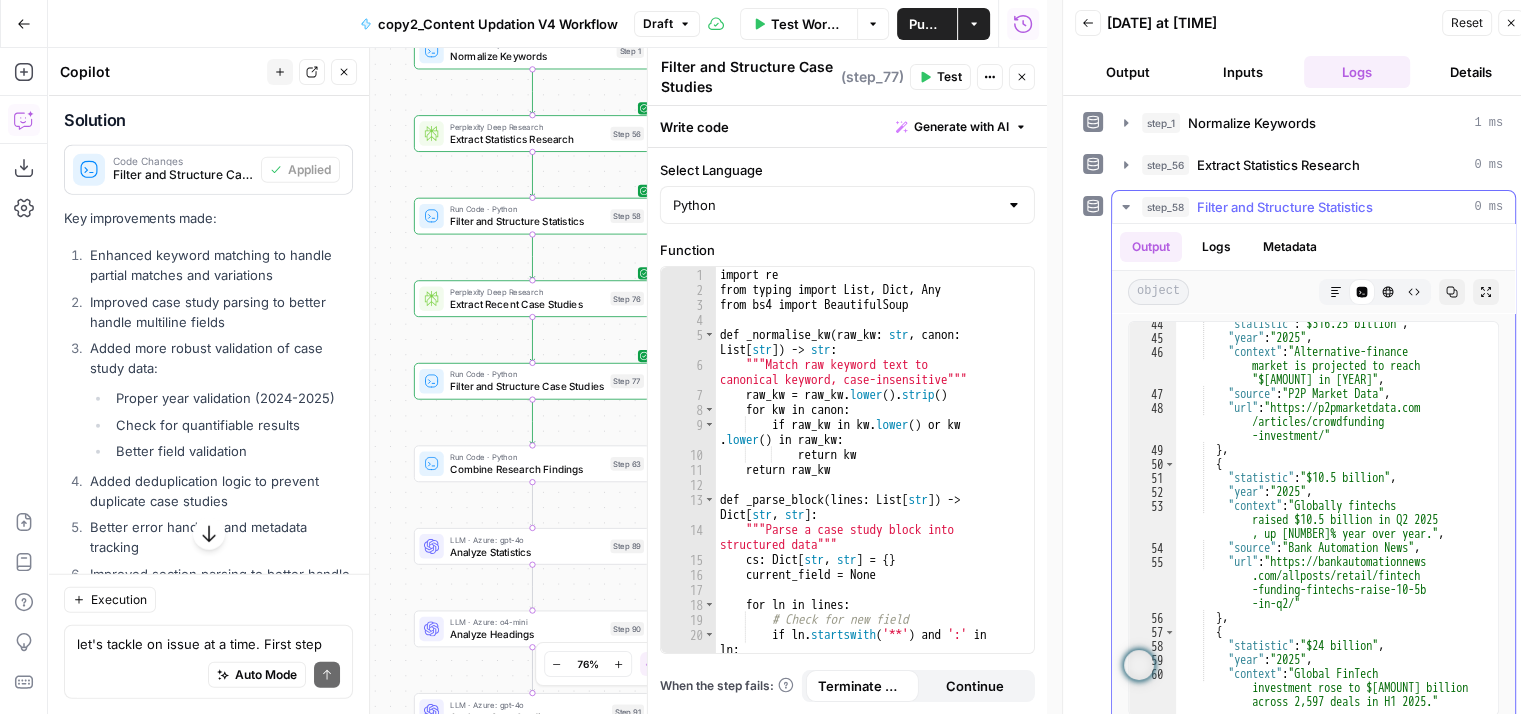 click on "step_58 Filter and Structure Statistics 0 ms" at bounding box center (1322, 207) 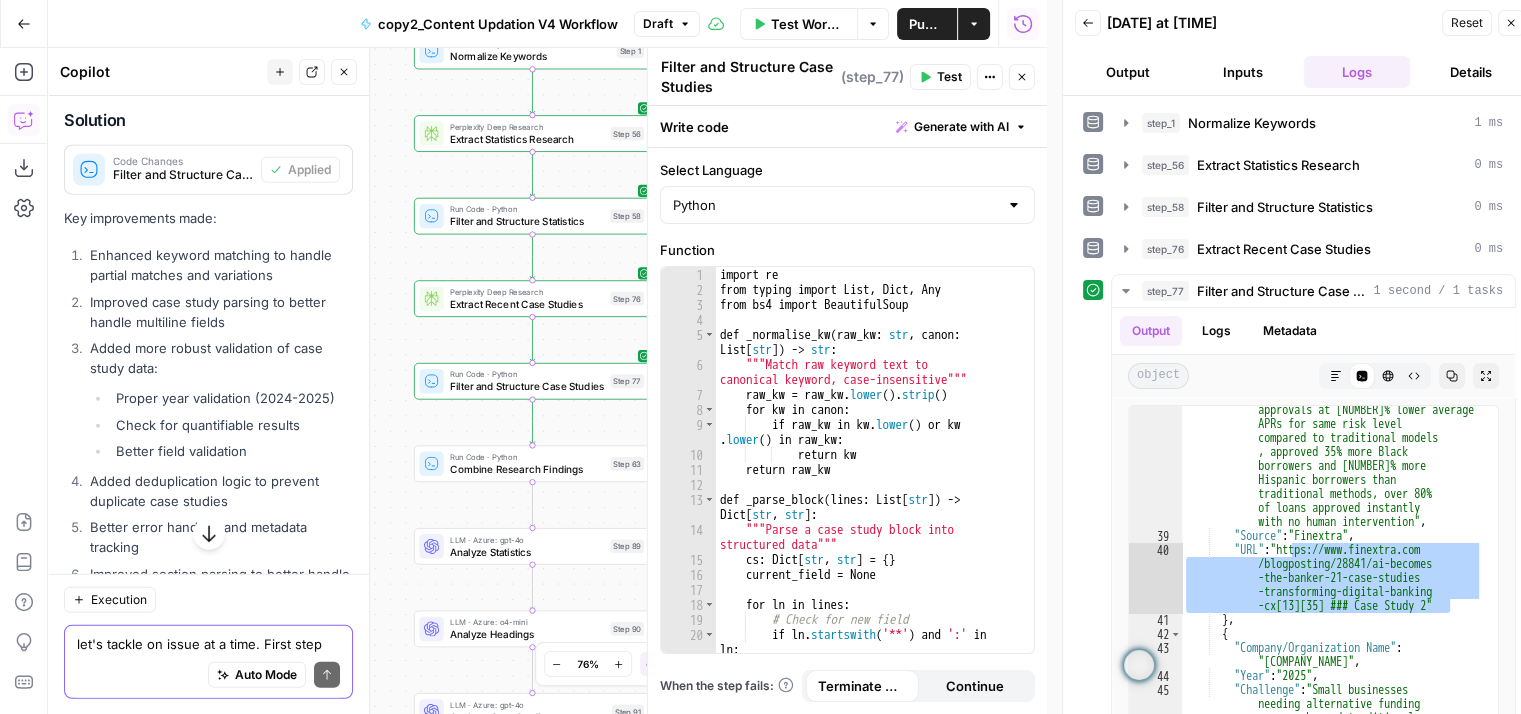 click on "let's tackle on issue at a time. First step 77, filtering issue" at bounding box center [208, 643] 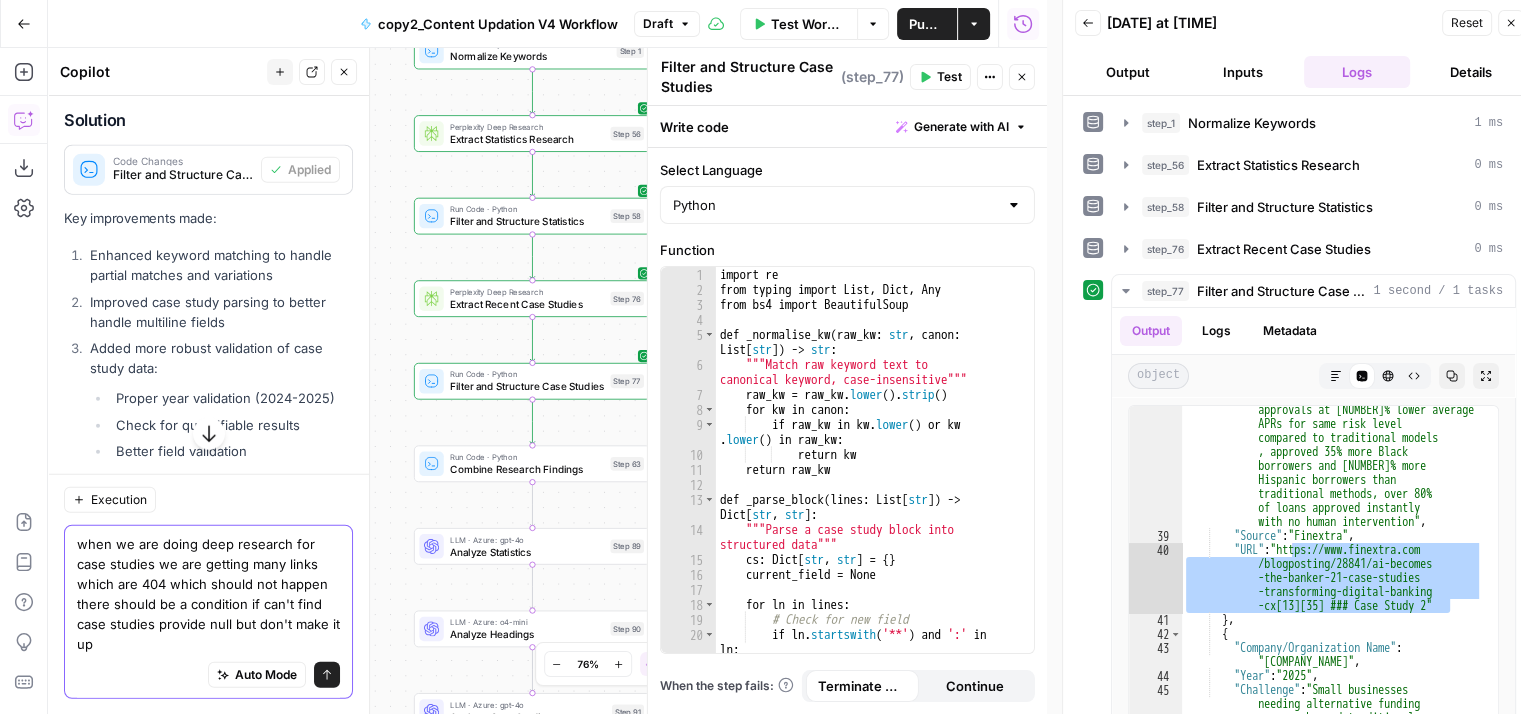 type on "when we are doing deep research for case studies we are getting many links which are 404 which should not happen there should be a condition if can't find case studies provide null but don't make it up" 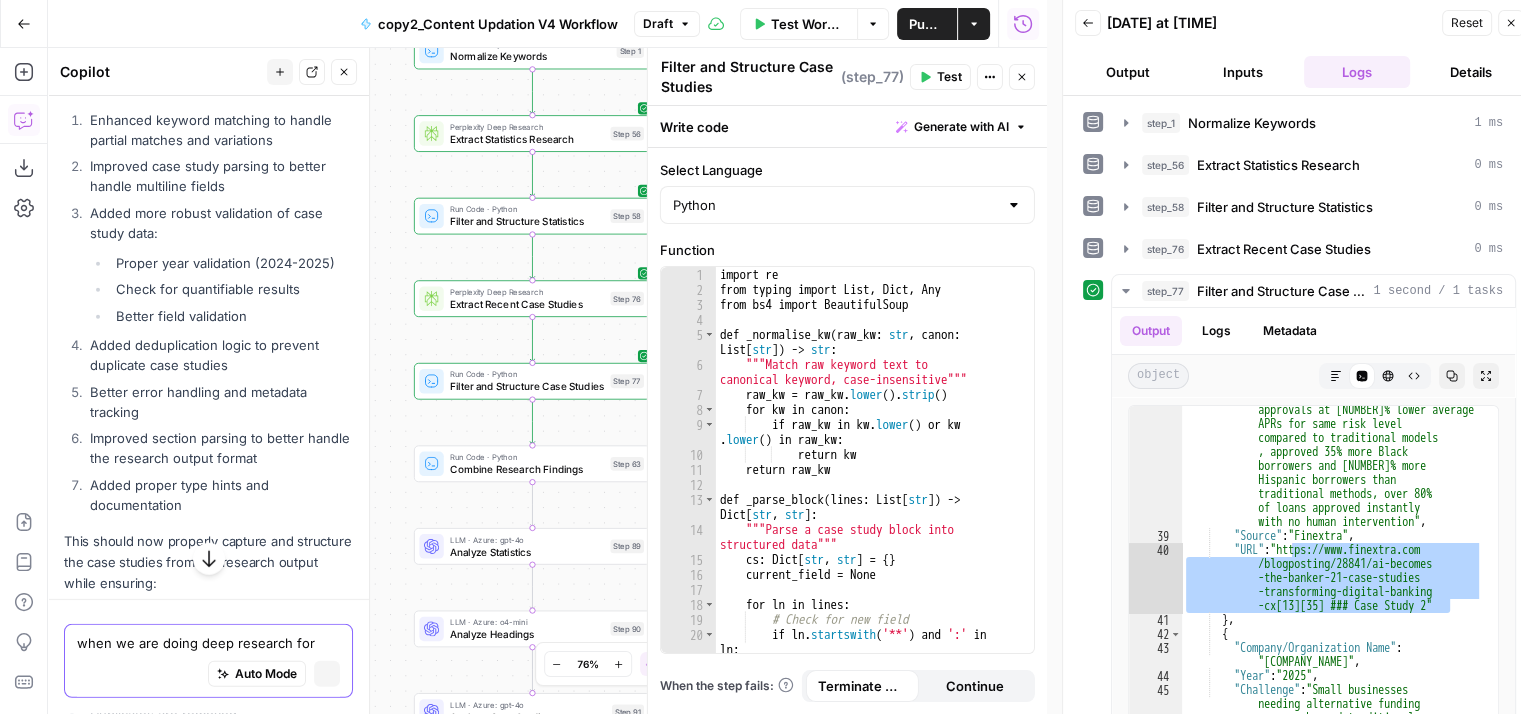 scroll, scrollTop: 4745, scrollLeft: 0, axis: vertical 